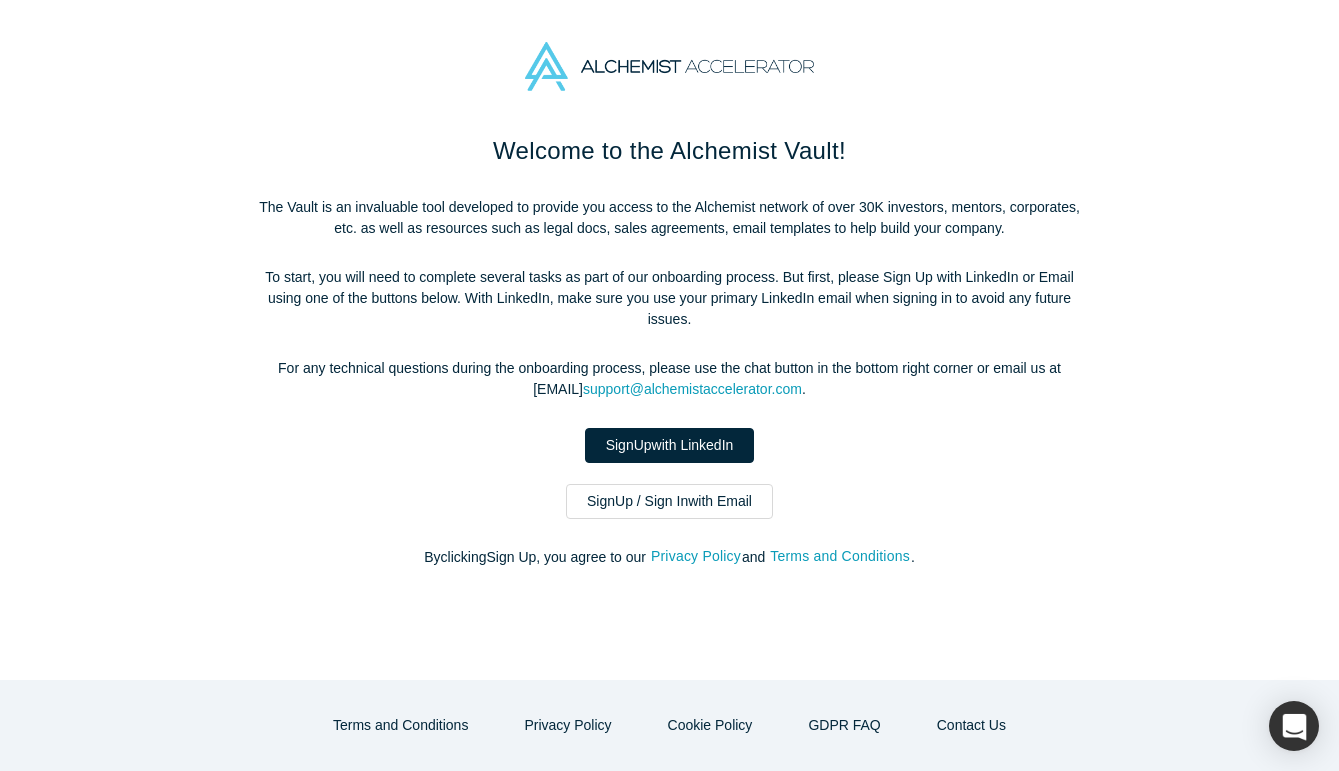 scroll, scrollTop: 0, scrollLeft: 0, axis: both 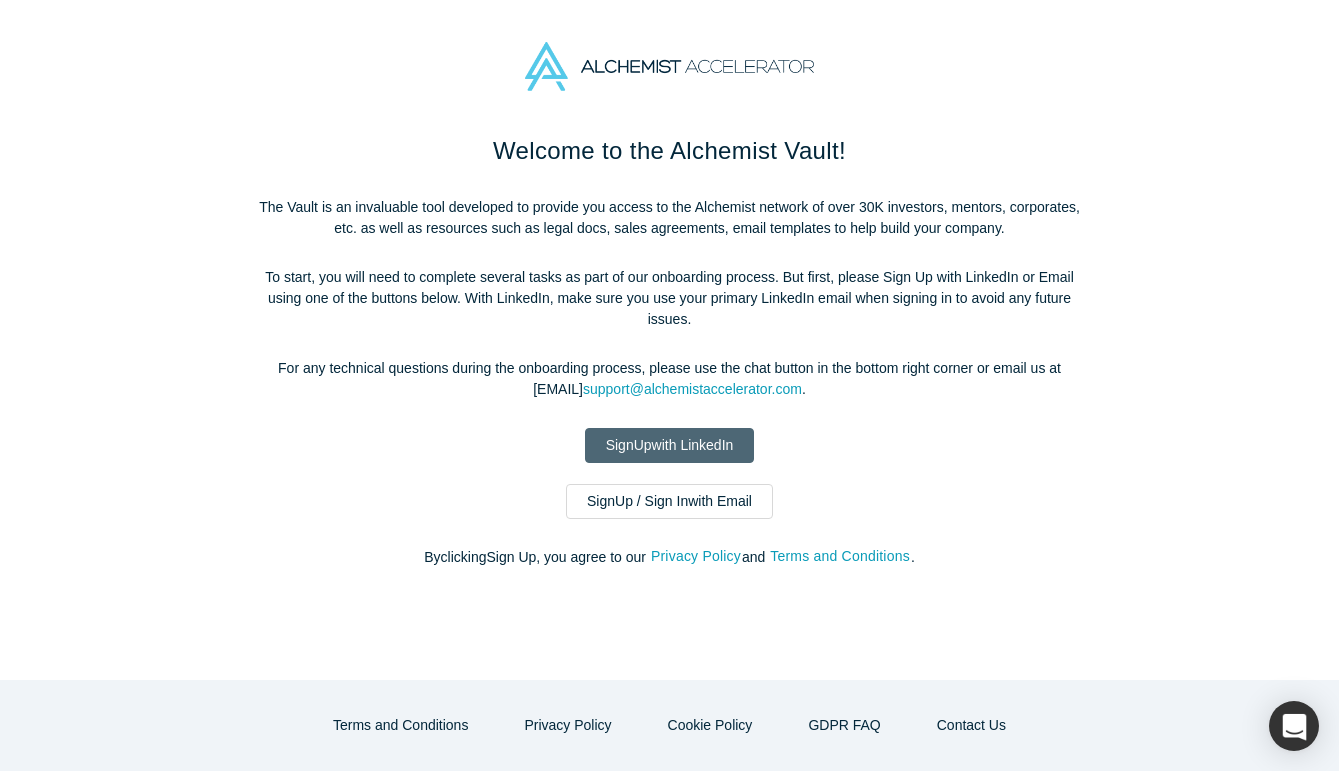 click on "Sign  Up  with LinkedIn" at bounding box center [670, 445] 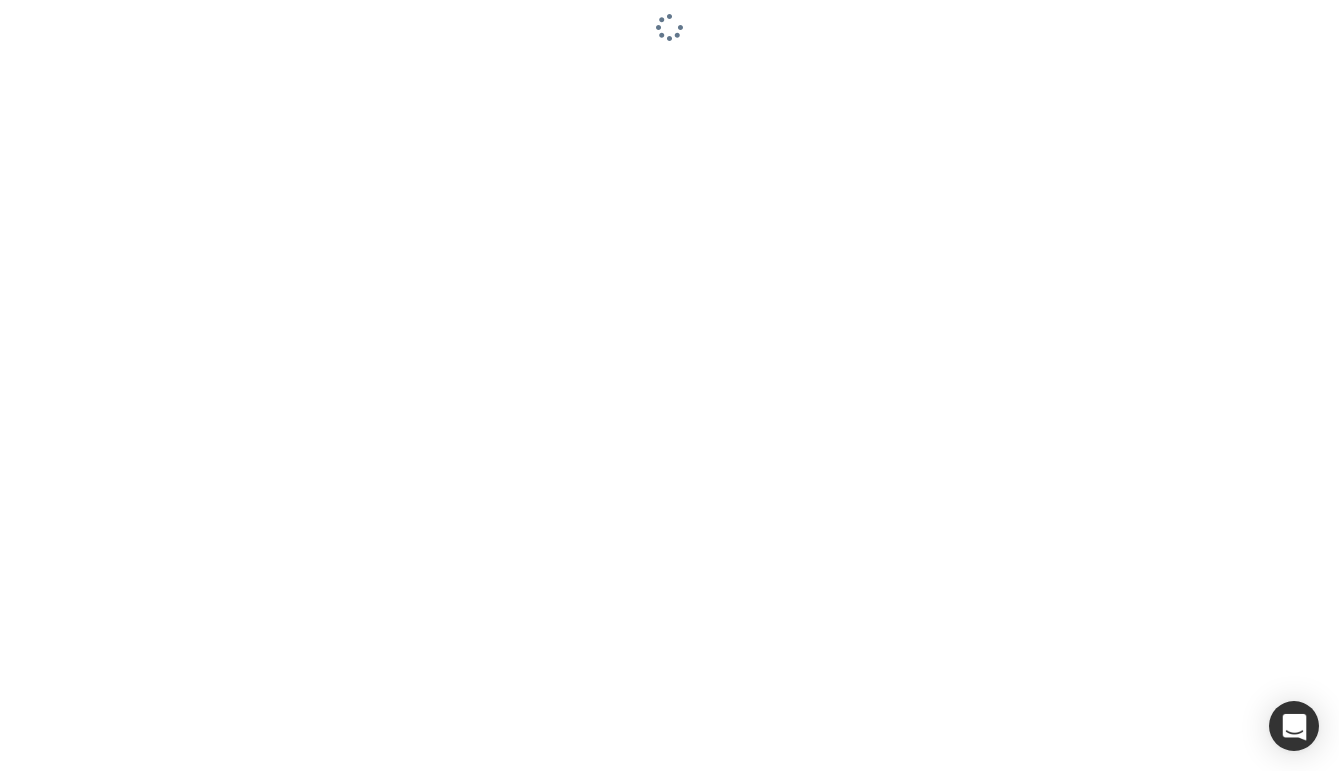 scroll, scrollTop: 0, scrollLeft: 0, axis: both 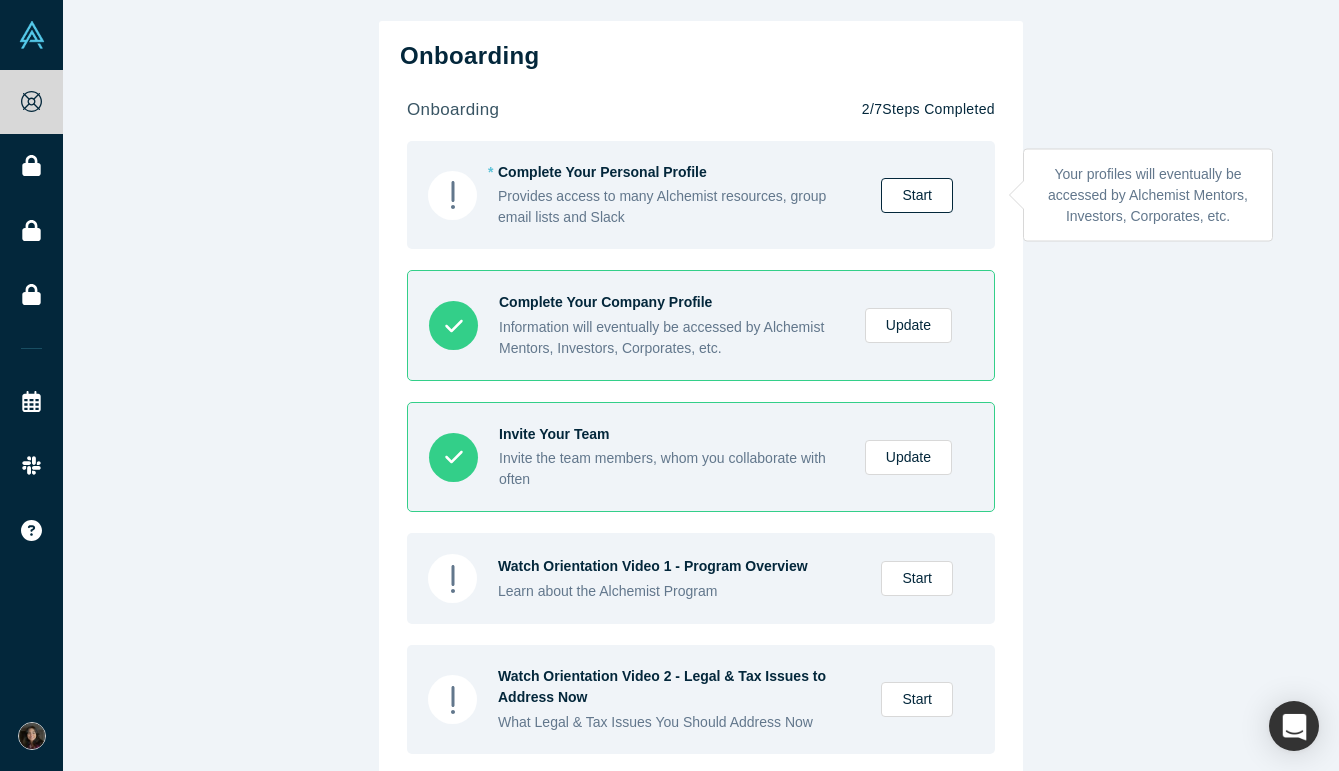 click on "Start" at bounding box center (917, 195) 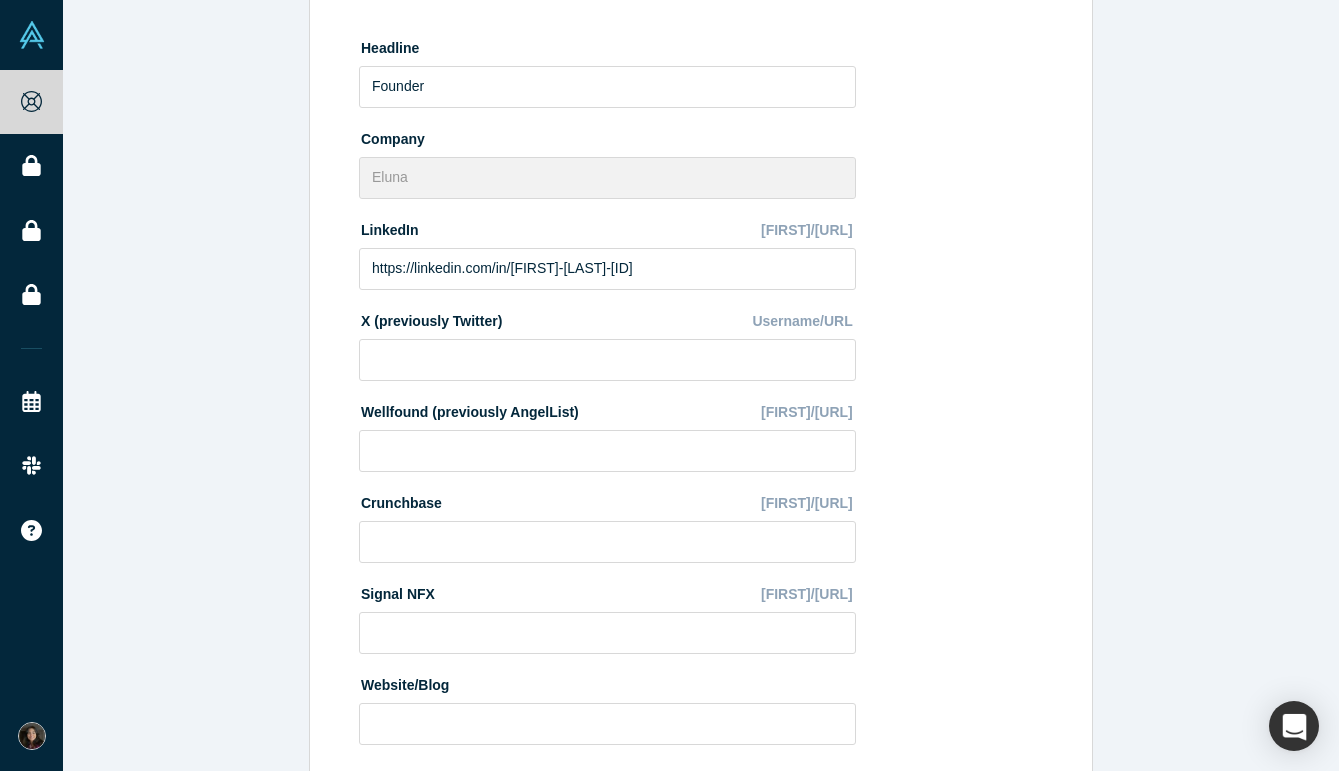 scroll, scrollTop: 636, scrollLeft: 0, axis: vertical 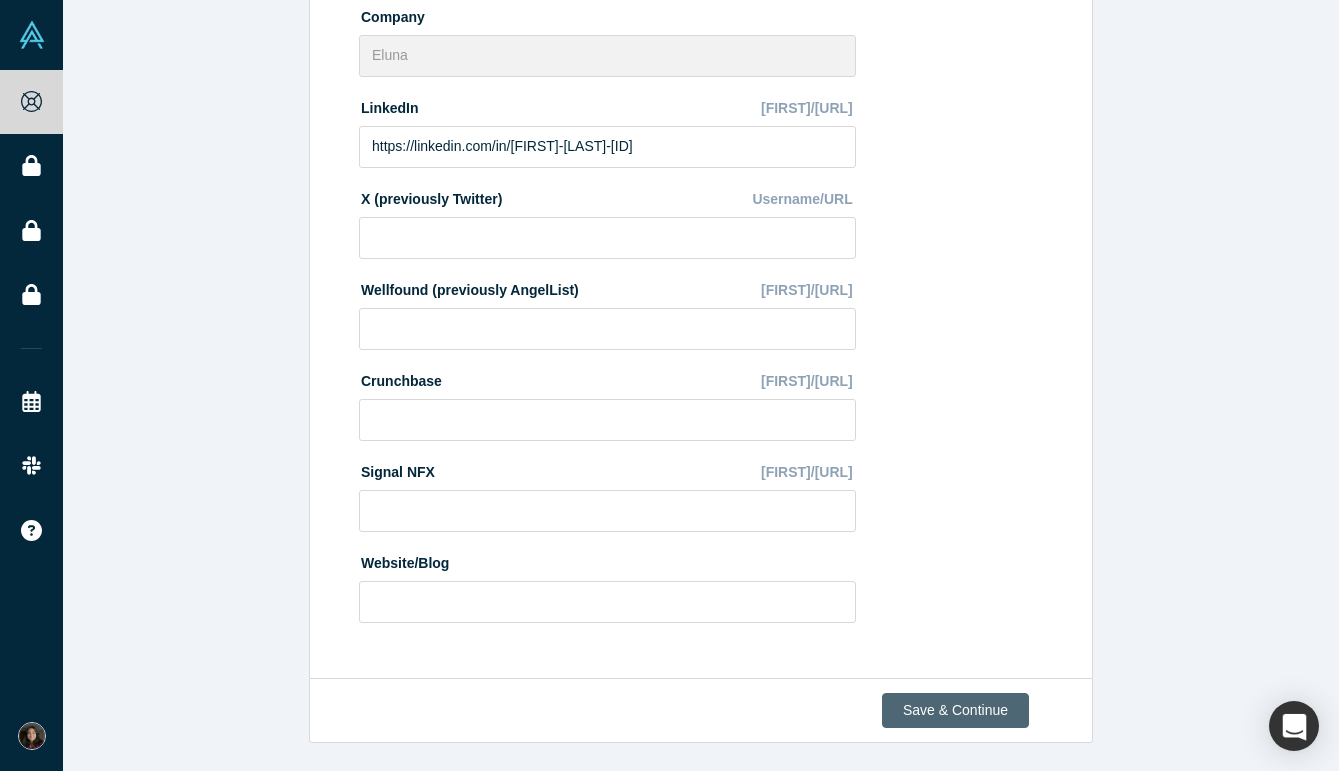 click on "Save & Continue" at bounding box center [955, 710] 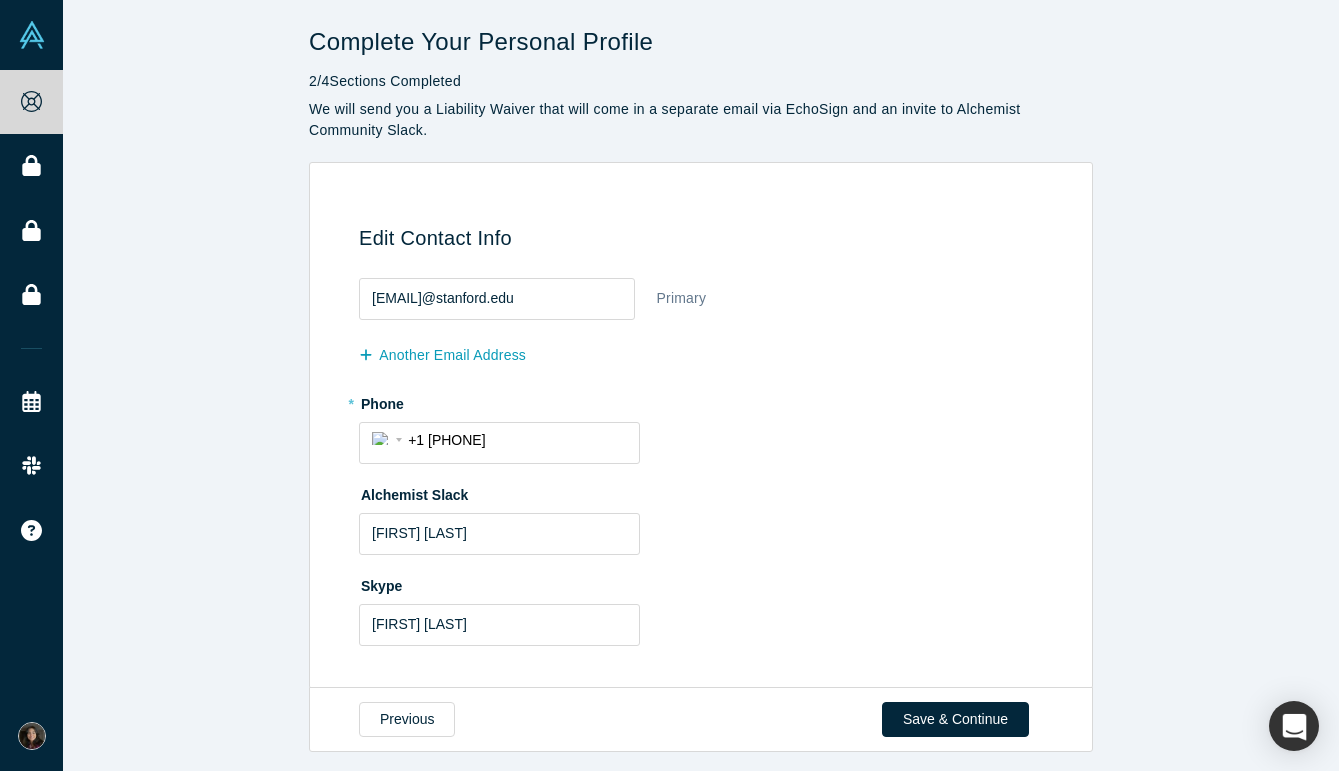 scroll, scrollTop: 9, scrollLeft: 0, axis: vertical 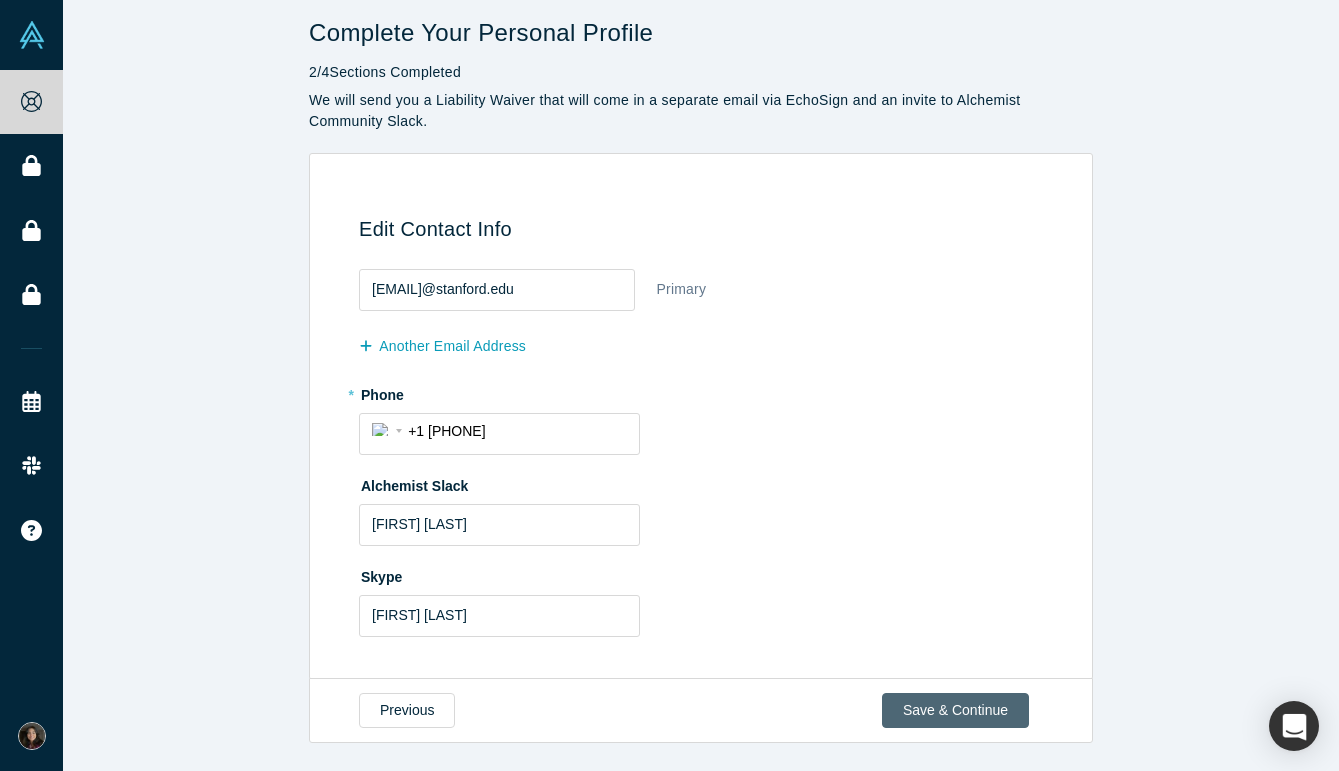 click on "Save & Continue" at bounding box center [955, 710] 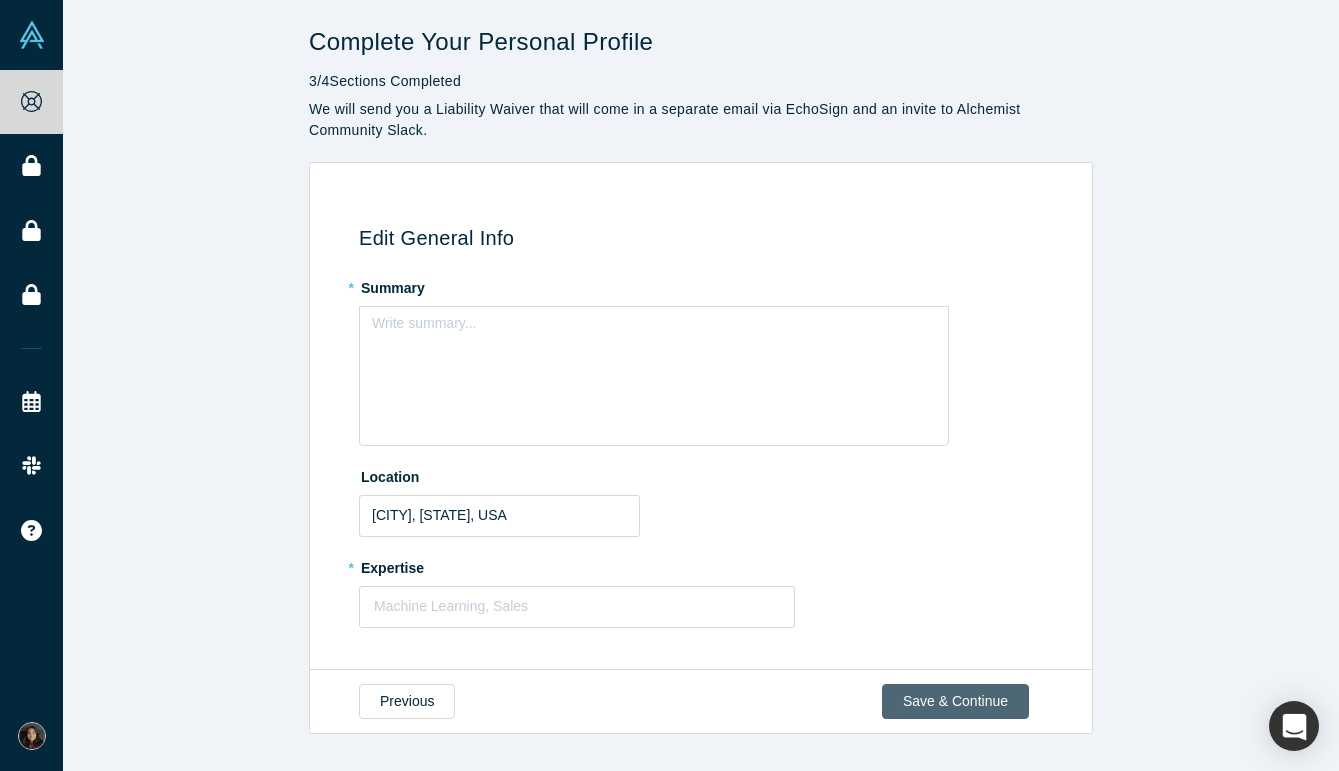 scroll, scrollTop: 0, scrollLeft: 0, axis: both 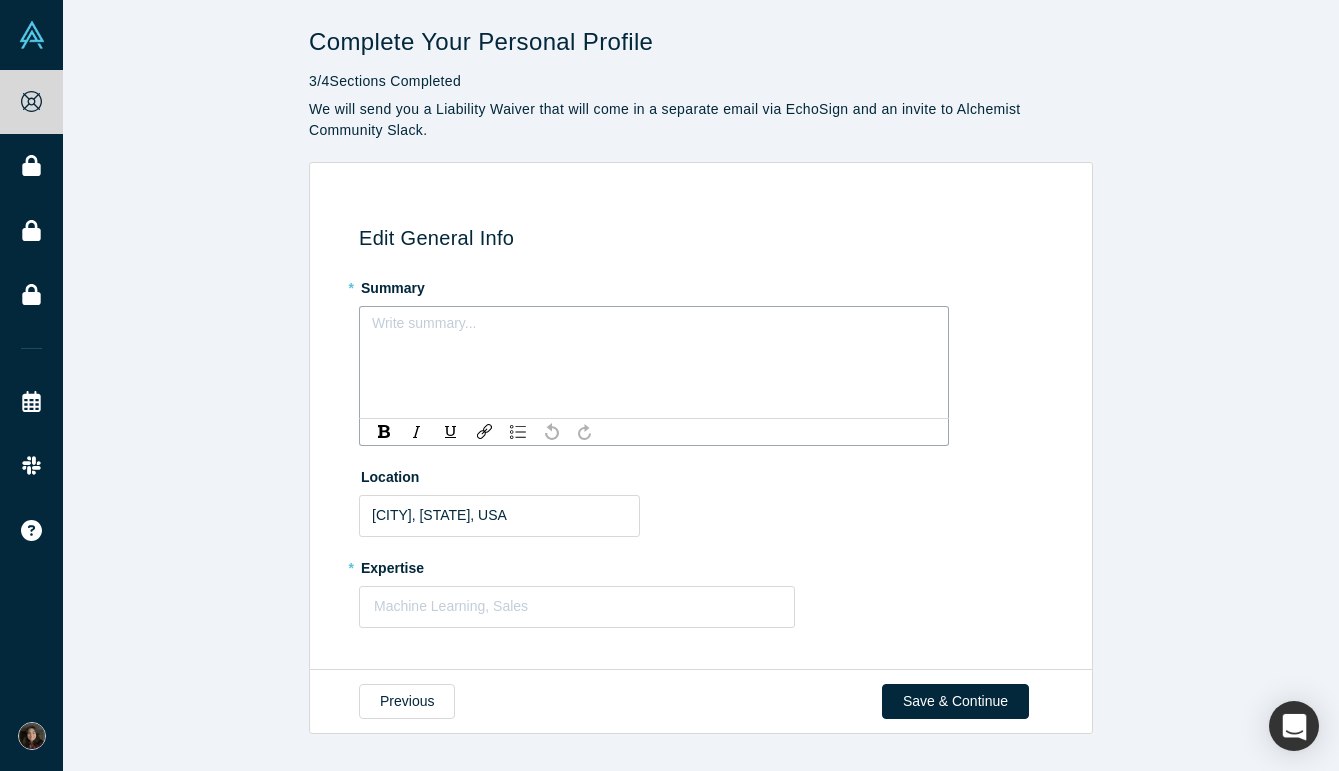 click at bounding box center (654, 329) 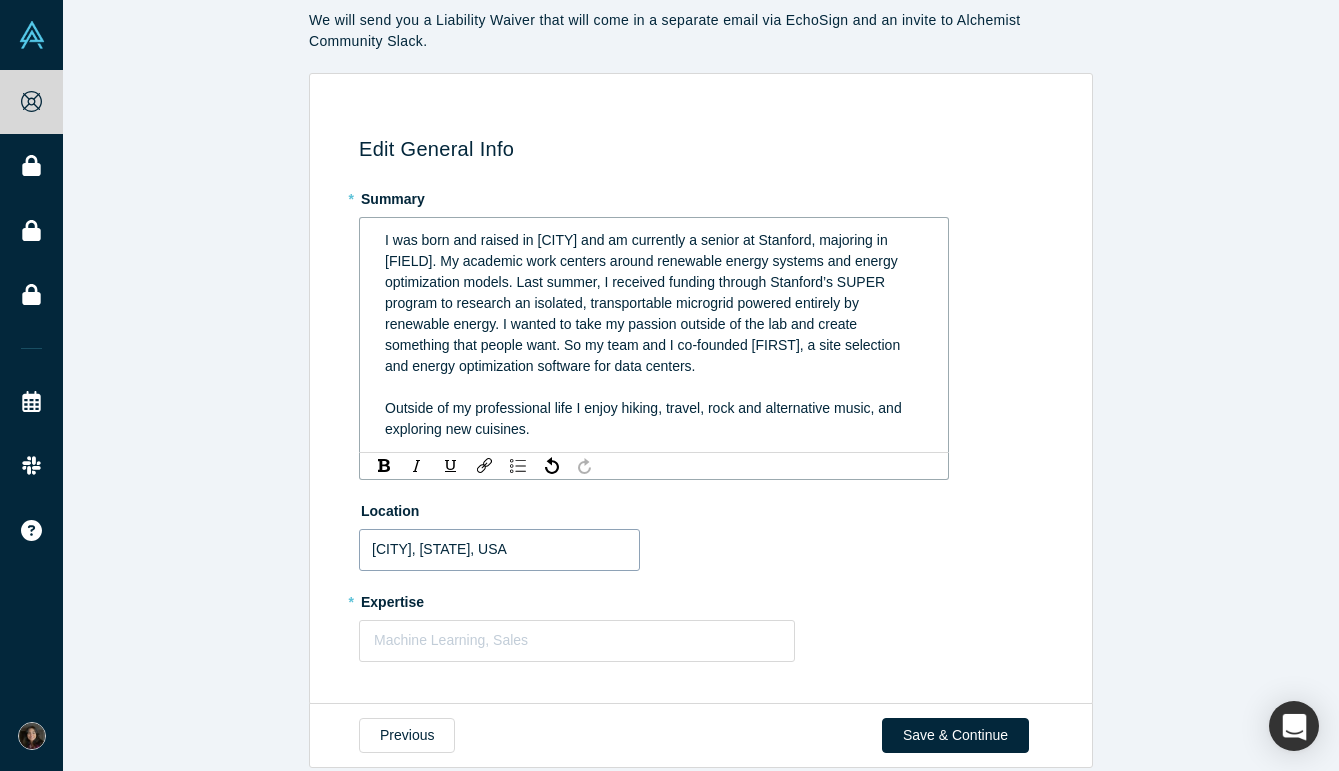 scroll, scrollTop: 114, scrollLeft: 0, axis: vertical 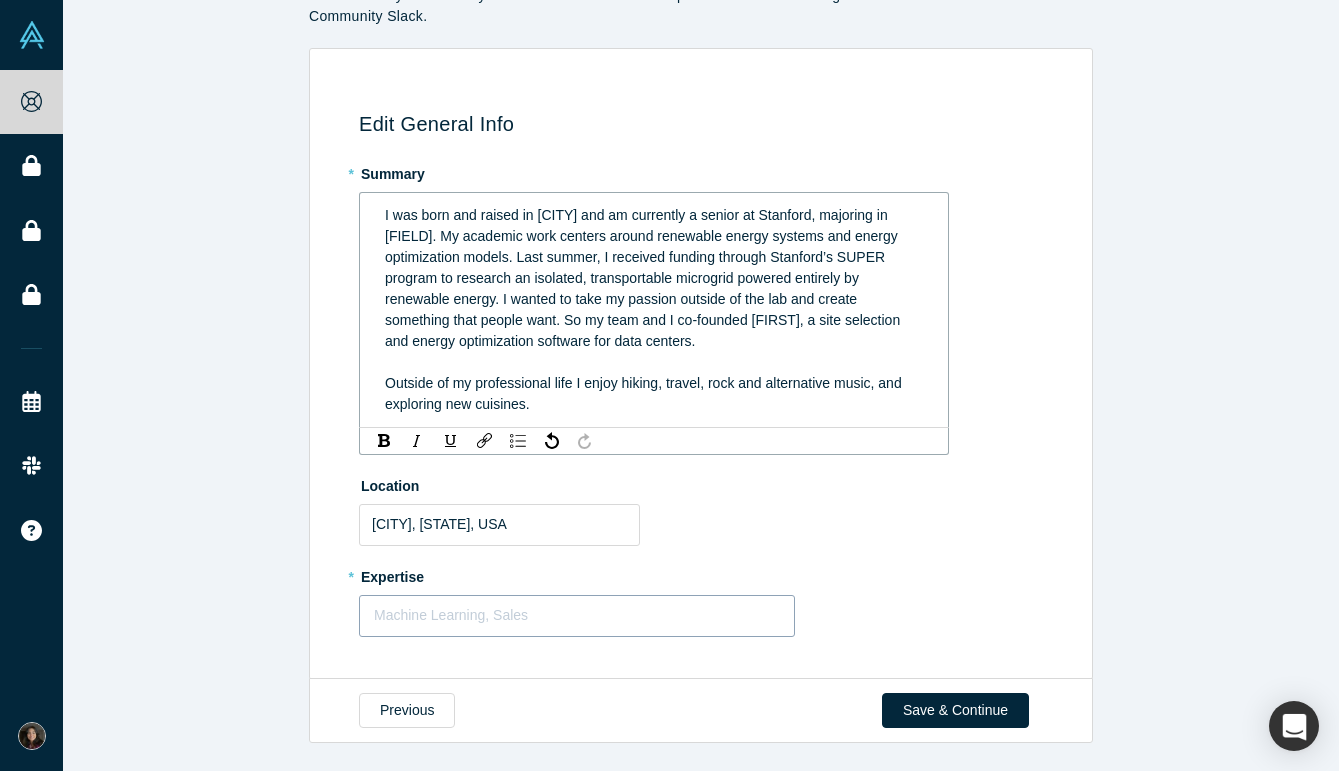 click at bounding box center [577, 615] 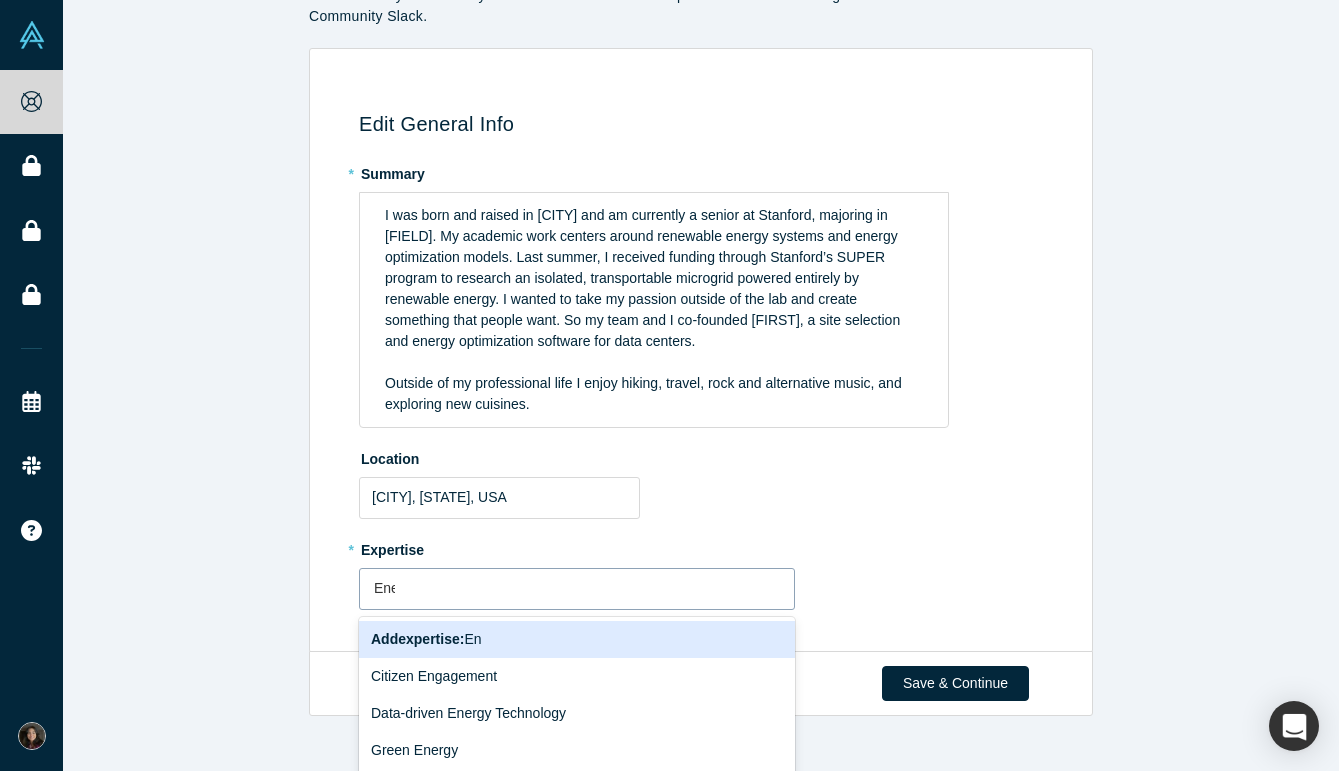 scroll, scrollTop: 87, scrollLeft: 0, axis: vertical 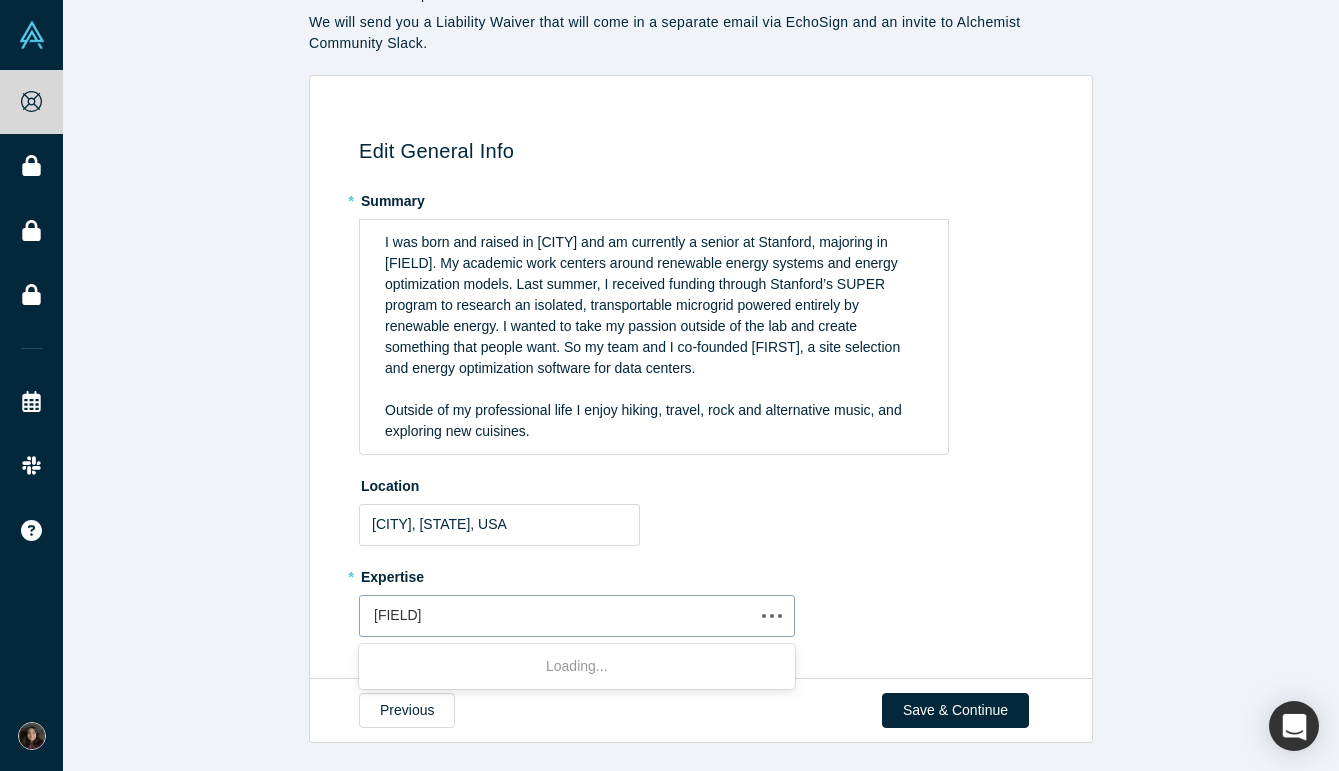 type on "Energy Engi" 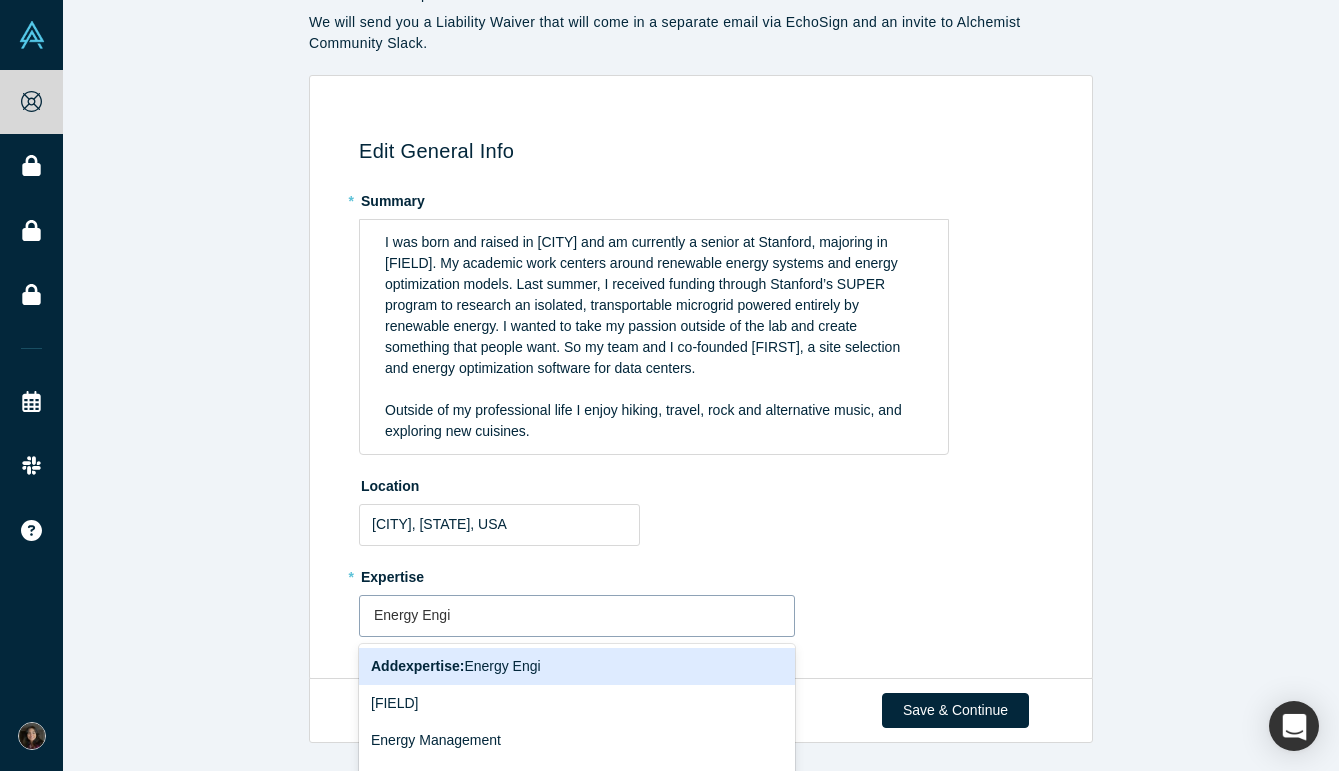 scroll, scrollTop: 114, scrollLeft: 0, axis: vertical 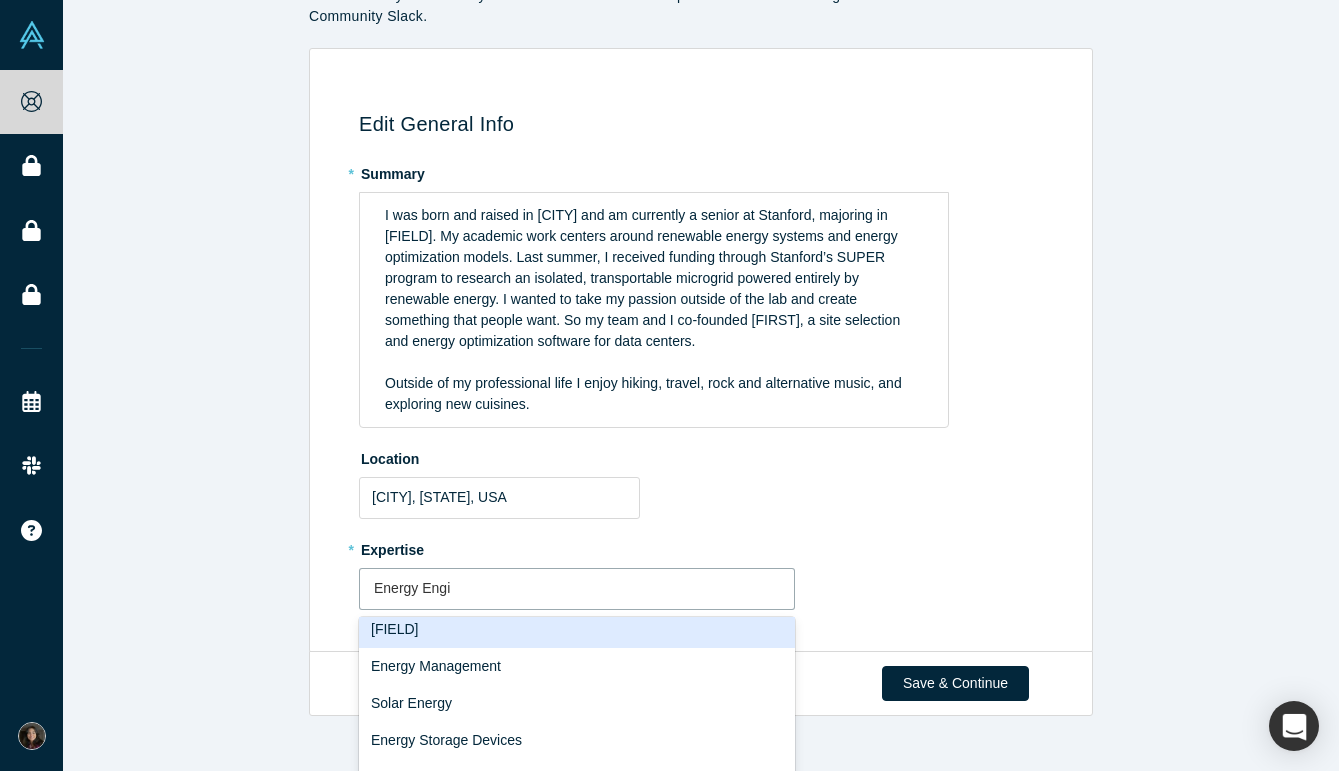 click on "[FIELD]" at bounding box center (577, 629) 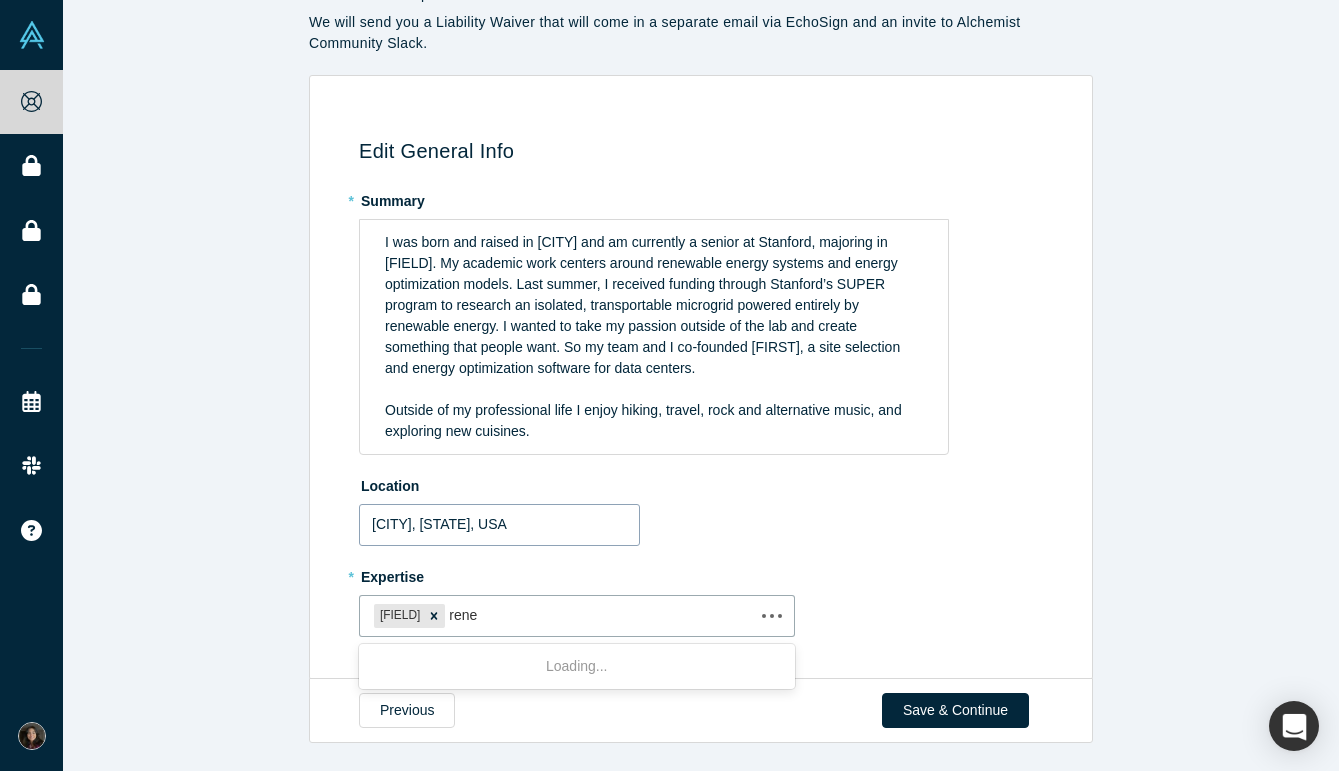 scroll, scrollTop: 87, scrollLeft: 0, axis: vertical 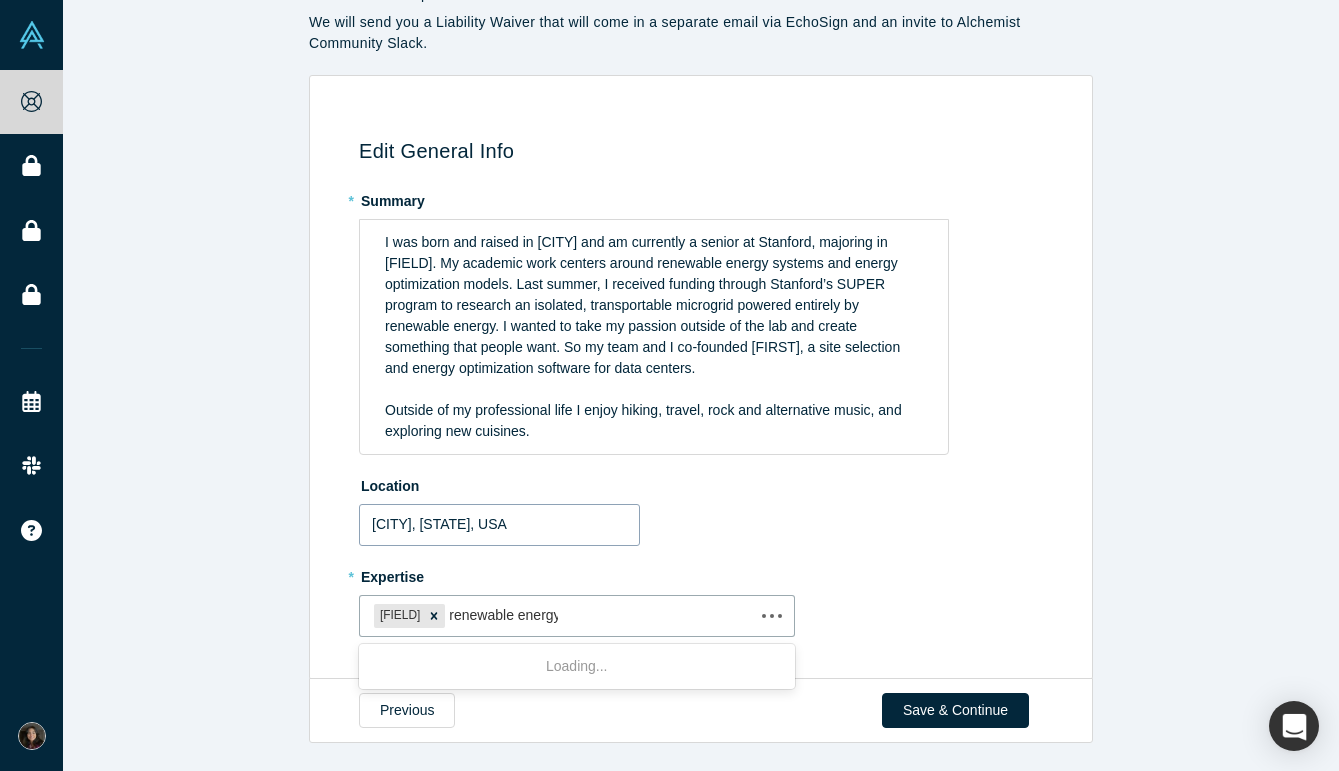 type on "renewable energy" 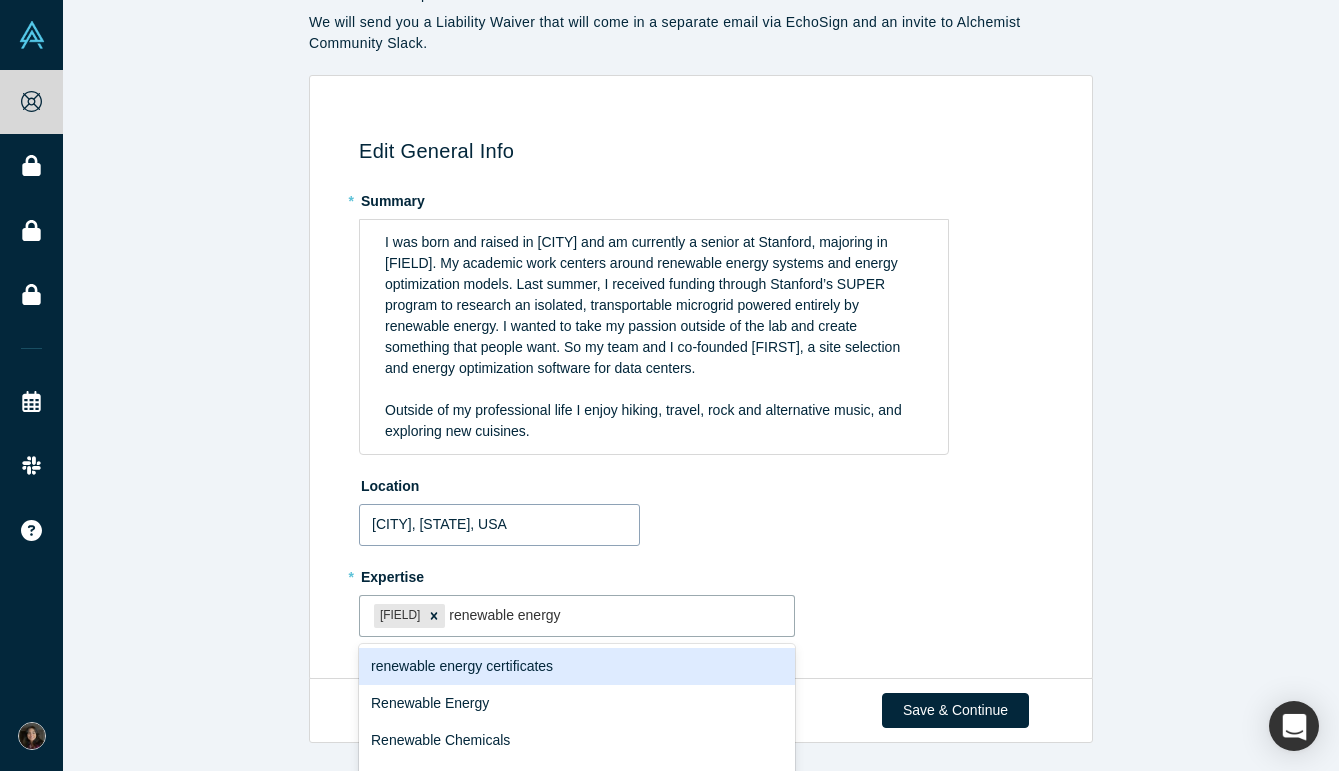 scroll, scrollTop: 114, scrollLeft: 0, axis: vertical 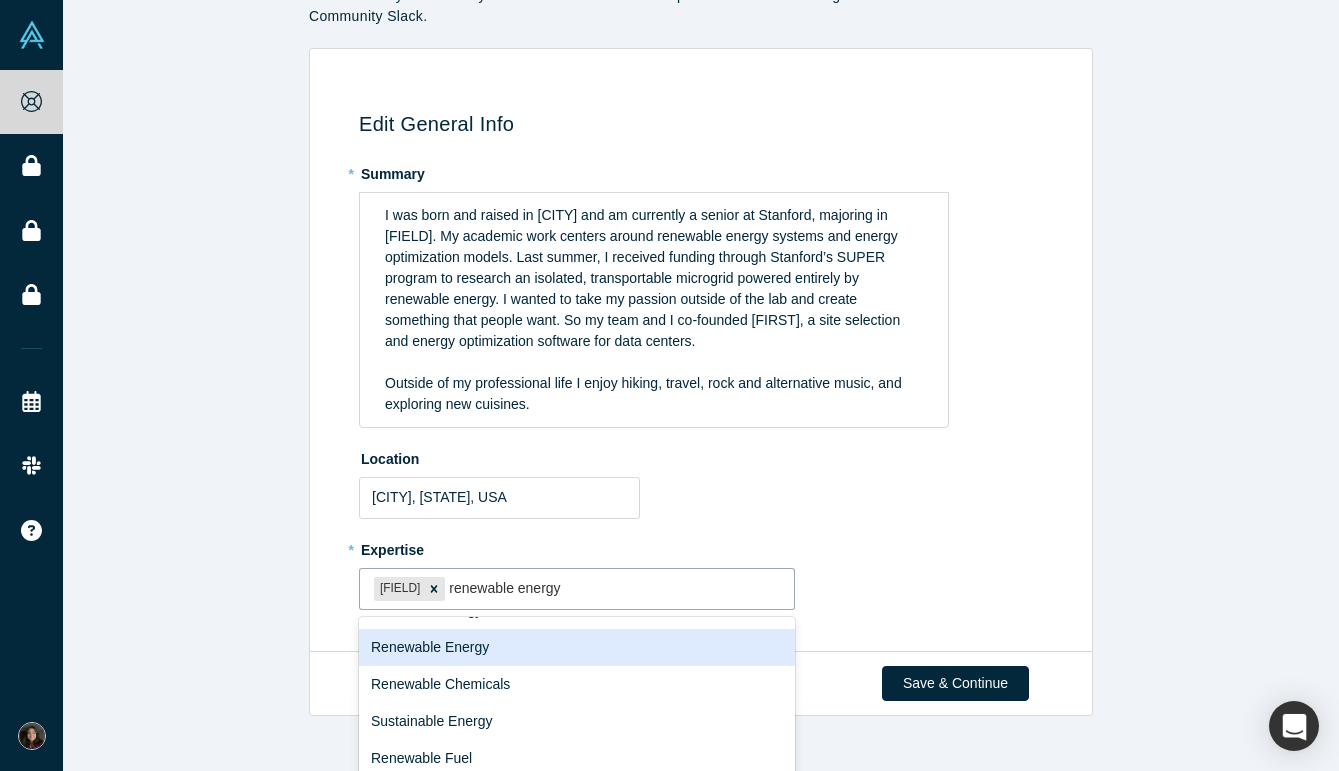 click on "Renewable Energy" at bounding box center [577, 647] 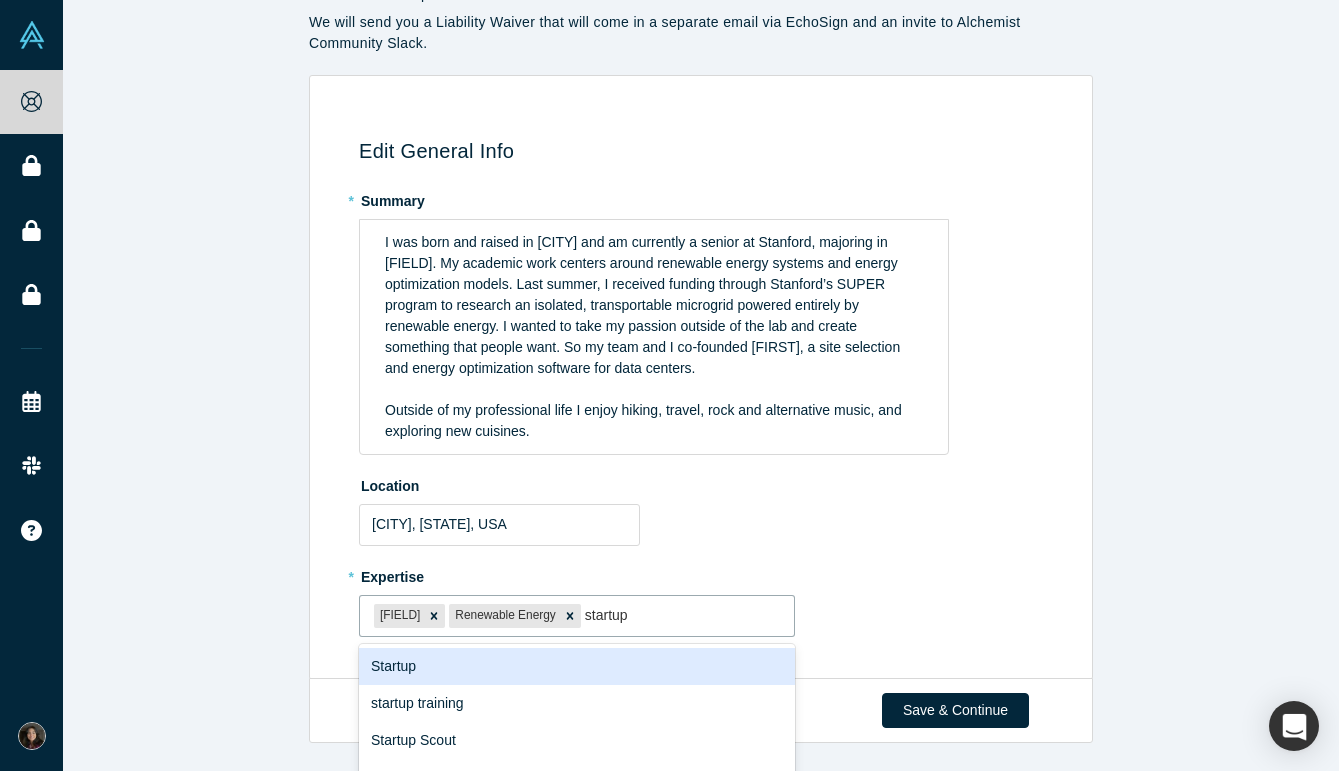 scroll, scrollTop: 114, scrollLeft: 0, axis: vertical 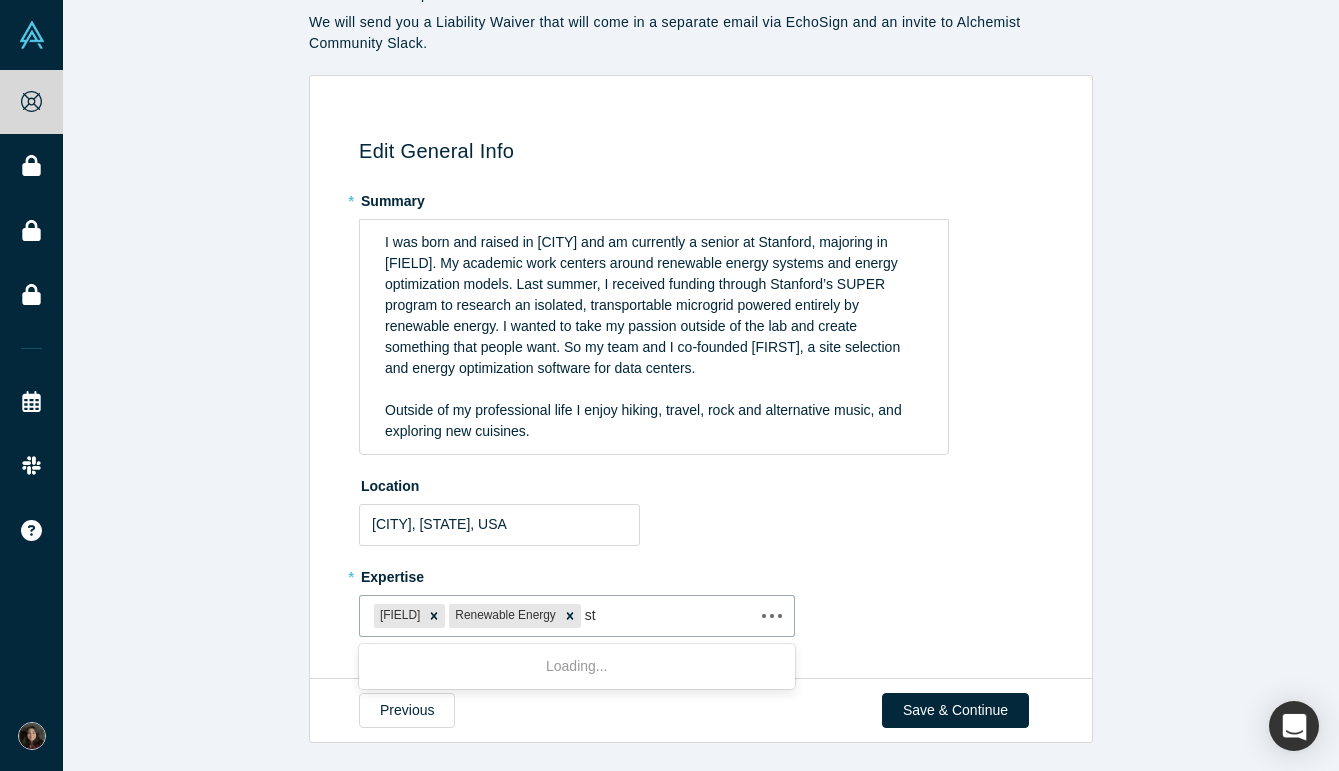 type on "s" 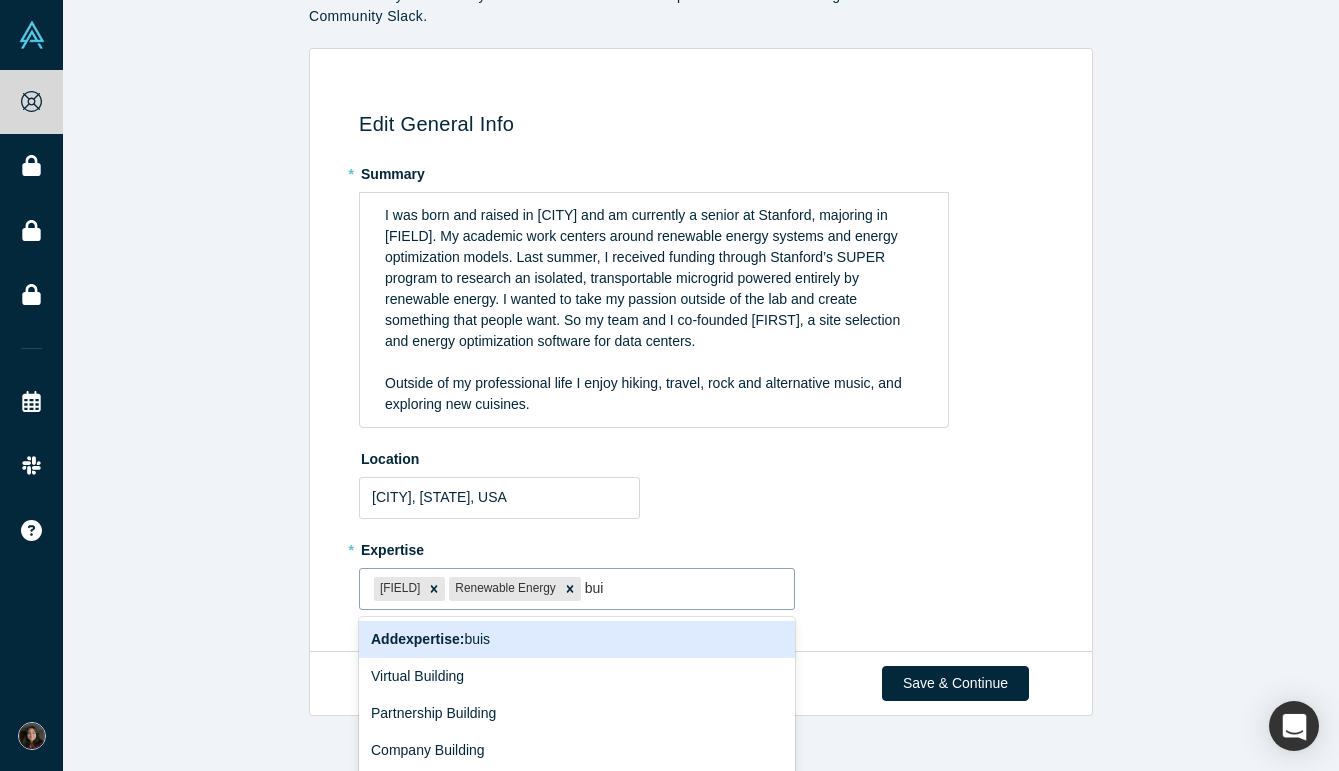 scroll, scrollTop: 87, scrollLeft: 0, axis: vertical 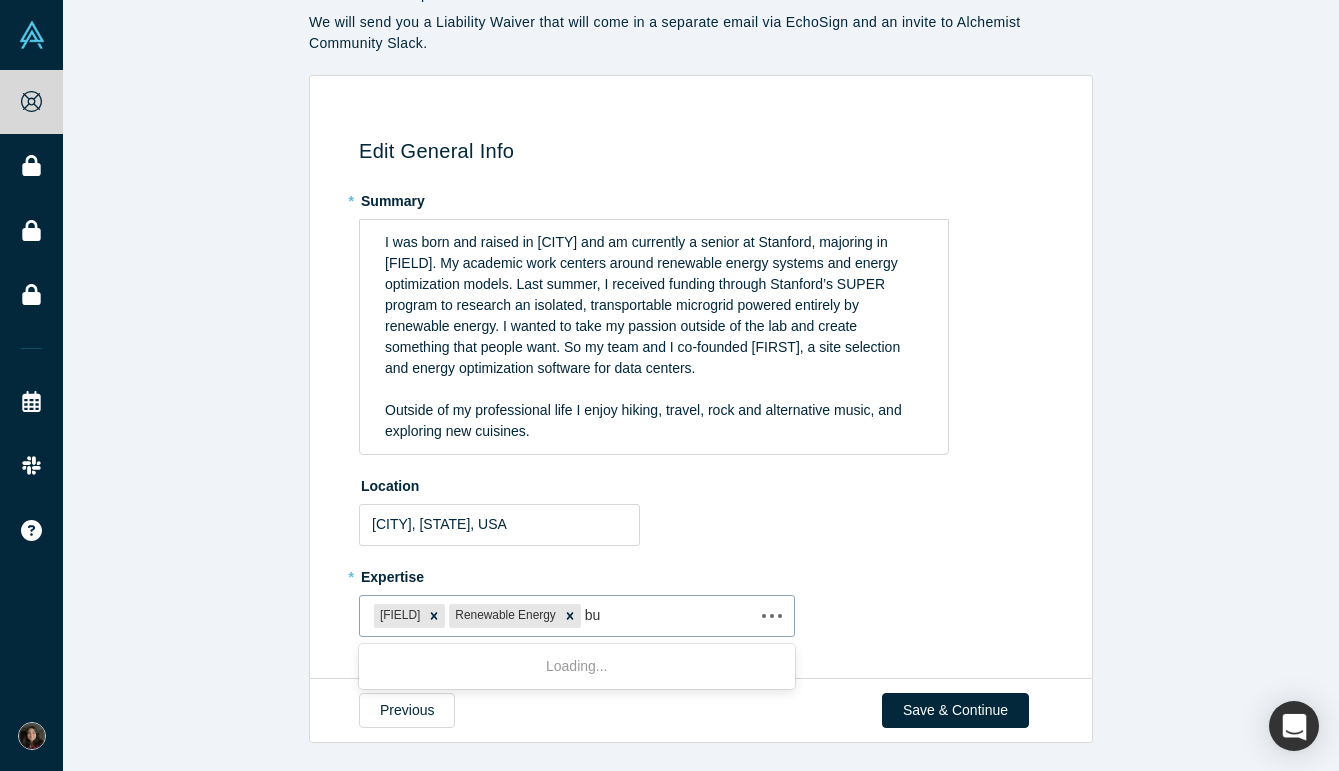 type on "b" 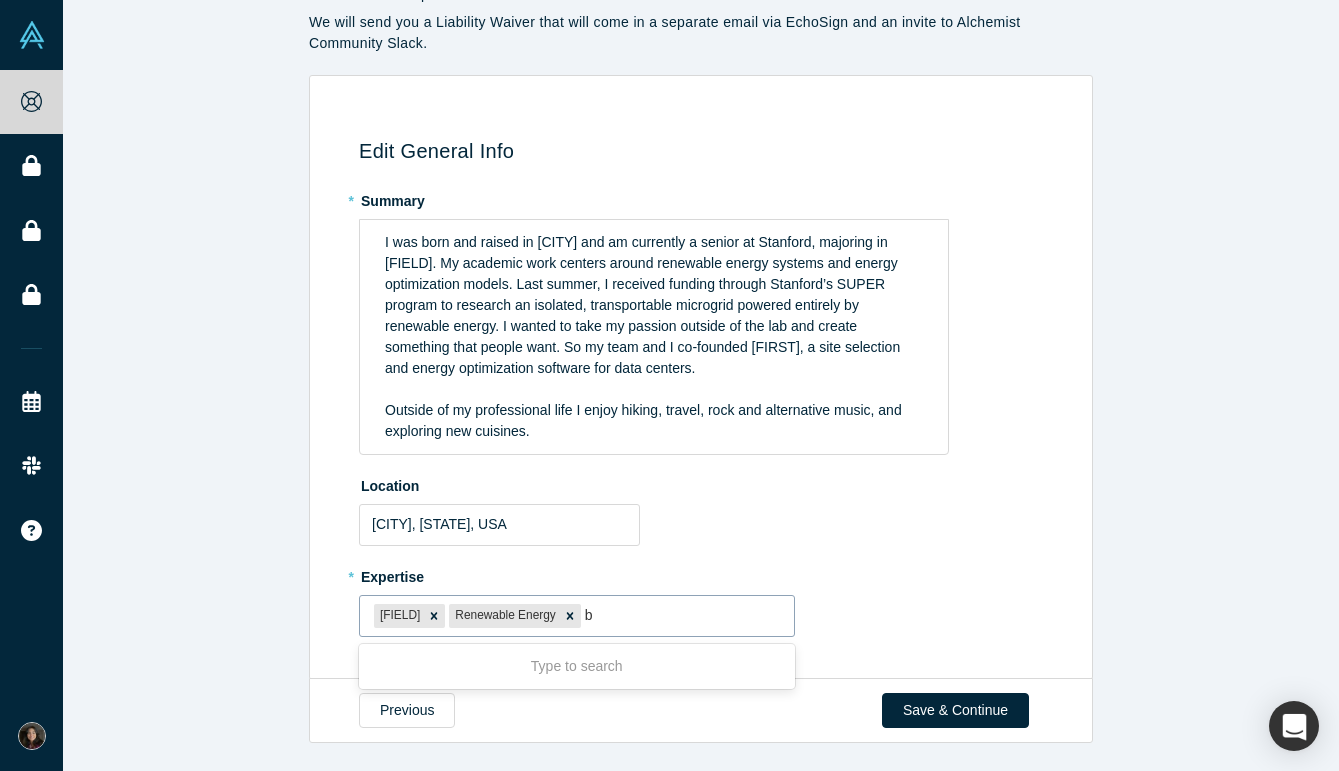 type 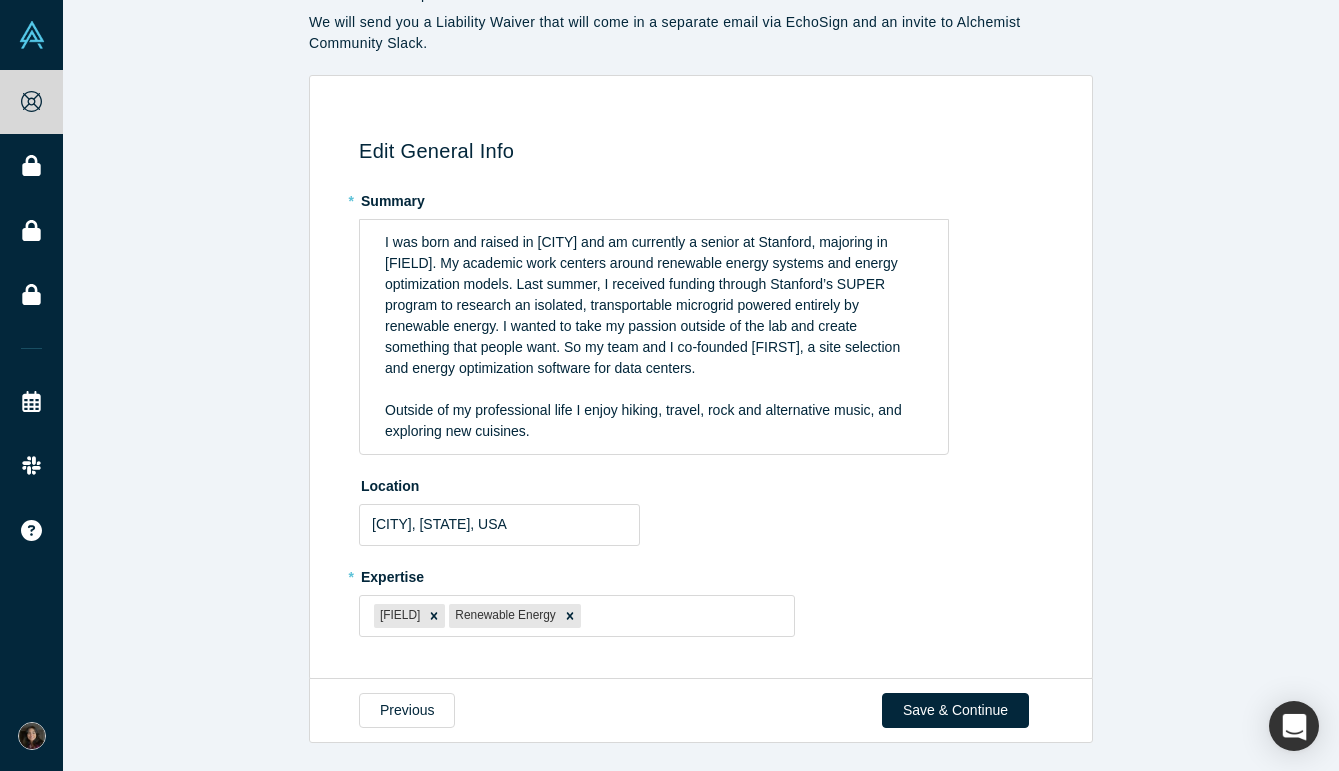 click on "Edit General Info * Summary I was born and raised in [CITY] and am currently a senior at Stanford, majoring in [FIELD]. My academic work centers around renewable energy systems and energy optimization models. Last summer, I received funding through Stanford’s SUPER program to research an isolated, transportable microgrid powered entirely by renewable energy. I wanted to take my passion outside of the lab and create something that people want. So my team and I co-founded [FIRST], a site selection and energy optimization software for data centers. Outside of my professional life I enjoy hiking, travel, rock and alternative music, and exploring new cuisines. Location [CITY], [STATE], USA * Expertise [FIELD] Renewable Energy
To pick up a draggable item, press the space bar.
While dragging, use the arrow keys to move the item.
Press space again to drop the item in its new position, or press escape to cancel." at bounding box center (697, 384) 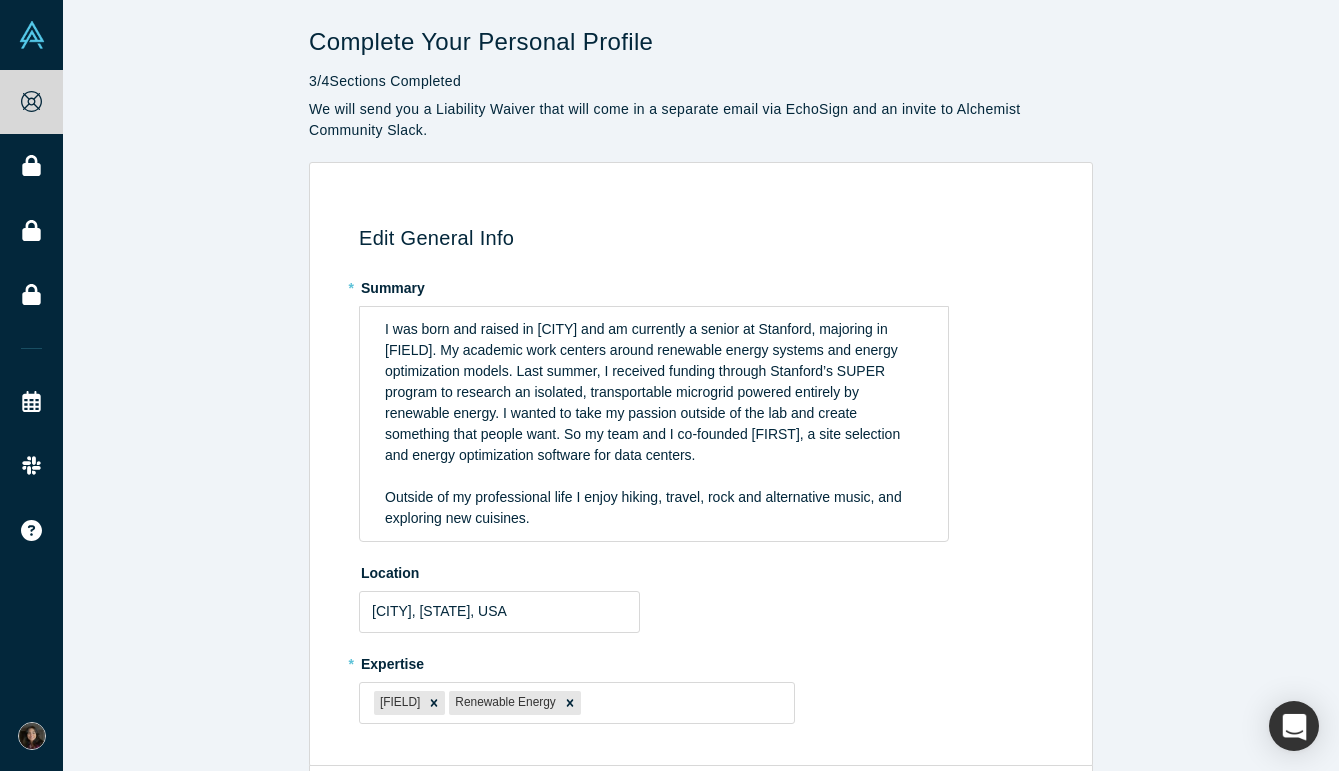 scroll, scrollTop: 87, scrollLeft: 0, axis: vertical 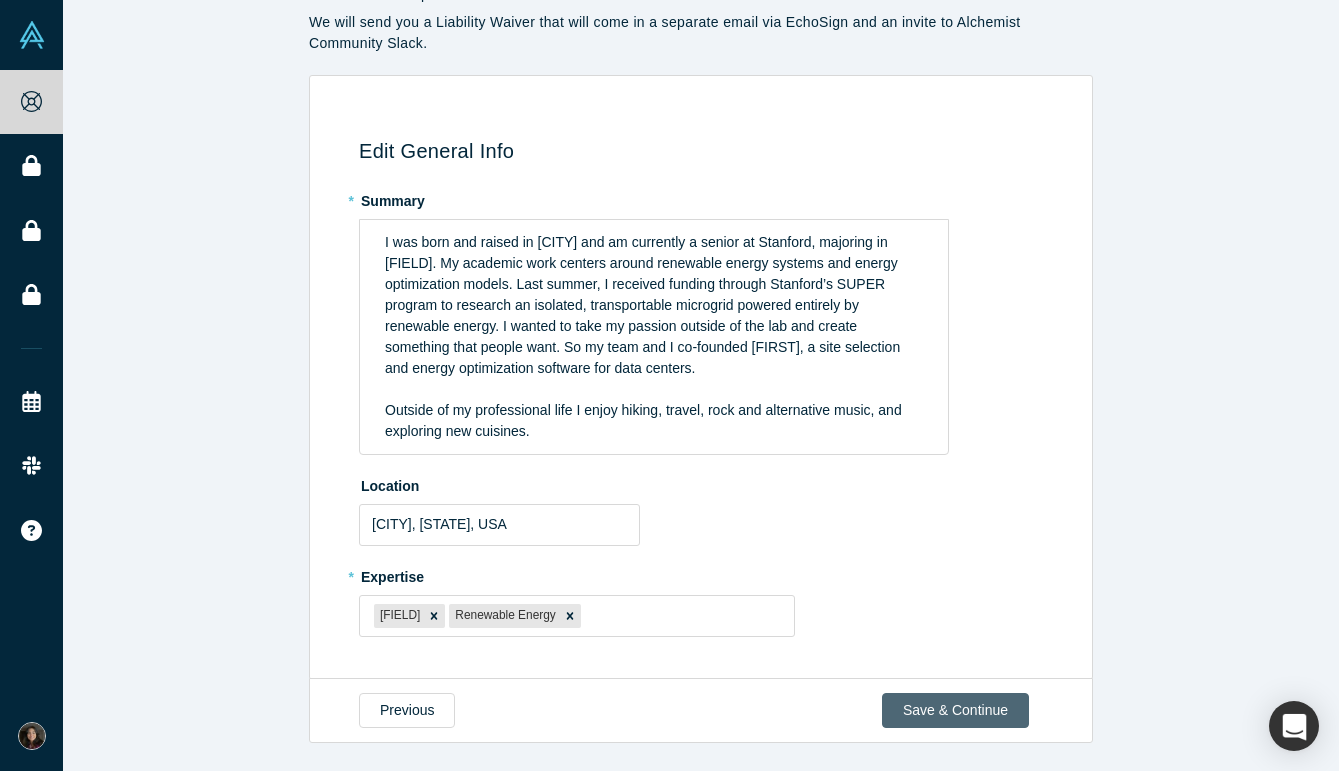 click on "Save & Continue" at bounding box center [955, 710] 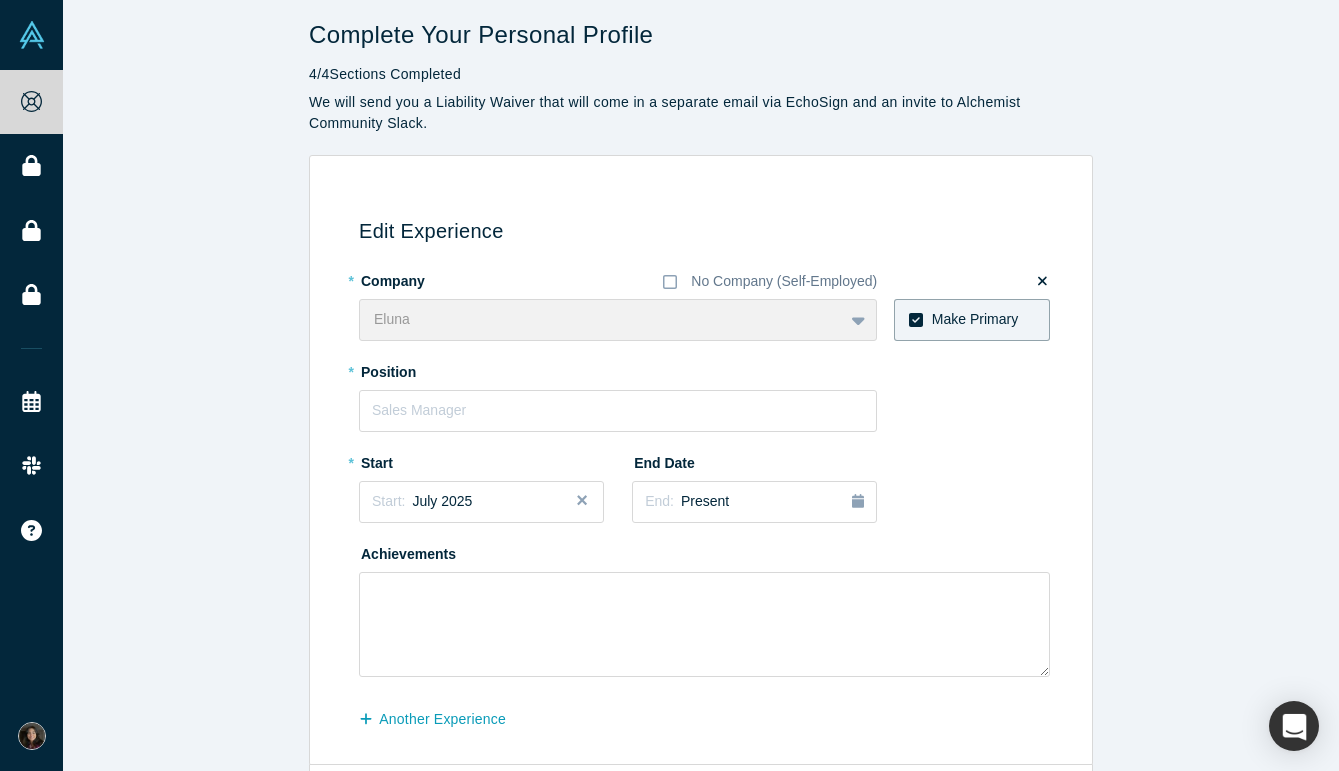 scroll, scrollTop: 0, scrollLeft: 0, axis: both 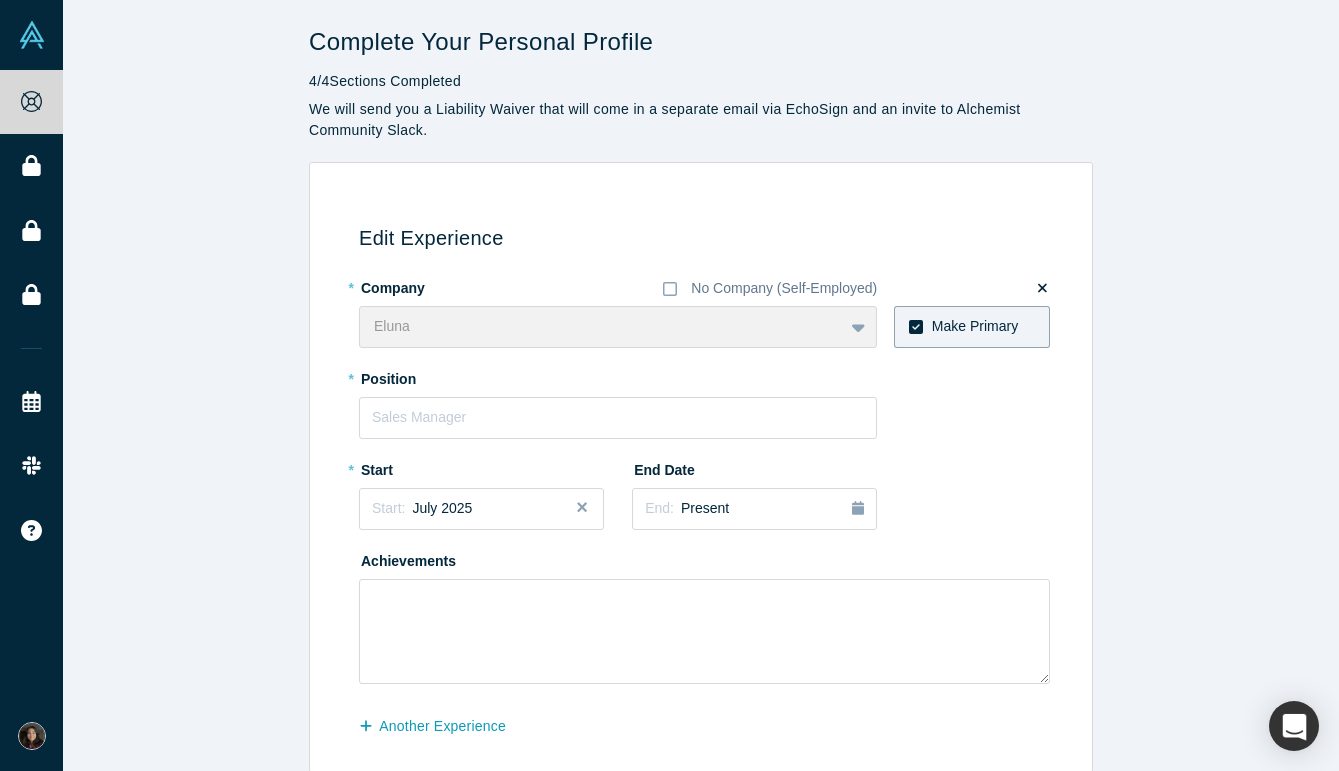 click on "[FIRST]
To pick up a draggable item, press the space bar.
While dragging, use the arrow keys to move the item.
Press space again to drop the item in its new position, or press escape to cancel." at bounding box center (618, 327) 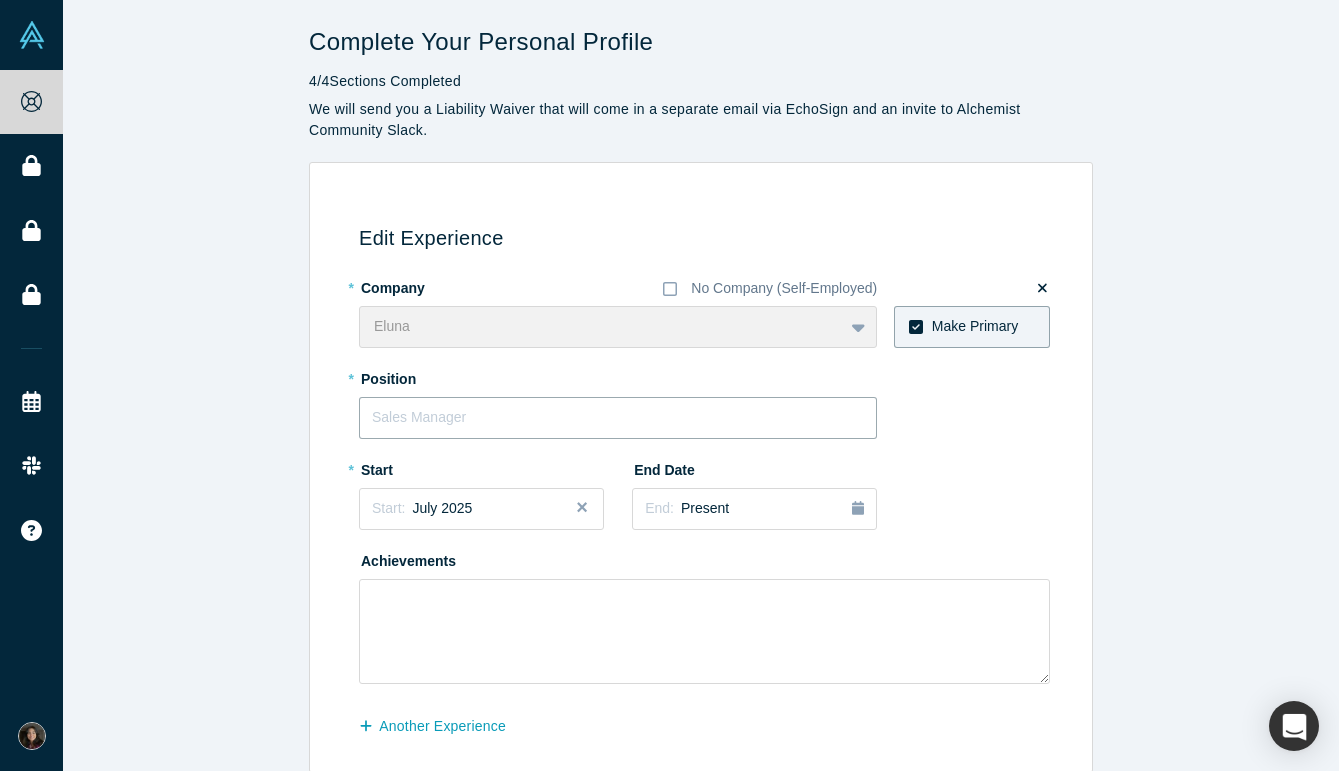 click at bounding box center (618, 418) 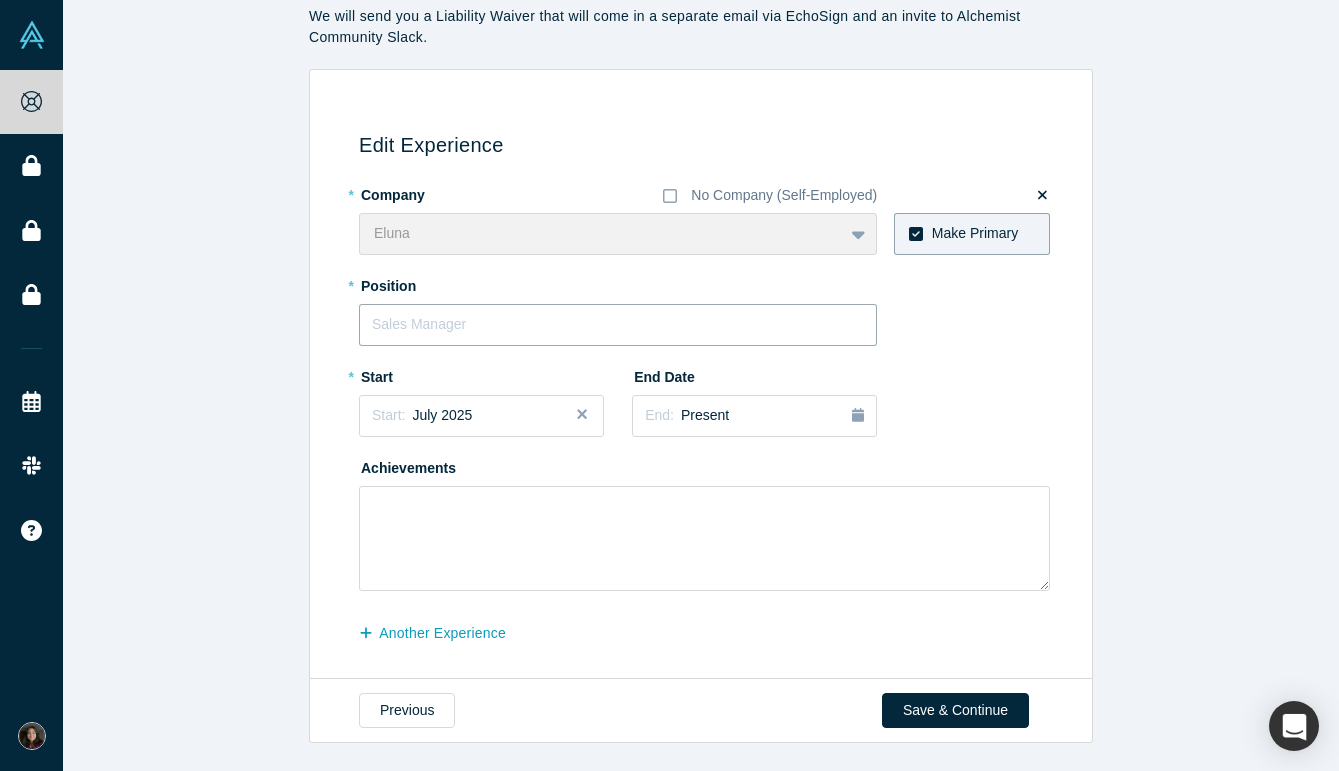 scroll, scrollTop: 0, scrollLeft: 0, axis: both 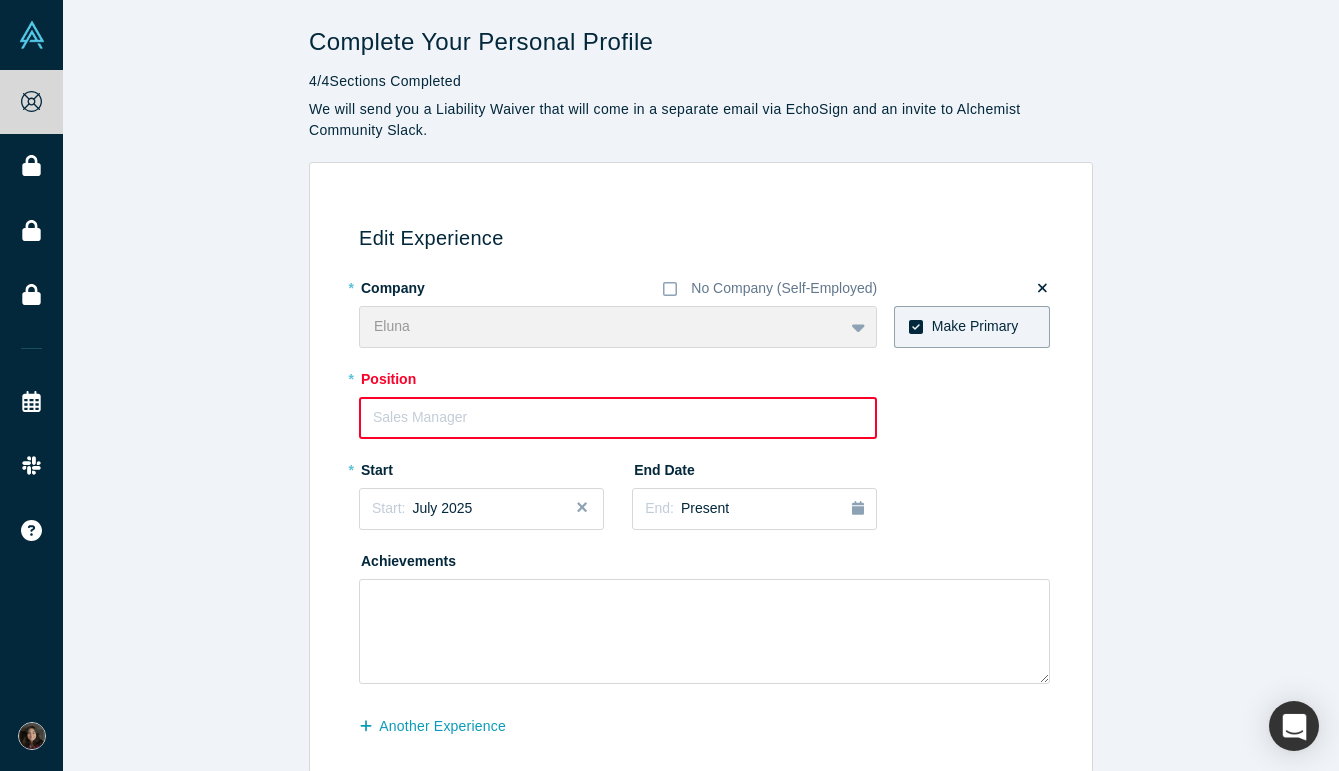 click at bounding box center [1042, 288] 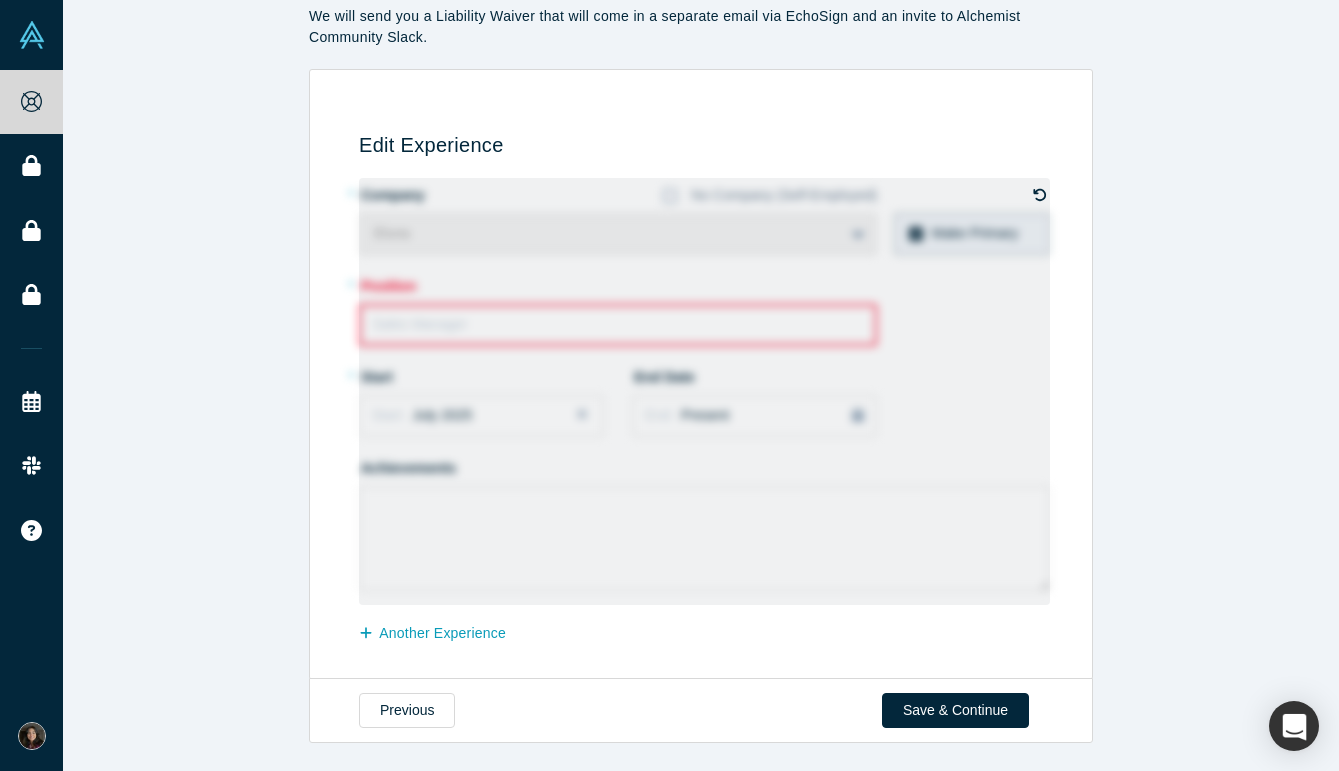 scroll, scrollTop: 0, scrollLeft: 0, axis: both 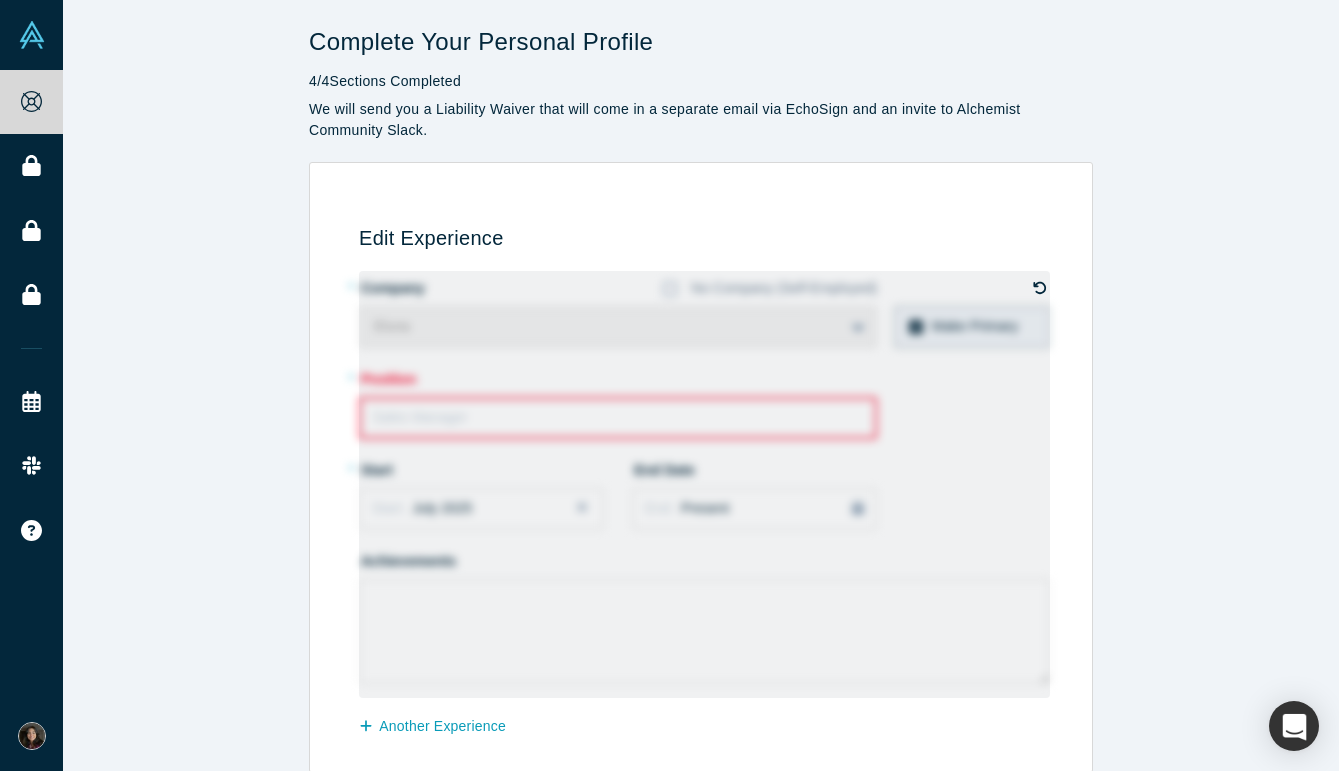 click 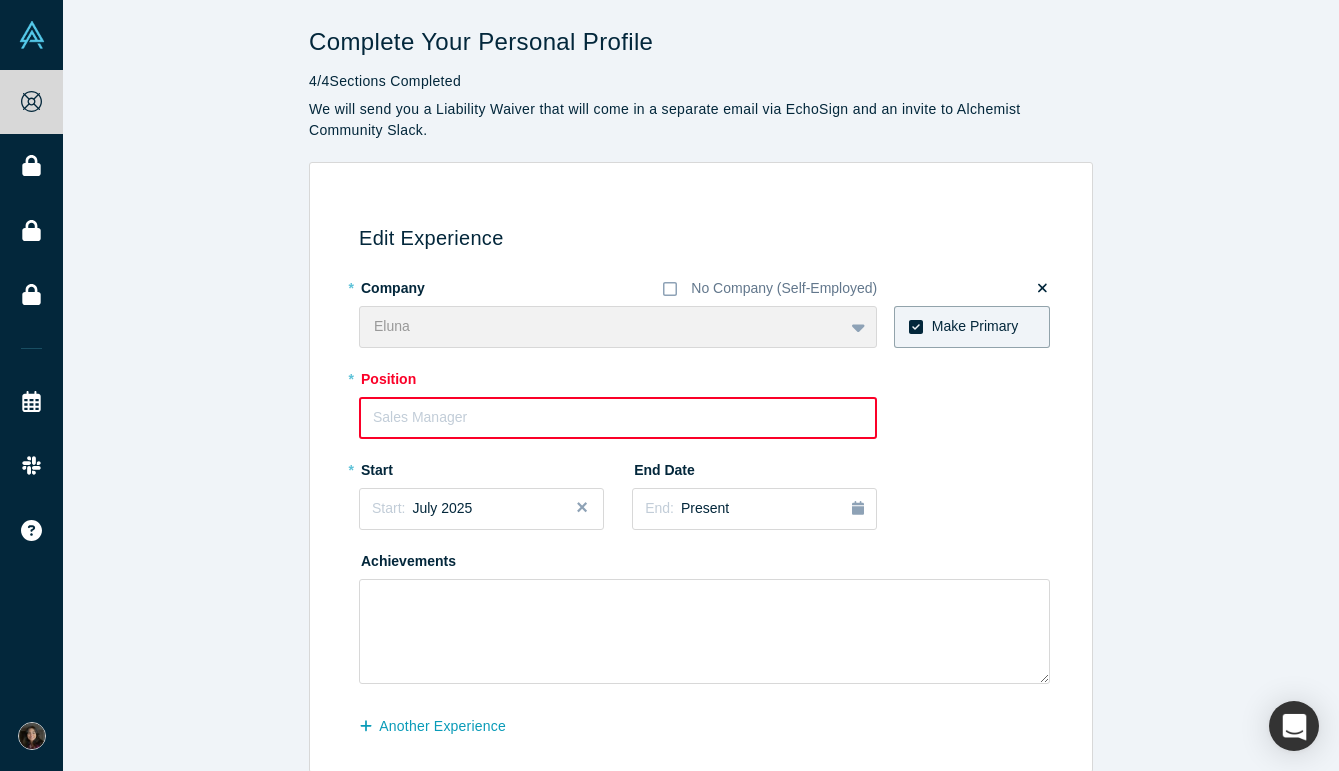 click on "[FIRST]
To pick up a draggable item, press the space bar.
While dragging, use the arrow keys to move the item.
Press space again to drop the item in its new position, or press escape to cancel." at bounding box center [618, 327] 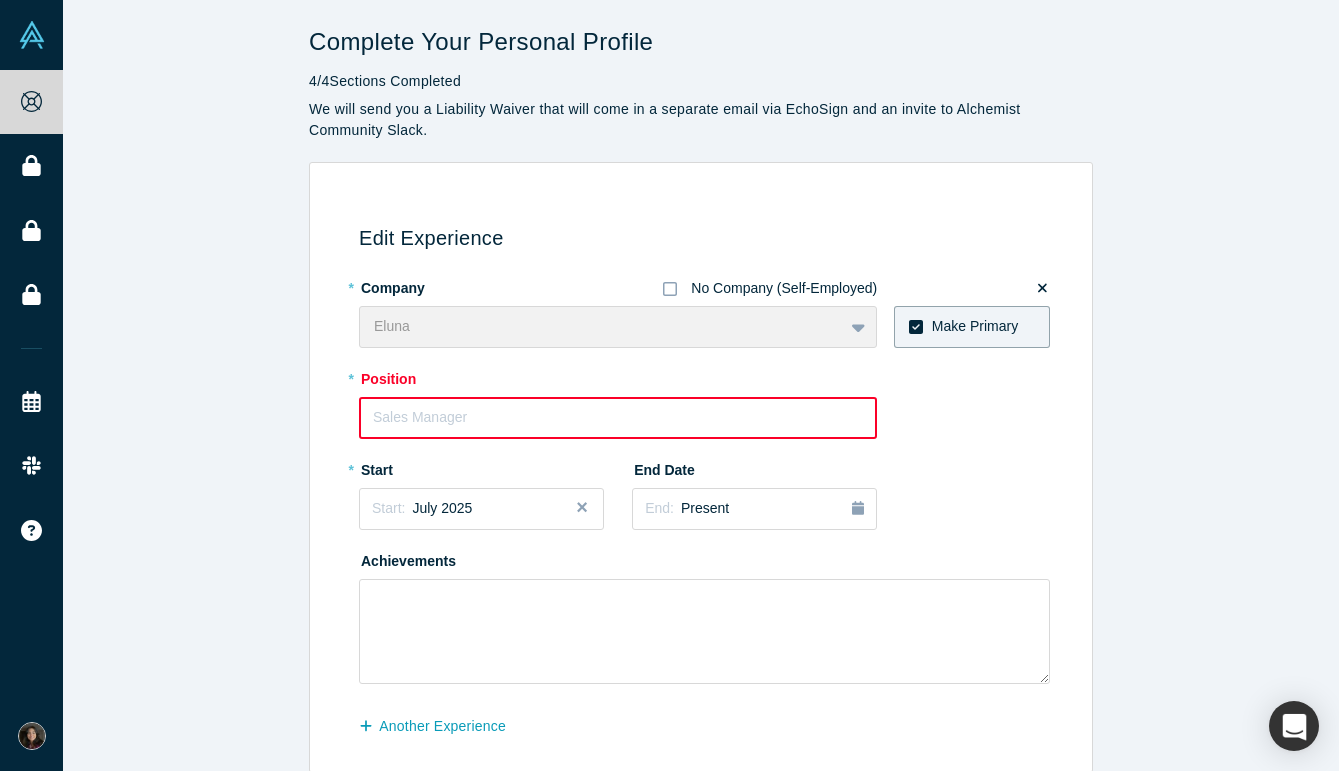 click 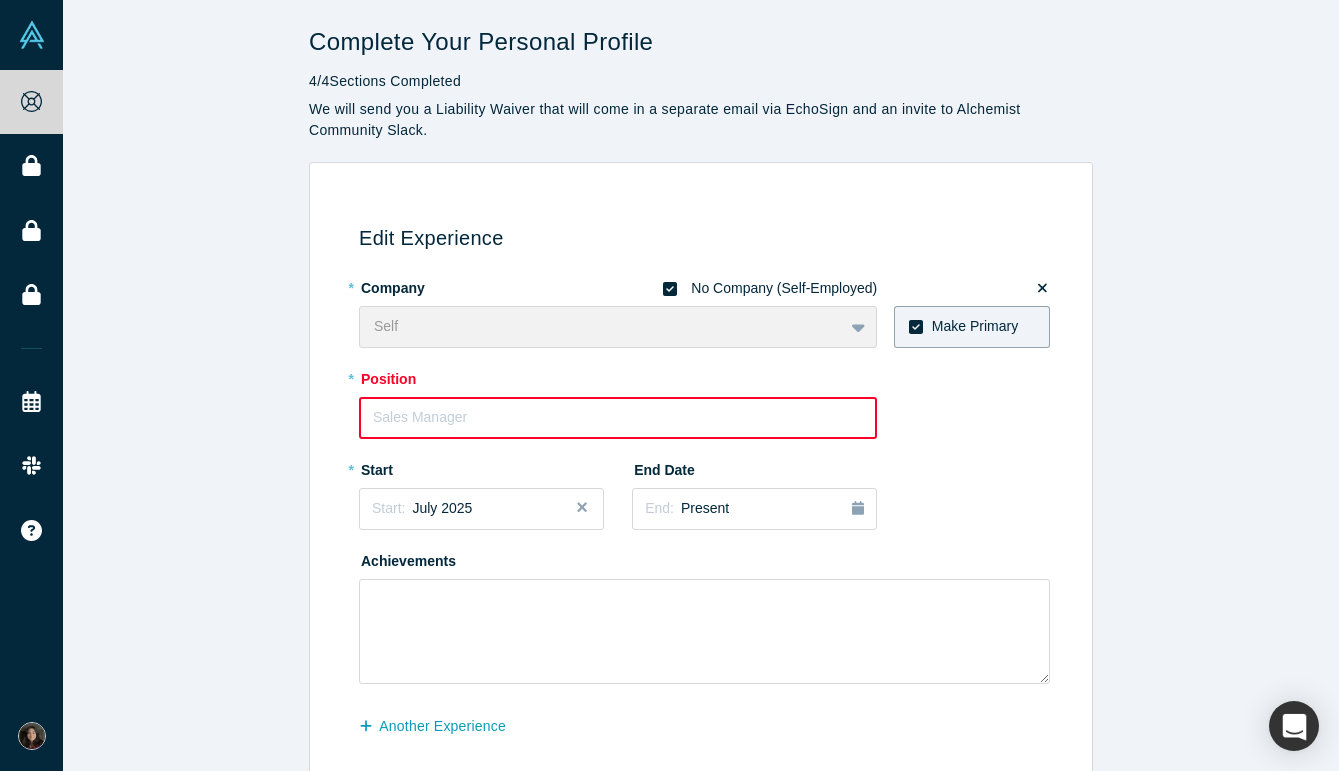 click 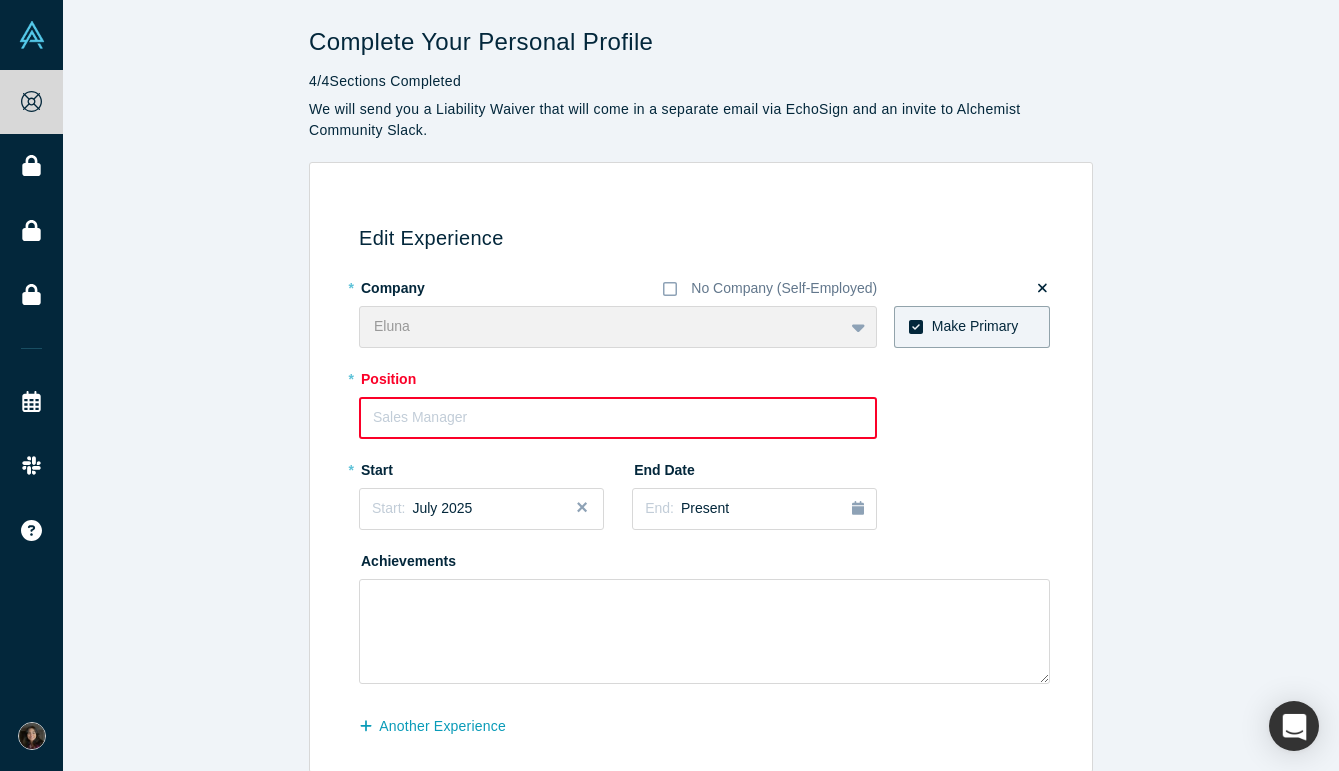 click on "[FIRST]
To pick up a draggable item, press the space bar.
While dragging, use the arrow keys to move the item.
Press space again to drop the item in its new position, or press escape to cancel." at bounding box center (618, 327) 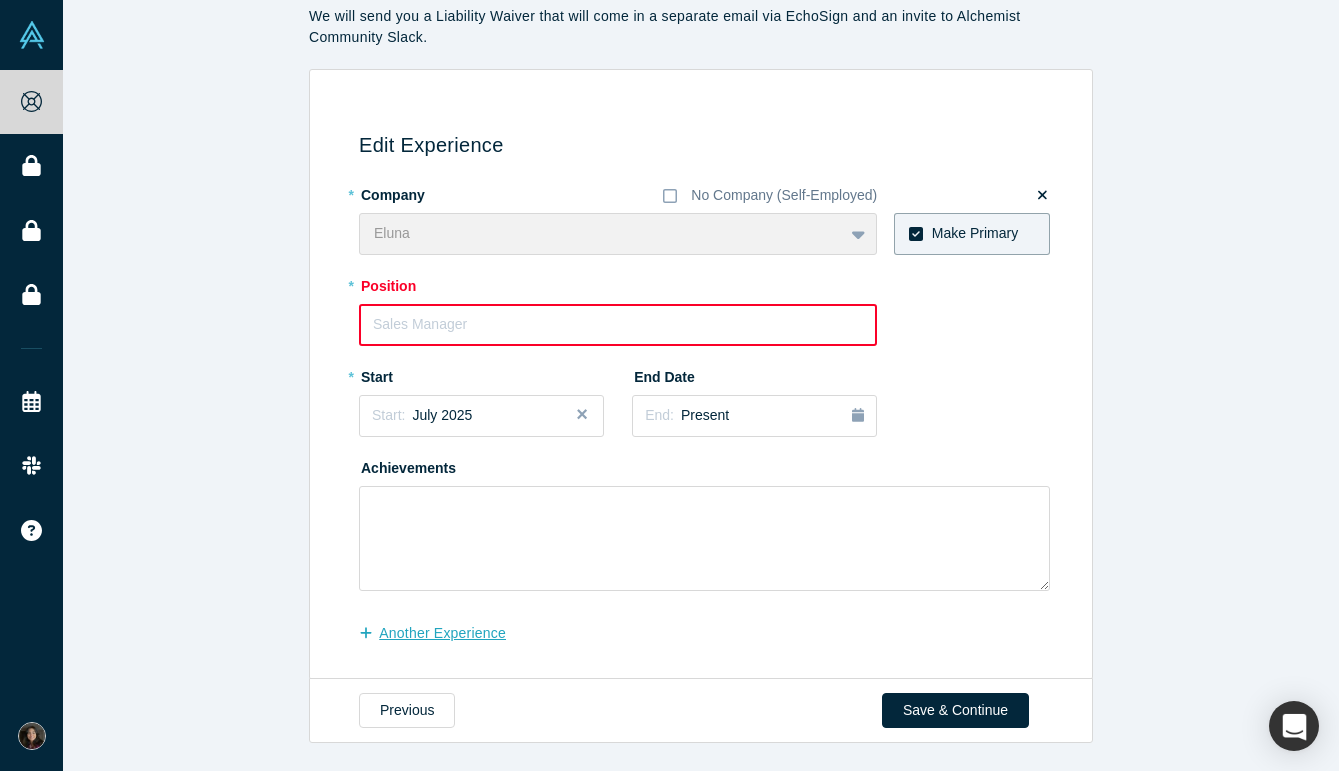 click on "another Experience" at bounding box center [443, 633] 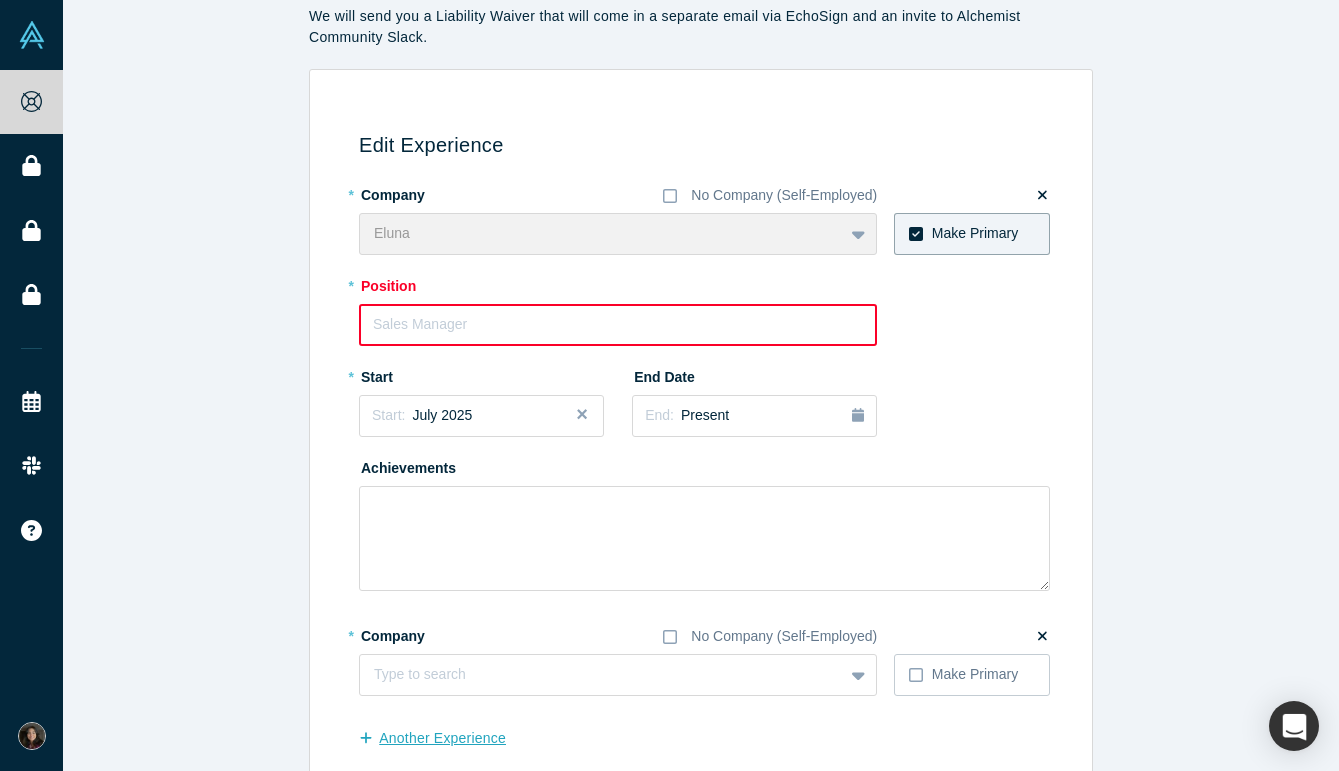 scroll, scrollTop: 176, scrollLeft: 0, axis: vertical 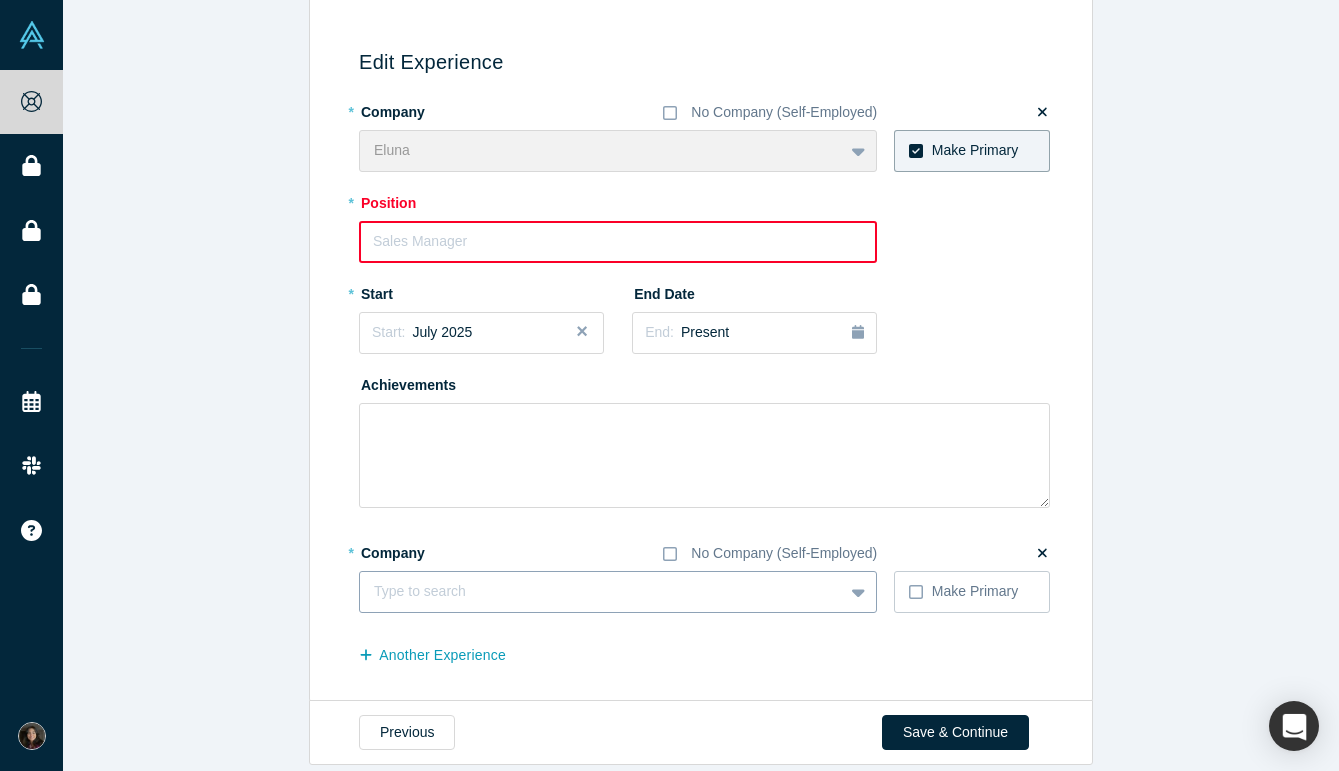 click on "Type to search" at bounding box center [601, 591] 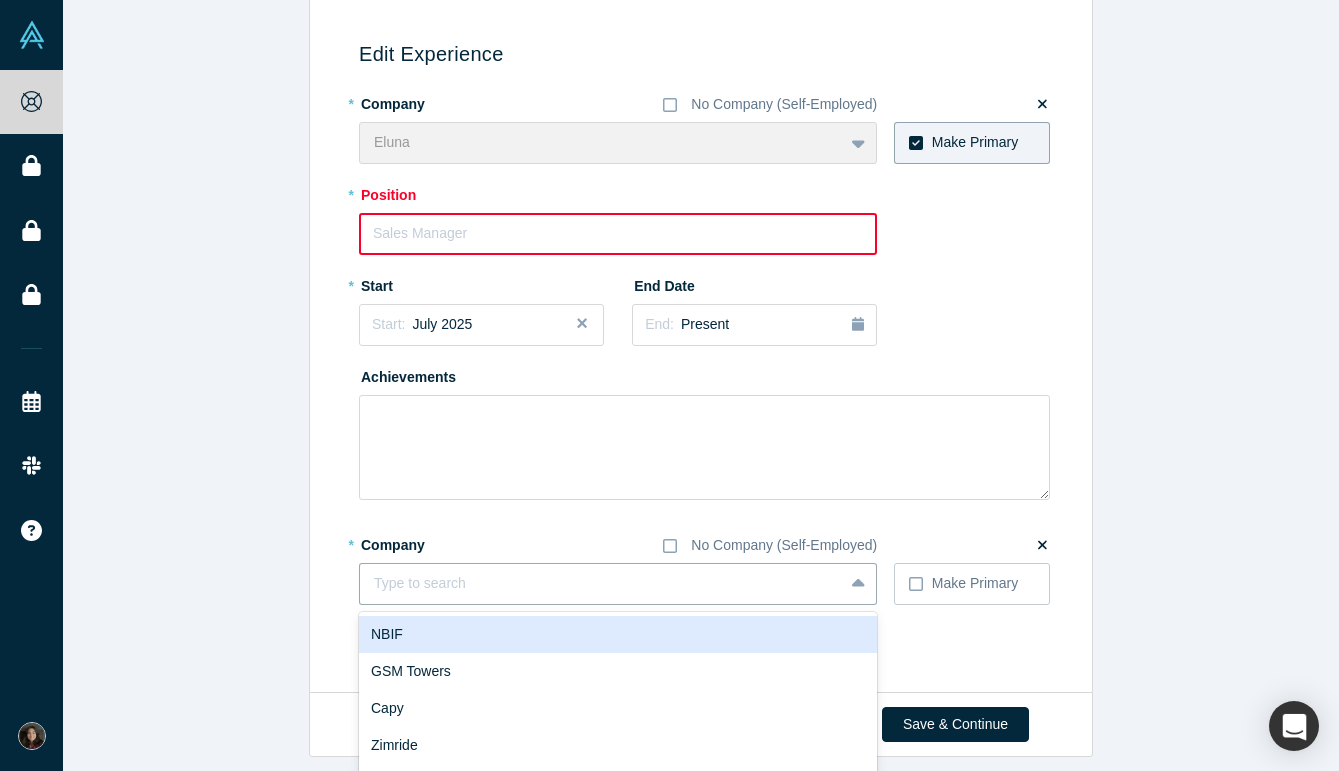 scroll, scrollTop: 325, scrollLeft: 0, axis: vertical 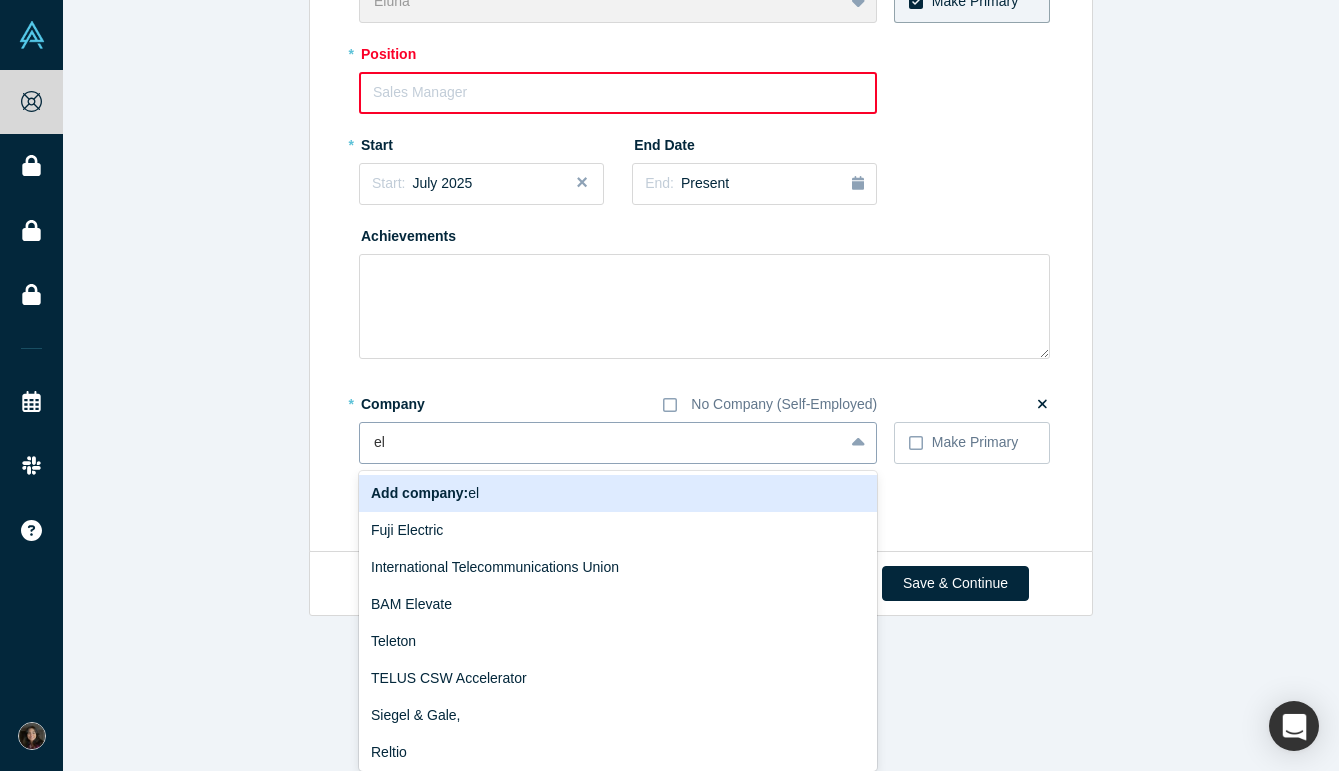 type on "e" 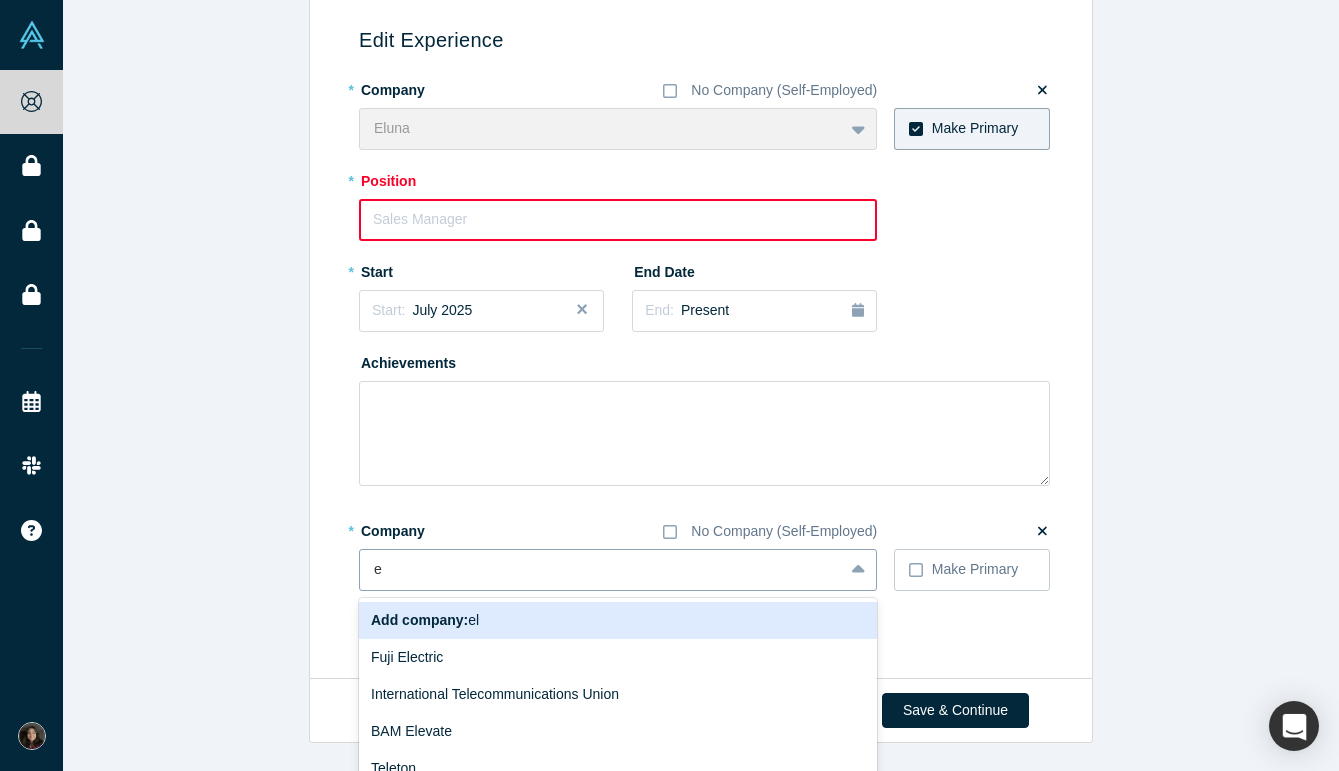 type 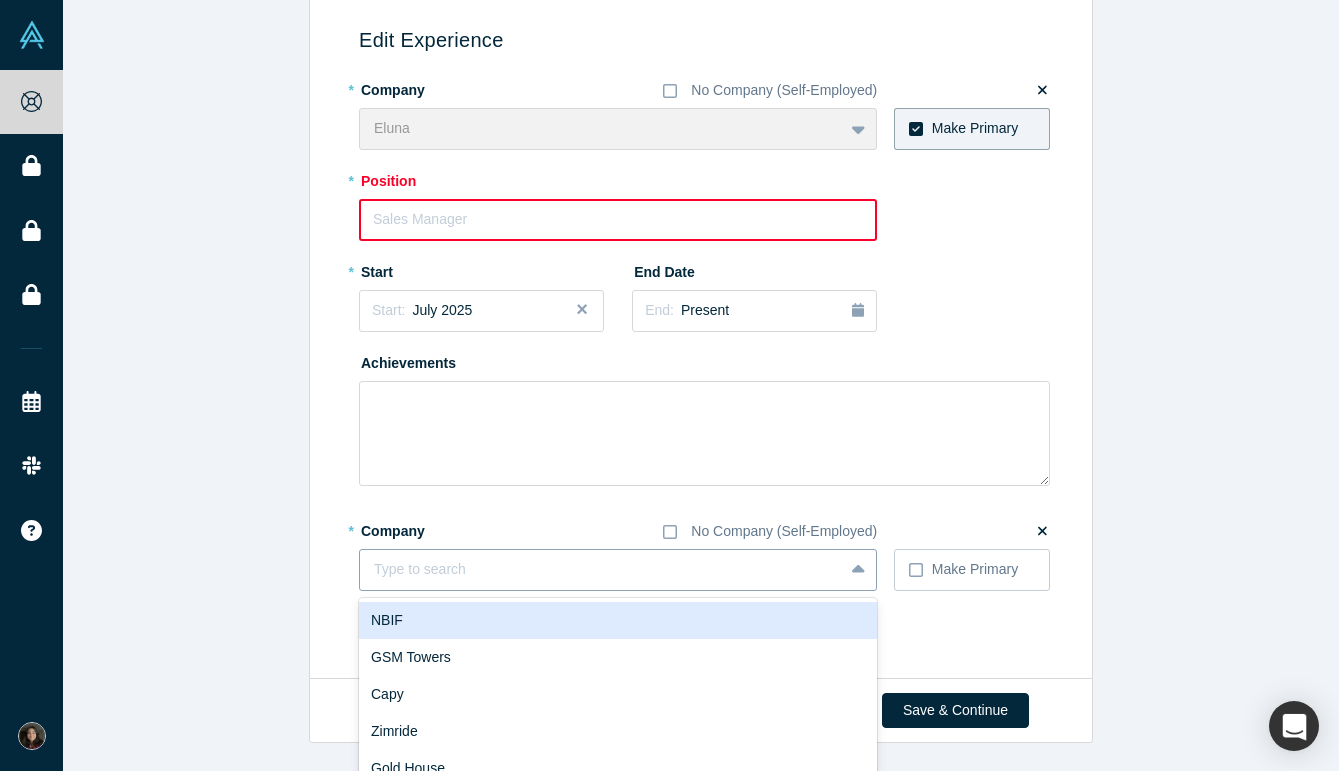 scroll, scrollTop: 325, scrollLeft: 0, axis: vertical 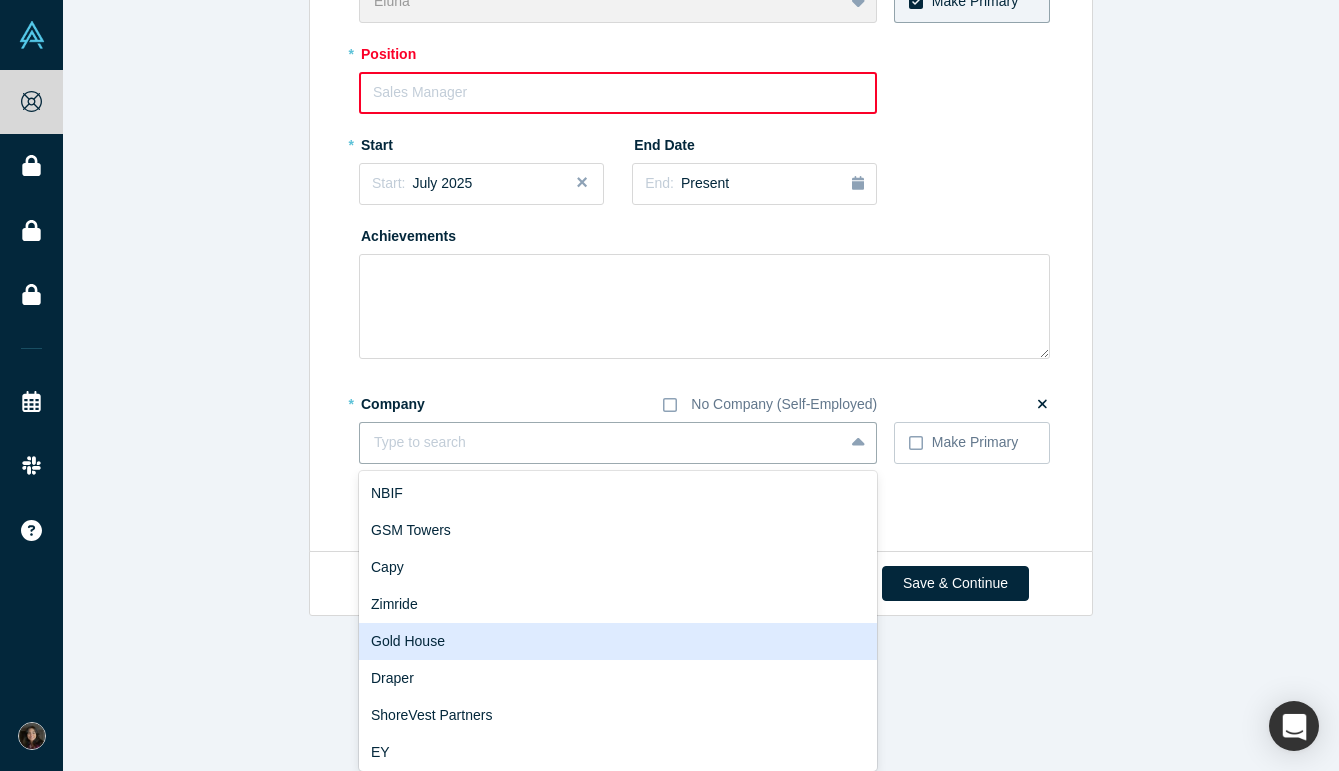 click on "Edit Experience * Company No Company (Self-Employed) [FIRST]
To pick up a draggable item, press the space bar.
While dragging, use the arrow keys to move the item.
Press space again to drop the item in its new position, or press escape to cancel.
Make Primary * Position * Start Start: [DATE] End Date End: Present Achievements * Company No Company (Self-Employed) Gold House, 5 of 60. 60 results available. Use Up and Down to choose options, press Enter to select the currently focused option, press Escape to exit the menu, press Tab to select the option and exit the menu. Type to search NBIF GSM Towers Capy Zimride Gold House Draper ShoreVest Partners EY Datum Morpheus Ventures The51 IFFAR SustainaBox Cyberstarts Almaden Inc Meta Capital Greylock ZIO Siemens Corporate Research EAGLYS Watershed Vossius & Partner" at bounding box center [701, 385] 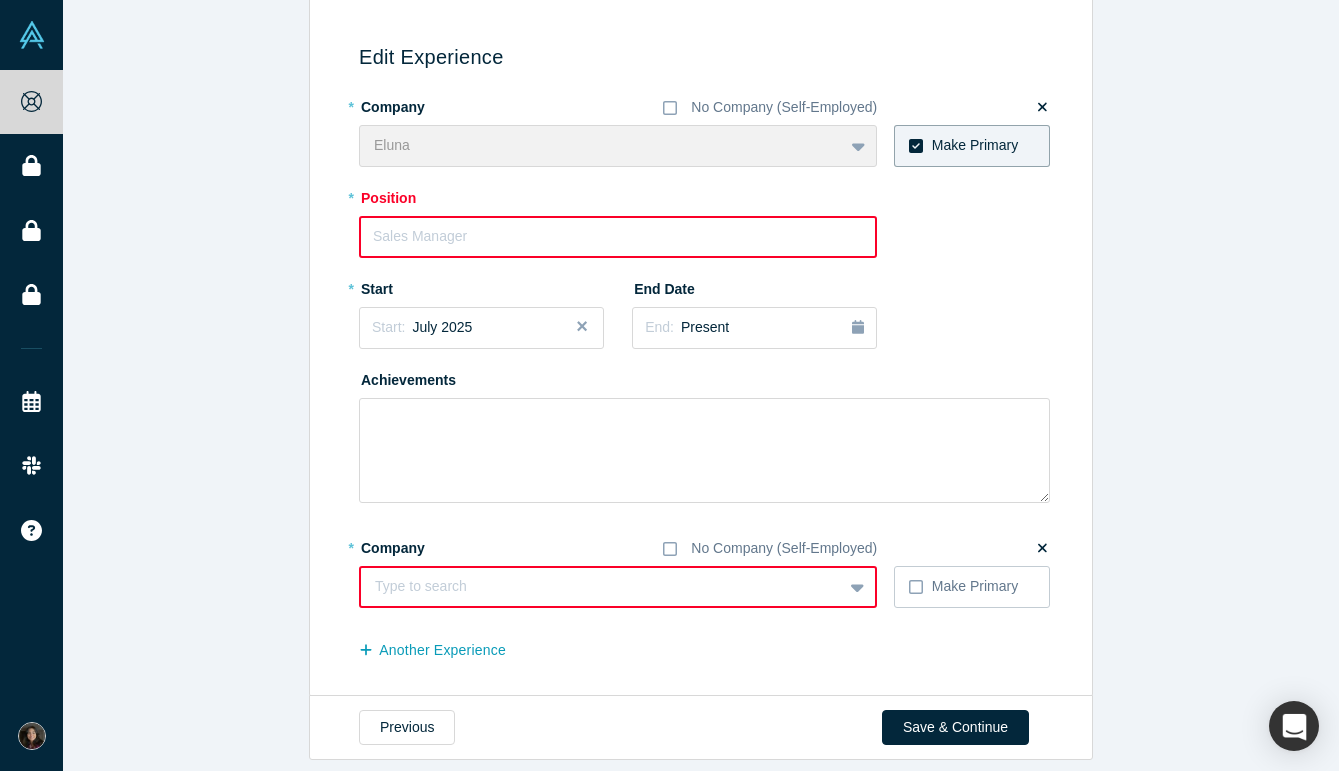 scroll, scrollTop: 179, scrollLeft: 0, axis: vertical 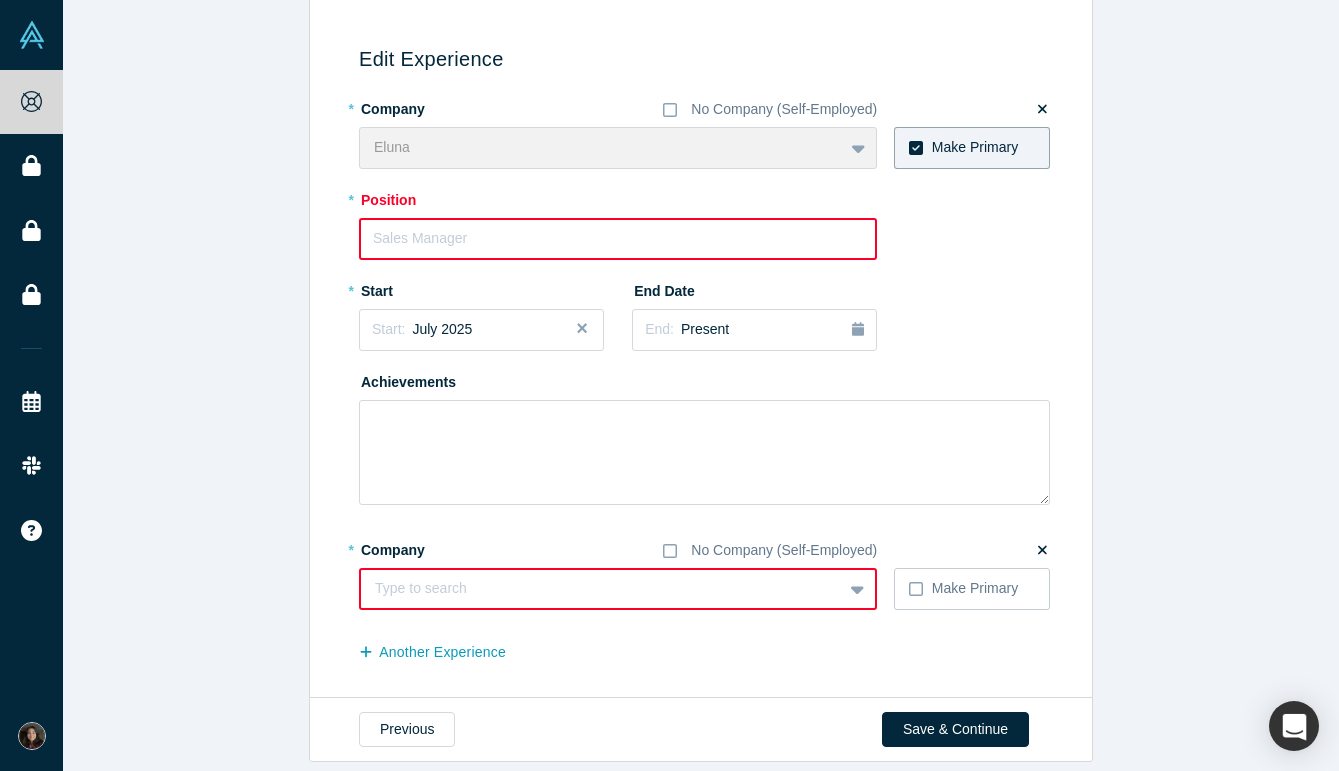 click 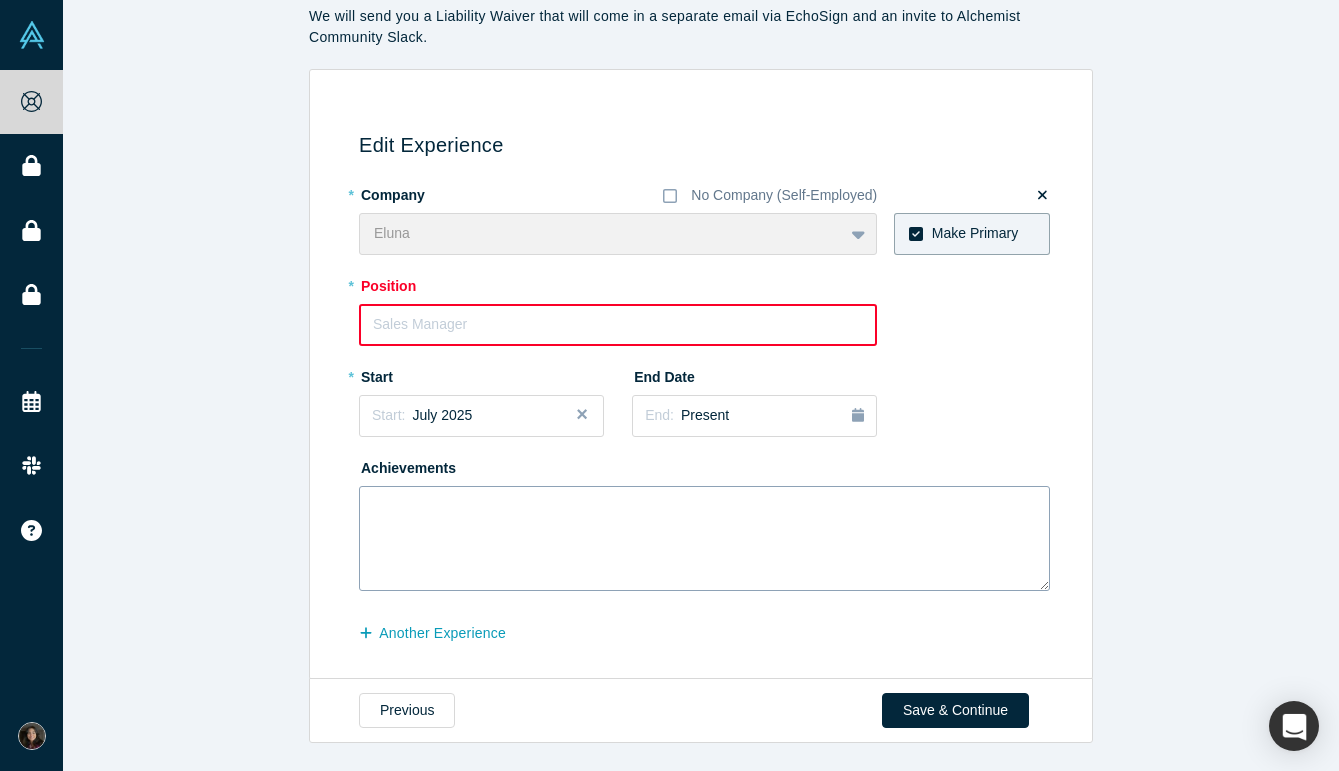 scroll, scrollTop: 0, scrollLeft: 0, axis: both 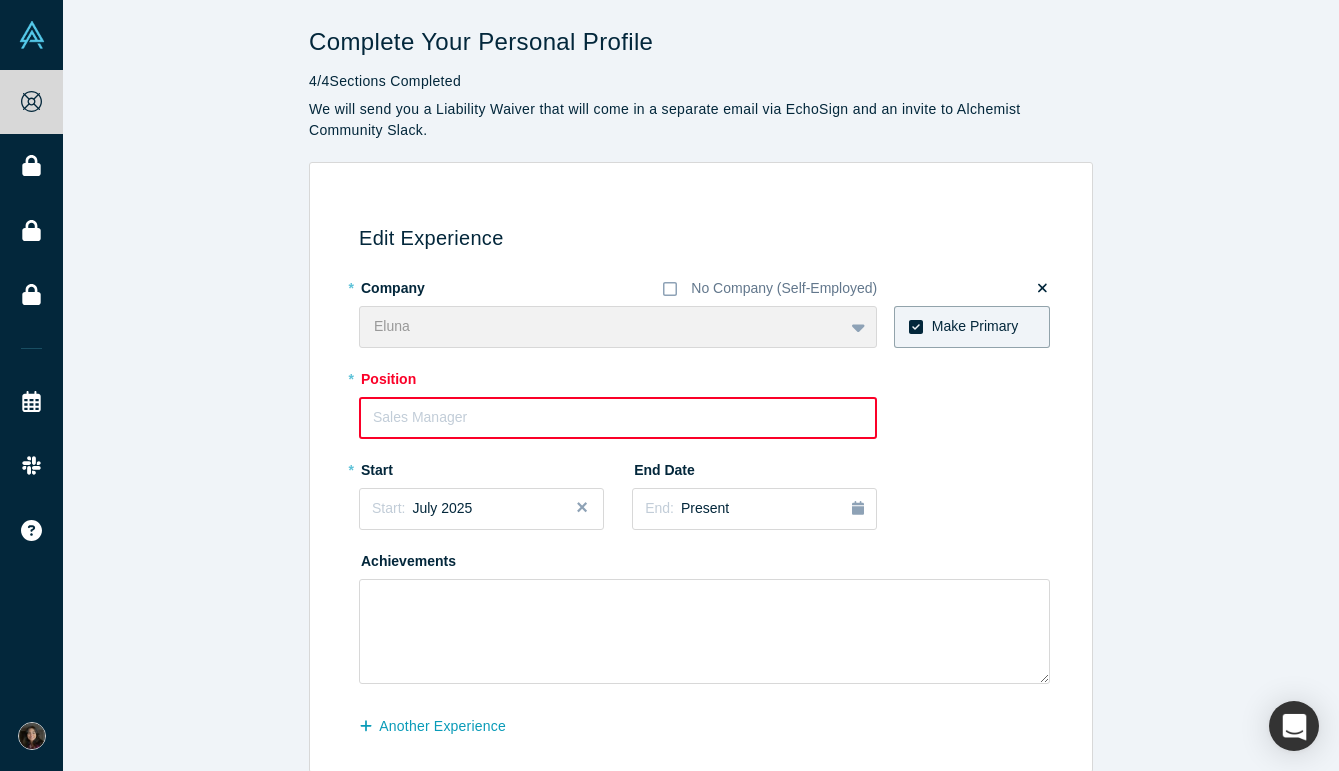 click 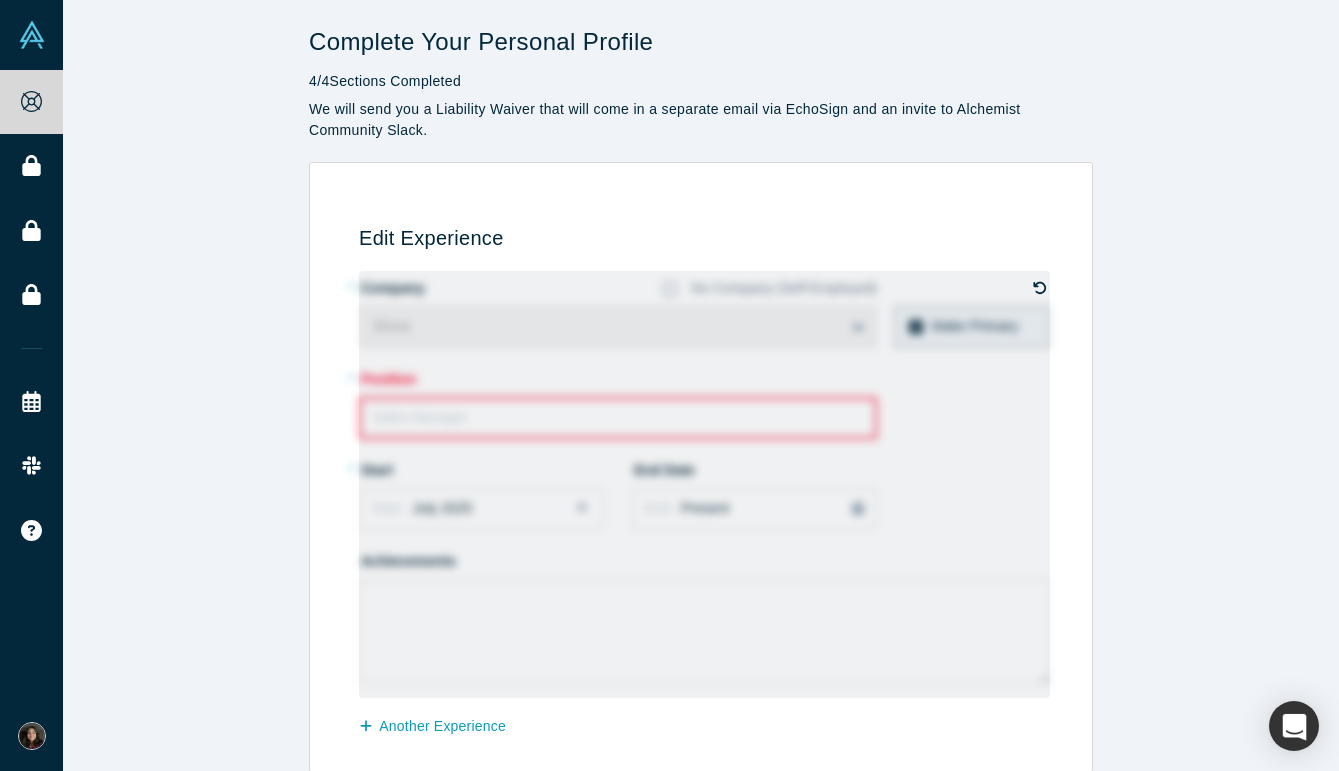 scroll, scrollTop: 93, scrollLeft: 0, axis: vertical 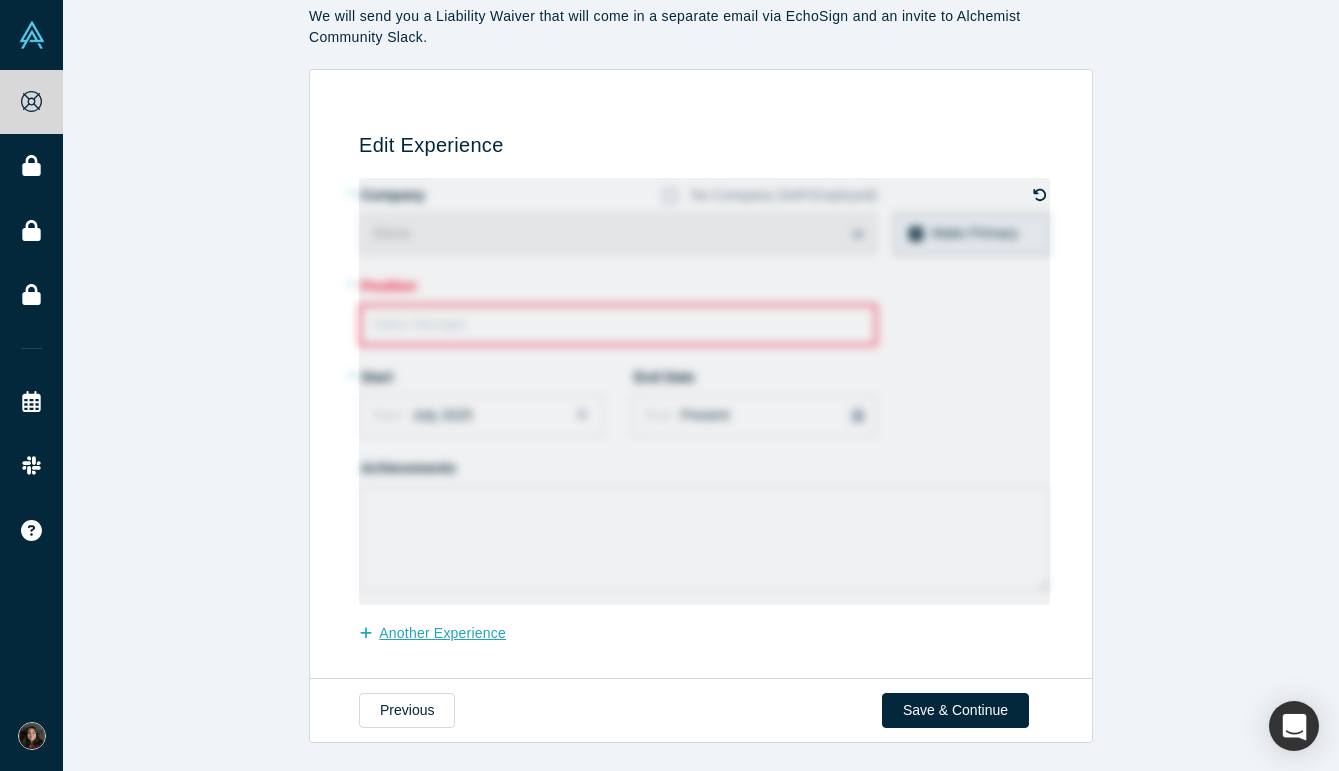 click on "another Experience" at bounding box center (443, 633) 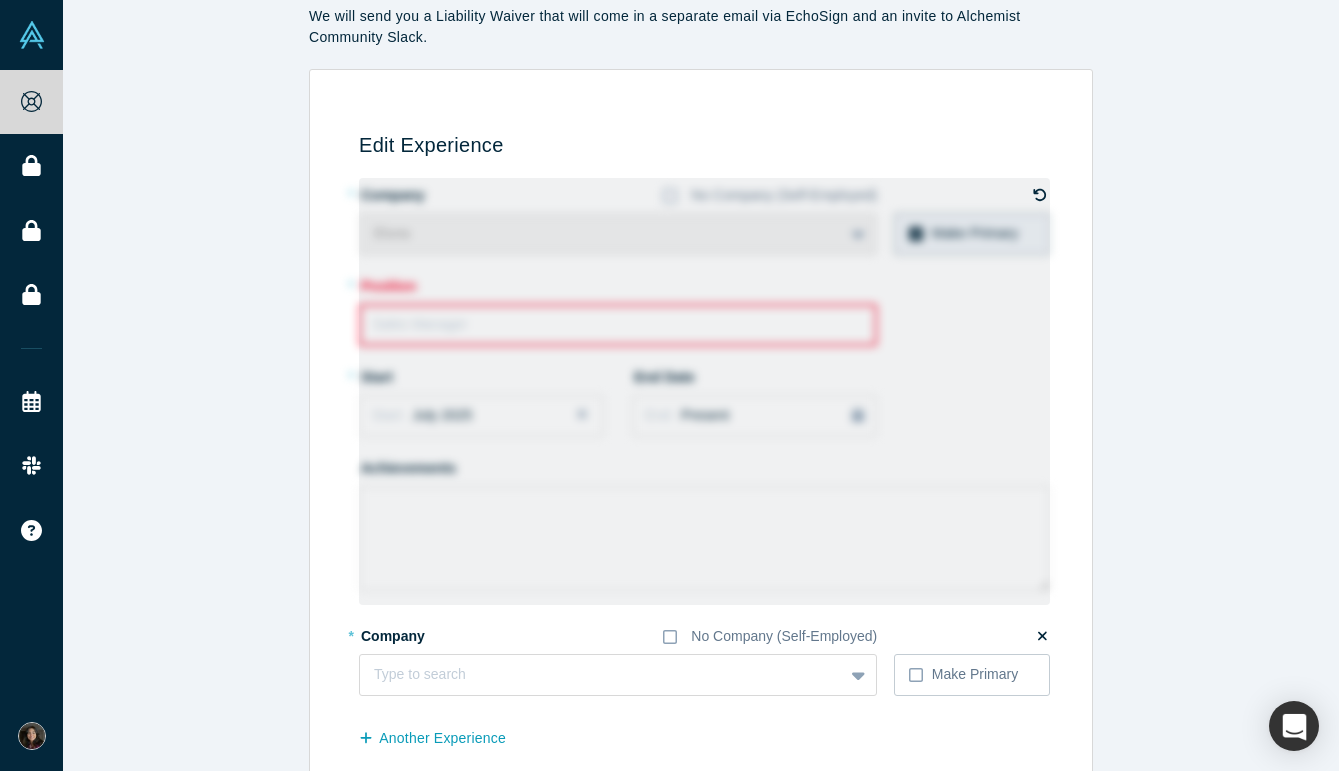 click 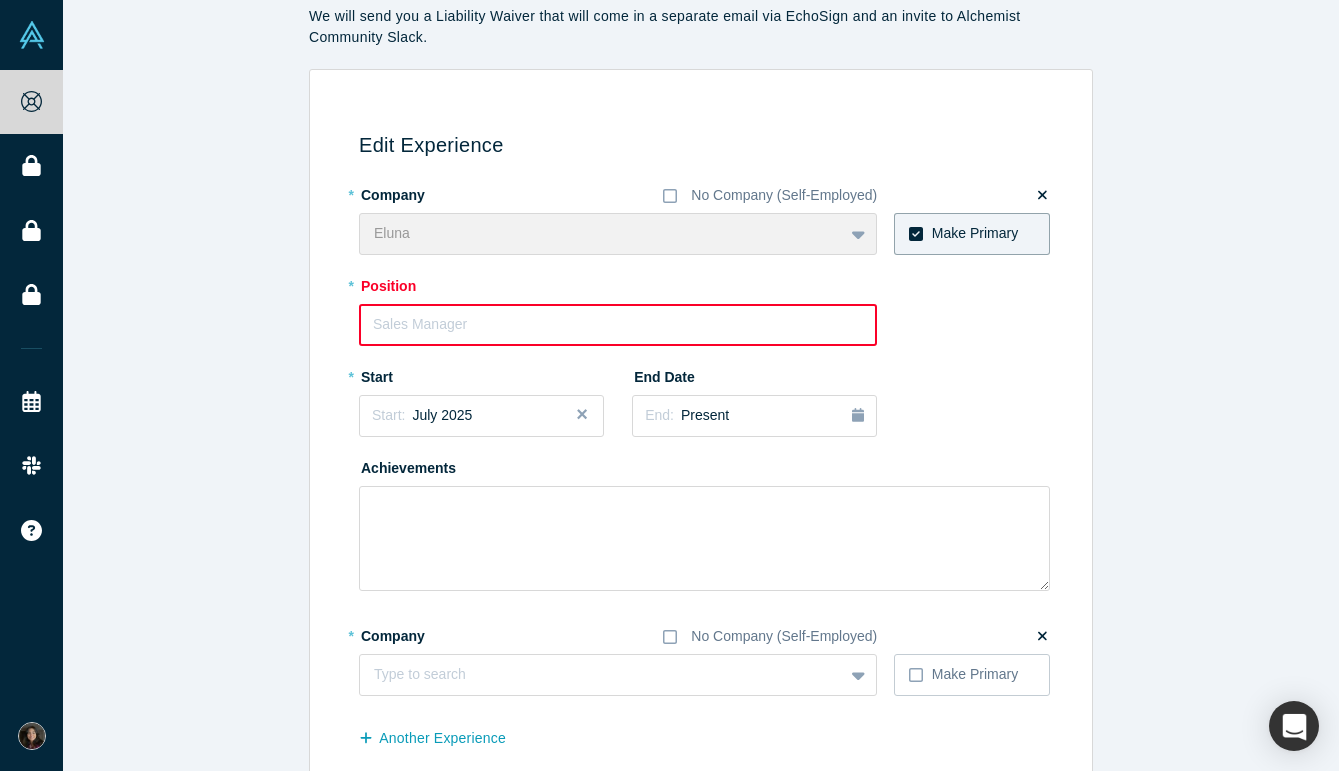 click on "[FIRST]
To pick up a draggable item, press the space bar.
While dragging, use the arrow keys to move the item.
Press space again to drop the item in its new position, or press escape to cancel." at bounding box center [618, 234] 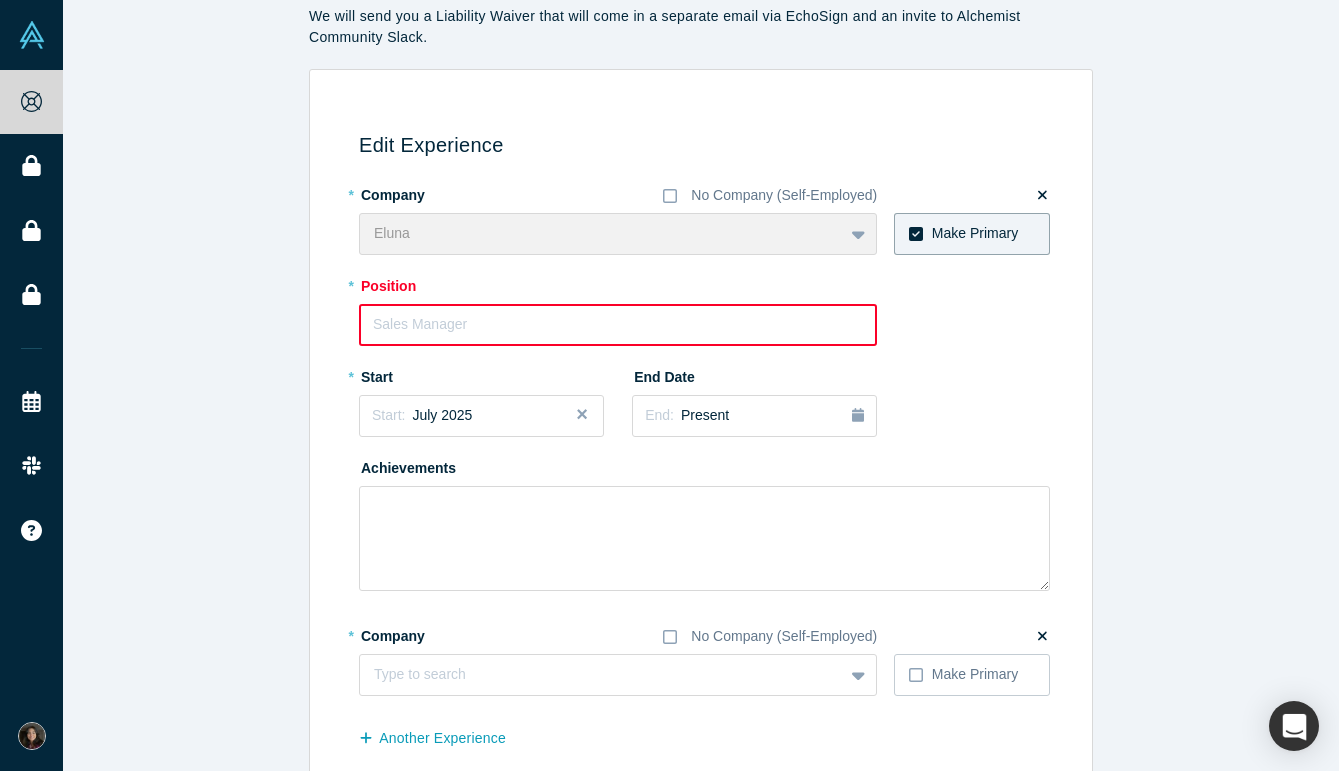 click at bounding box center (1042, 636) 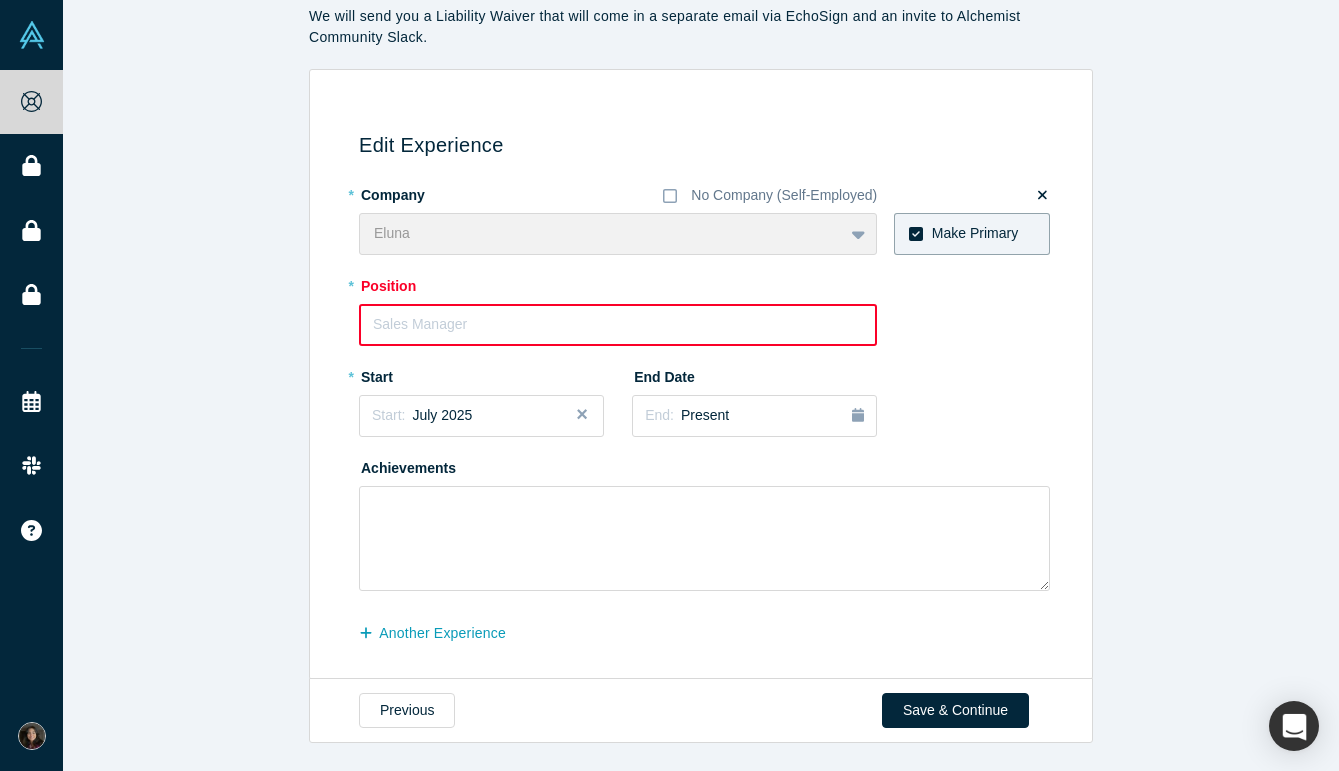 scroll, scrollTop: 0, scrollLeft: 0, axis: both 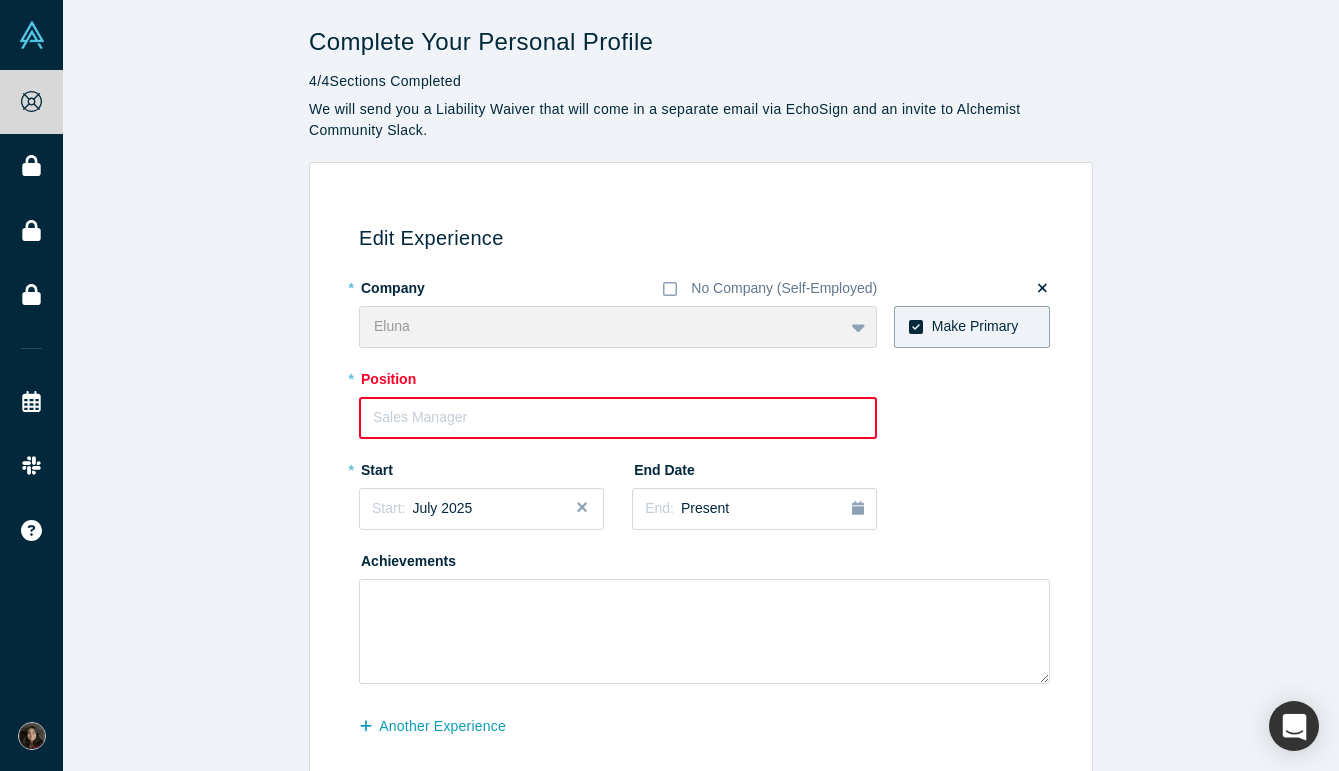 click on "[FIRST]
To pick up a draggable item, press the space bar.
While dragging, use the arrow keys to move the item.
Press space again to drop the item in its new position, or press escape to cancel." at bounding box center (618, 327) 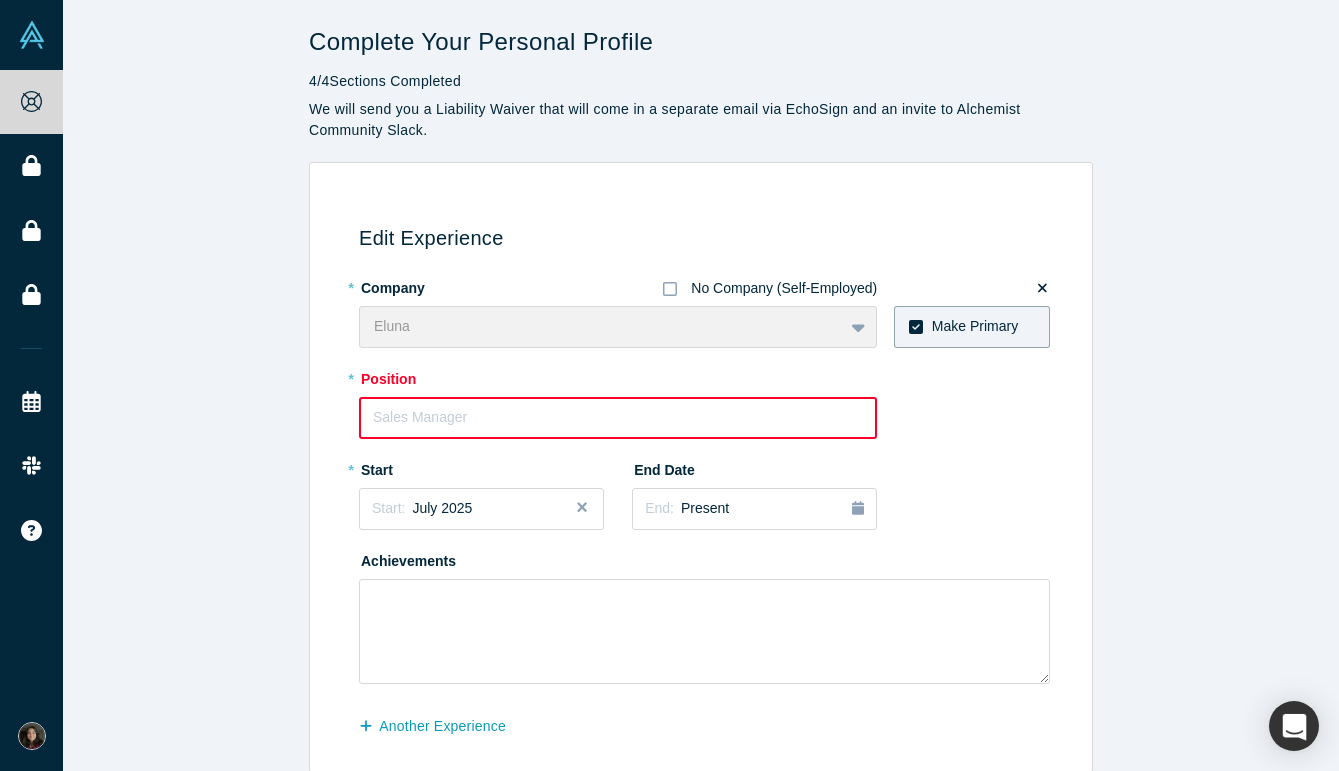 click 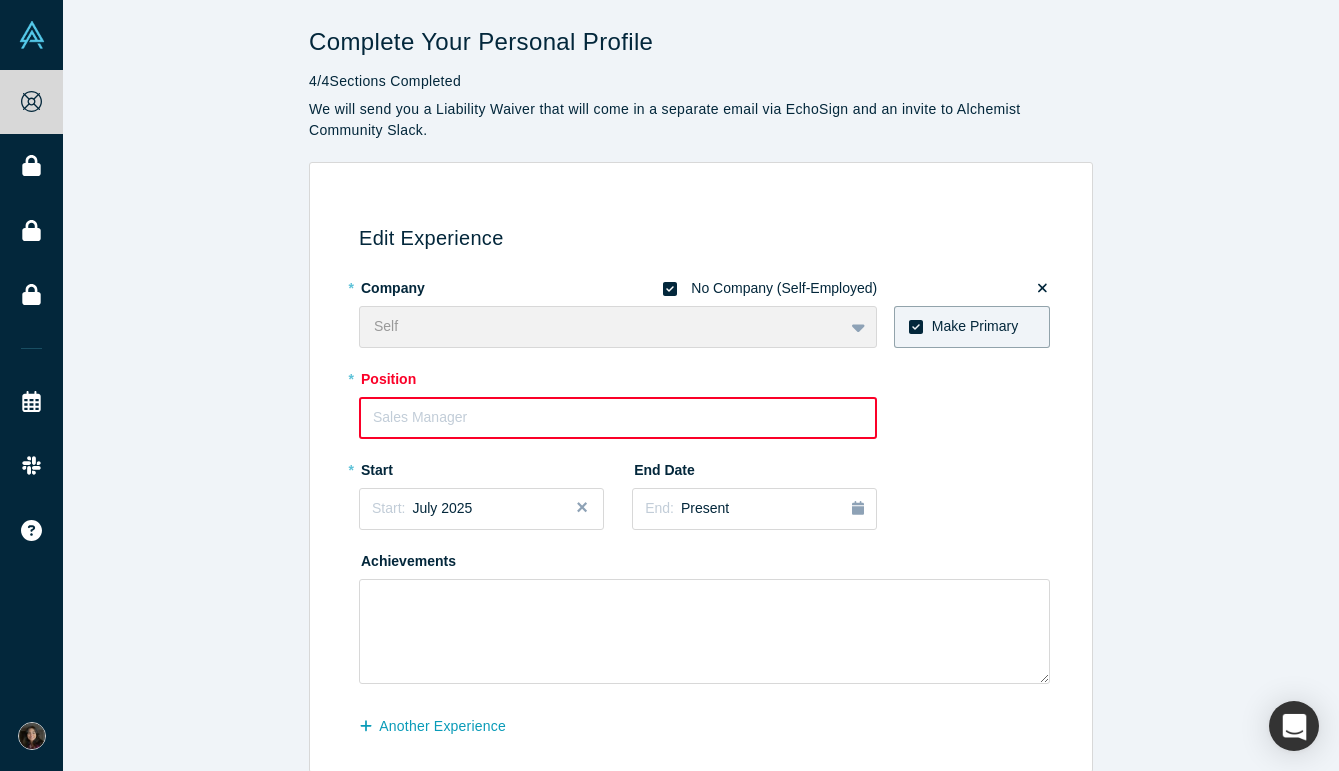 click 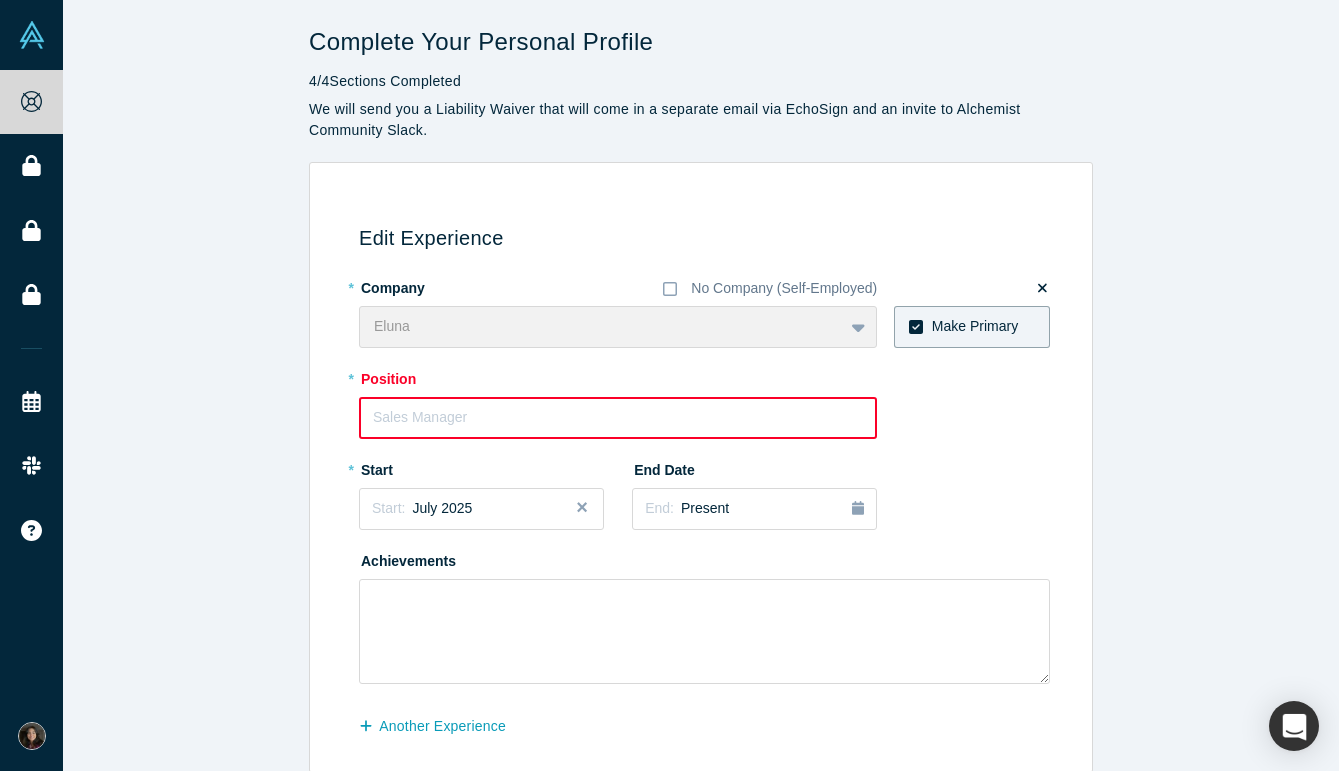 click on "[FIRST]
To pick up a draggable item, press the space bar.
While dragging, use the arrow keys to move the item.
Press space again to drop the item in its new position, or press escape to cancel." at bounding box center (618, 327) 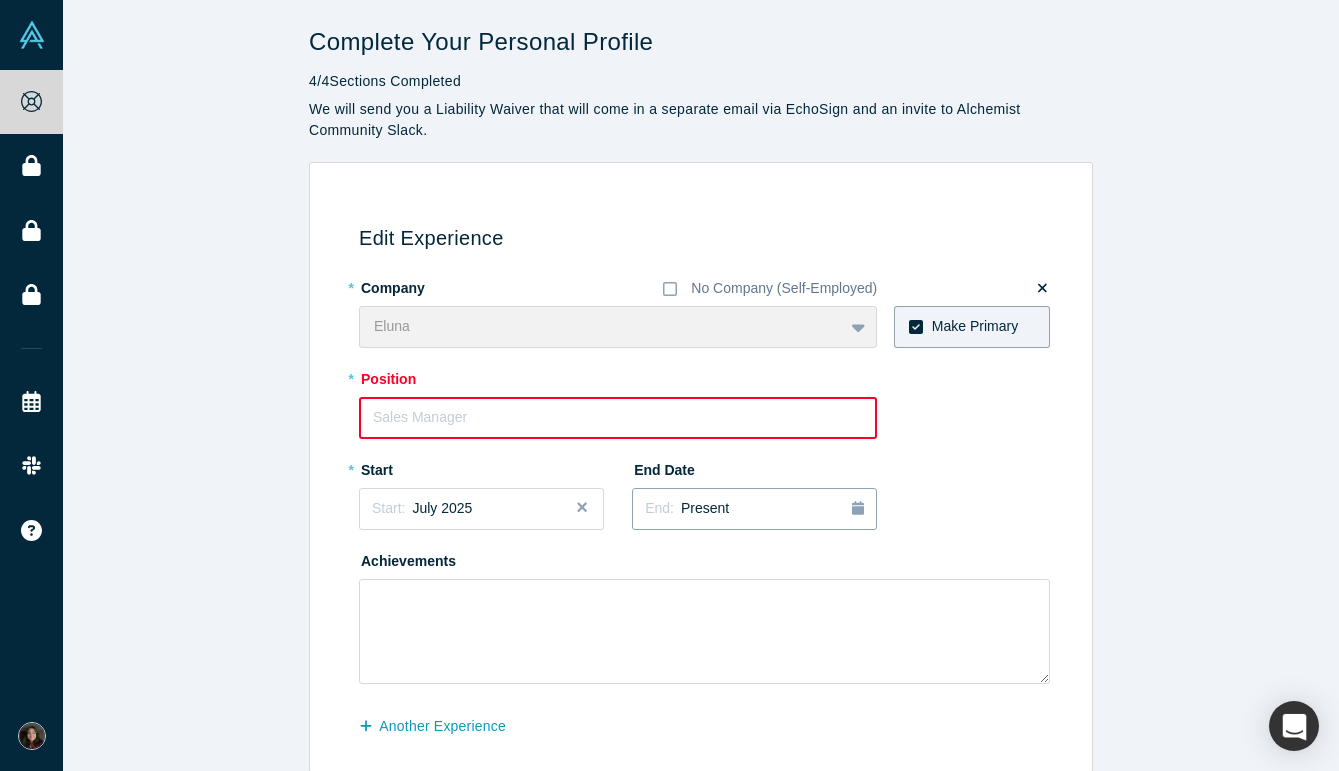 click 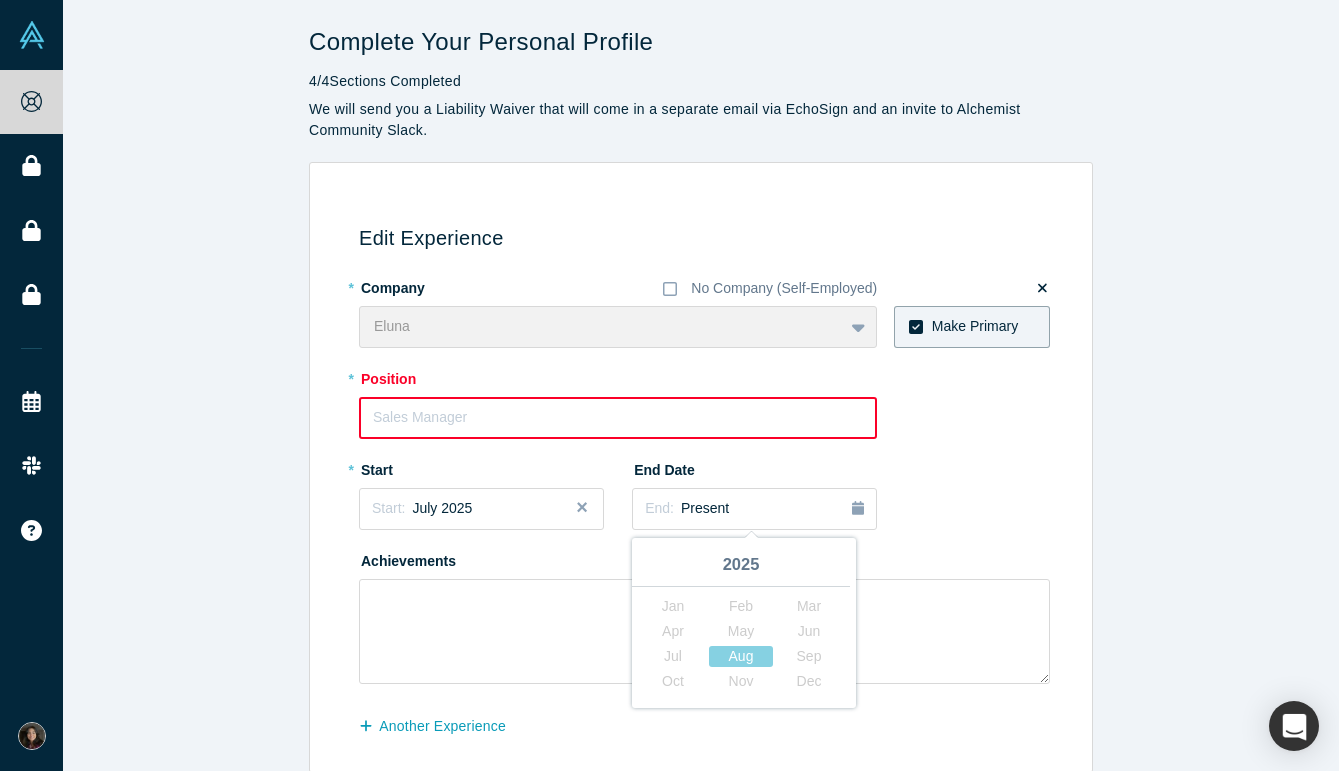 click on "* Company [COMPANY] ([COMPANY]) [PERSON]
To pick up a draggable item, press the space bar.
While dragging, use the arrow keys to move the item.
Press space again to drop the item in its new position, or press escape to cancel.
Make Primary * Position * Start Start: [DATE] End Date End: Present [DATE] [MONTH] [MONTH] [MONTH] [MONTH] [MONTH] [MONTH] [MONTH] [MONTH] [MONTH] [MONTH] [MONTH] [MONTH] Achievements" at bounding box center [704, 477] 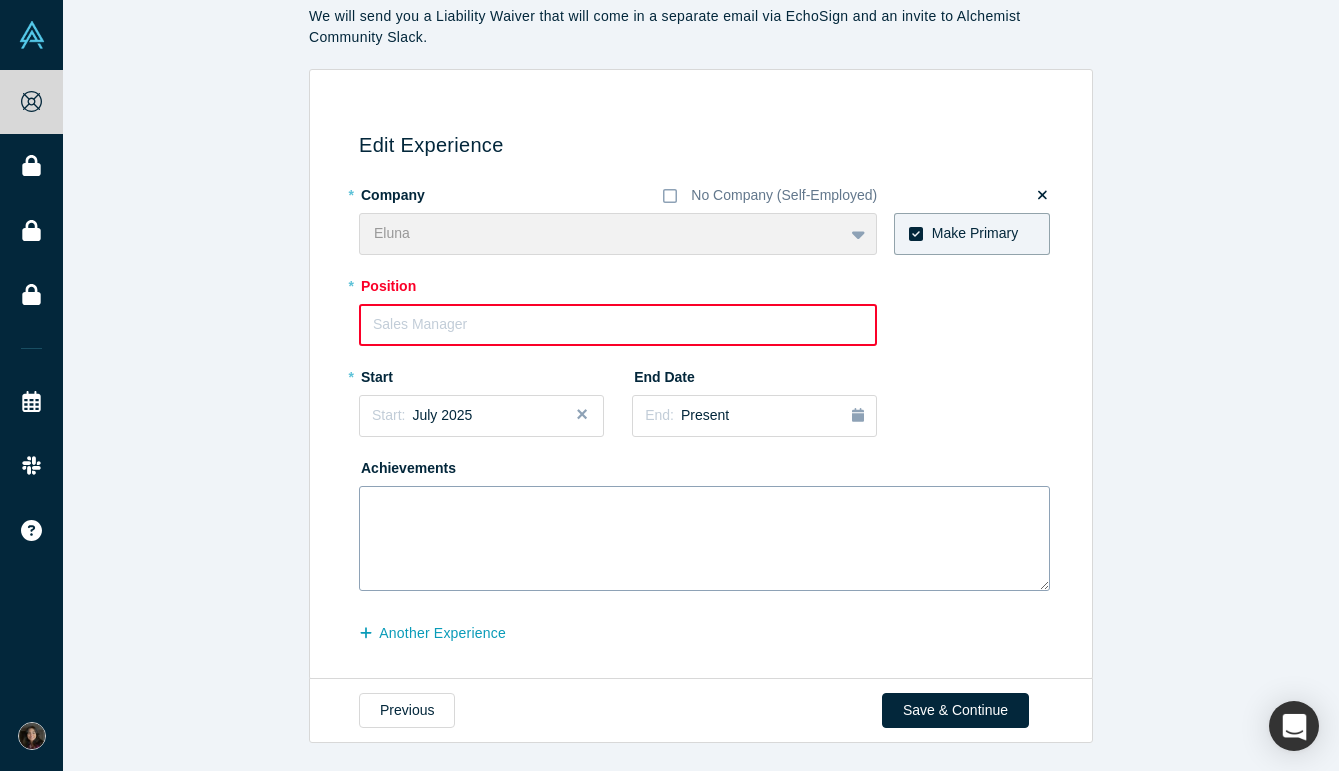 scroll, scrollTop: 0, scrollLeft: 0, axis: both 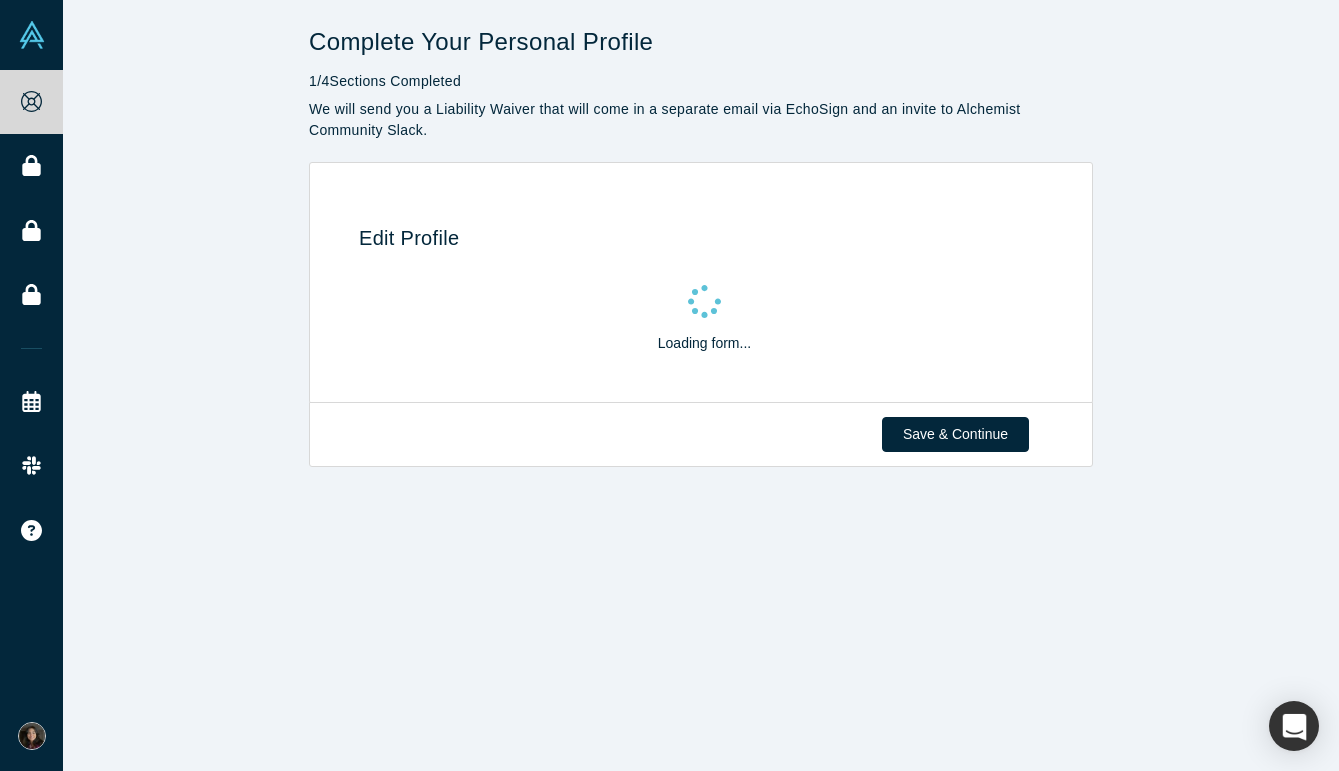 select on "US" 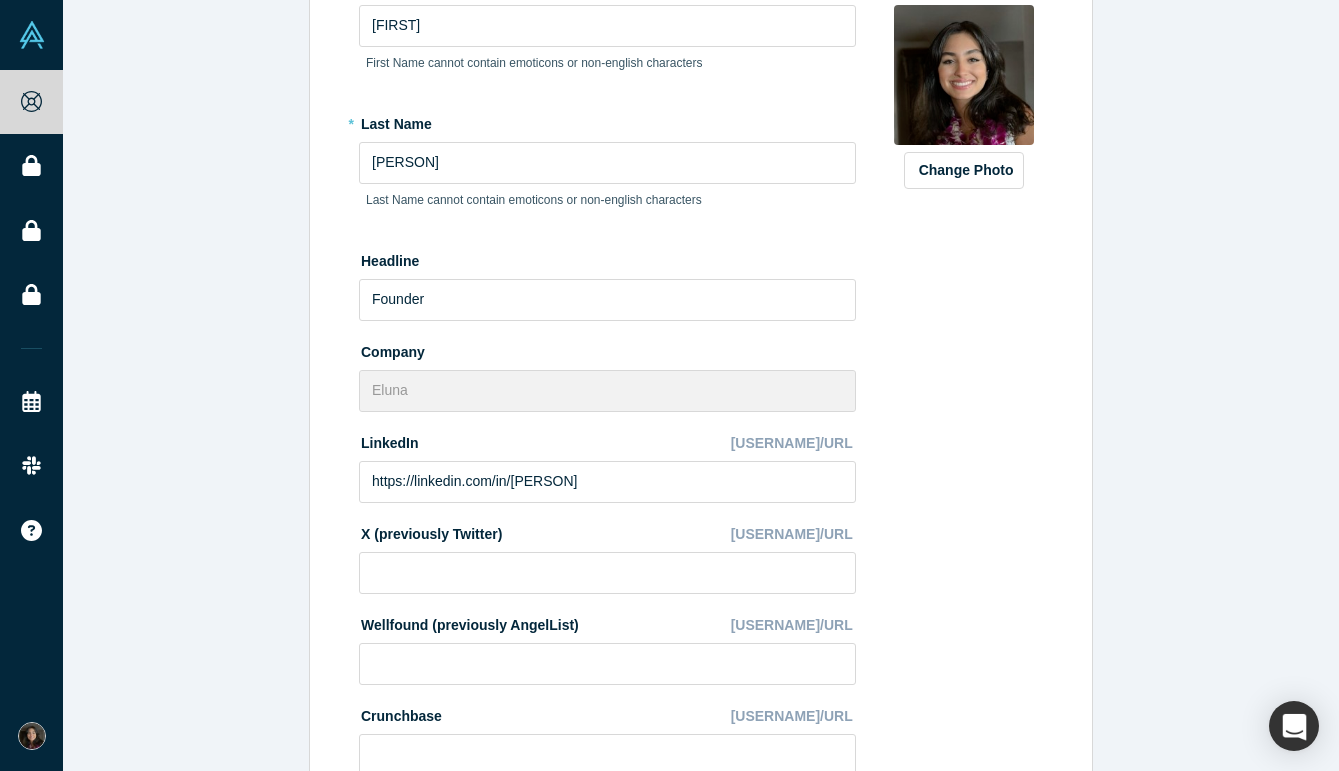 scroll, scrollTop: 636, scrollLeft: 0, axis: vertical 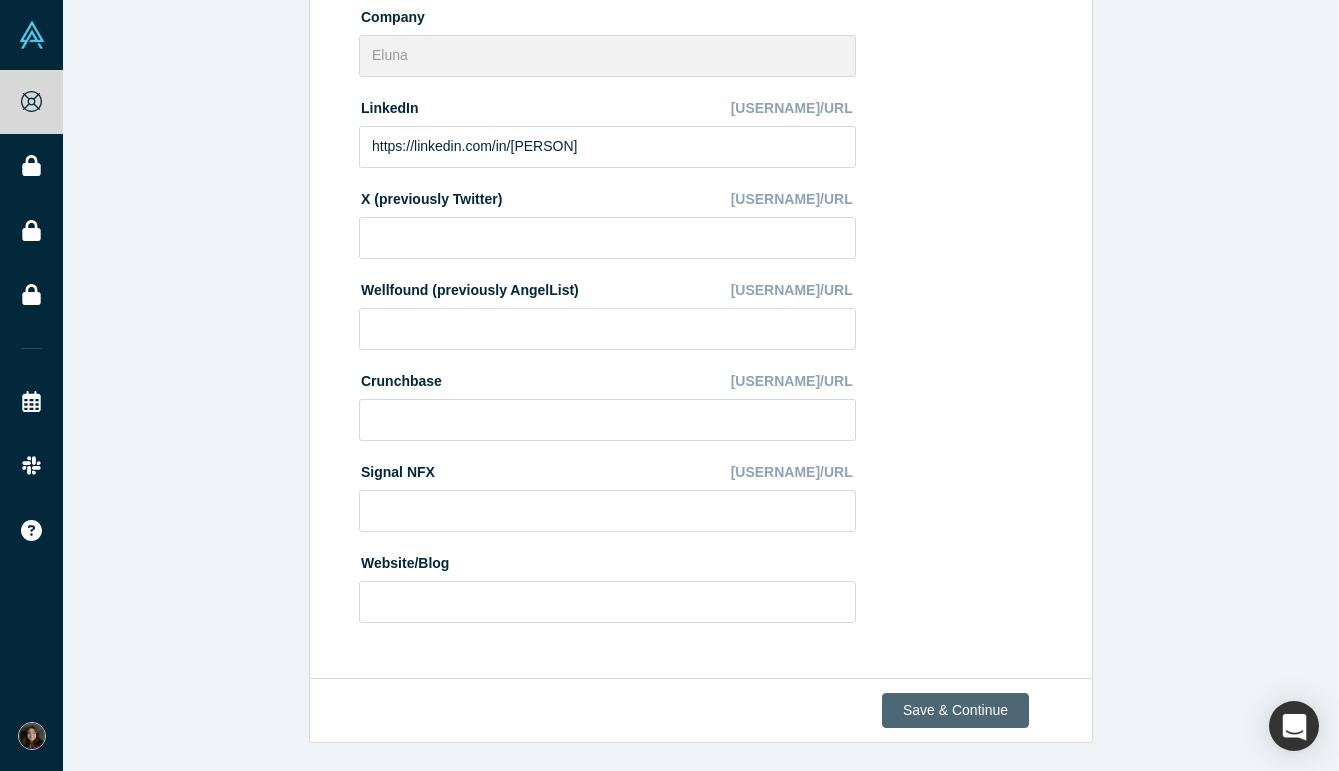 click on "Save & Continue" at bounding box center [955, 710] 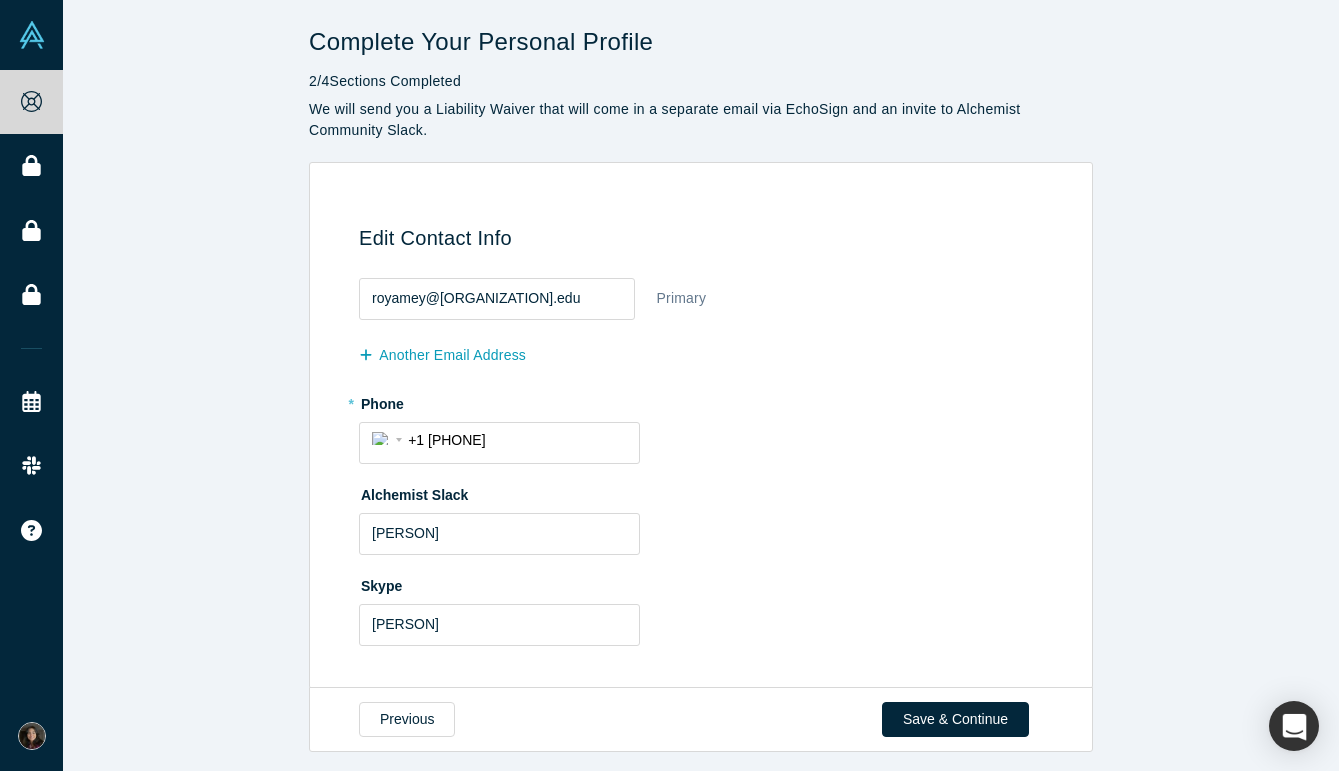scroll, scrollTop: 9, scrollLeft: 0, axis: vertical 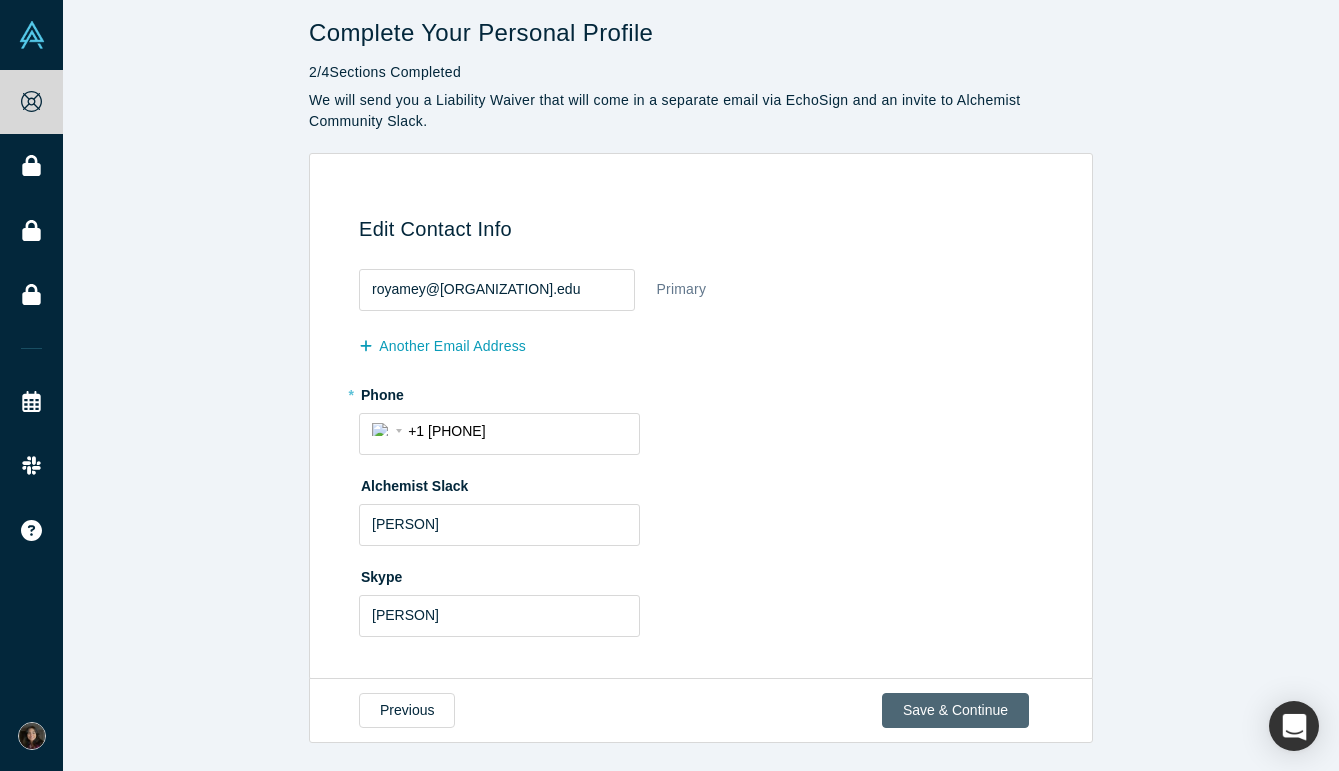 click on "Save & Continue" at bounding box center [955, 710] 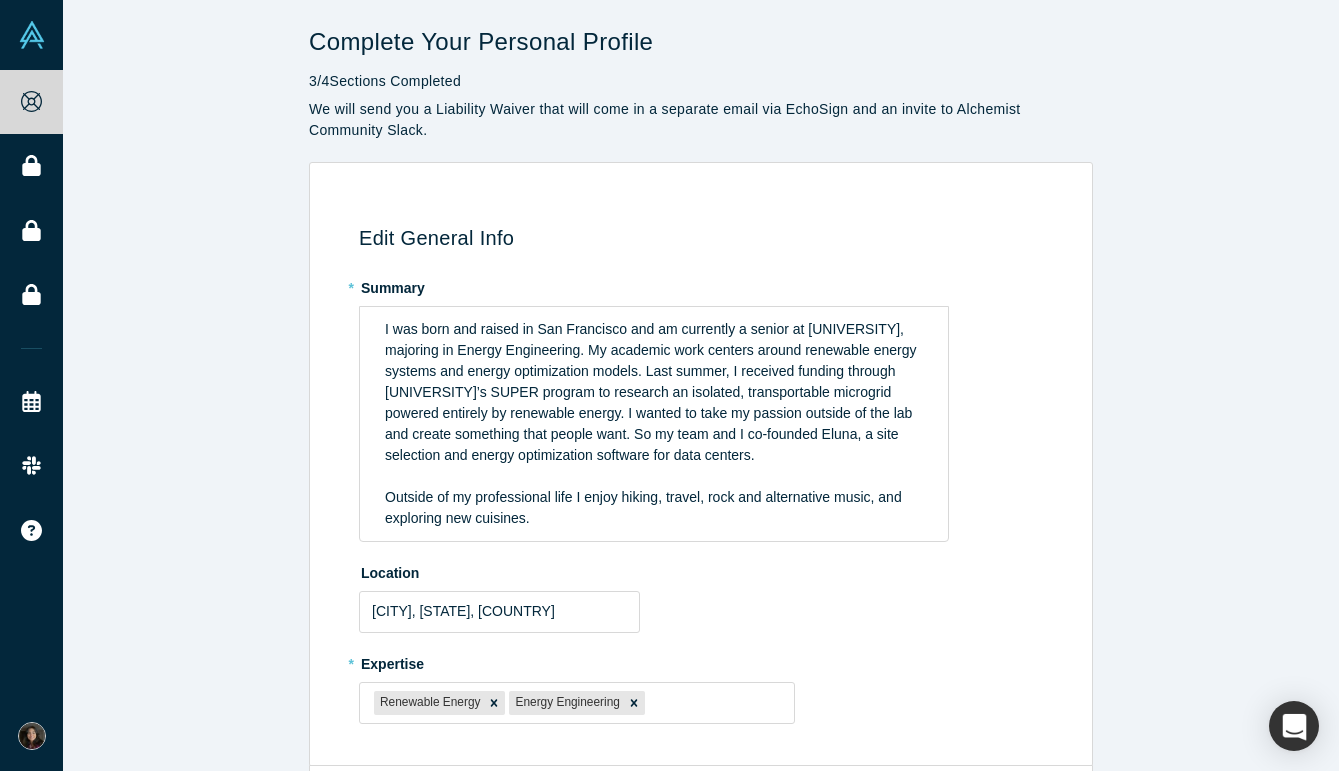 scroll, scrollTop: 87, scrollLeft: 0, axis: vertical 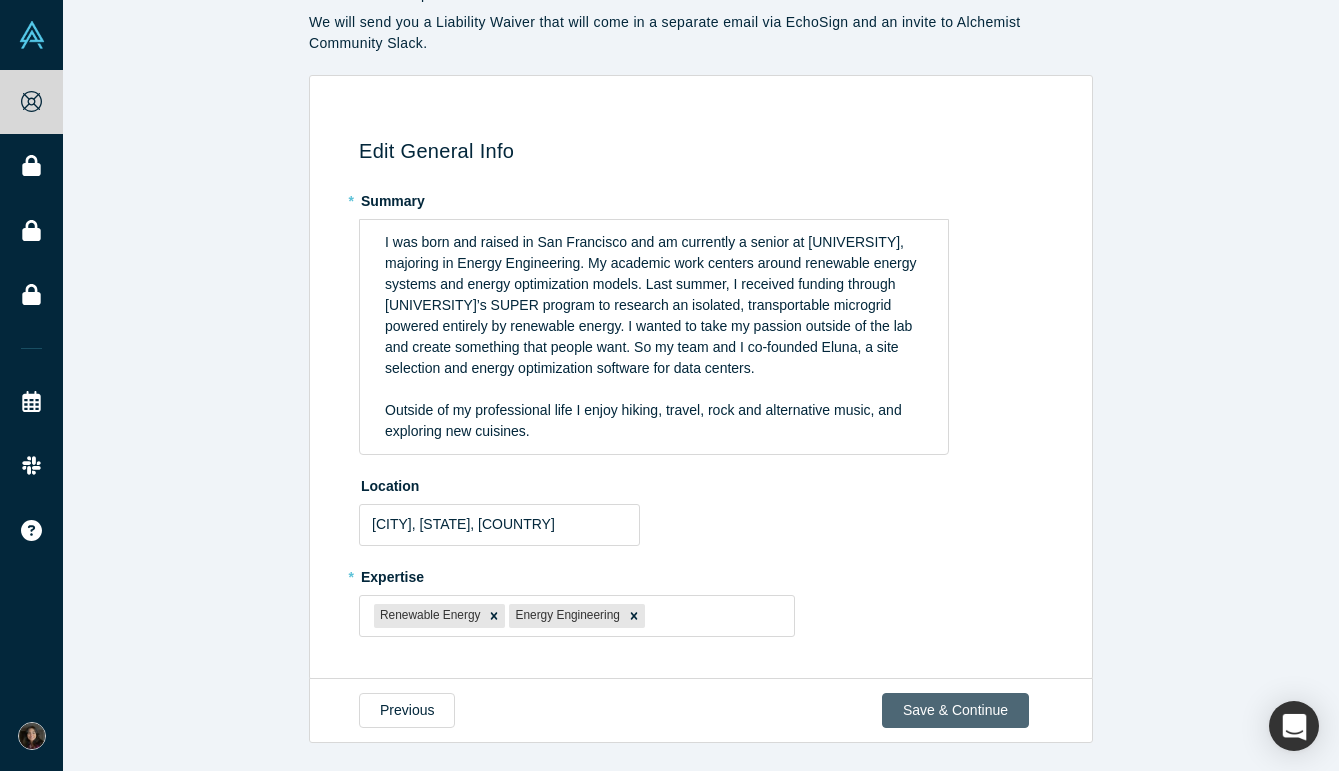 click on "Save & Continue" at bounding box center [955, 710] 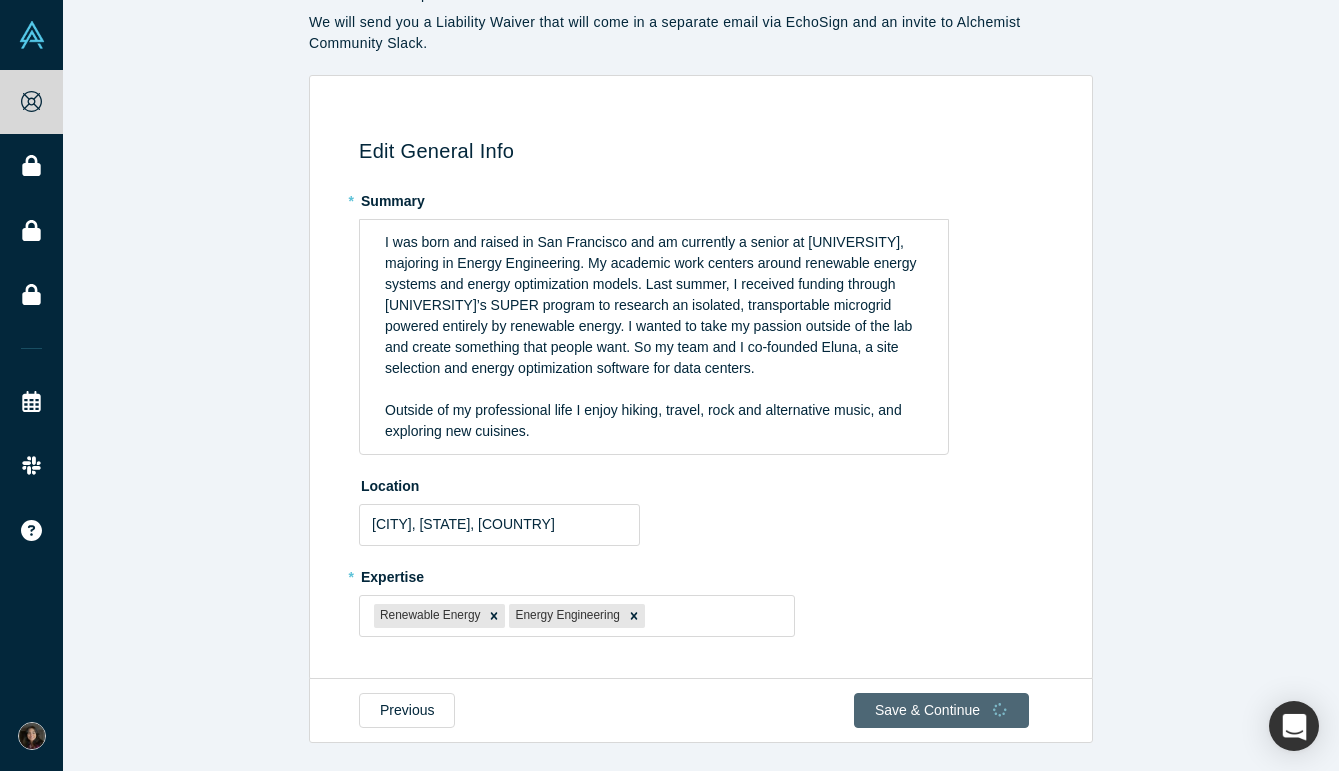 scroll, scrollTop: 0, scrollLeft: 0, axis: both 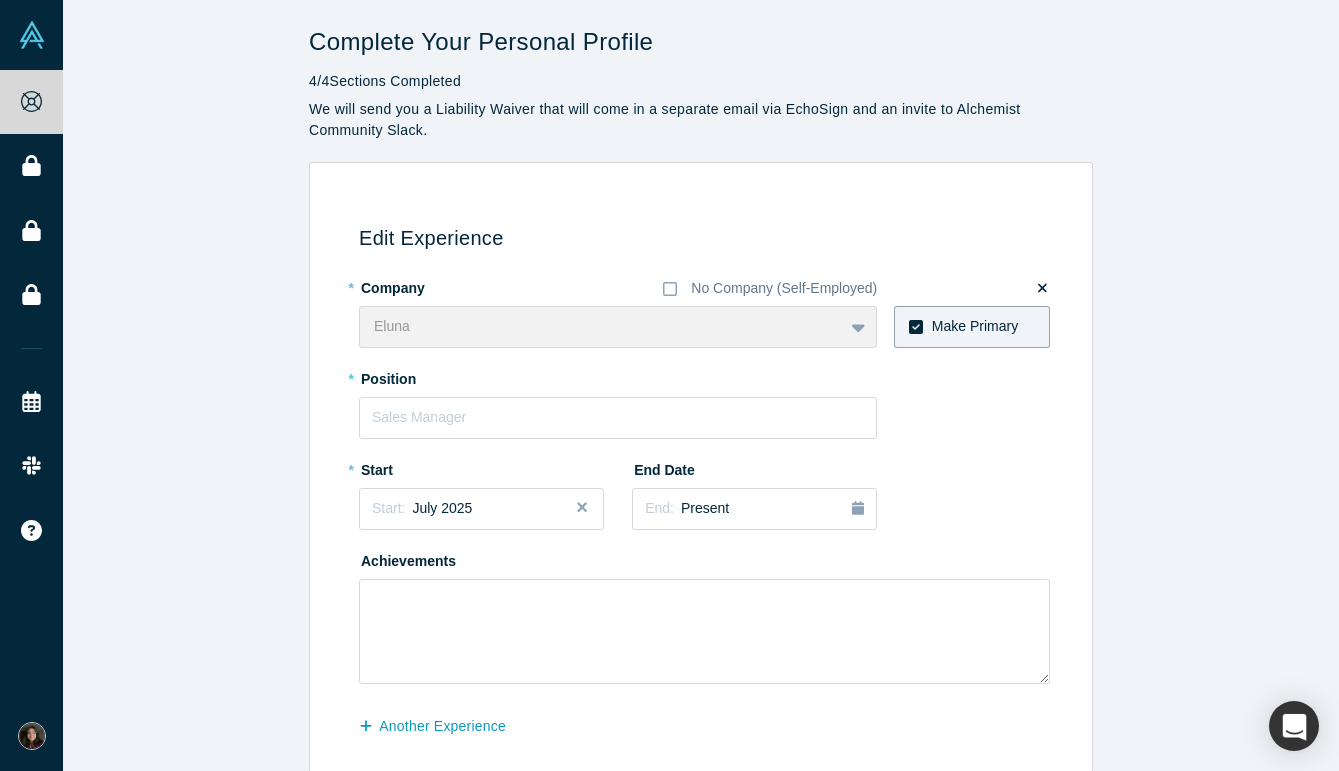 click on "Eluna
To pick up a draggable item, press the space bar.
While dragging, use the arrow keys to move the item.
Press space again to drop the item in its new position, or press escape to cancel." at bounding box center [618, 327] 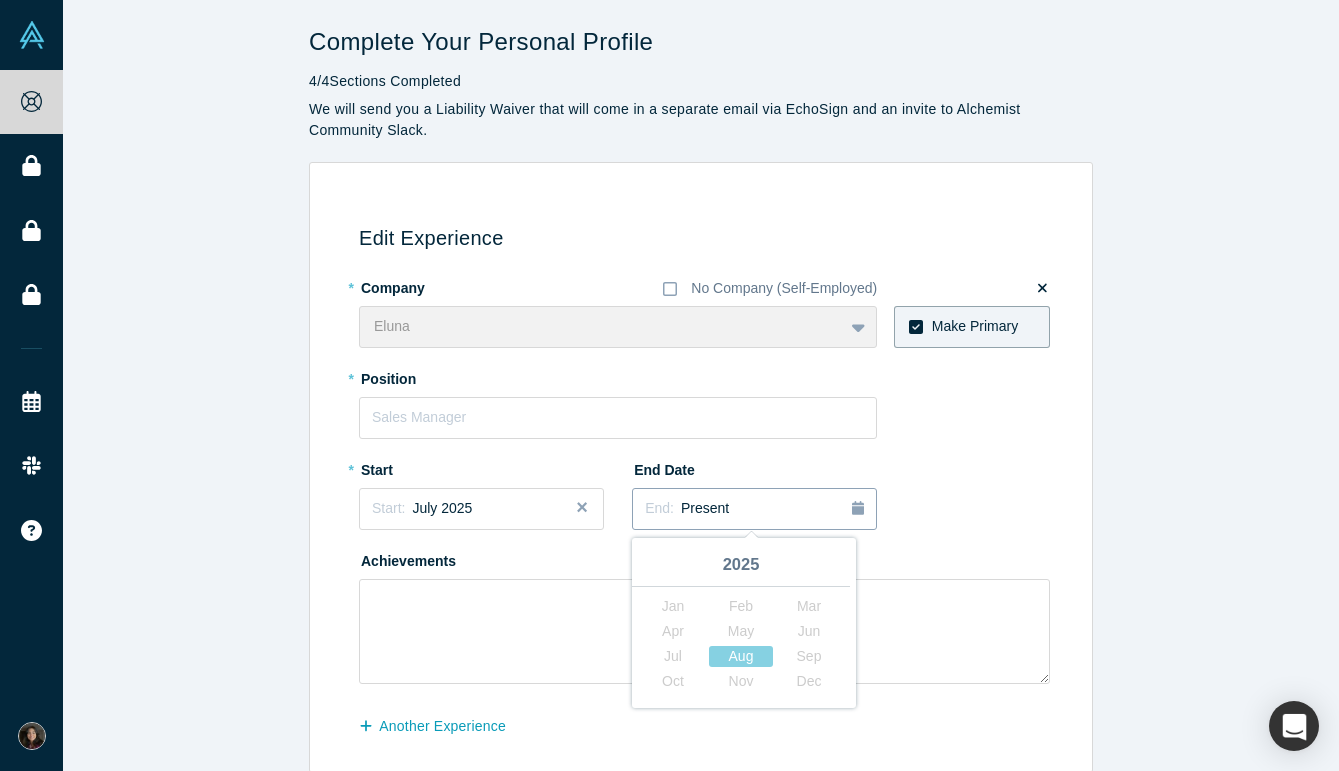 click 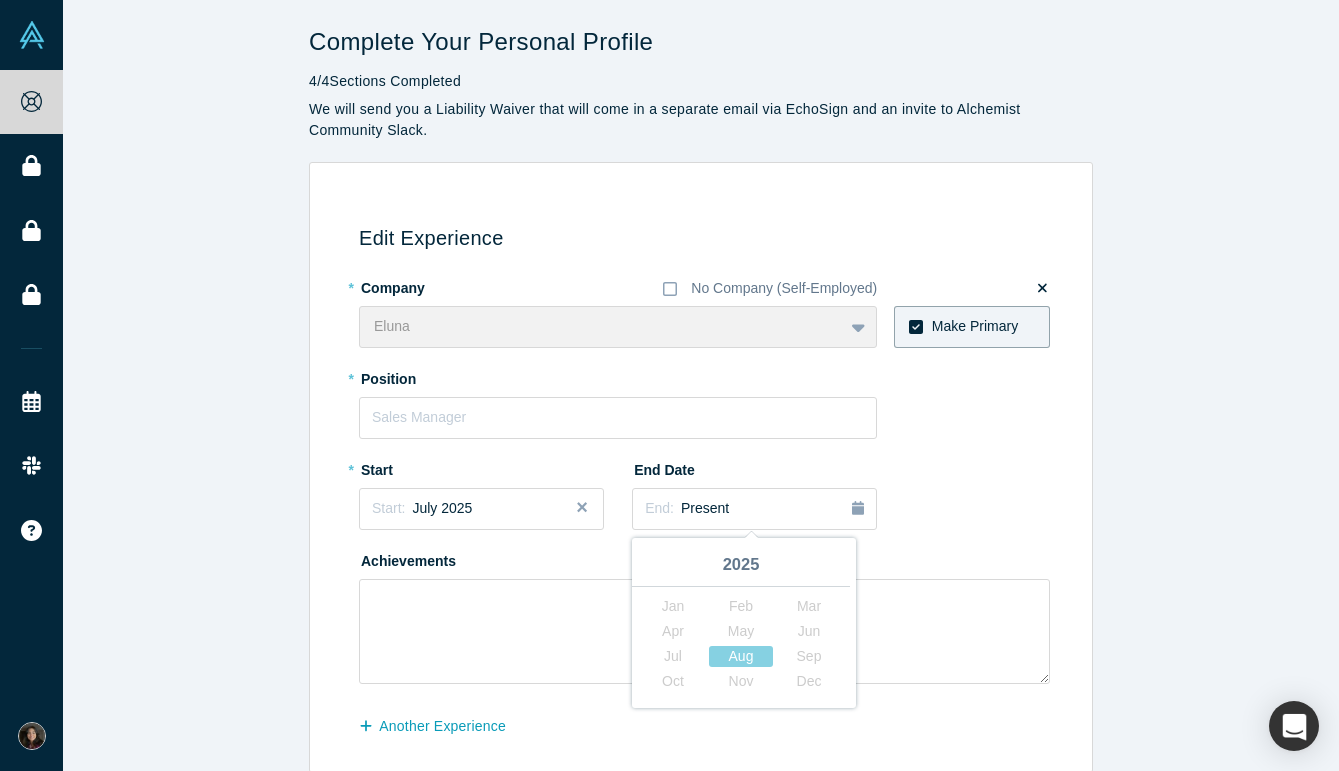 click on "Jul Aug Sep" at bounding box center (741, 656) 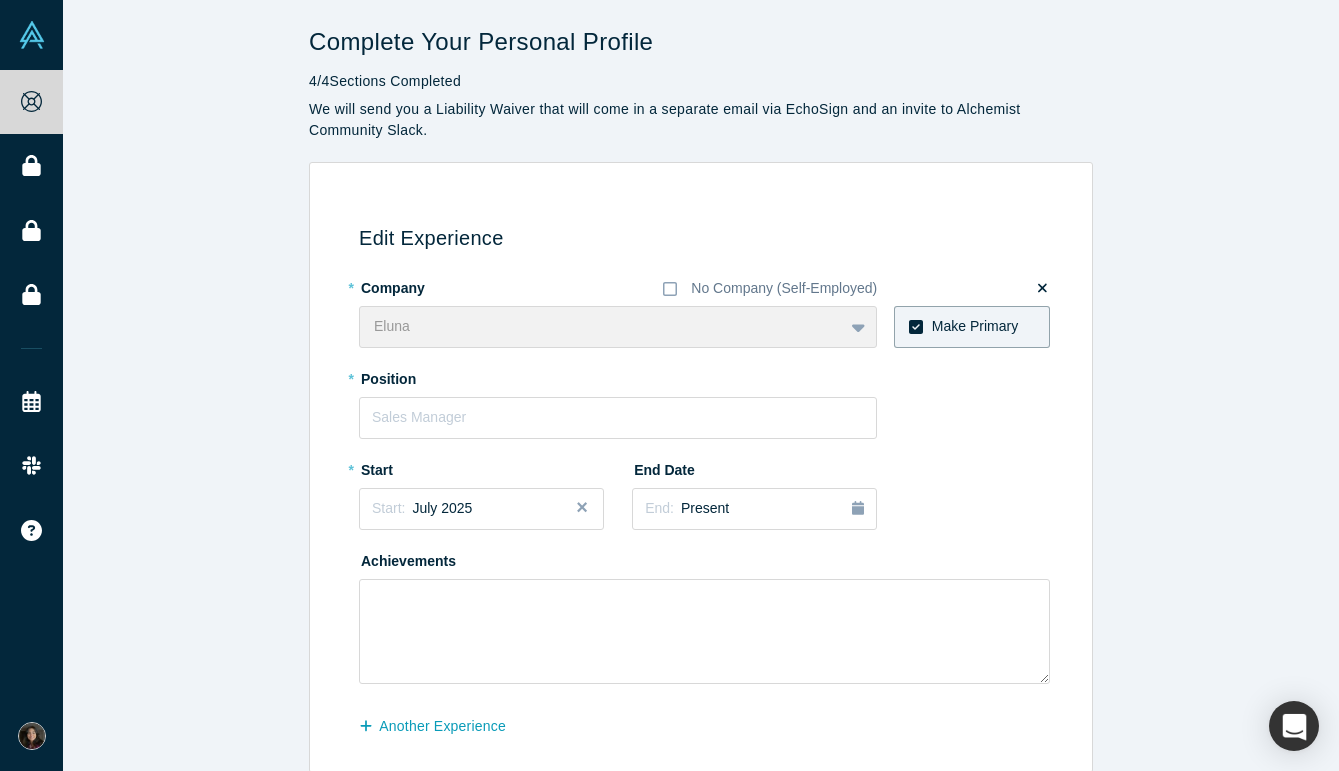 scroll, scrollTop: 93, scrollLeft: 0, axis: vertical 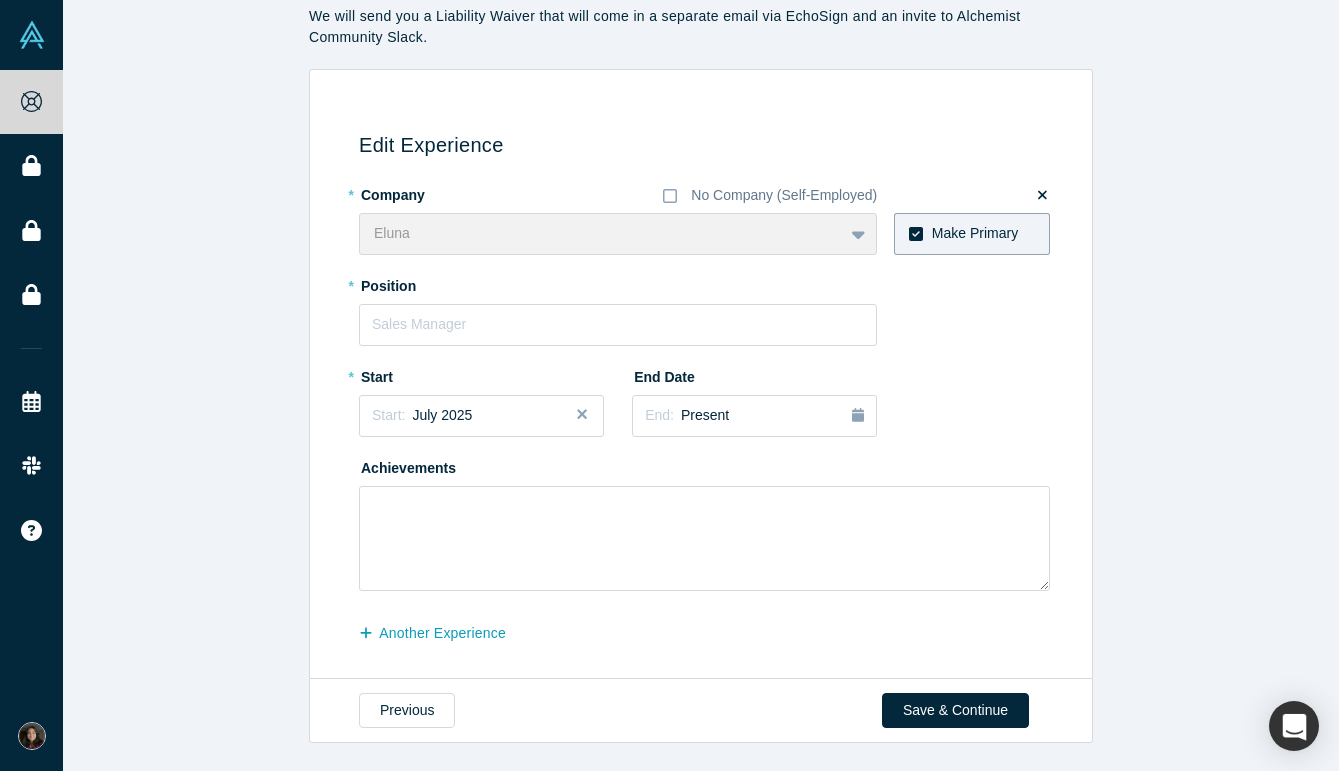 click on "Eluna
To pick up a draggable item, press the space bar.
While dragging, use the arrow keys to move the item.
Press space again to drop the item in its new position, or press escape to cancel." at bounding box center (618, 234) 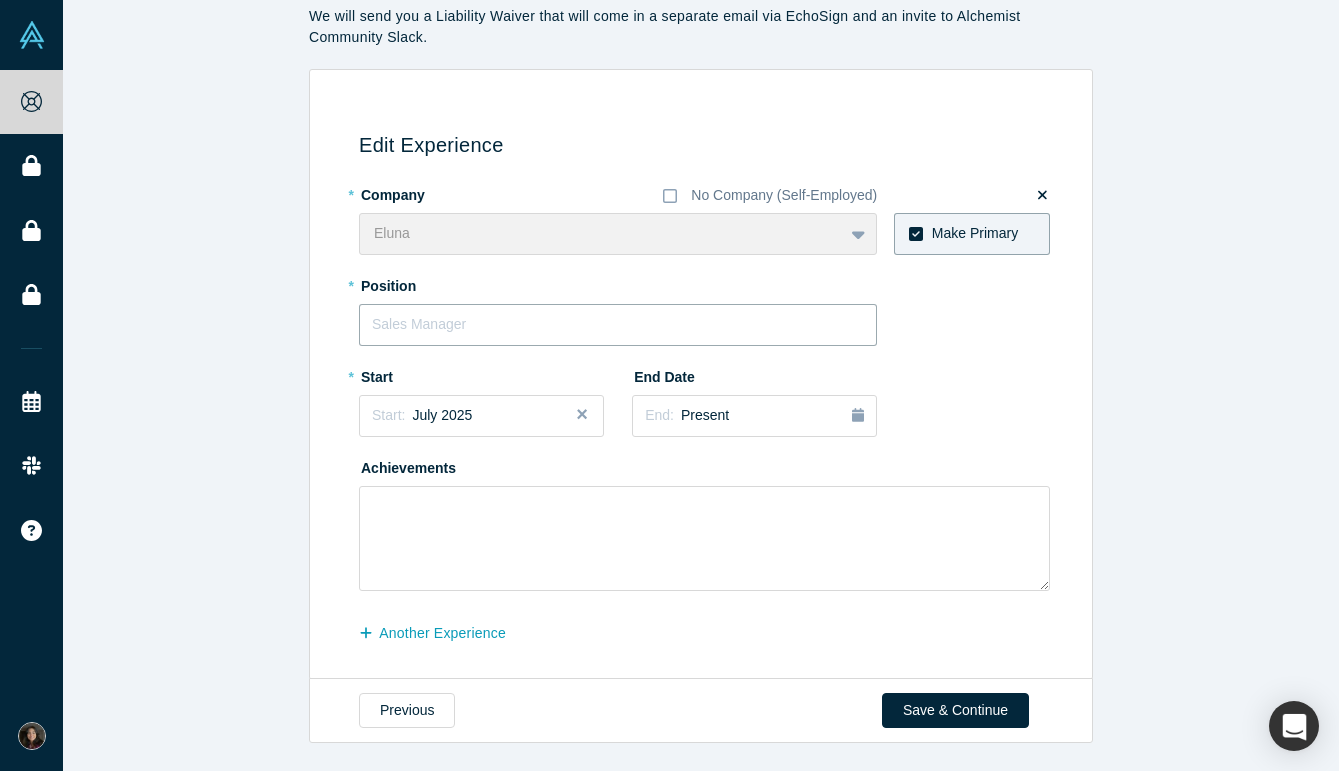 click at bounding box center (618, 325) 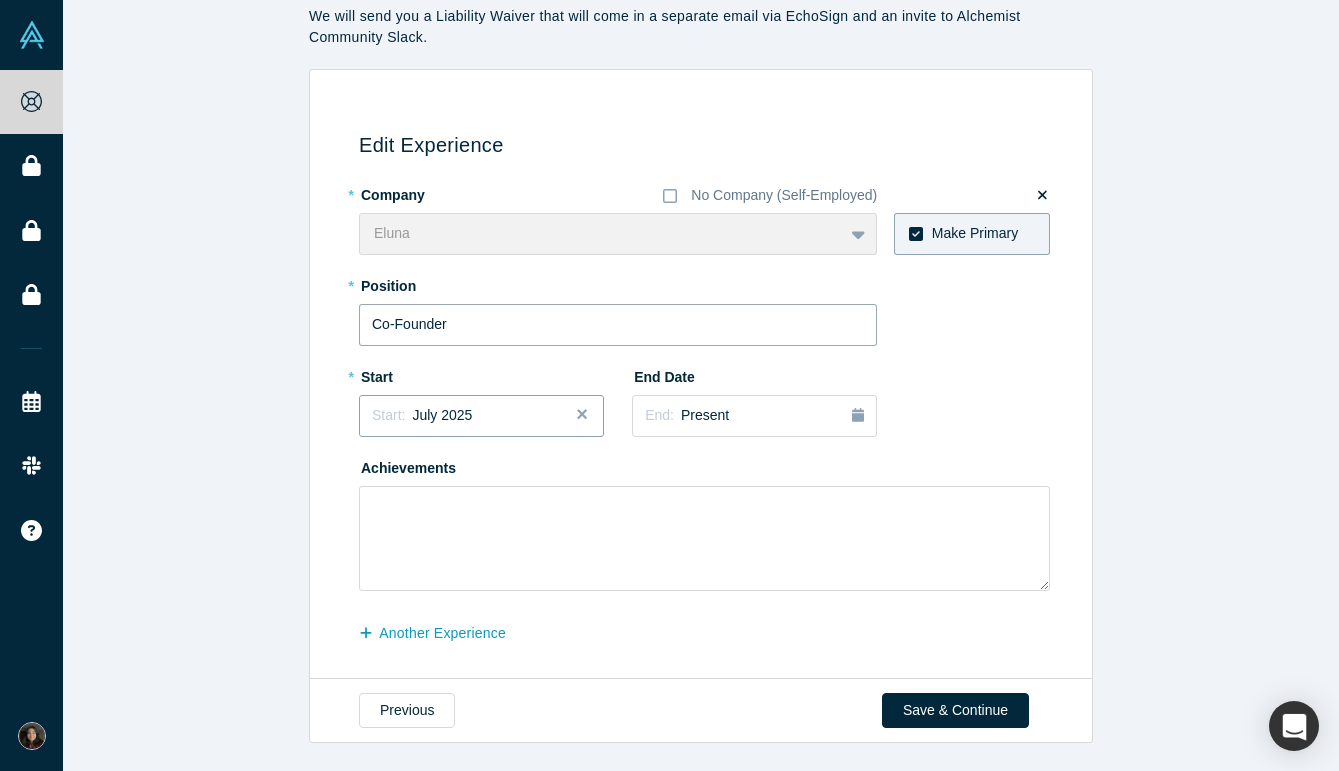 type on "Co-Founder" 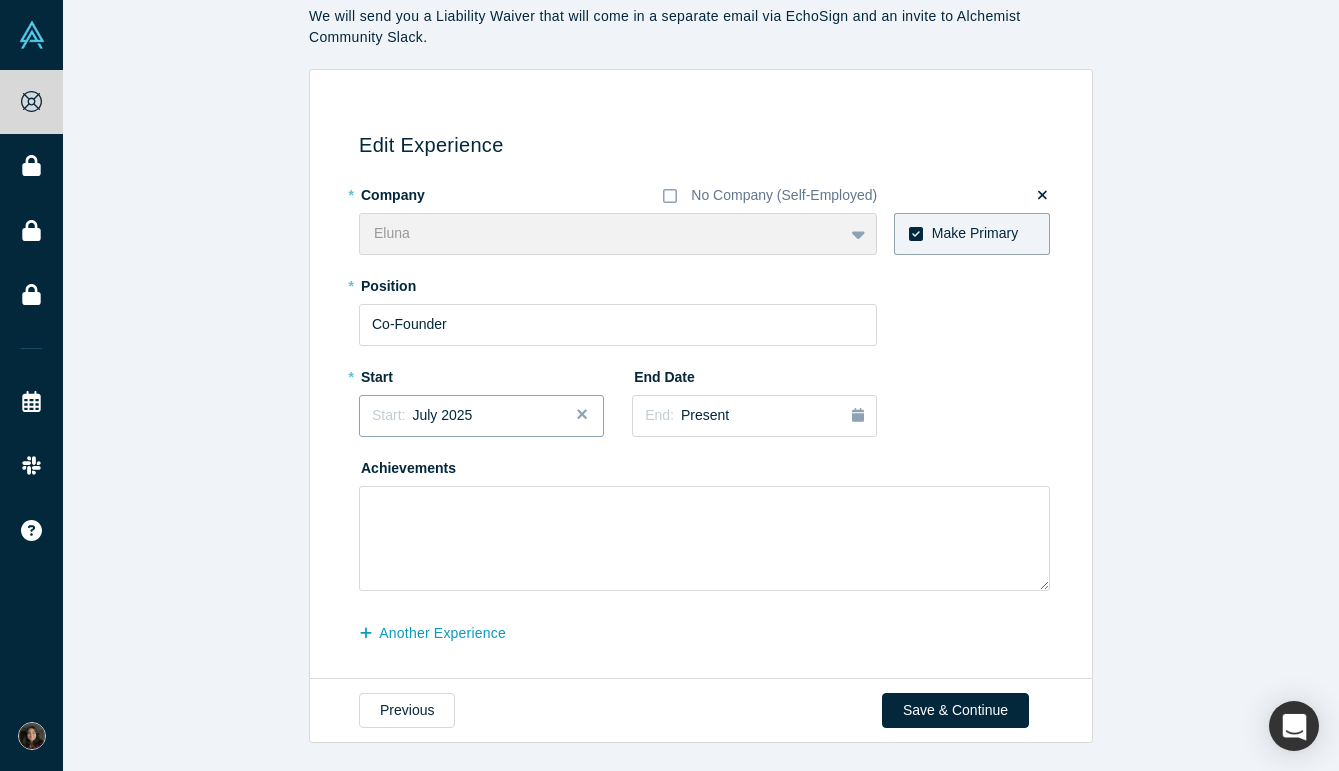 click on "Start: [DATE]" at bounding box center (481, 415) 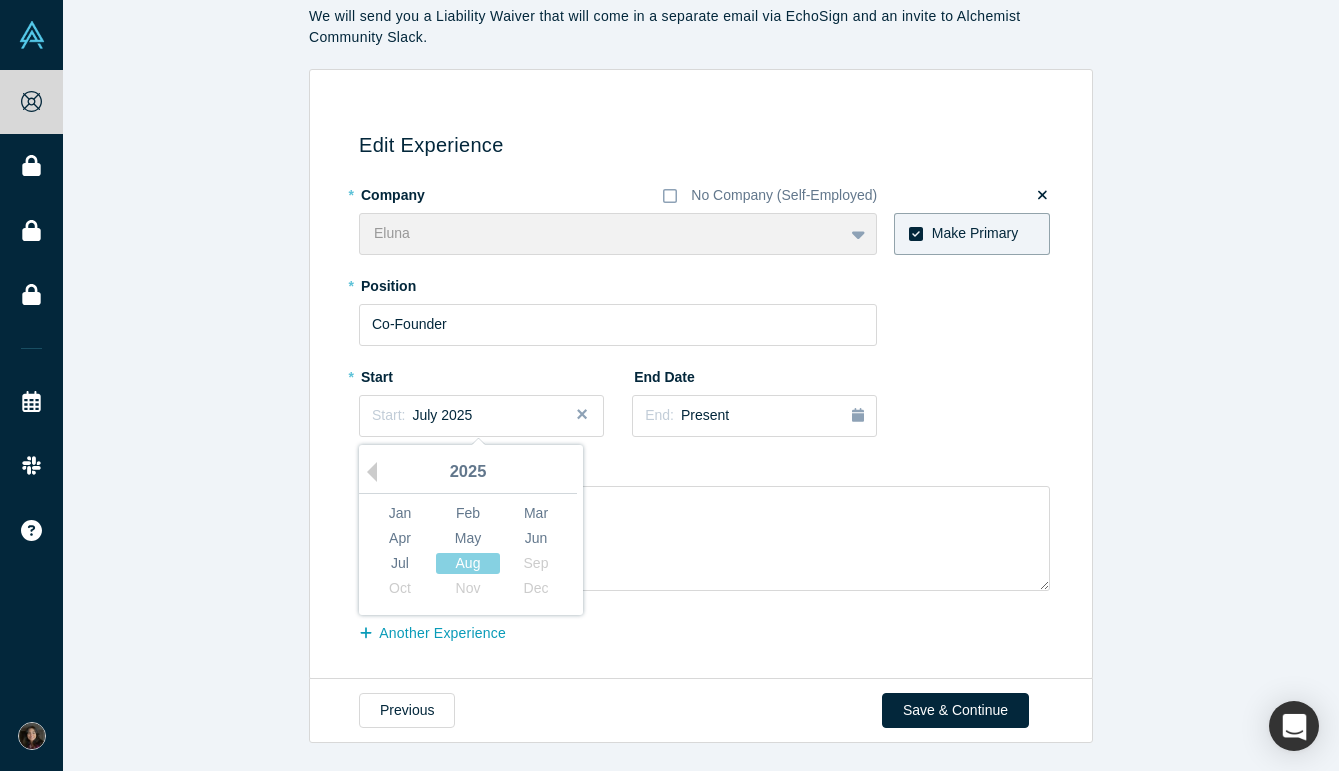 click on "2025" at bounding box center [468, 473] 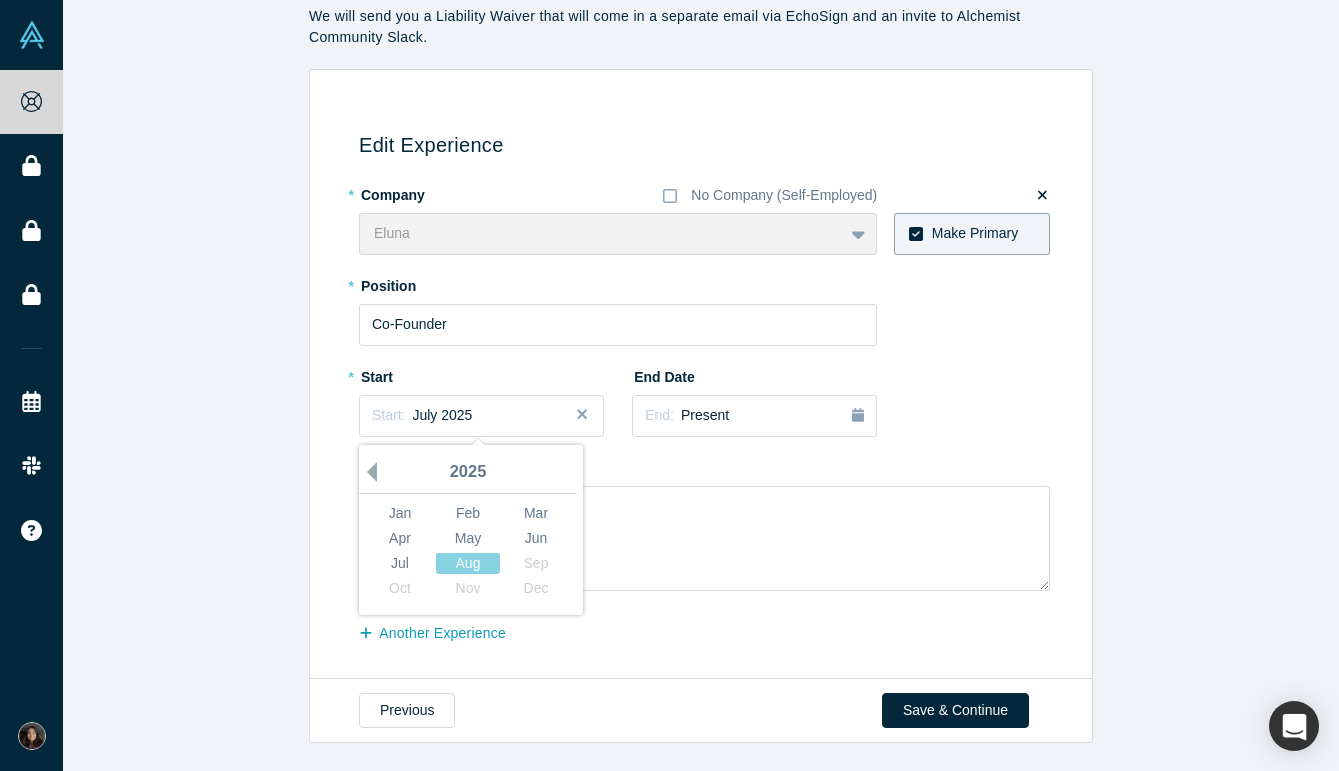 click on "Previous Year" at bounding box center (367, 472) 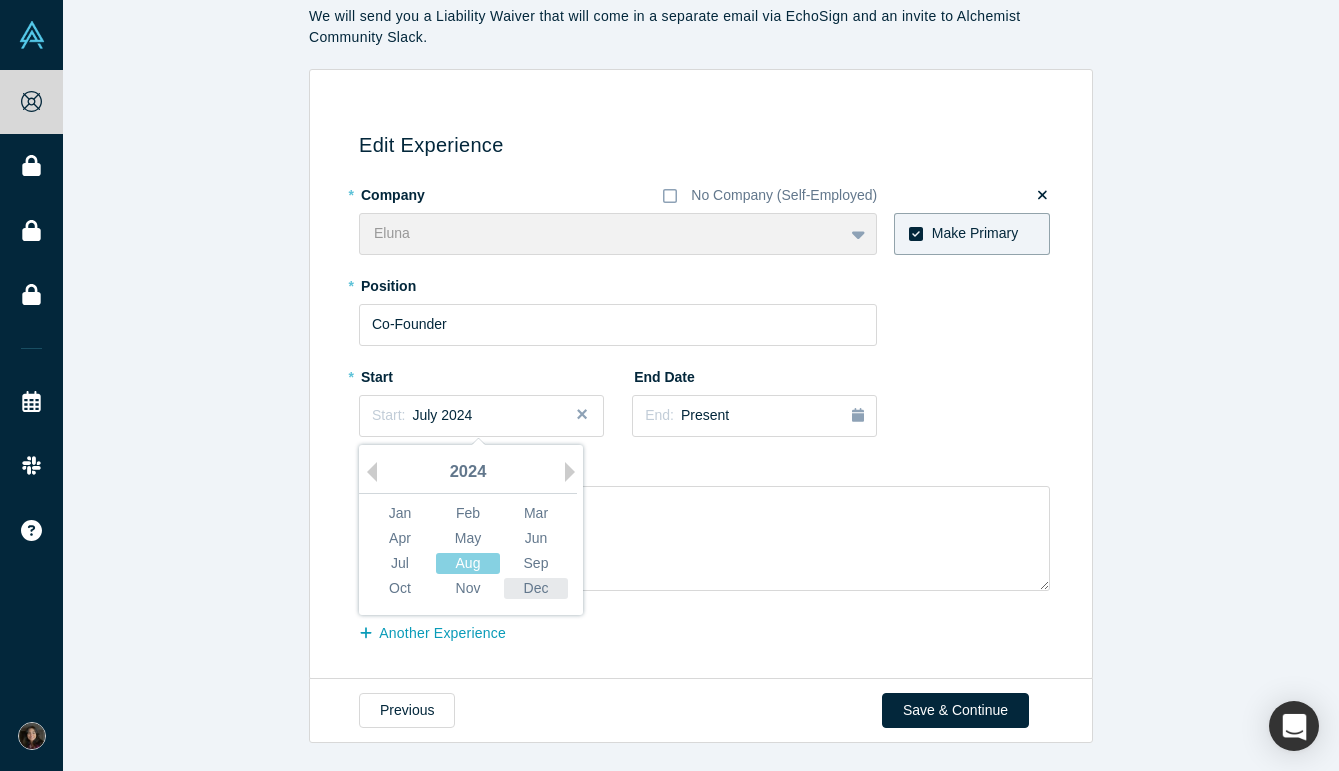 click on "Dec" at bounding box center [536, 588] 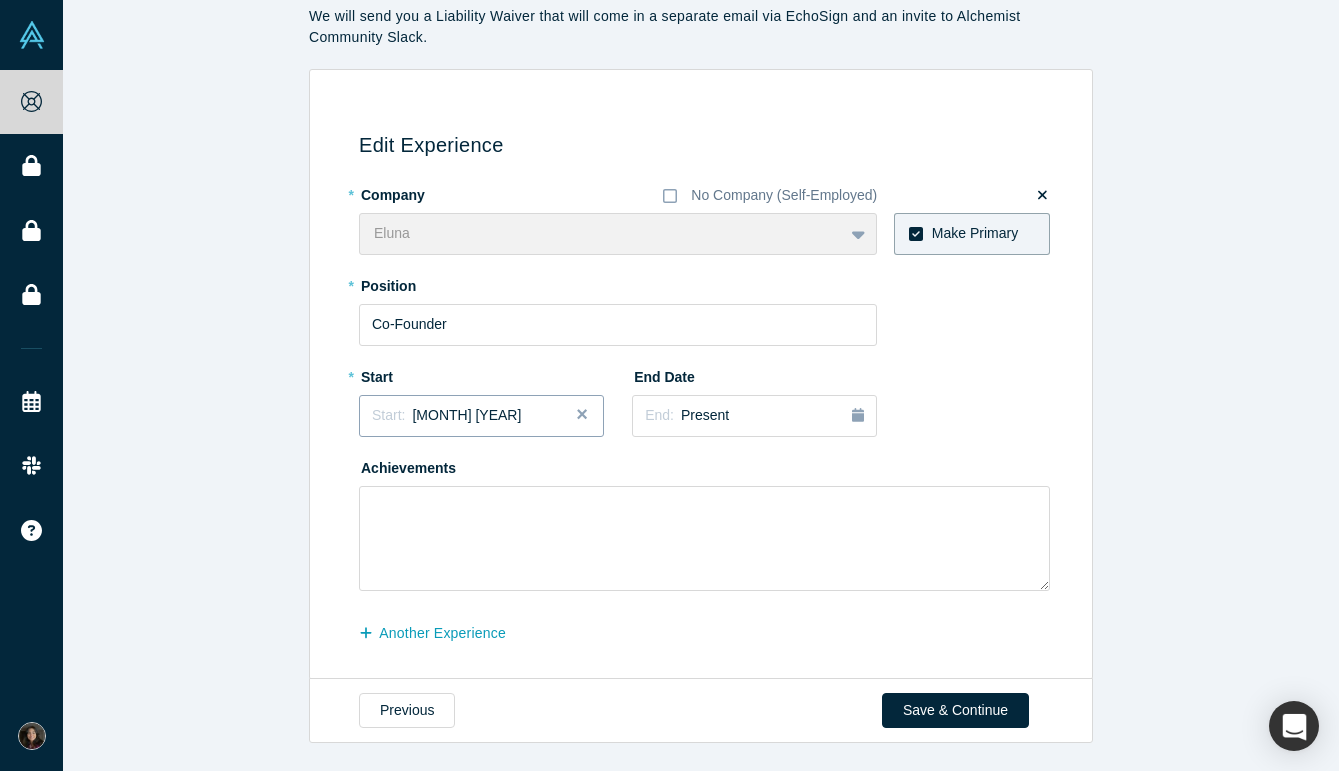 click on "Start: November 2024" at bounding box center (481, 416) 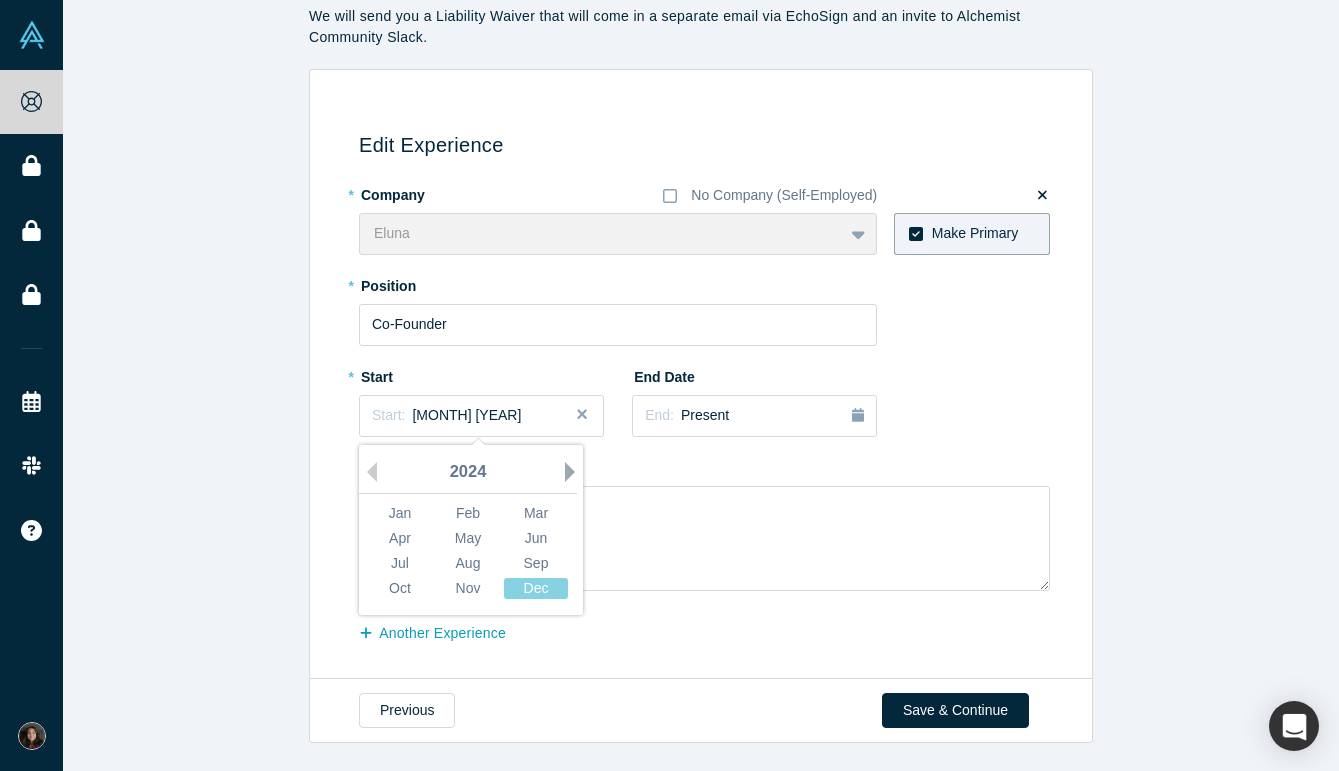 click on "Next Year" at bounding box center (575, 472) 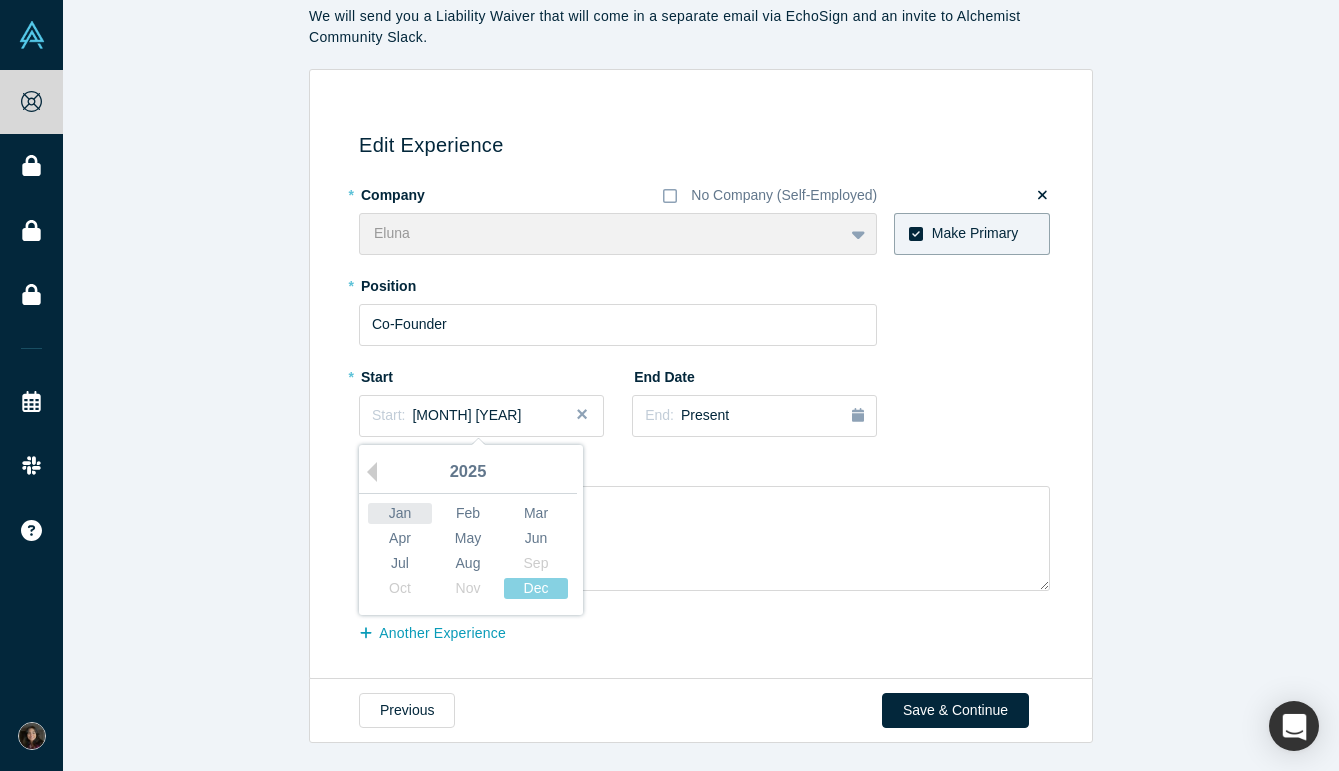 click on "Jan" at bounding box center [400, 513] 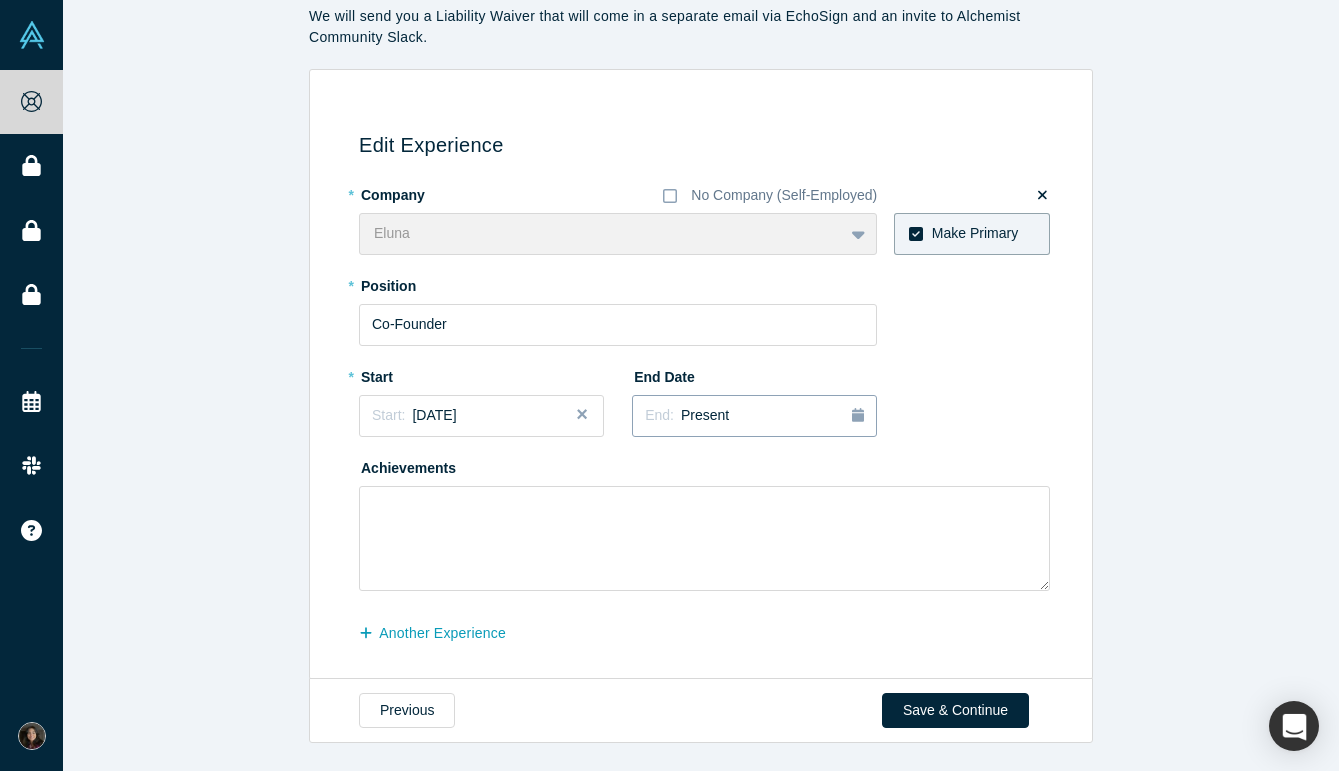 click on "End: Present" at bounding box center (754, 416) 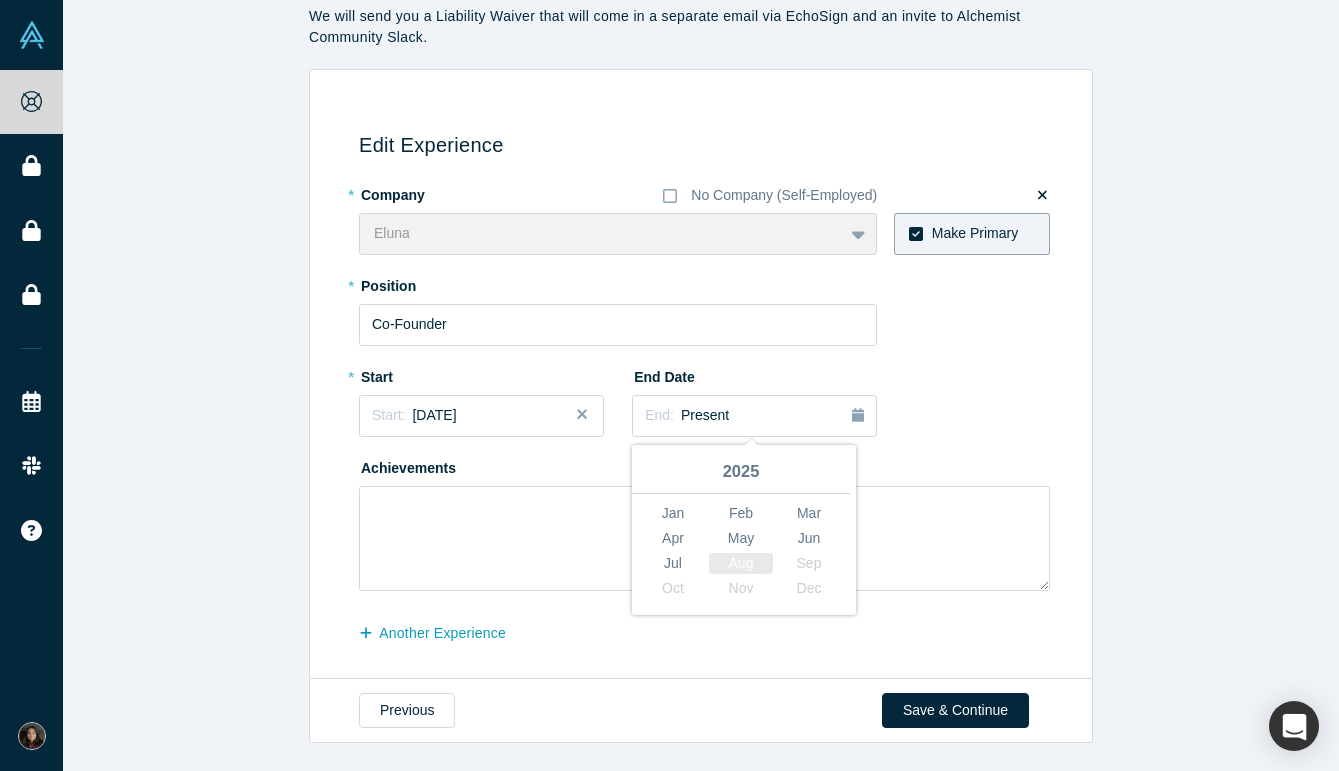 click on "Aug" at bounding box center (741, 563) 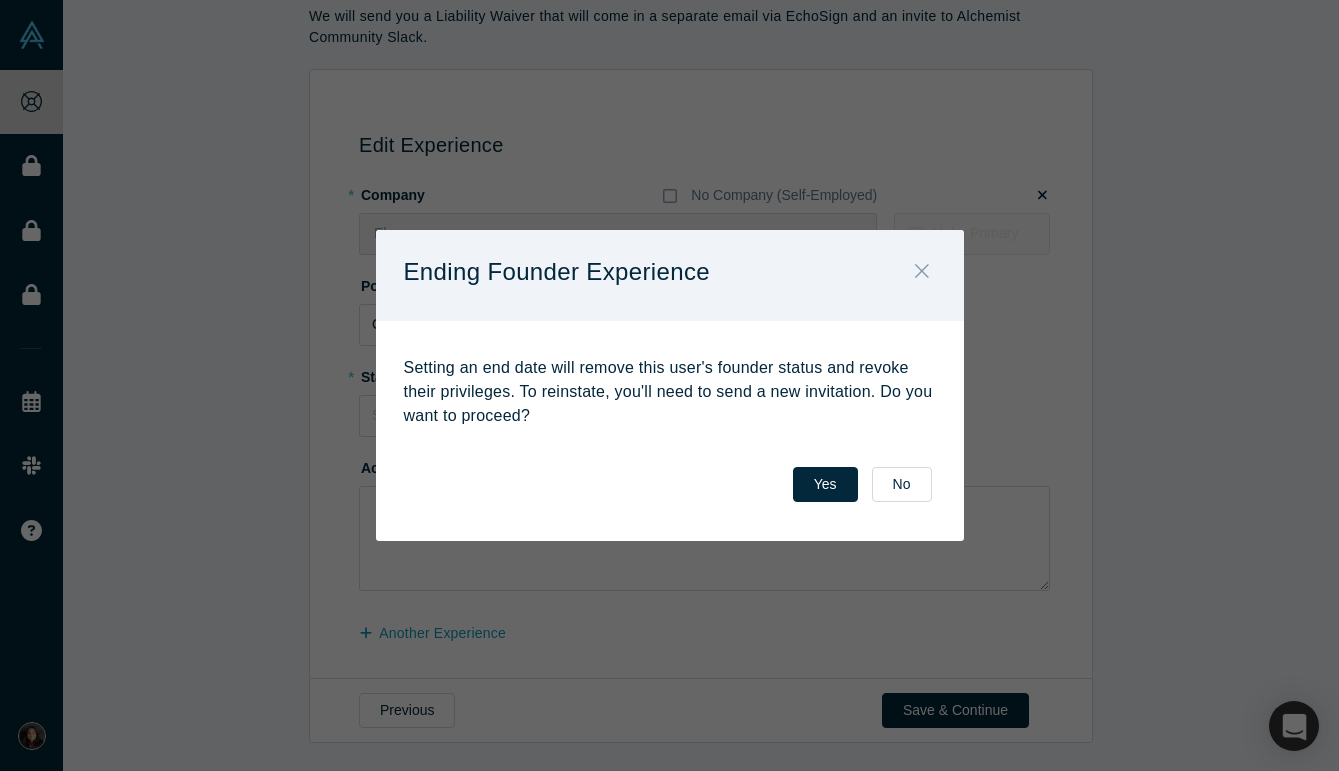 click 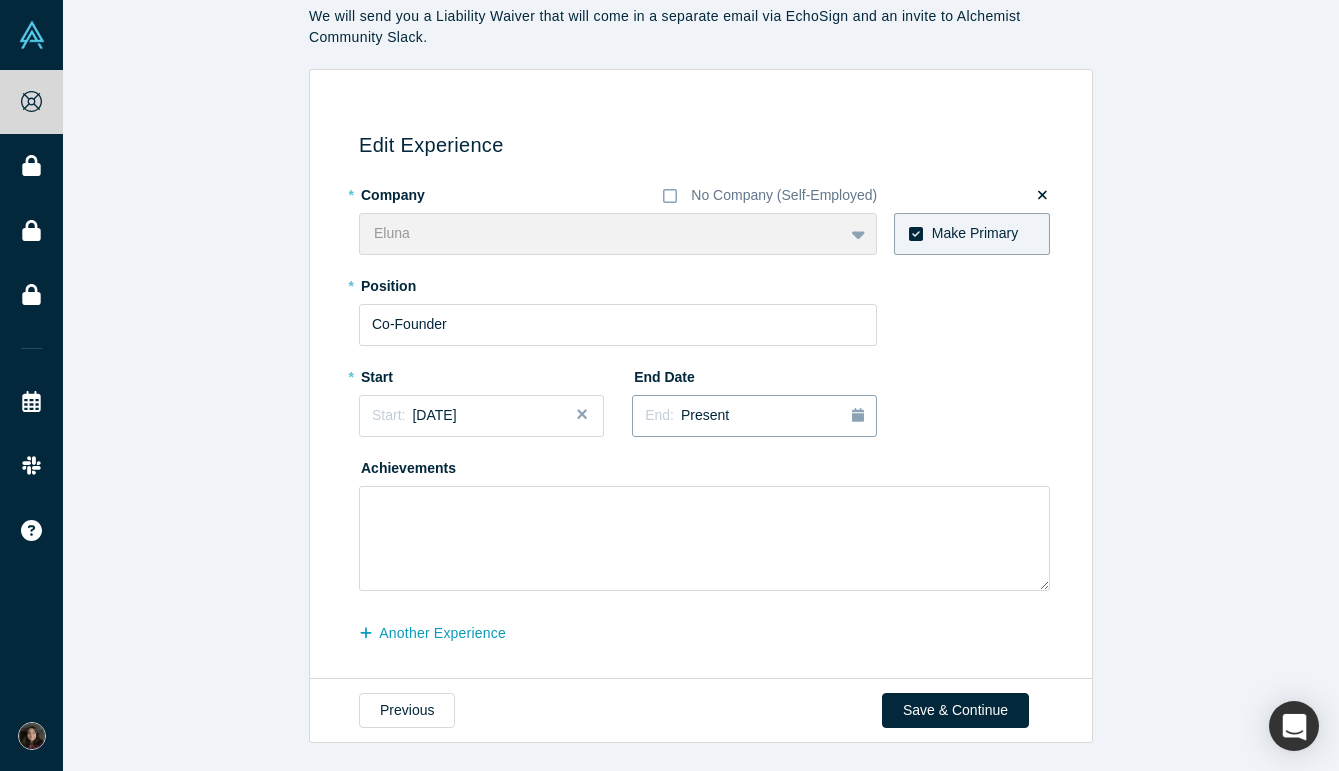 click 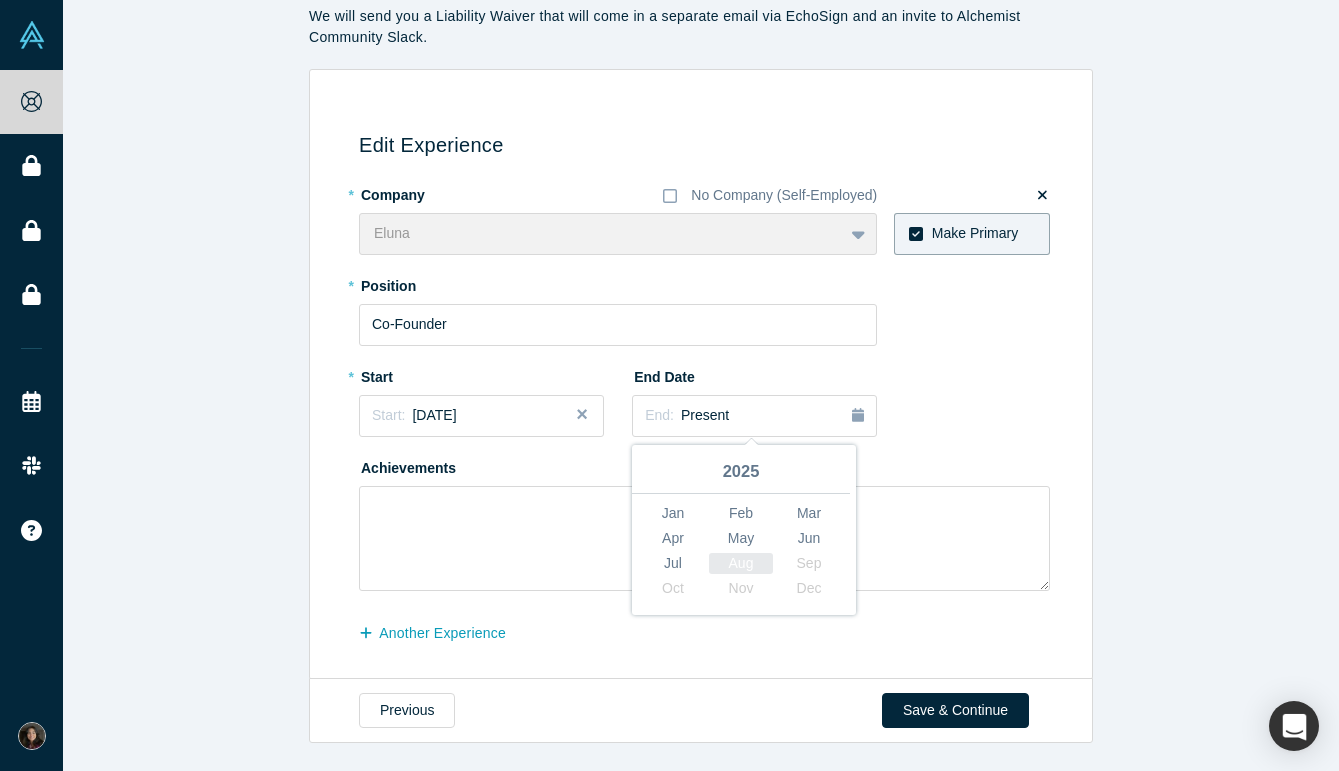 click on "Aug" at bounding box center (741, 563) 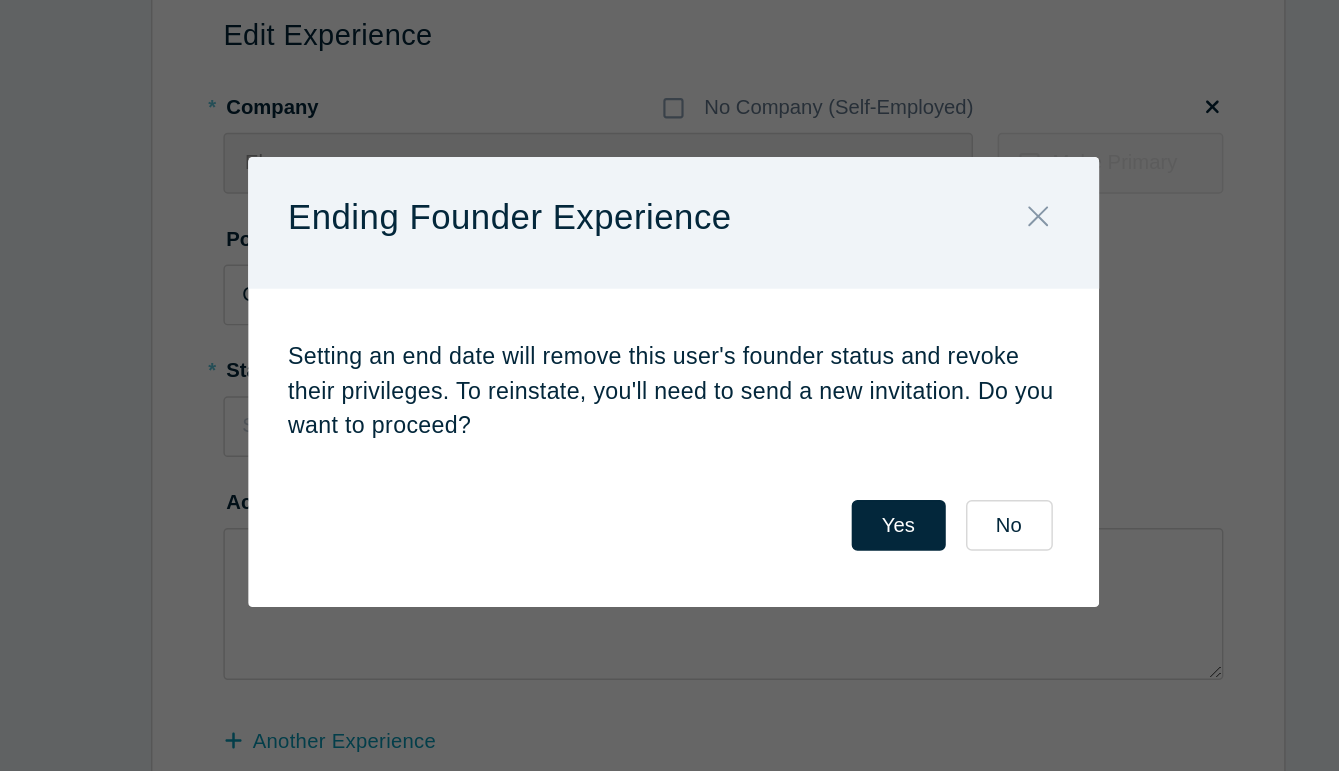 click 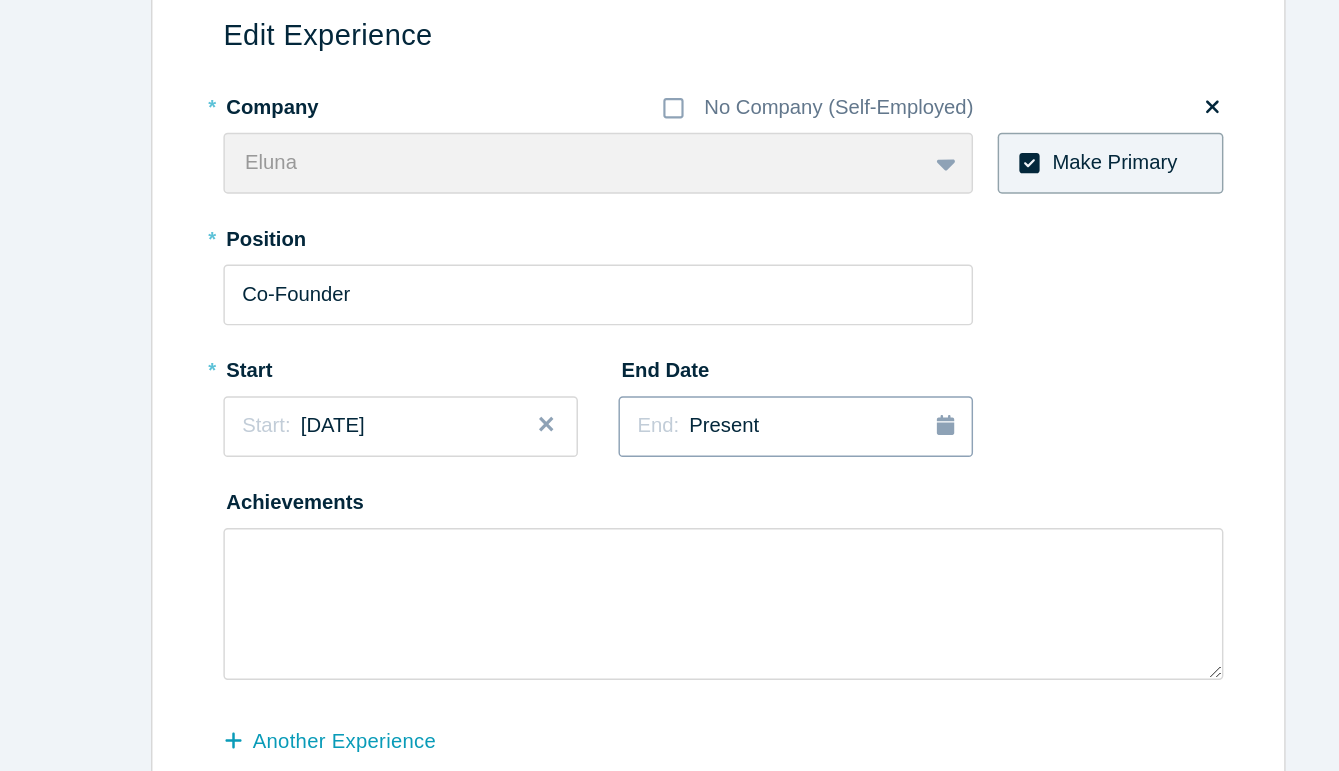 click on "End: Present" at bounding box center [754, 416] 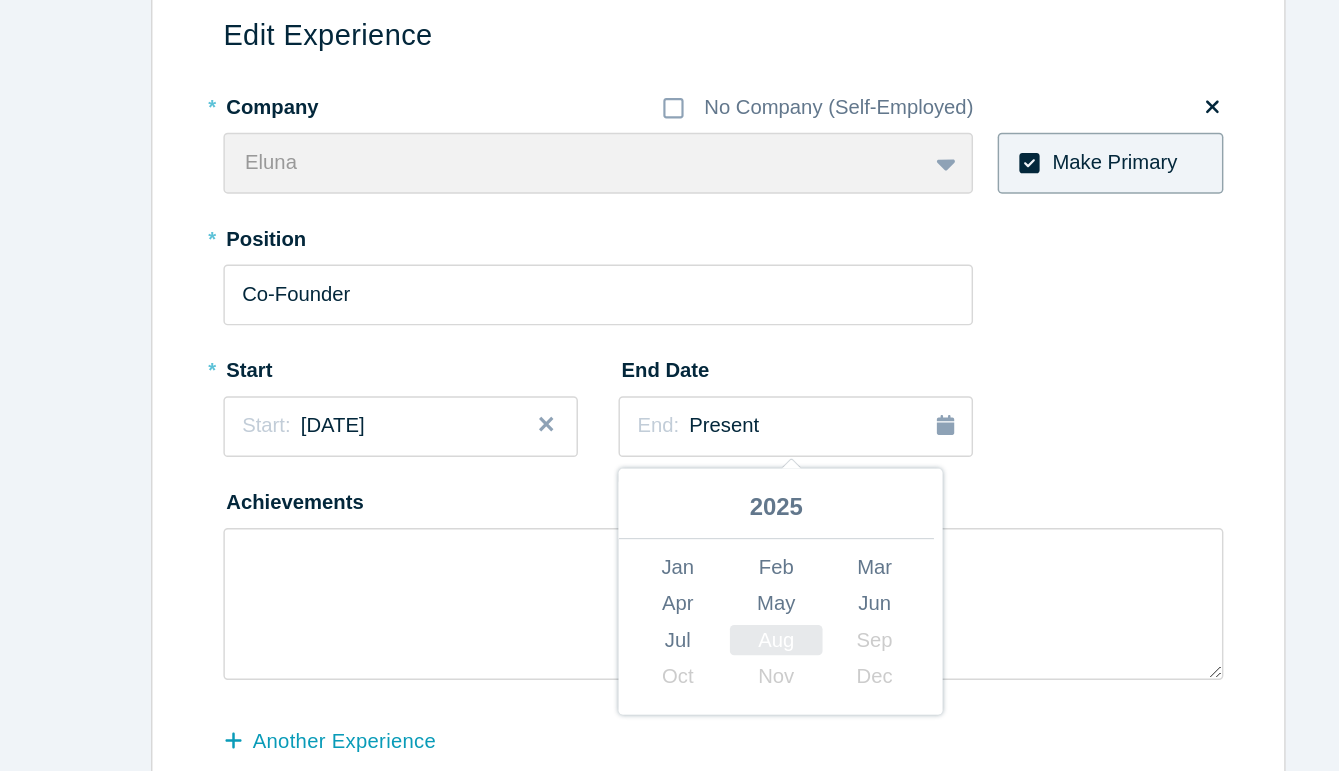 click on "Aug" at bounding box center (741, 563) 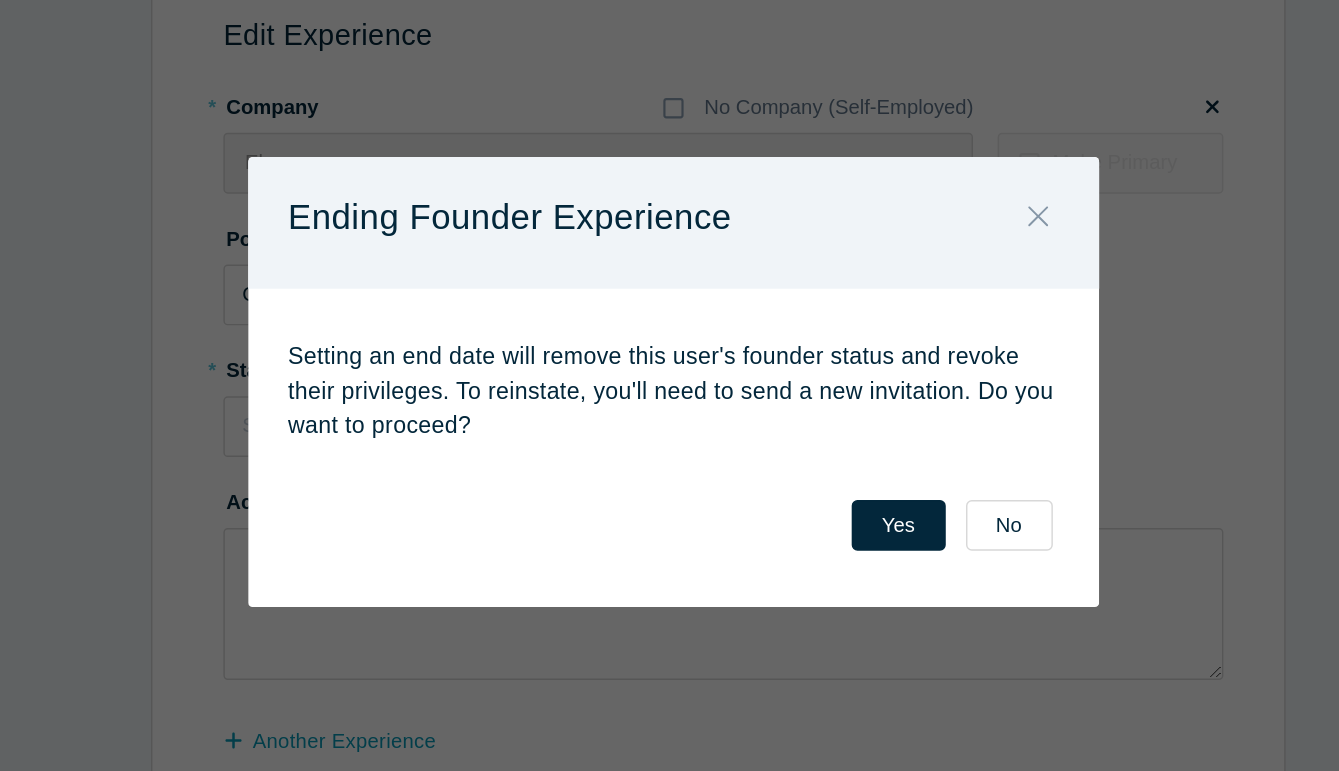 click 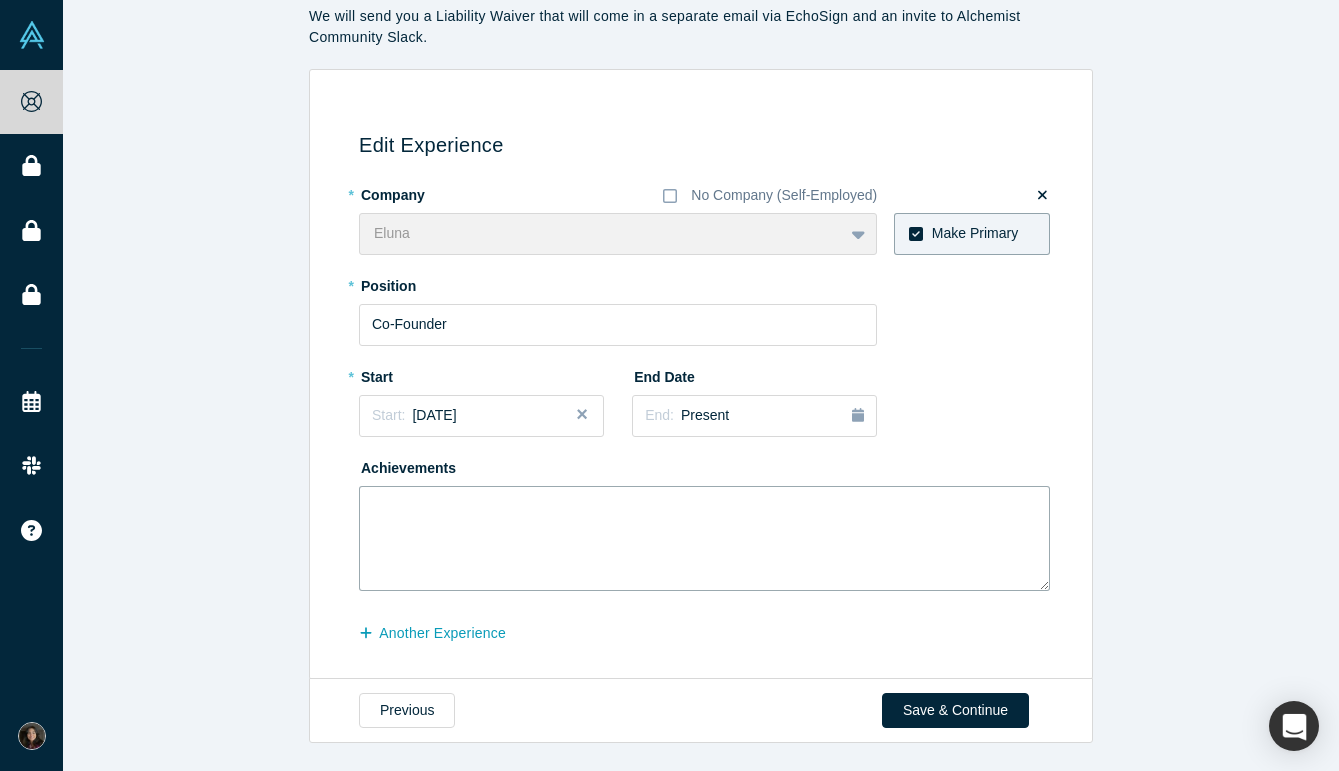 click at bounding box center (704, 538) 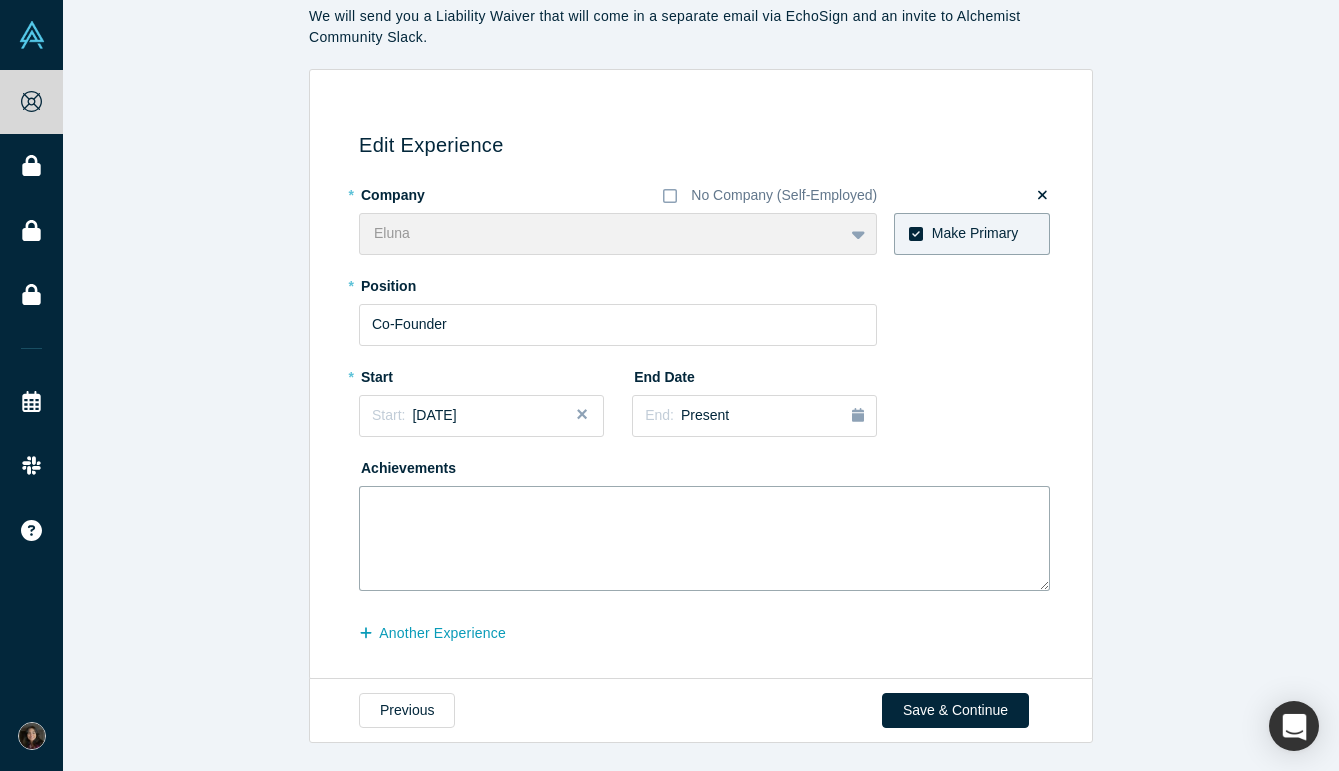 scroll, scrollTop: 0, scrollLeft: 0, axis: both 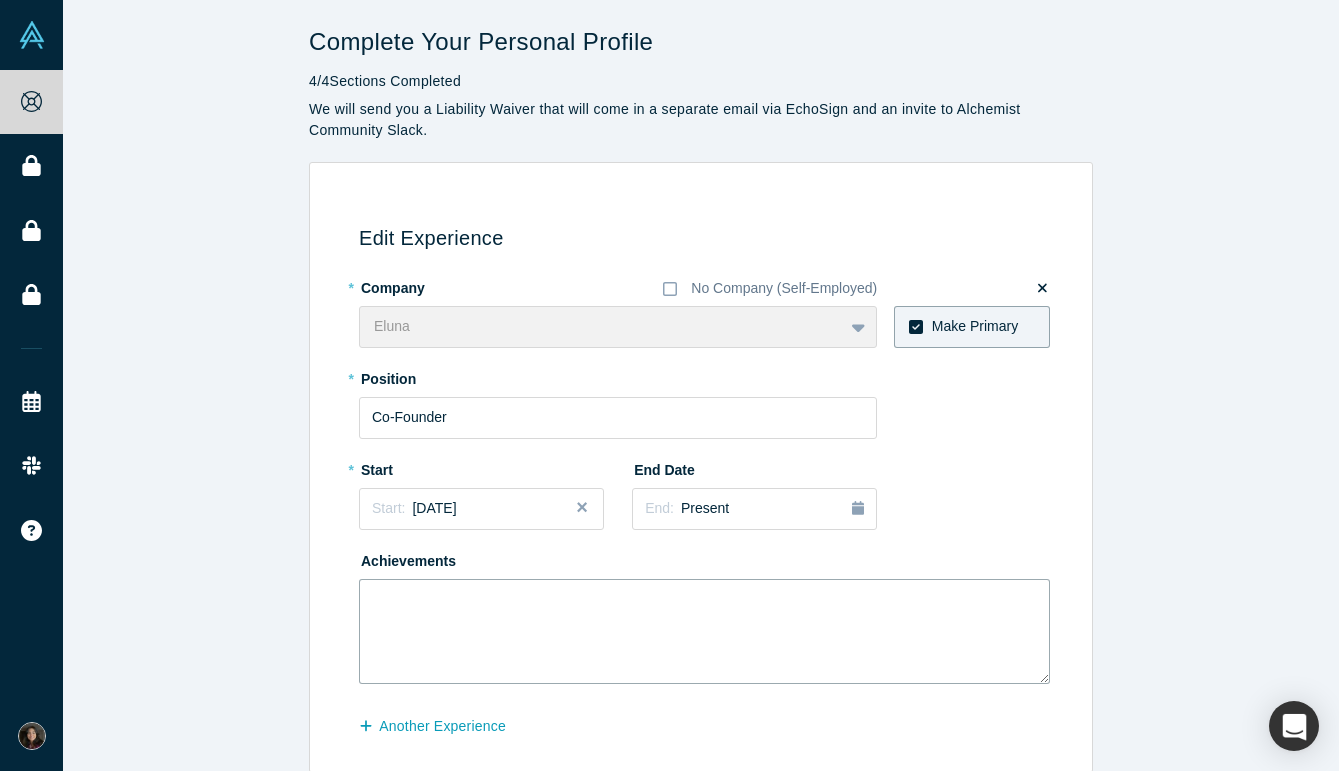 paste on "We completed Stanford’s Lean Launchpad class, where we iterated and developed multiple MVPs, prepared and presented weekly pitch decks, and conducted 100+ interviews with data center industry experts, potential customers, and VCs." 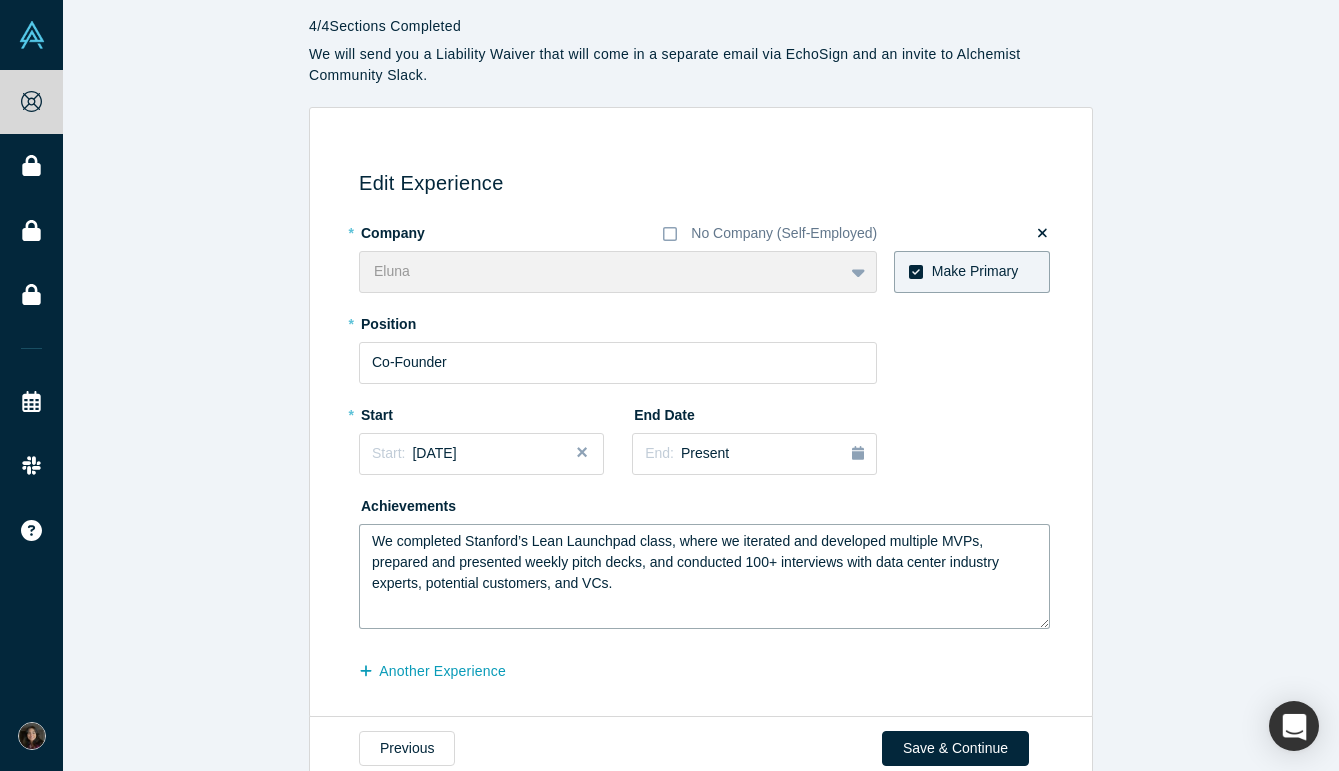 scroll, scrollTop: 59, scrollLeft: 0, axis: vertical 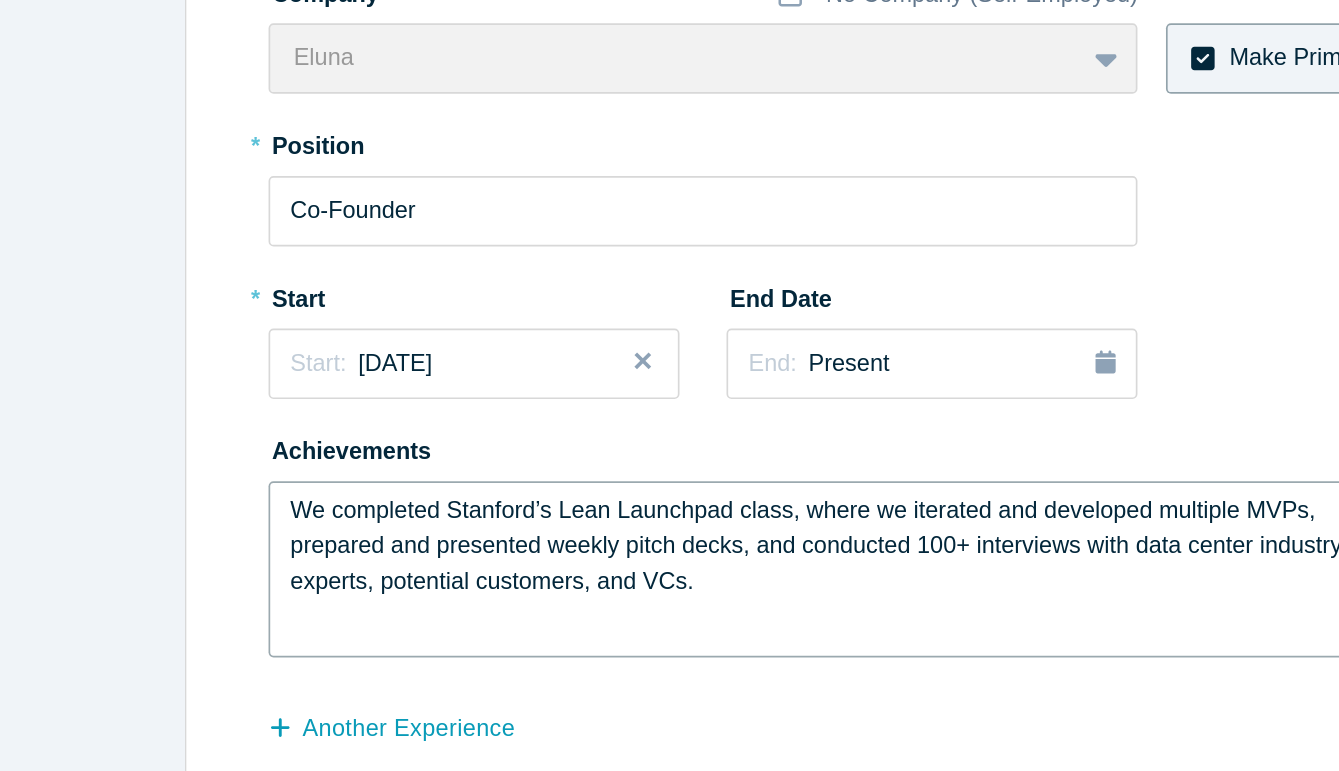 drag, startPoint x: 469, startPoint y: 539, endPoint x: 398, endPoint y: 540, distance: 71.00704 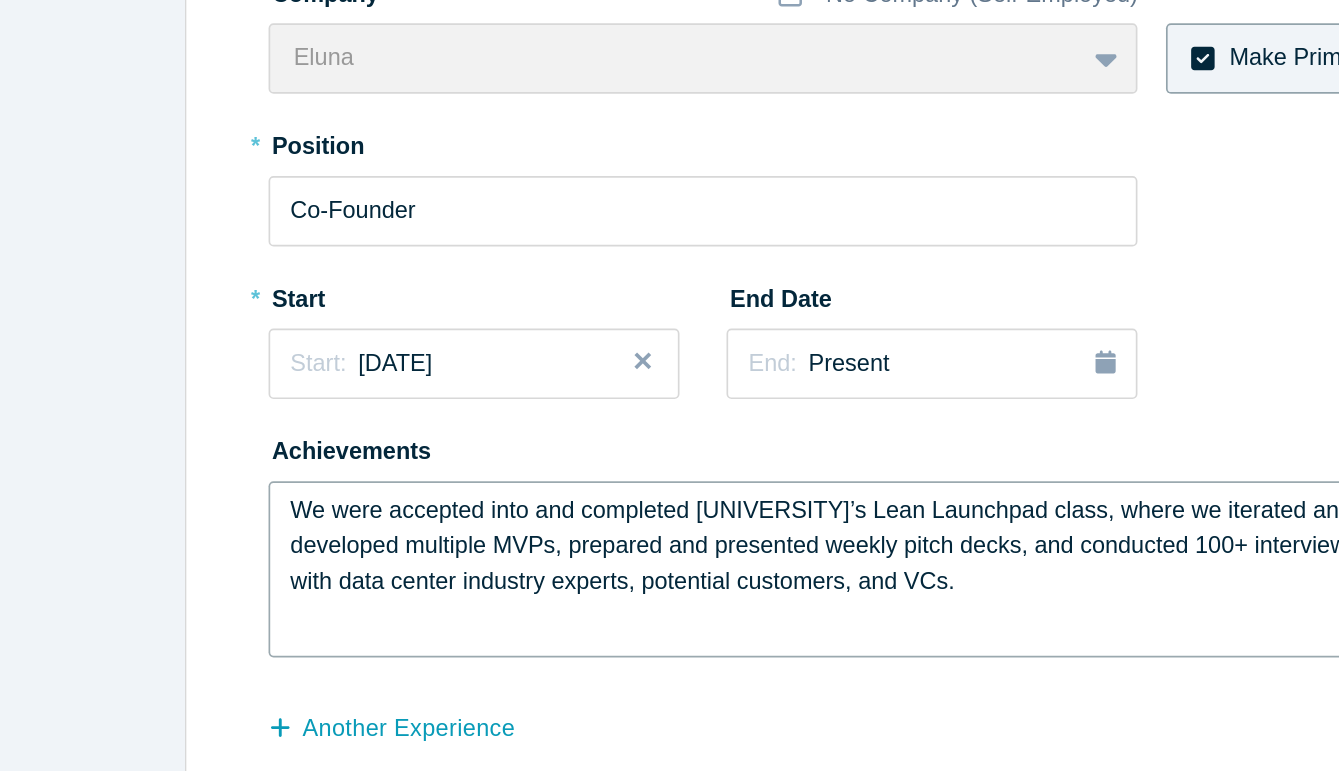 drag, startPoint x: 615, startPoint y: 538, endPoint x: 526, endPoint y: 540, distance: 89.02247 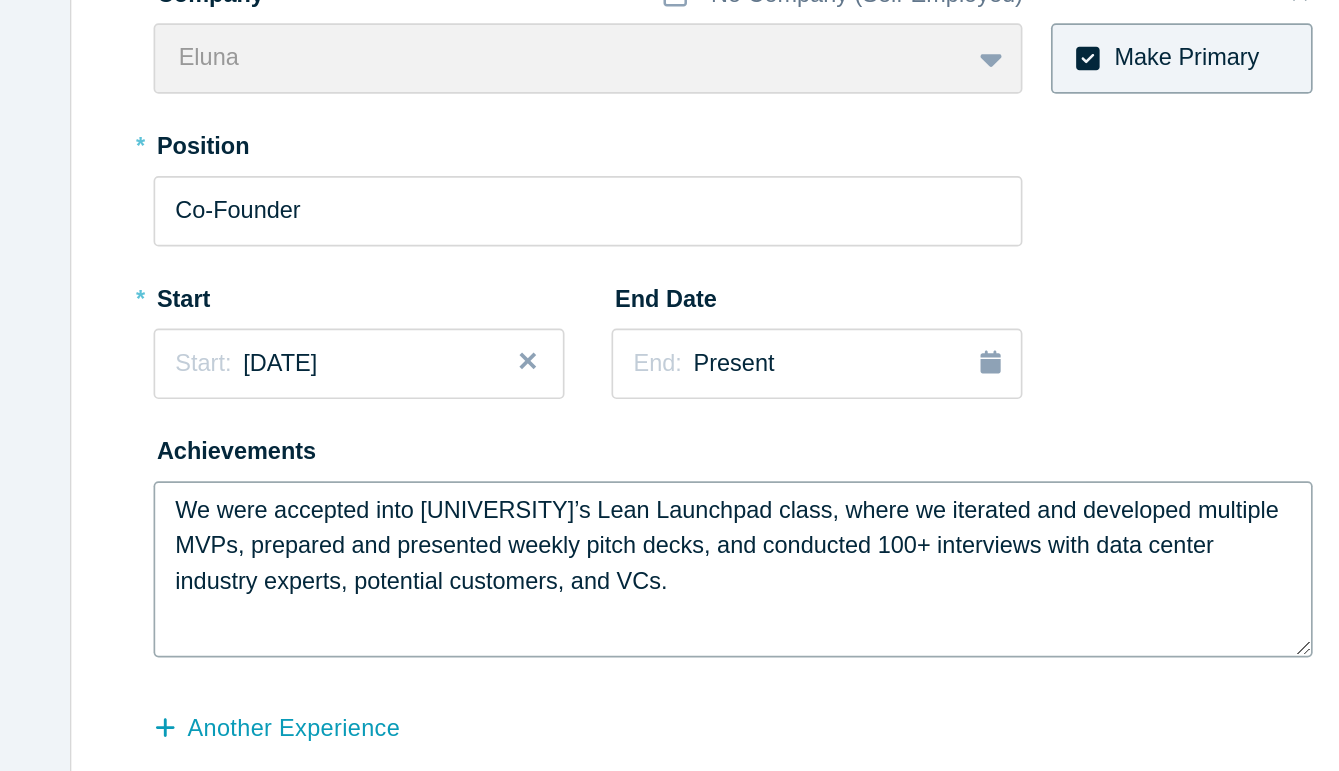 click on "We were accepted into Stanford’s Lean Launchpad class, where we iterated and developed multiple MVPs, prepared and presented weekly pitch decks, and conducted 100+ interviews with data center industry experts, potential customers, and VCs." at bounding box center [704, 572] 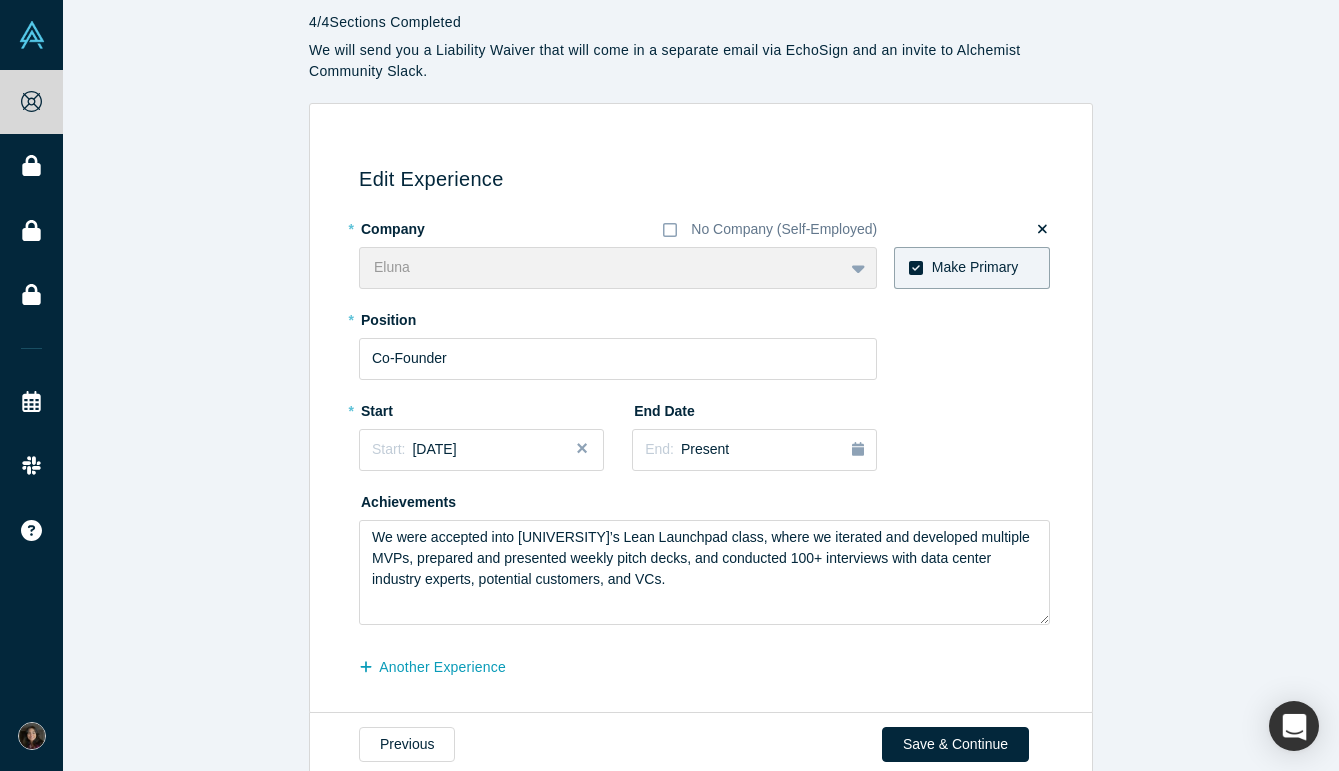 click on "Edit Experience * Company No Company (Self-Employed) Eluna
To pick up a draggable item, press the space bar.
While dragging, use the arrow keys to move the item.
Press space again to drop the item in its new position, or press escape to cancel.
Make Primary * Position Co-Founder * Start Start: December 2024 End Date End: Present Achievements We were accepted into Stanford’s Lean Launchpad class, where we iterated and developed multiple MVPs, prepared and presented weekly pitch decks, and conducted 100+ interviews with data center industry experts, potential customers, and VCs. another Experience" at bounding box center (701, 408) 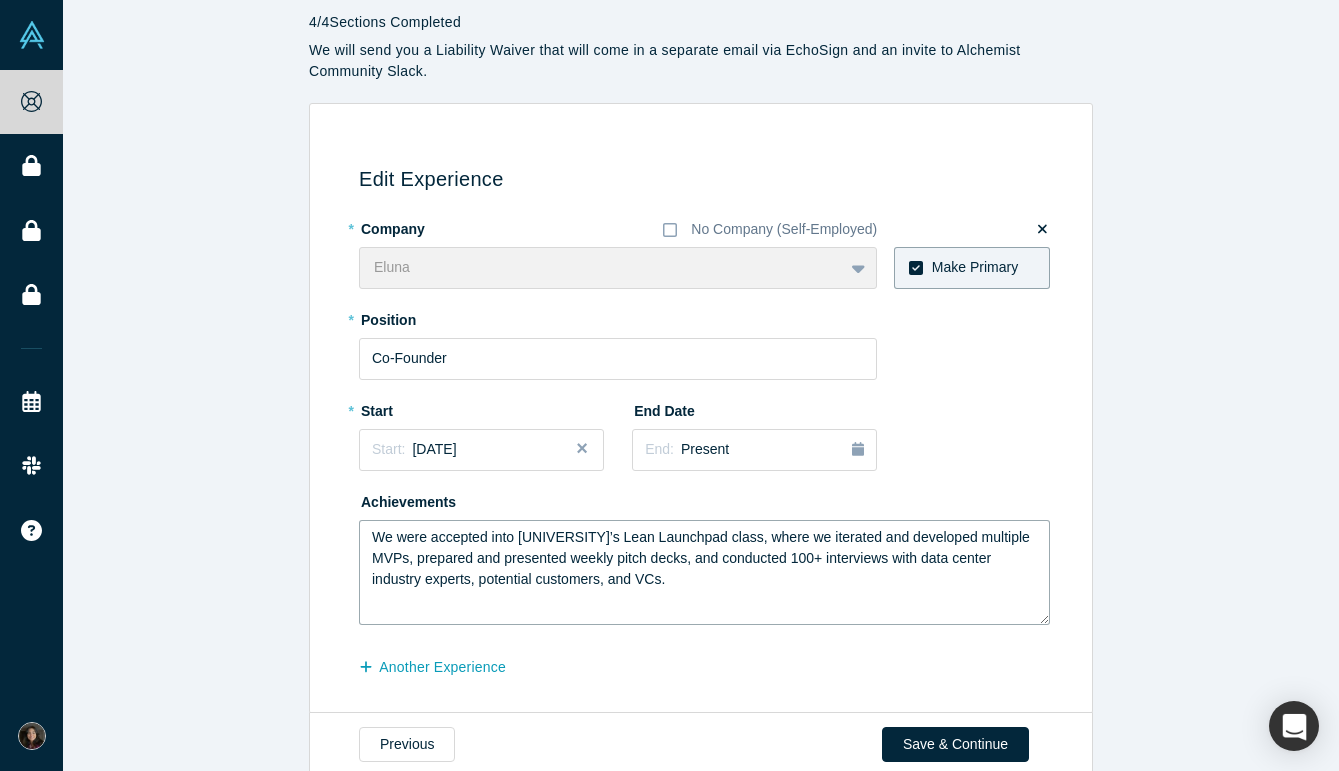 click on "We were accepted into Stanford’s Lean Launchpad class, where we iterated and developed multiple MVPs, prepared and presented weekly pitch decks, and conducted 100+ interviews with data center industry experts, potential customers, and VCs." at bounding box center (704, 572) 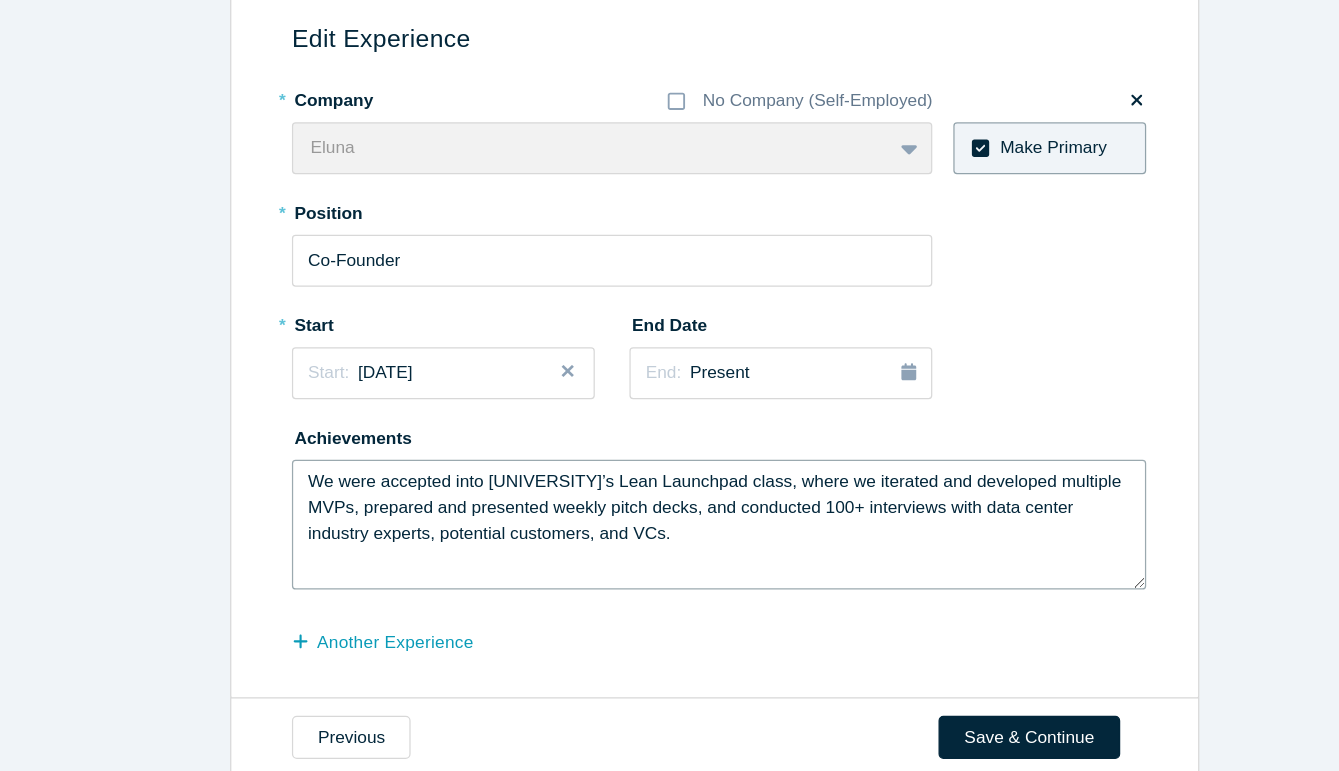 paste on "Continuing off of the Lean Startup model, we hold weekly meetings with potential customers and are building out our pilot case studies." 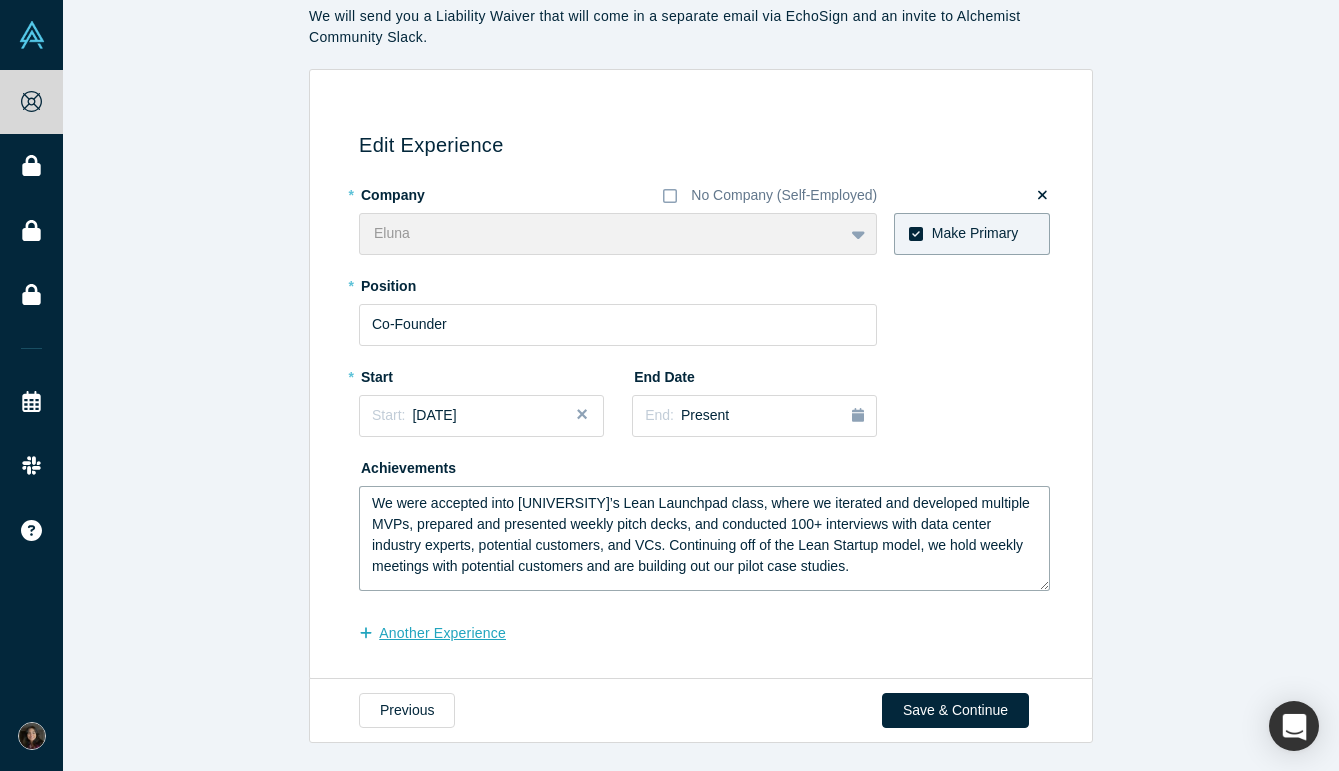 type on "We were accepted into [INSTITUTION]’s Lean Launchpad class, where we iterated and developed multiple MVPs, prepared and presented weekly pitch decks, and conducted 100+ interviews with data center industry experts, potential customers, and VCs. Continuing off of the Lean Startup model, we hold weekly meetings with potential customers and are building out our pilot case studies." 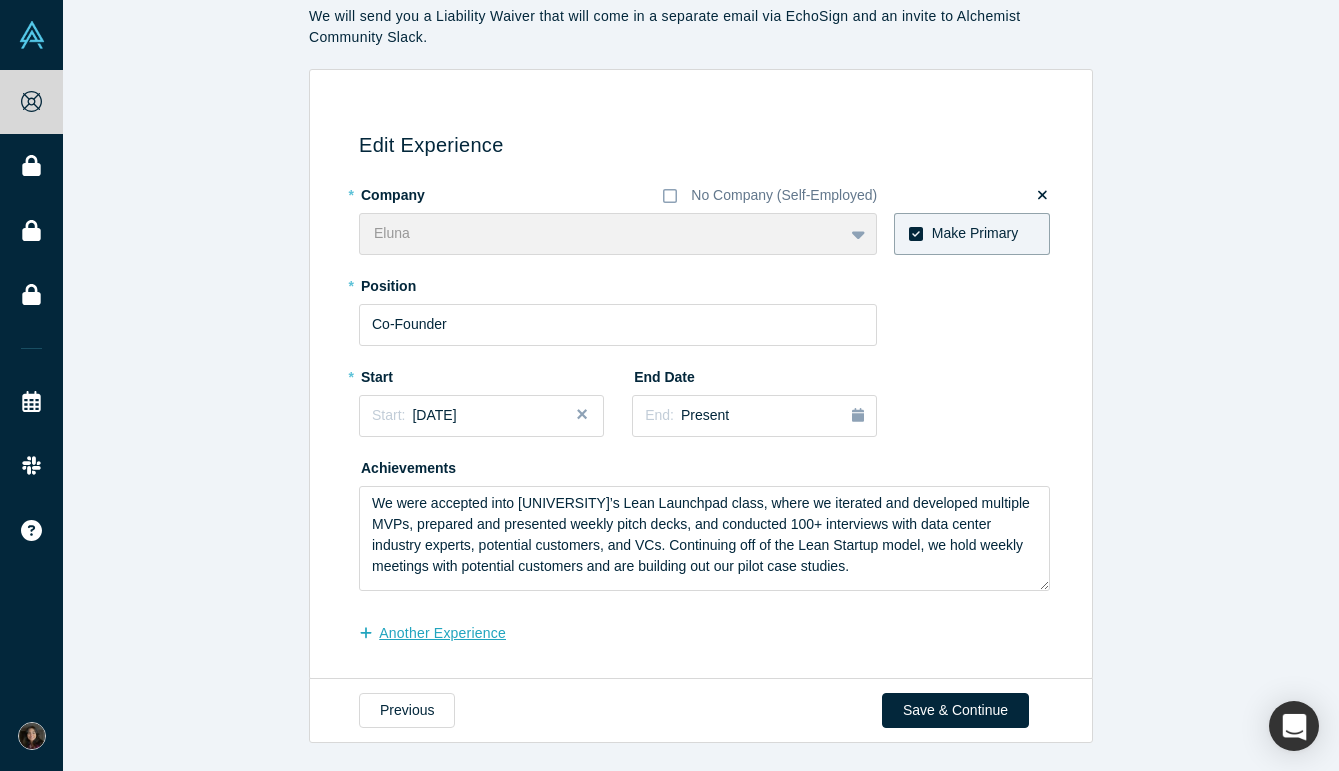 click on "another Experience" at bounding box center [443, 633] 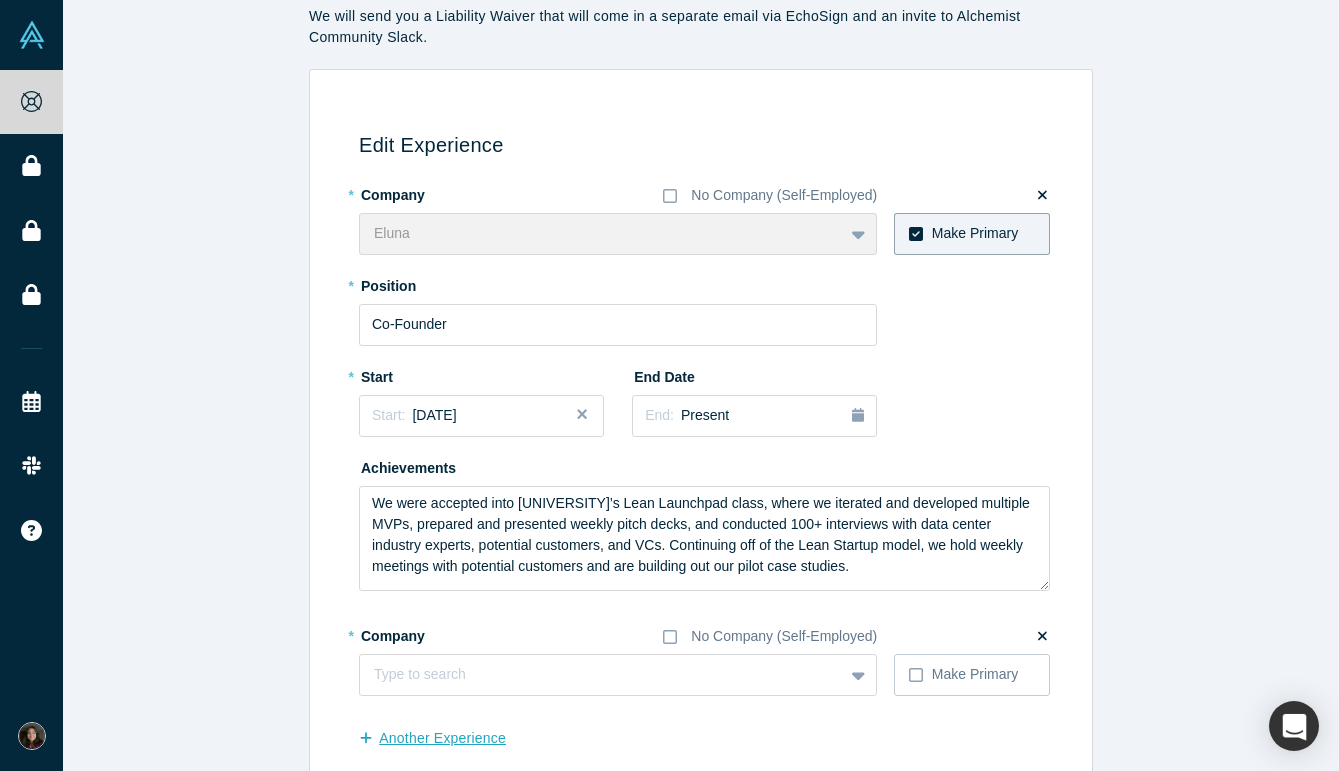 scroll, scrollTop: 198, scrollLeft: 0, axis: vertical 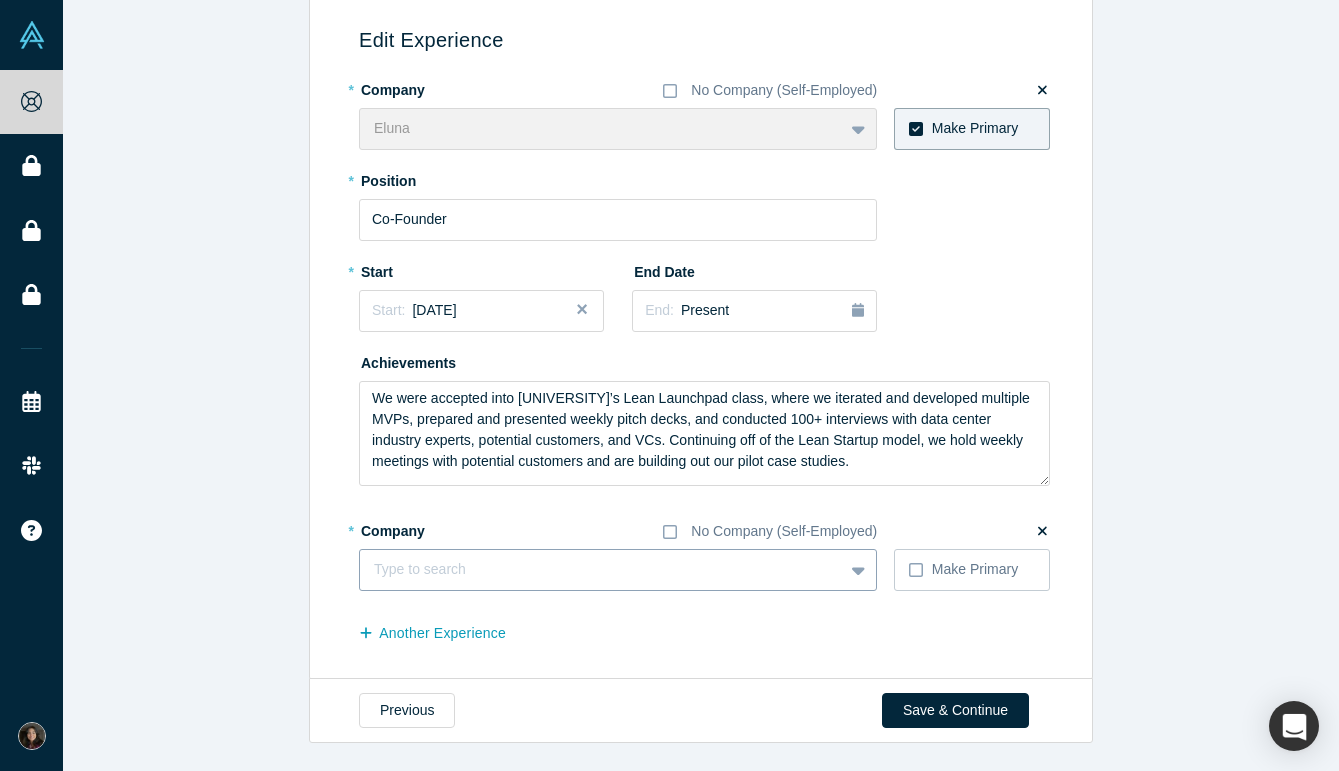 click at bounding box center (601, 569) 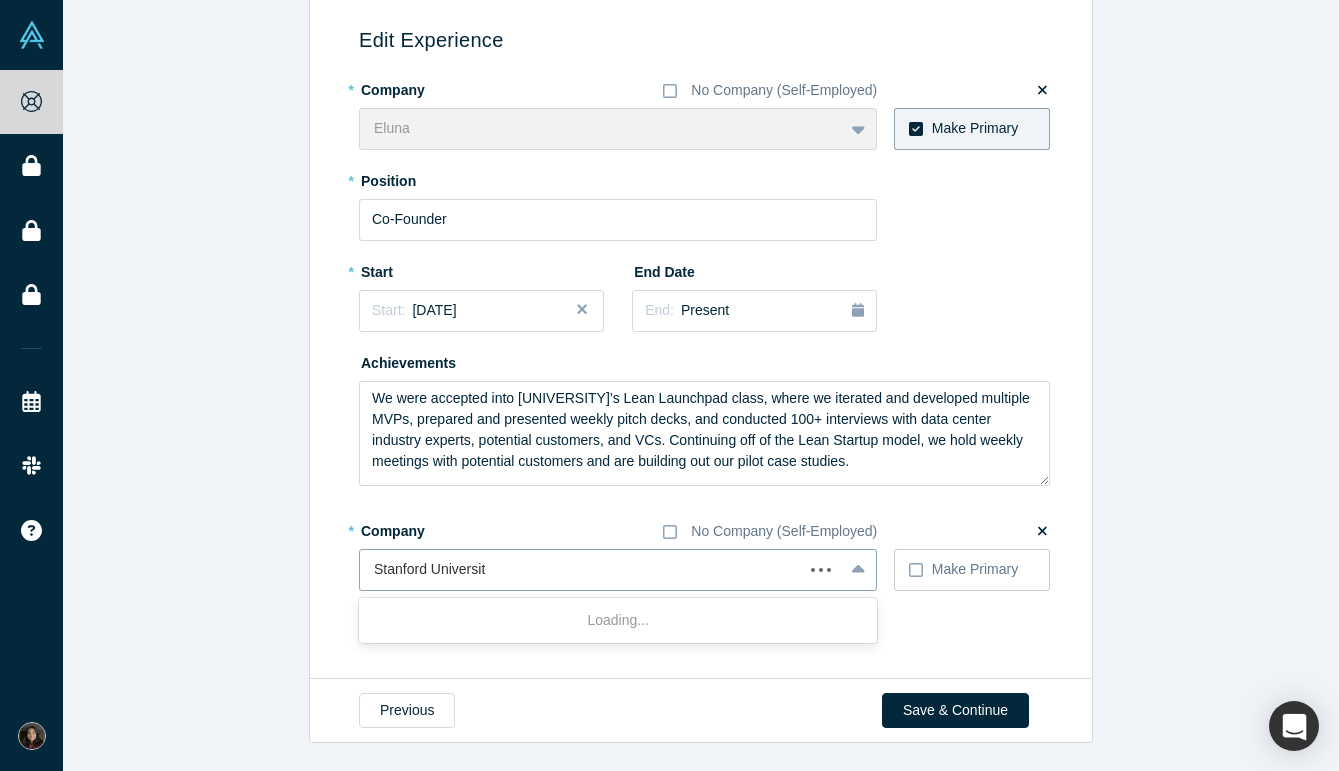 type on "Stanford University" 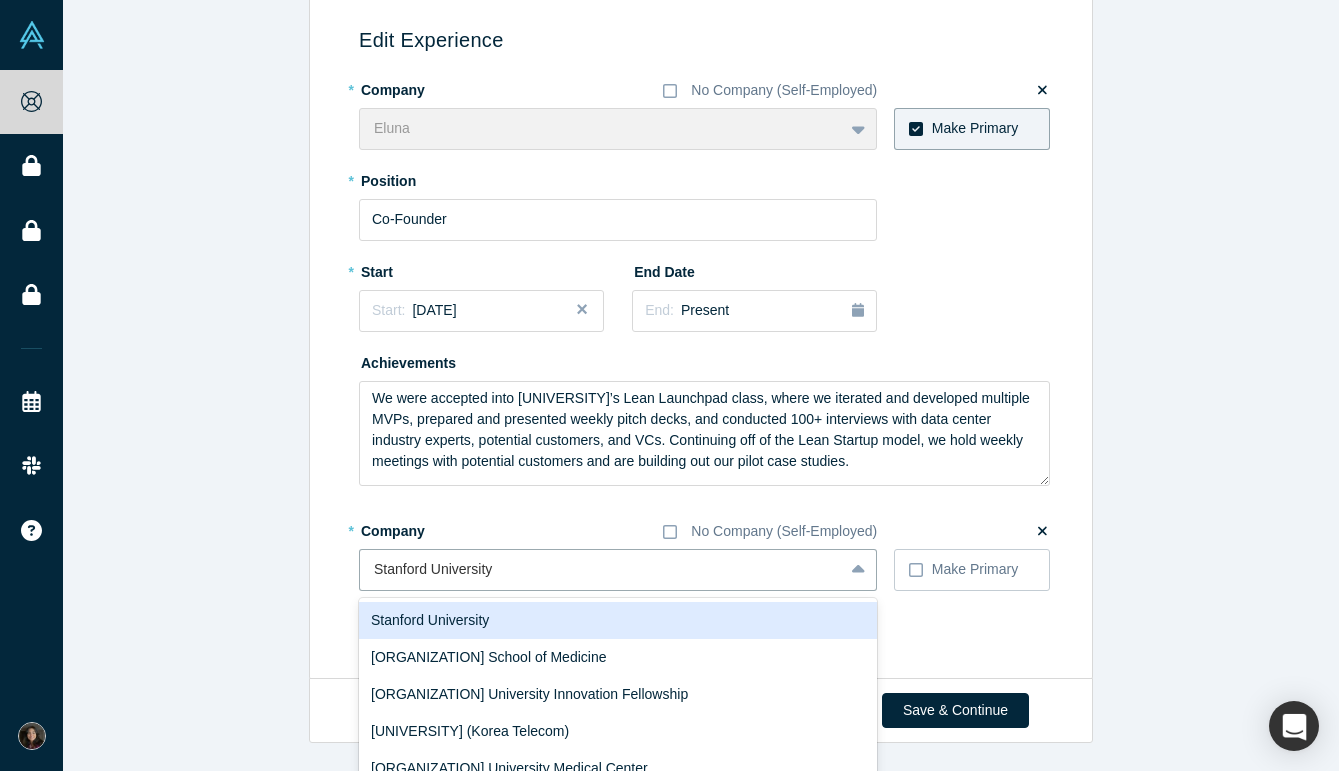 click on "Stanford University" at bounding box center [618, 620] 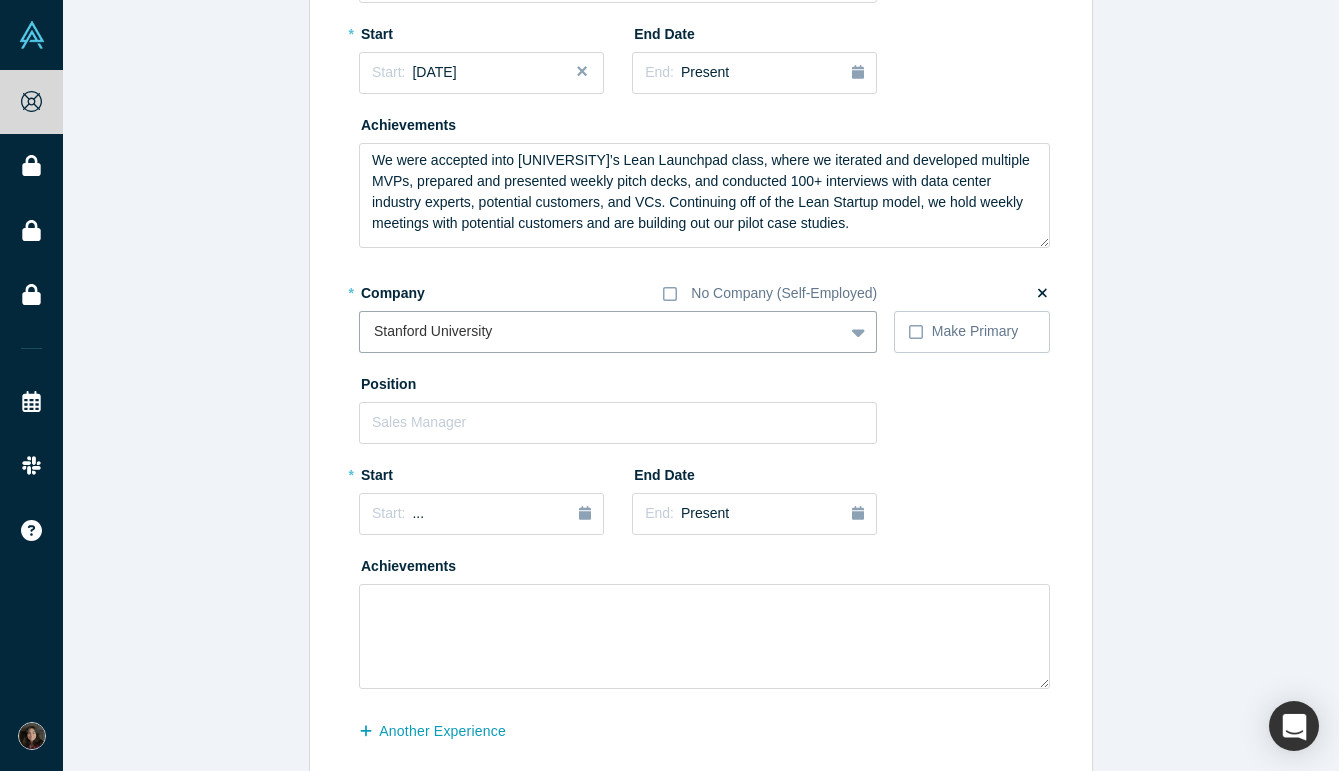 scroll, scrollTop: 534, scrollLeft: 0, axis: vertical 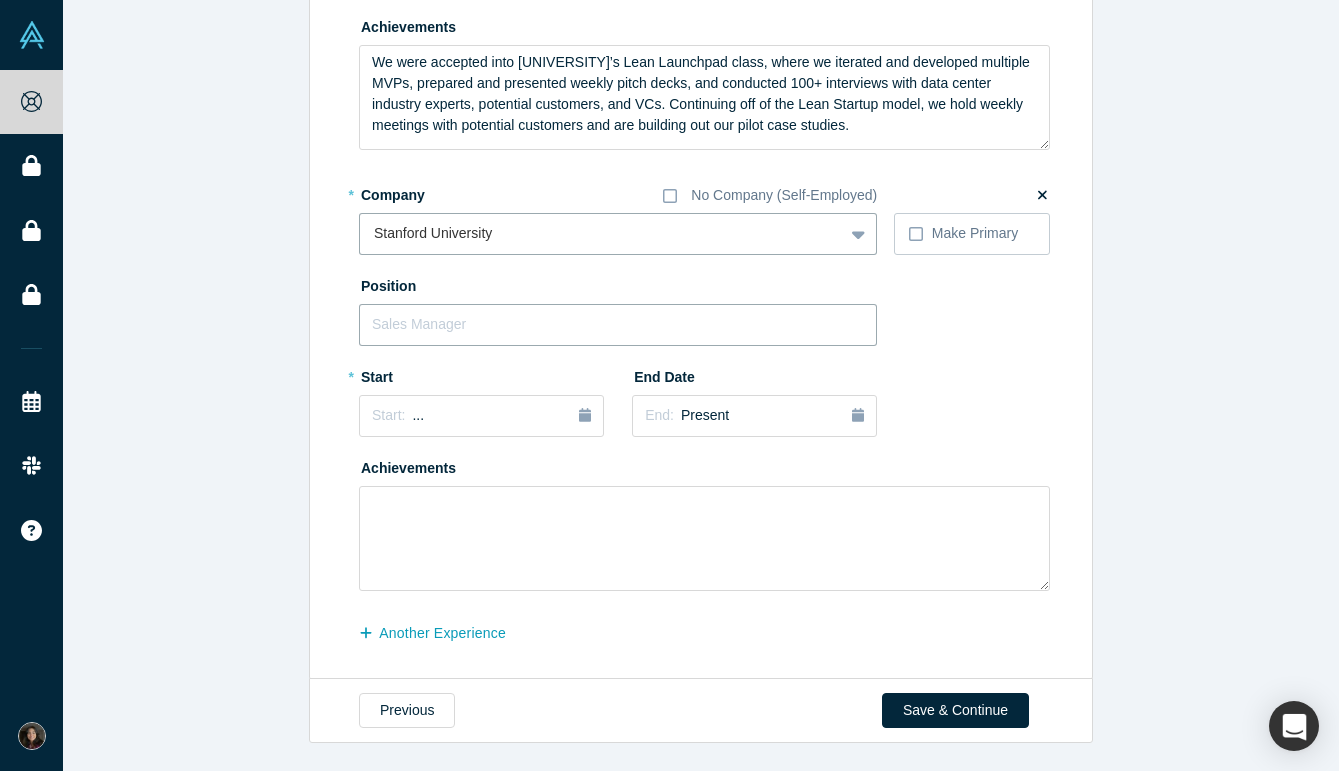 click at bounding box center (618, 325) 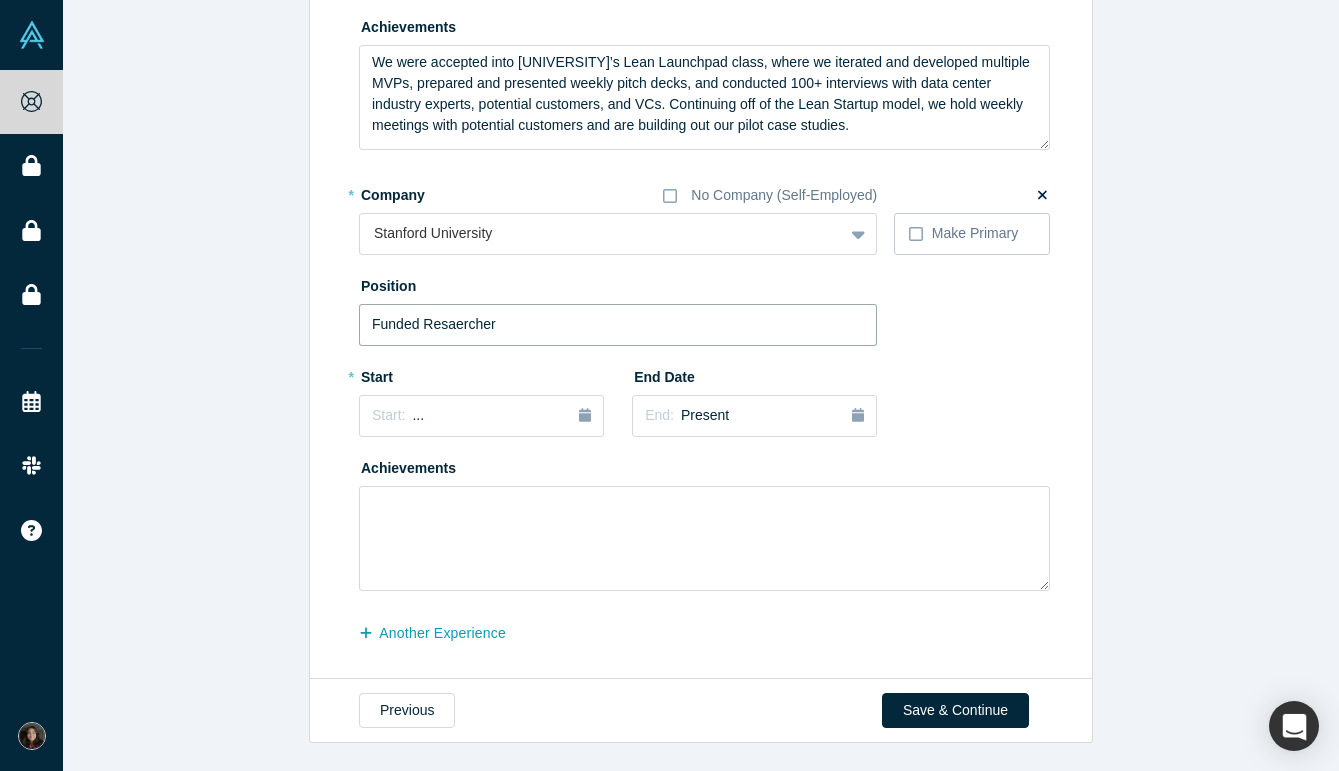 type on "Funded Resaercher" 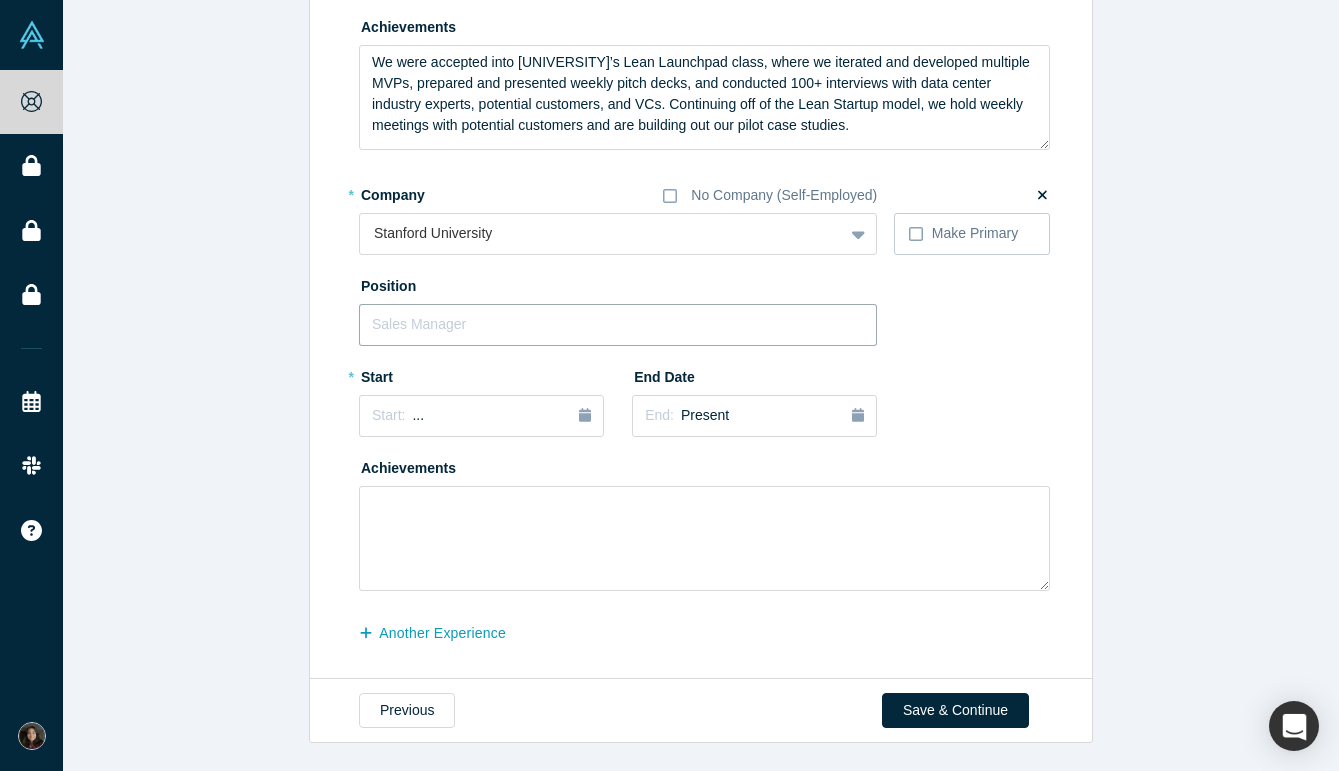 paste on "Funded Researcher" 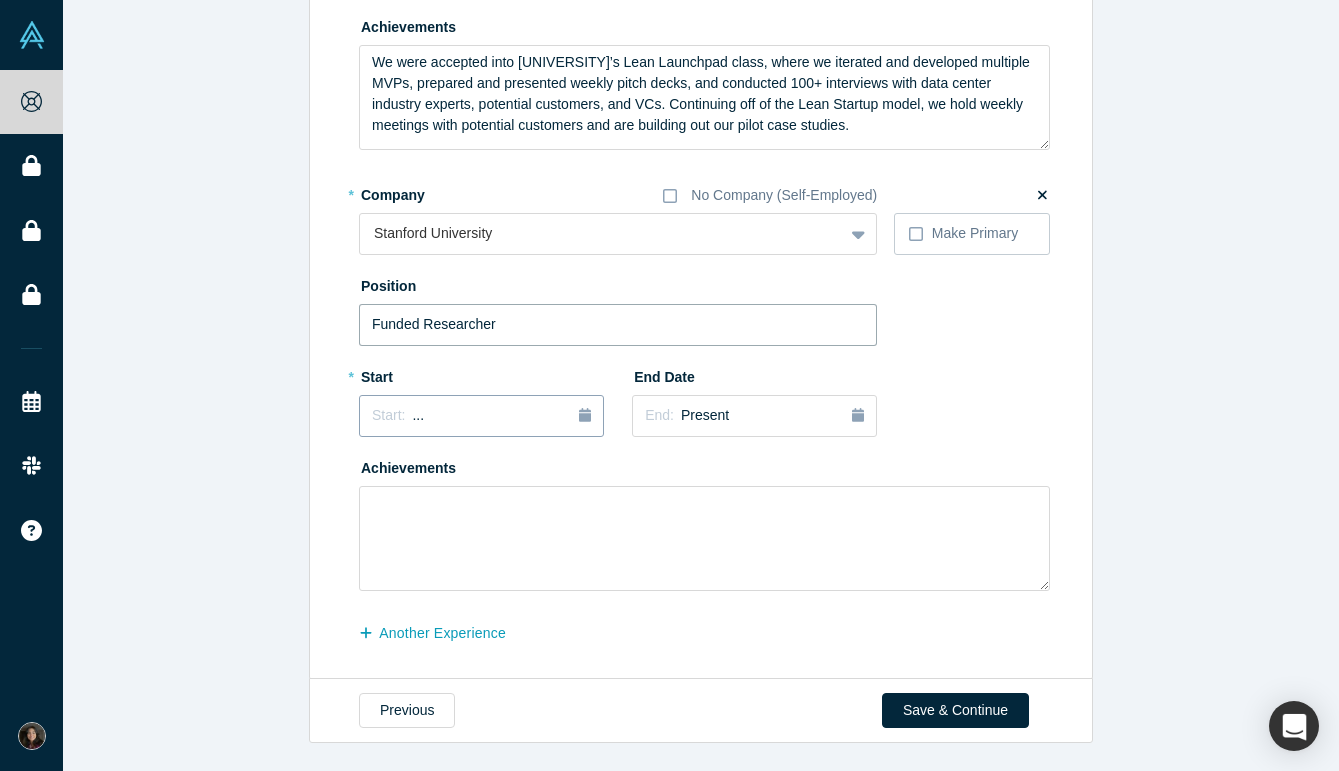 type on "Funded Researcher" 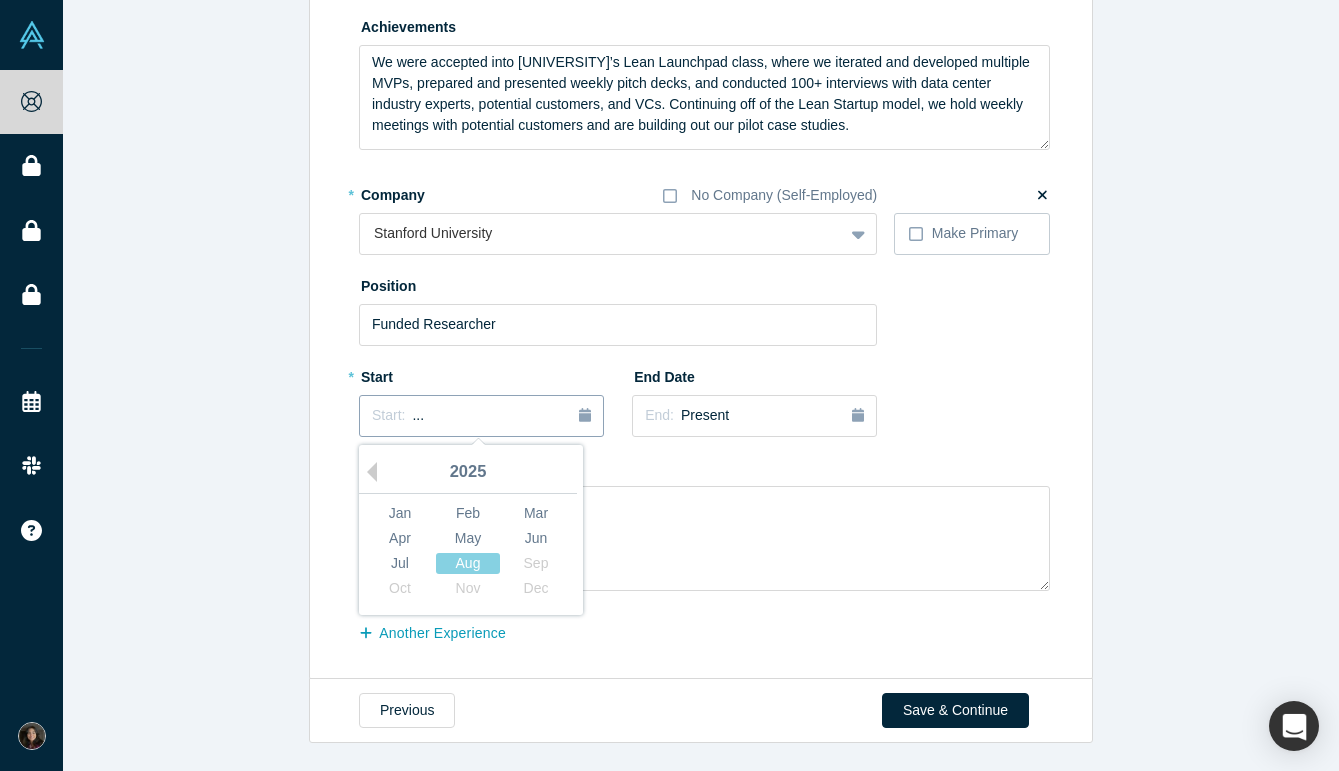 click 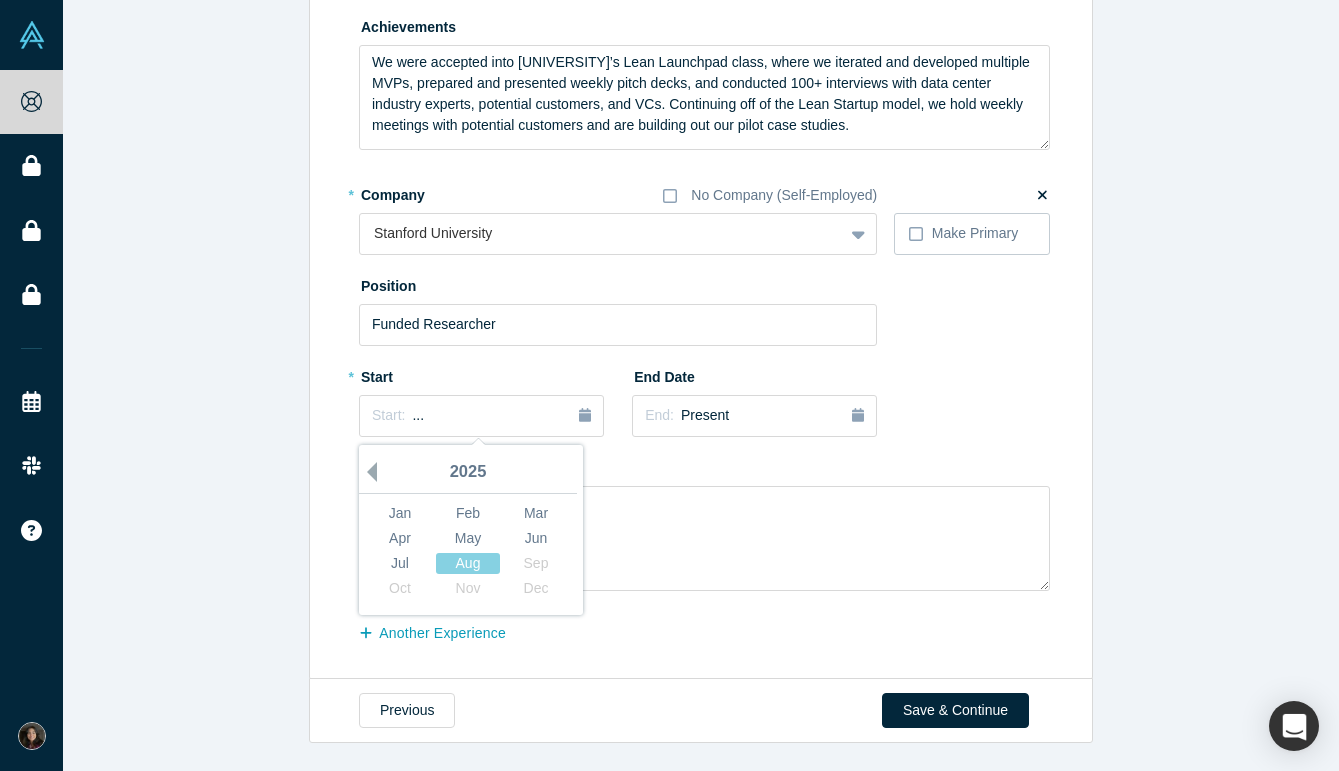 click on "Previous Year" at bounding box center [367, 472] 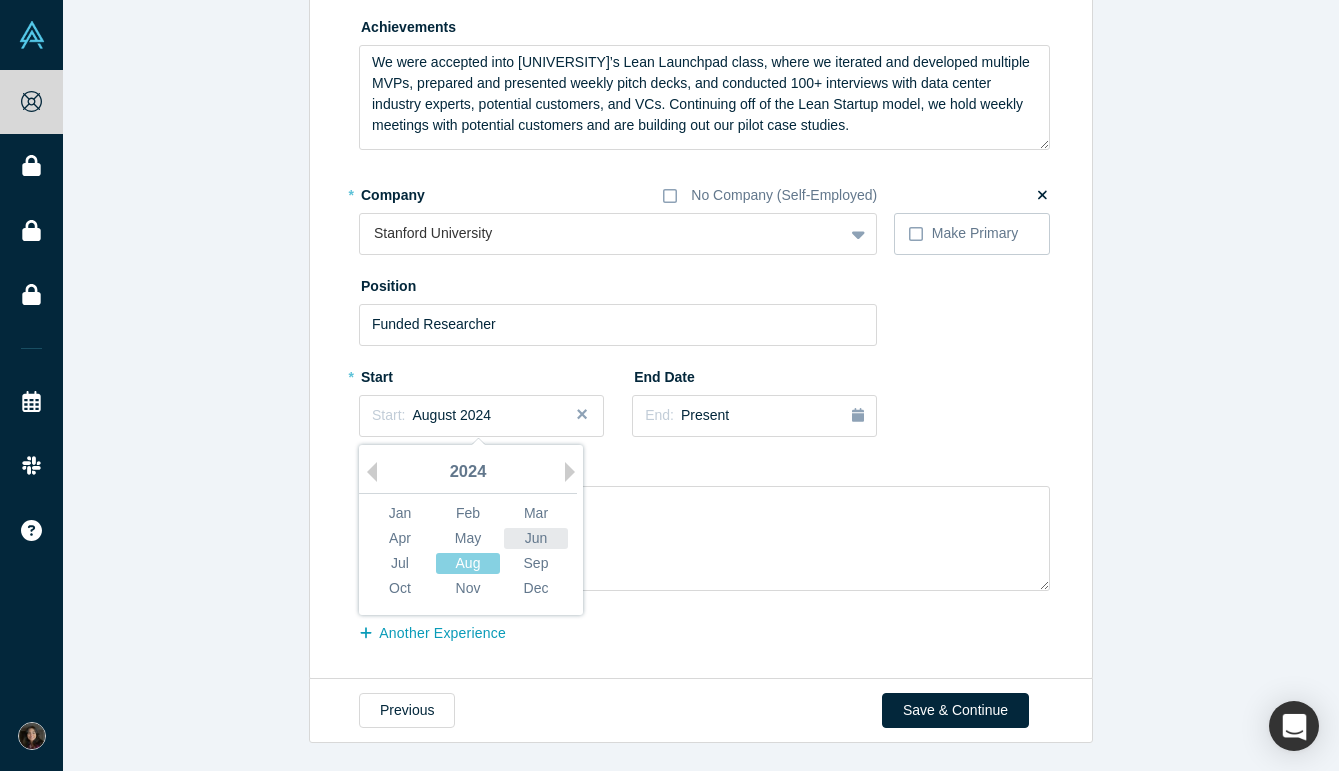 click on "Jun" at bounding box center (536, 538) 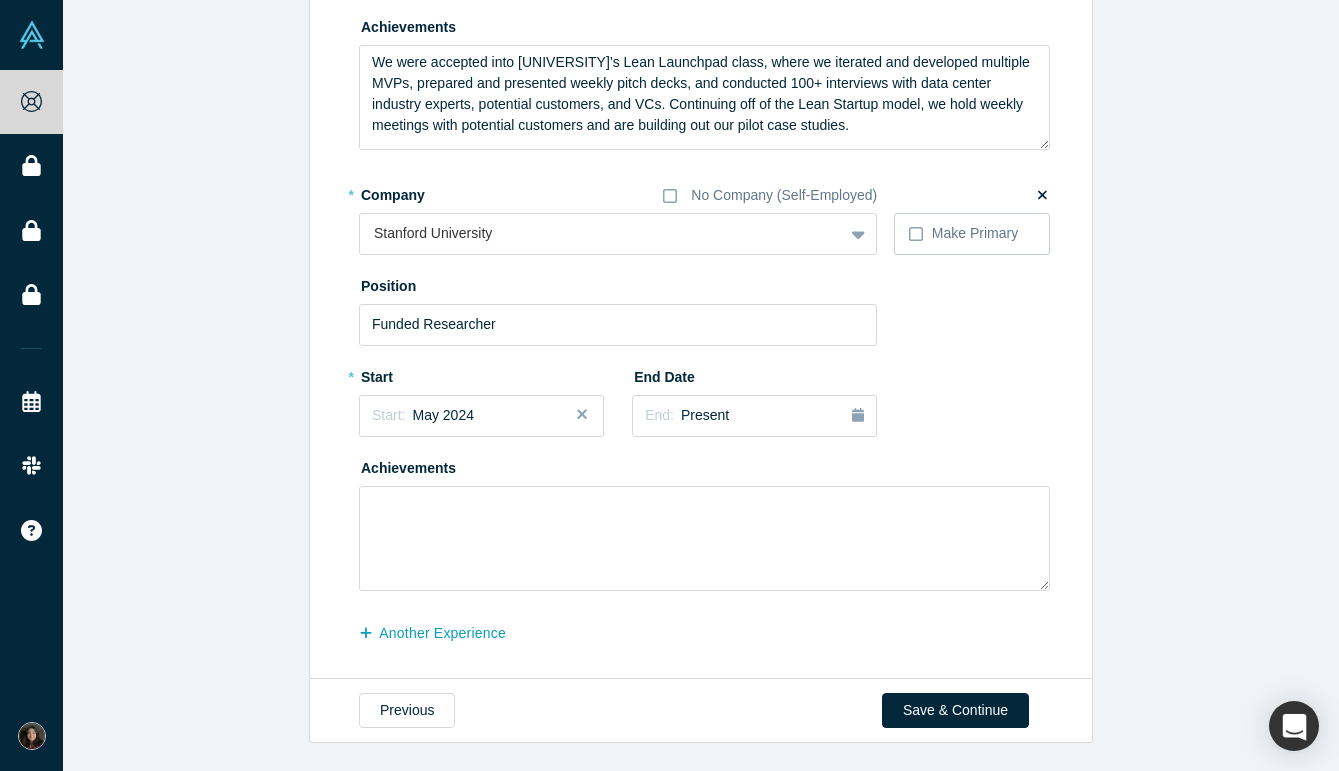click at bounding box center [589, 416] 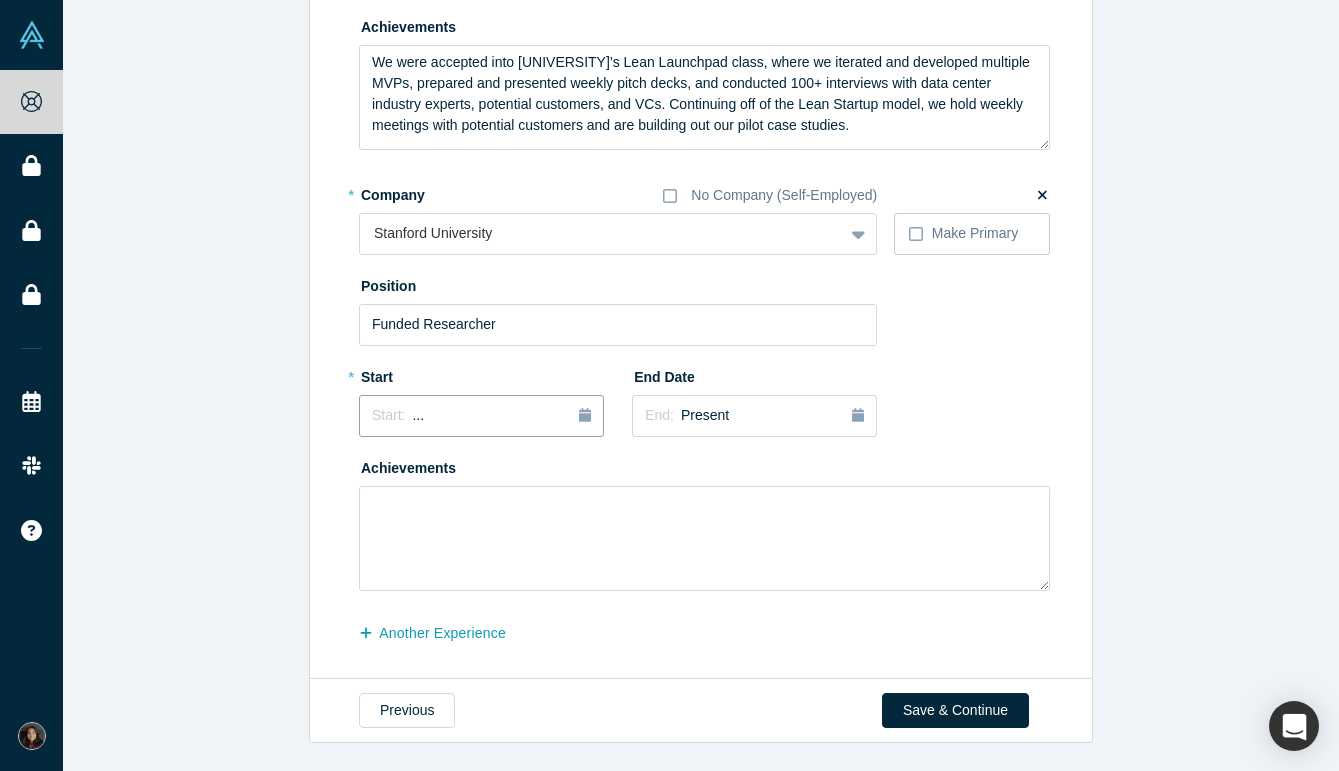click on "Start: ..." at bounding box center (481, 416) 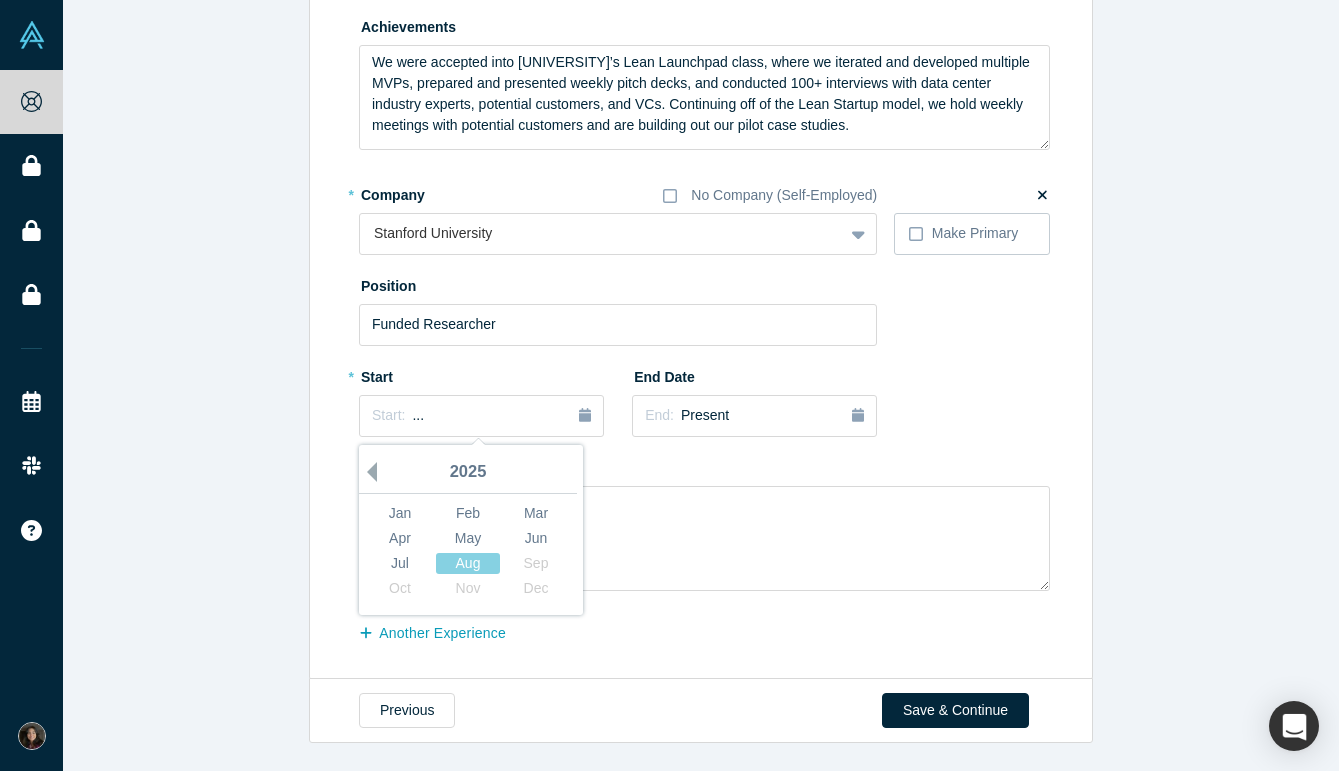 click on "Previous Year" at bounding box center [367, 472] 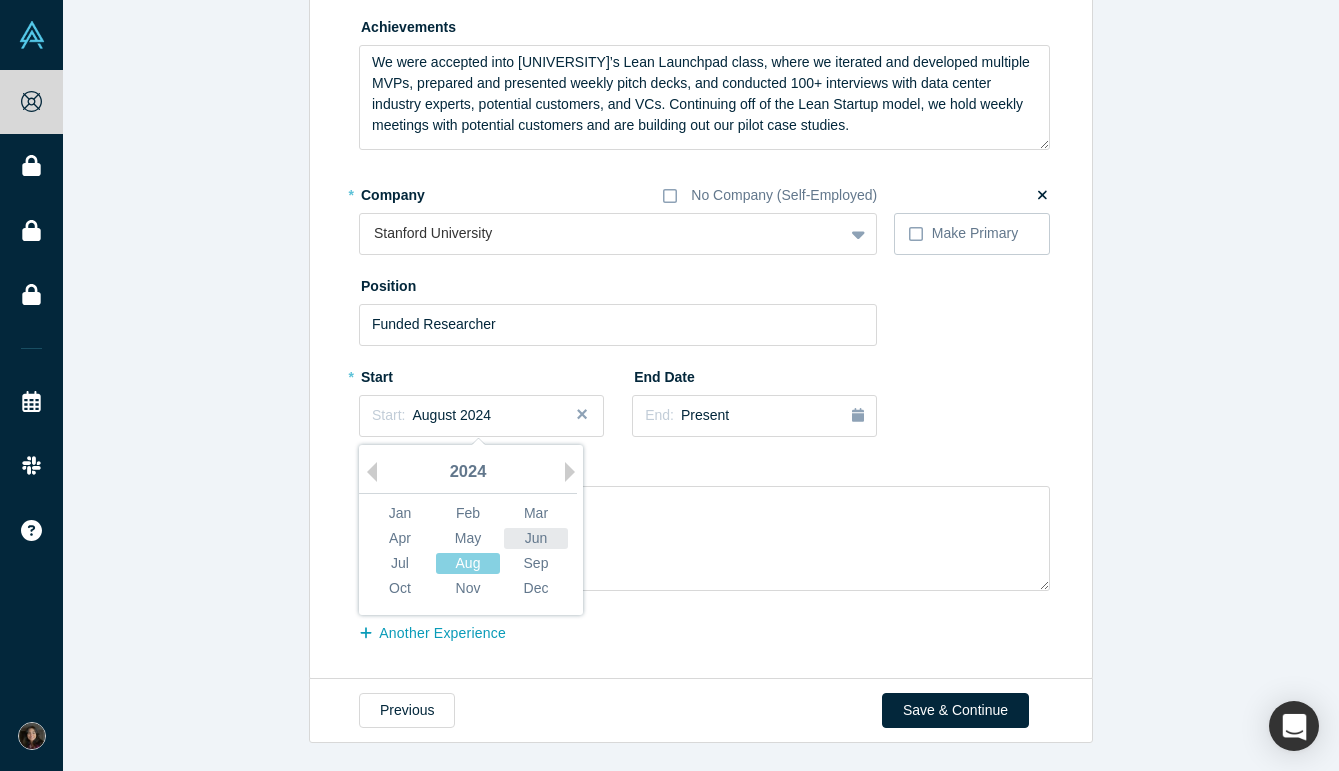click on "Jun" at bounding box center (536, 538) 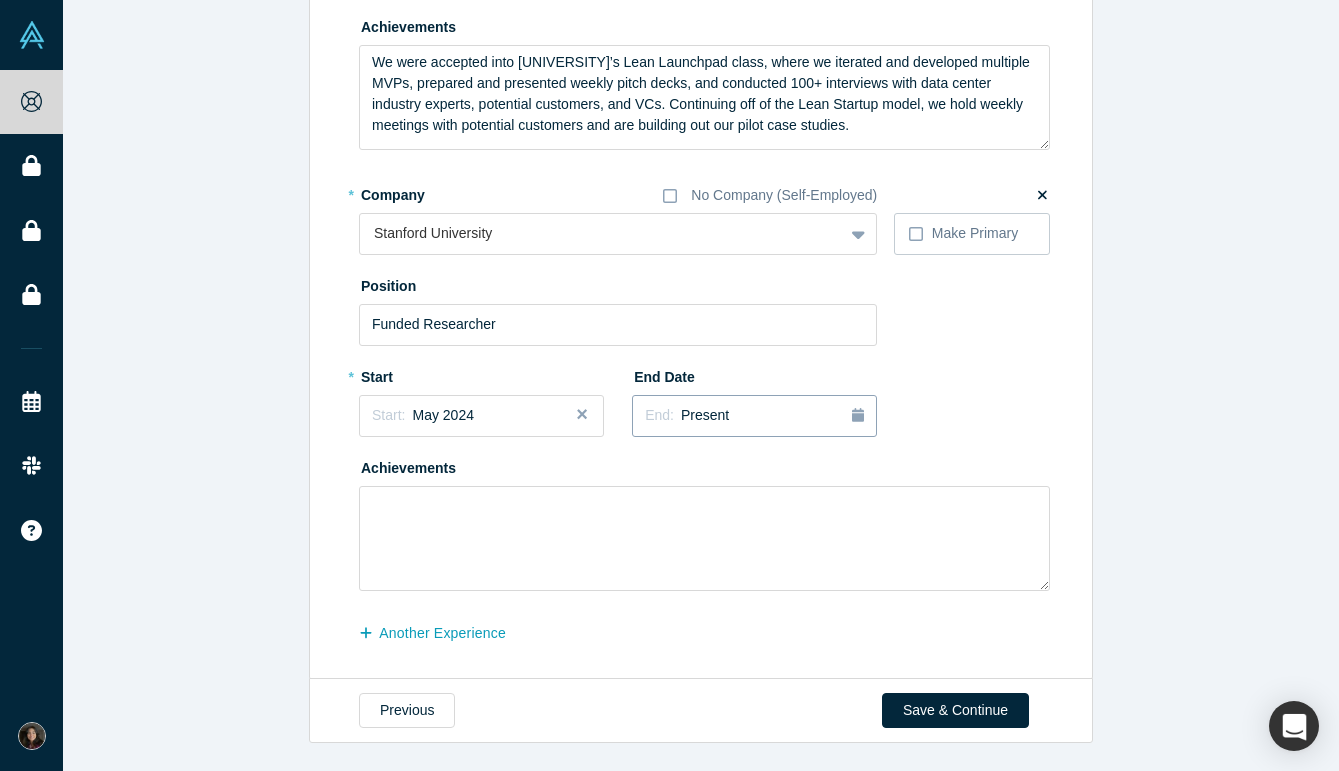 click 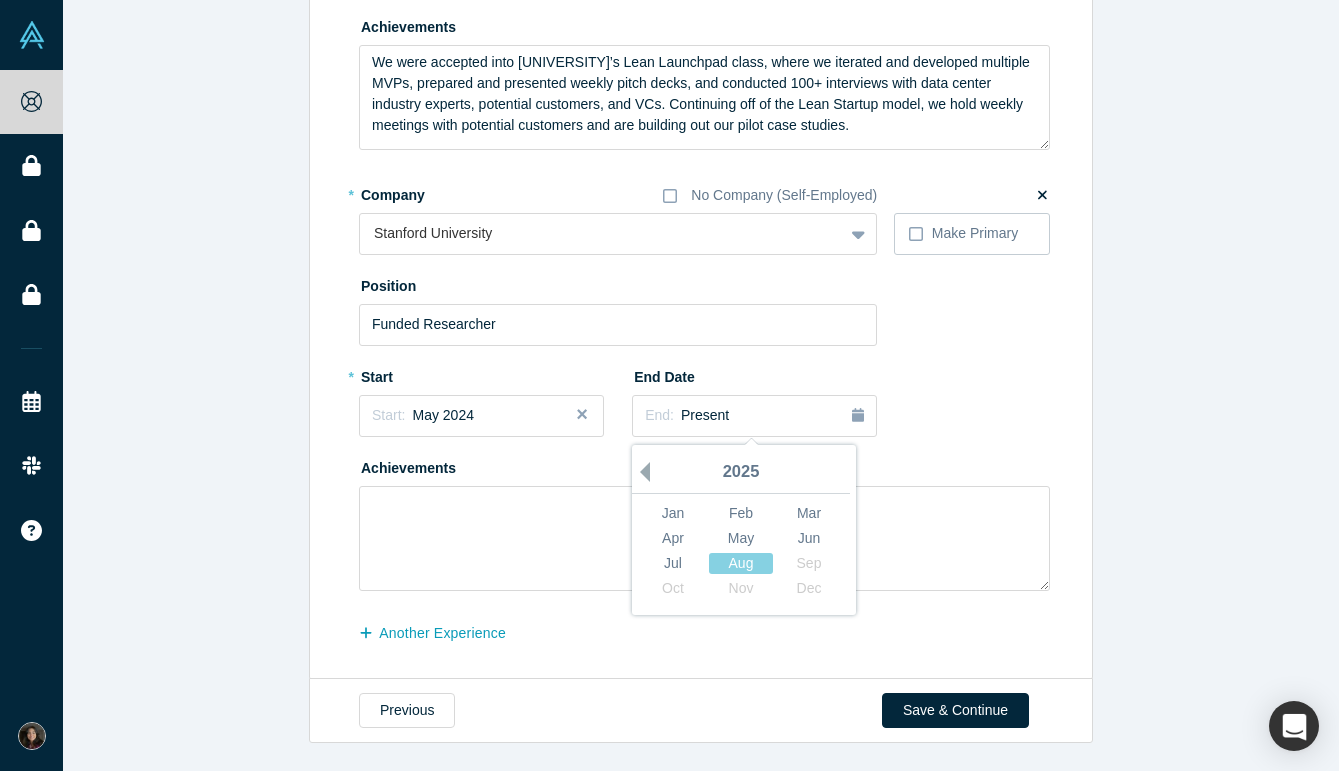 click on "Previous Year" at bounding box center [640, 472] 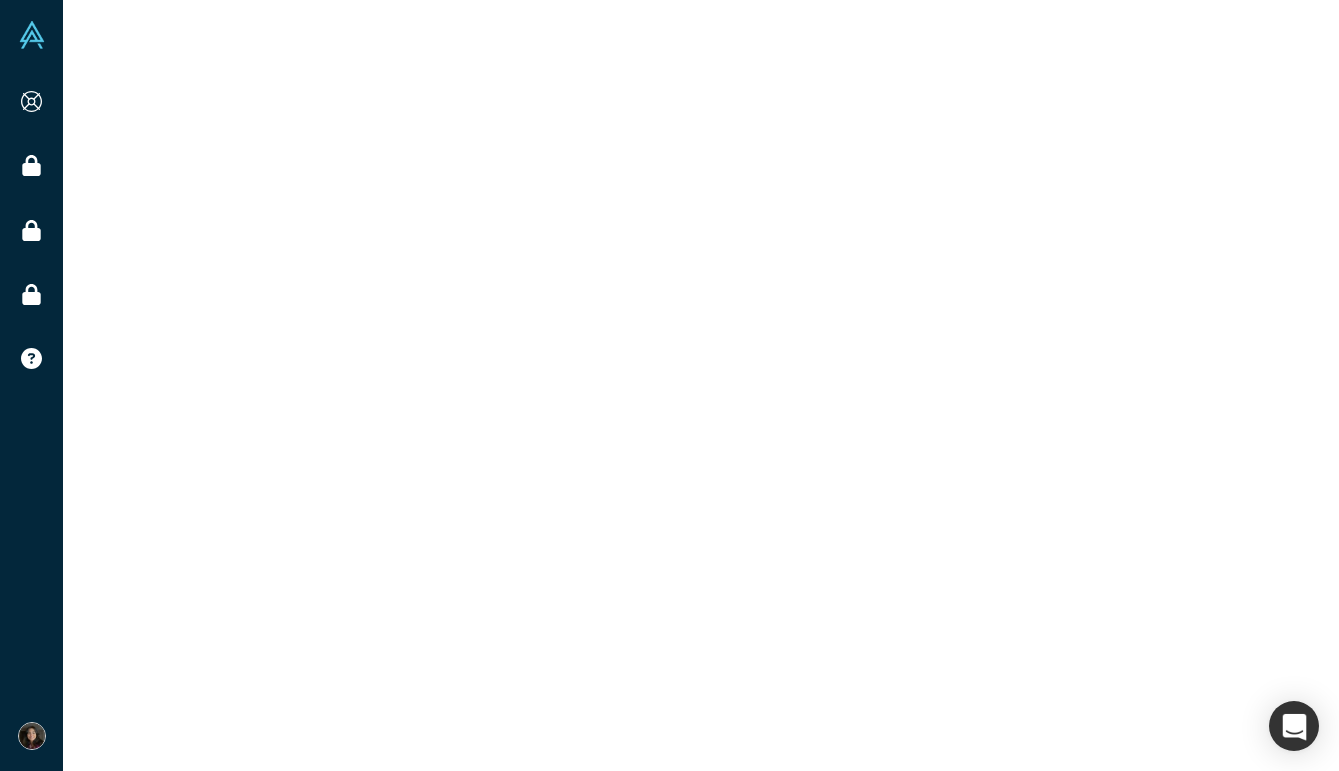 scroll, scrollTop: 0, scrollLeft: 0, axis: both 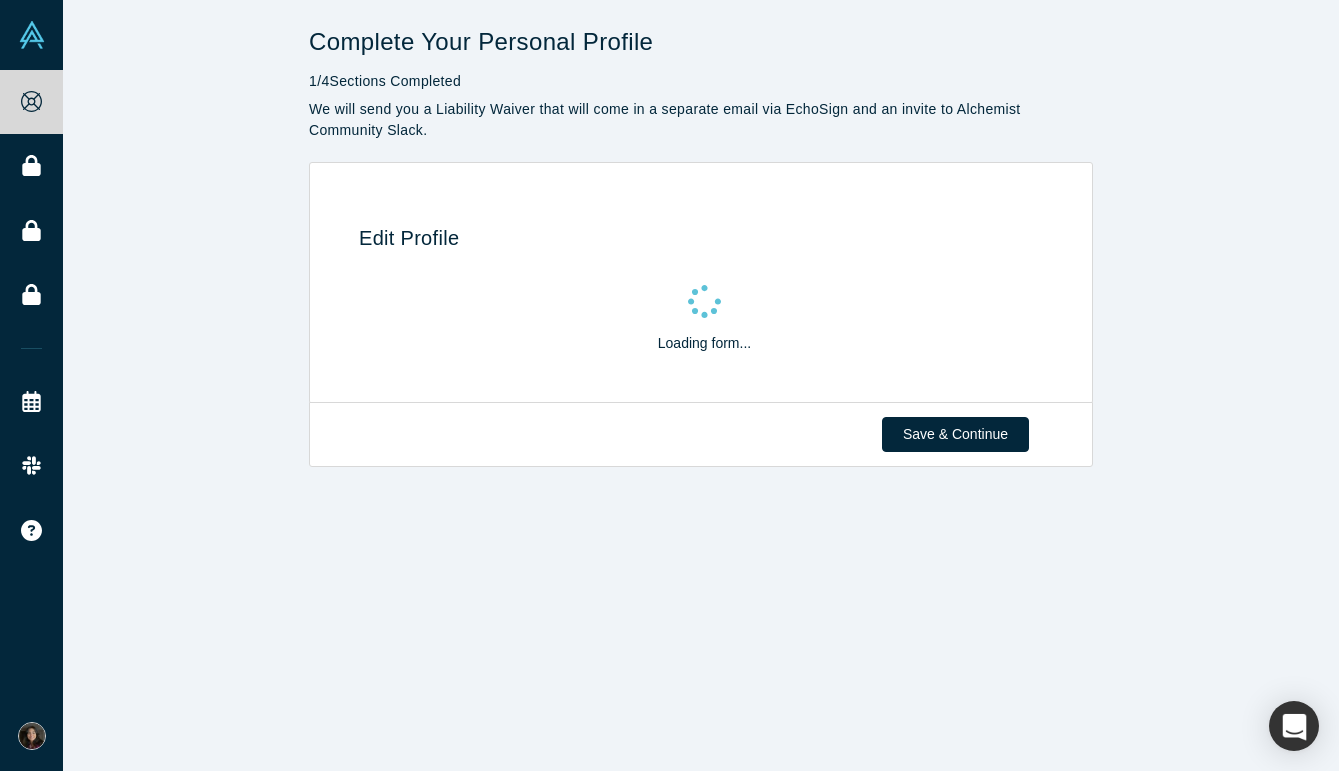 select on "US" 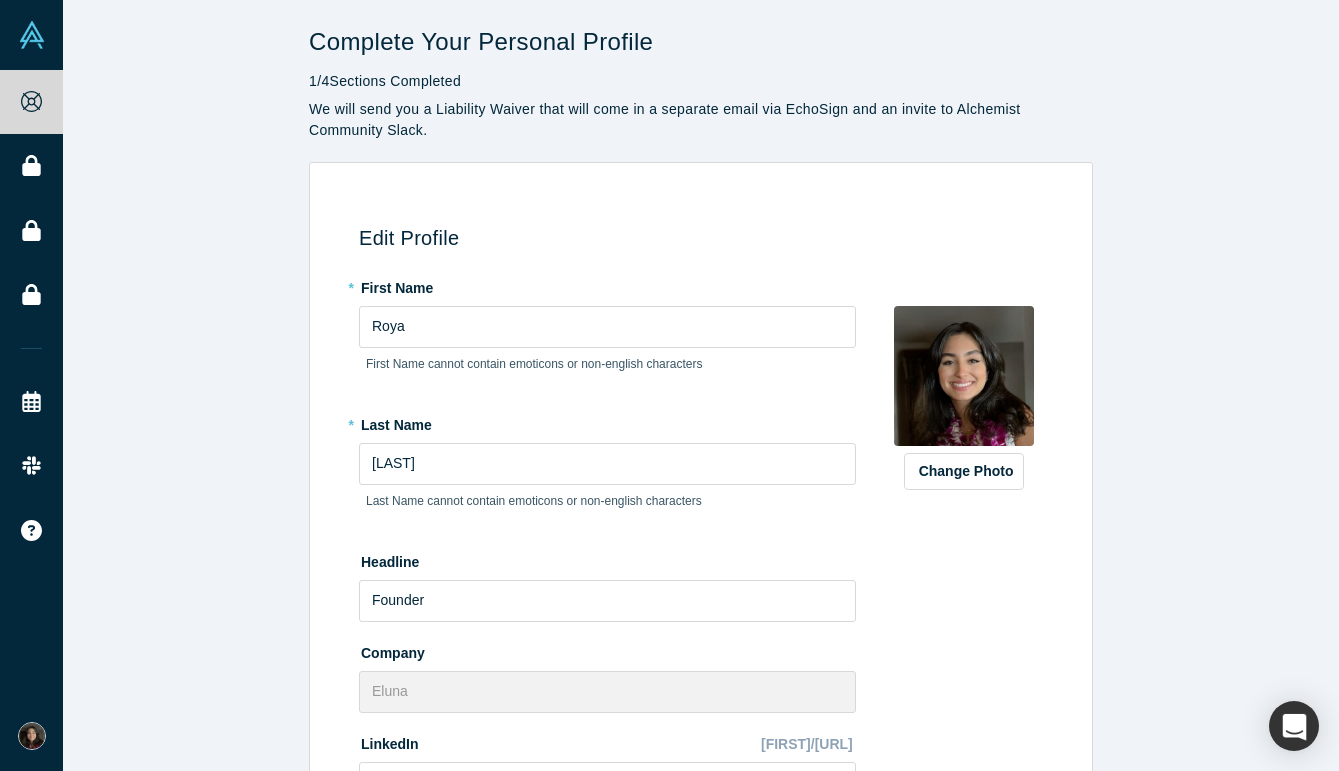 scroll, scrollTop: 636, scrollLeft: 0, axis: vertical 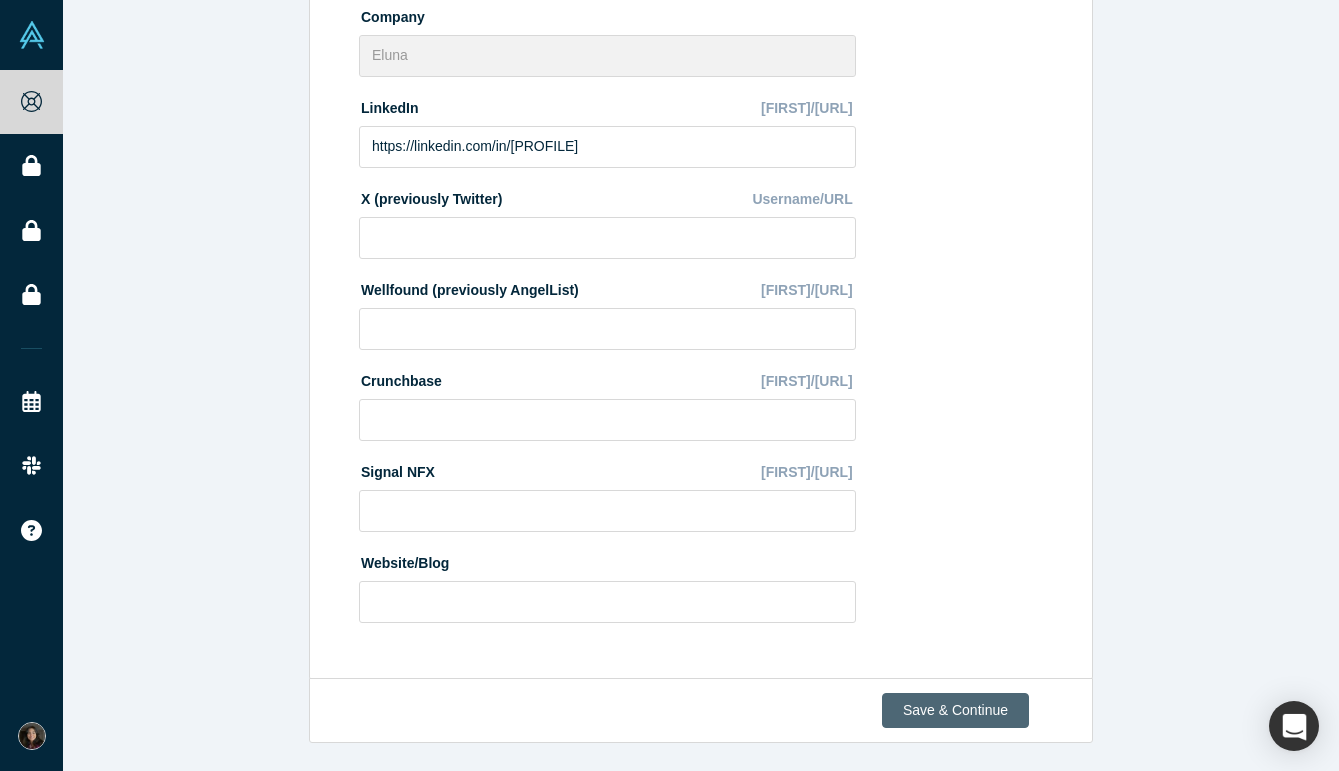 click on "Save & Continue" at bounding box center [955, 710] 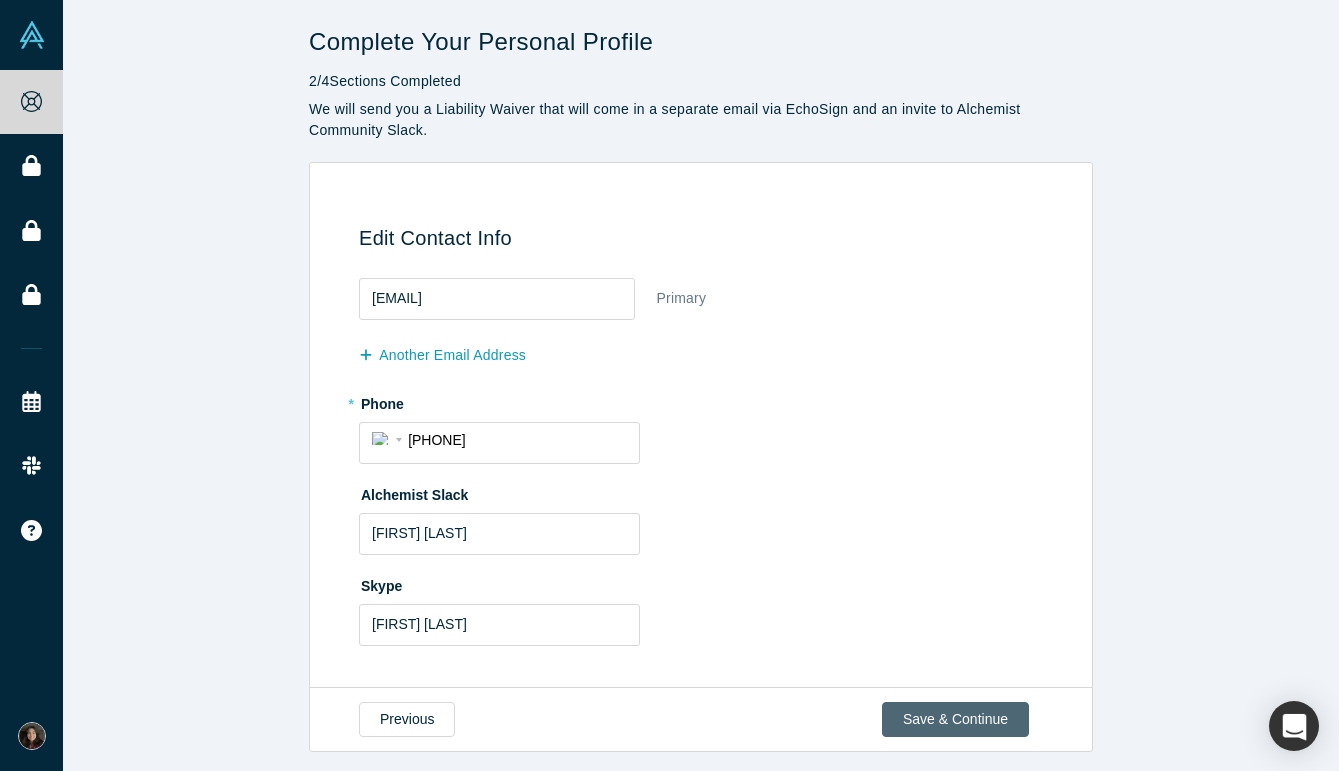 scroll, scrollTop: 9, scrollLeft: 0, axis: vertical 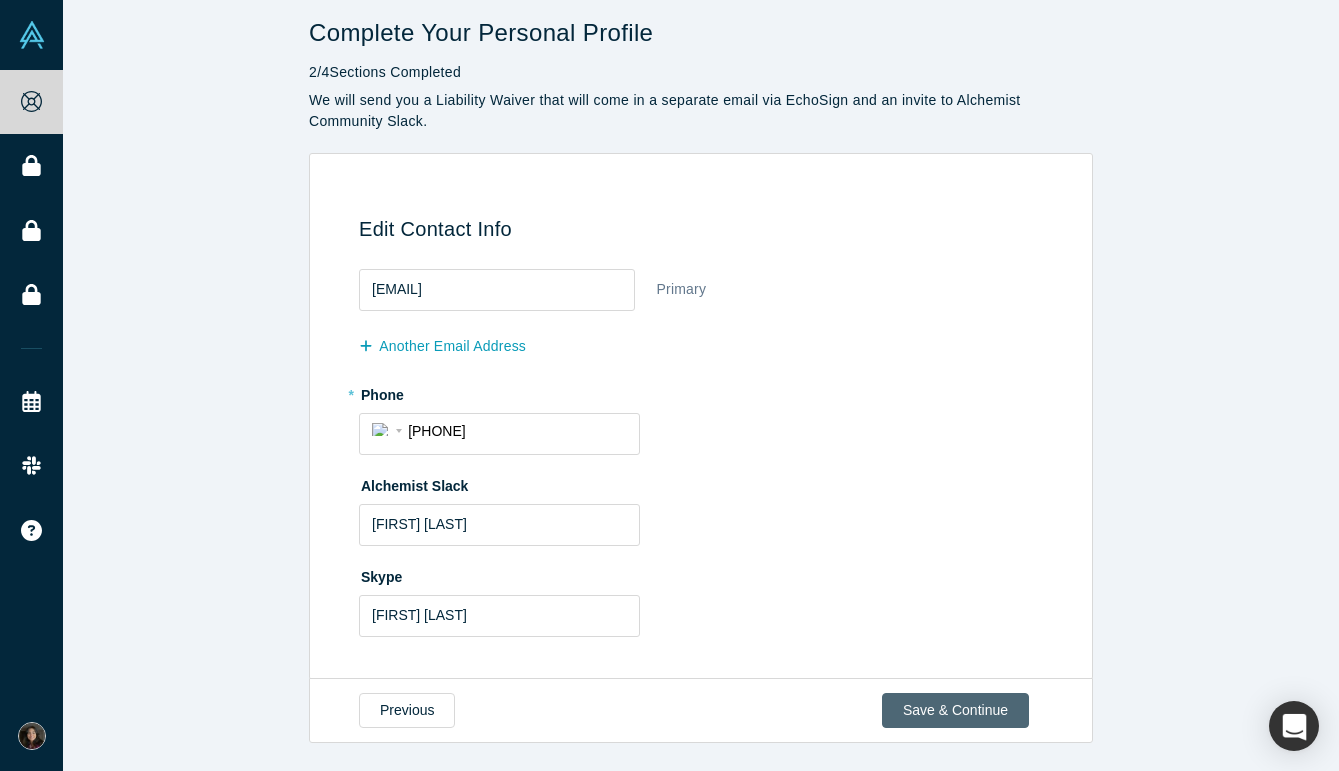 click on "Save & Continue" at bounding box center (955, 710) 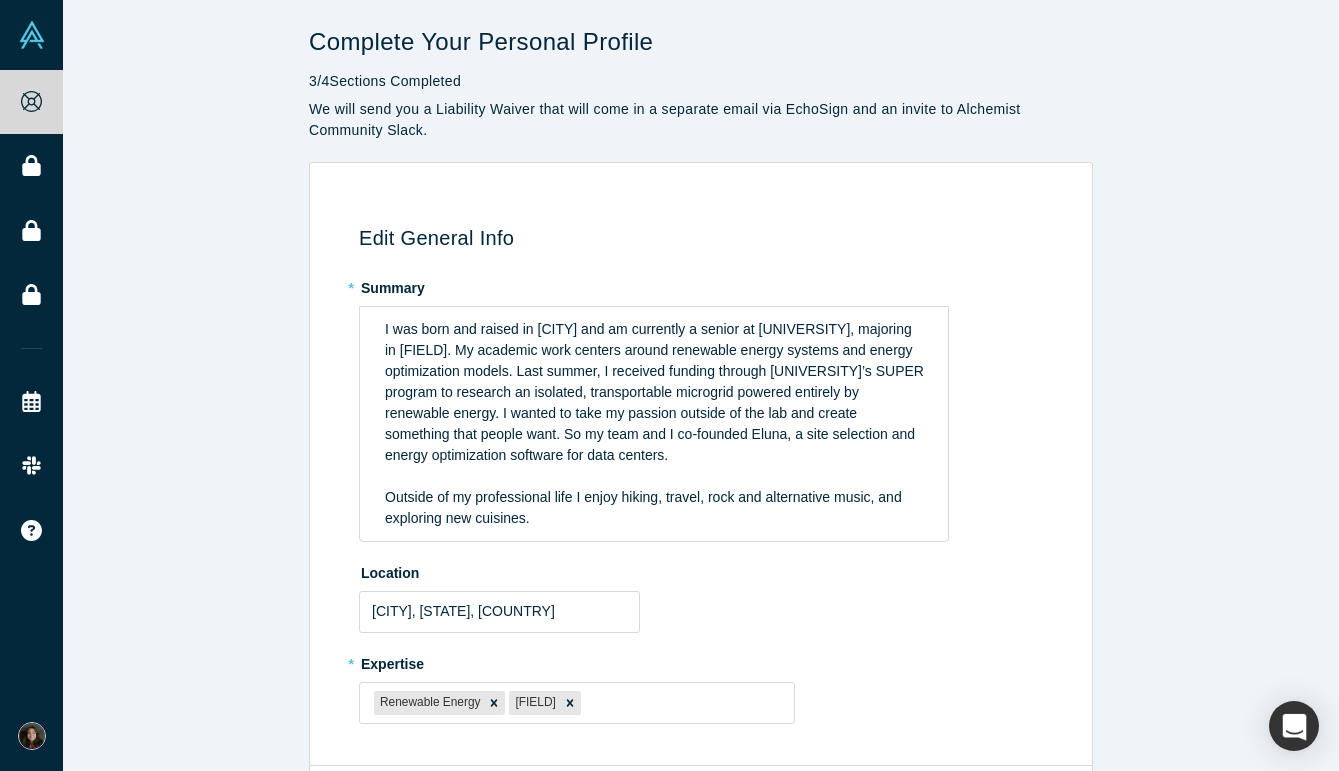 scroll, scrollTop: 87, scrollLeft: 0, axis: vertical 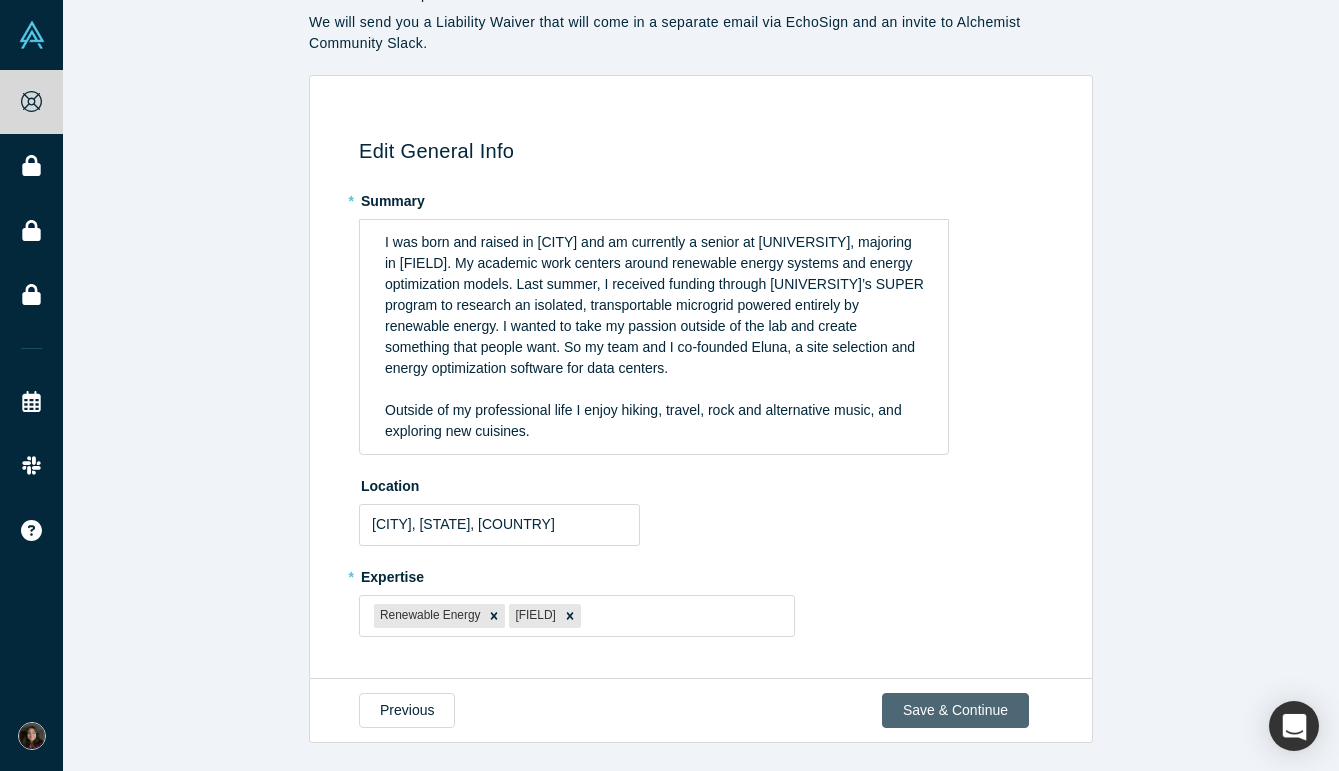click on "Save & Continue" at bounding box center [955, 710] 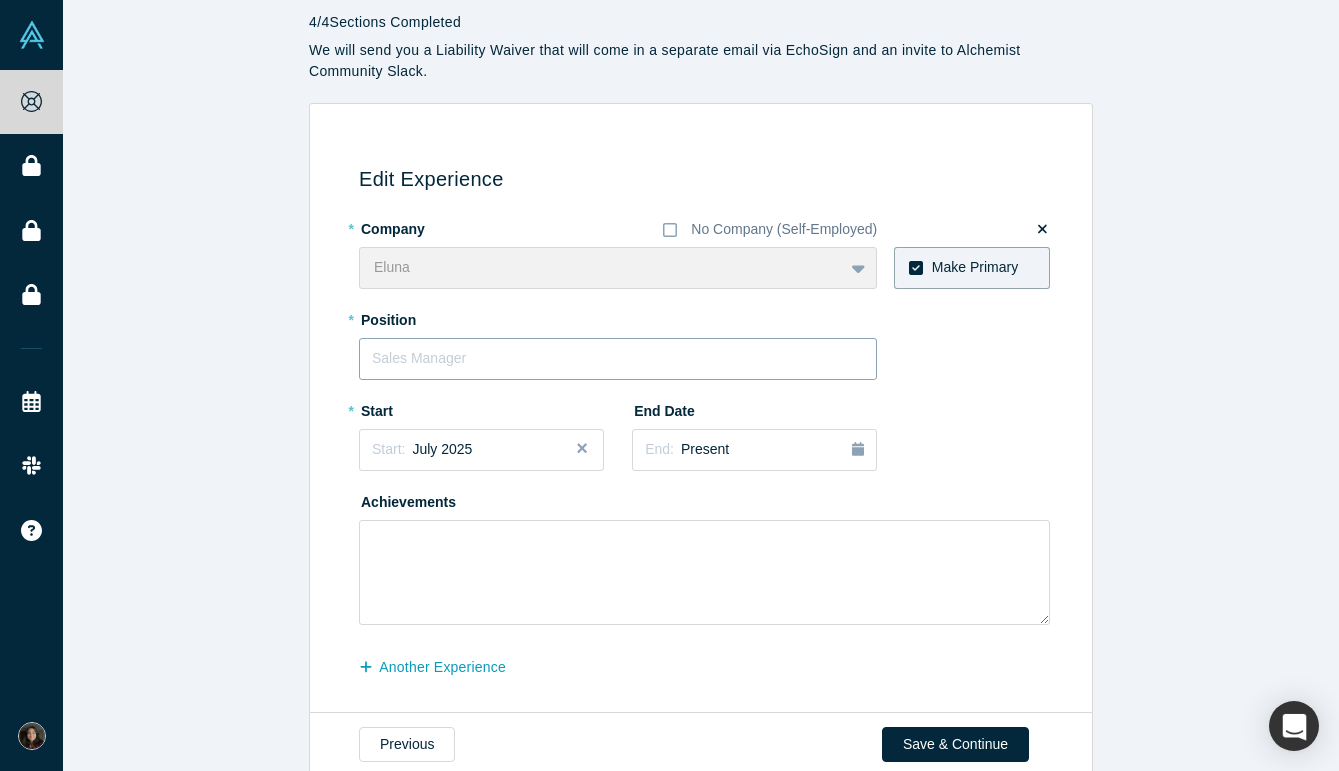 scroll, scrollTop: 73, scrollLeft: 0, axis: vertical 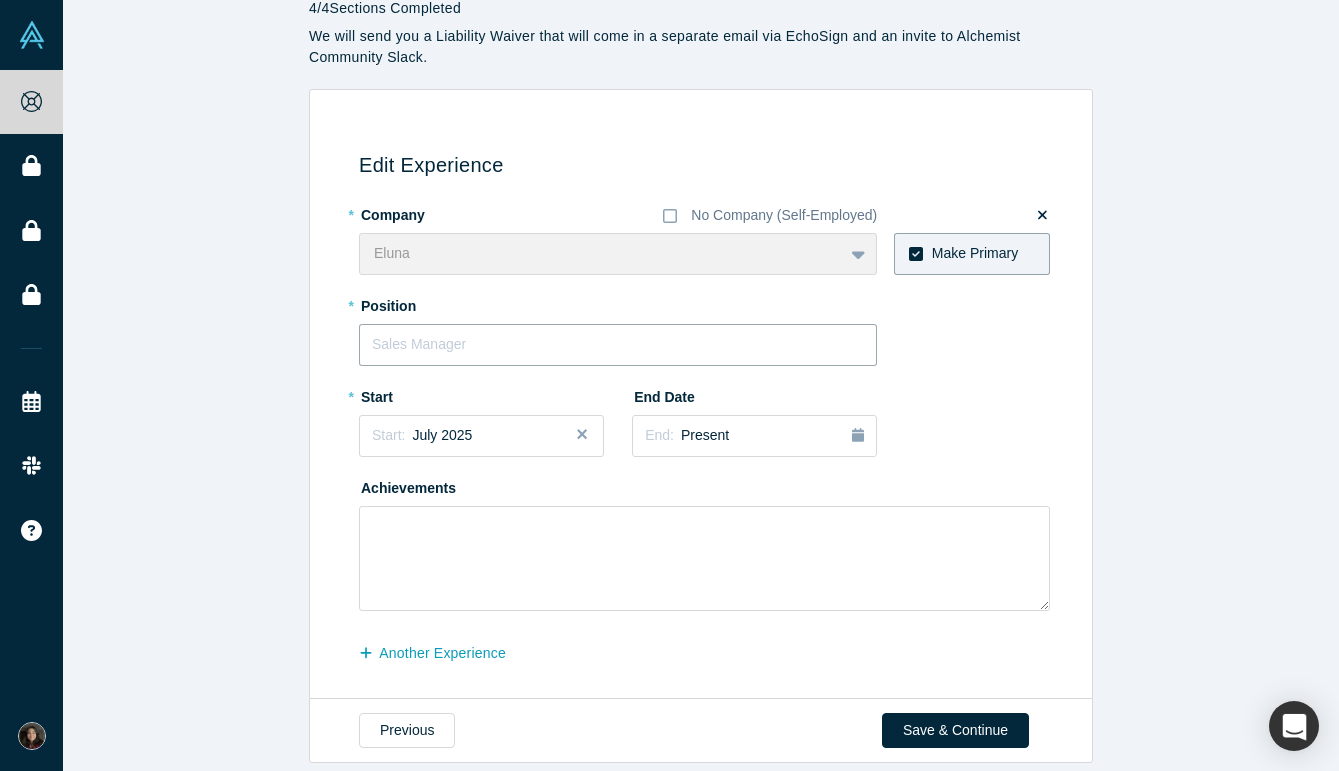 click at bounding box center (618, 345) 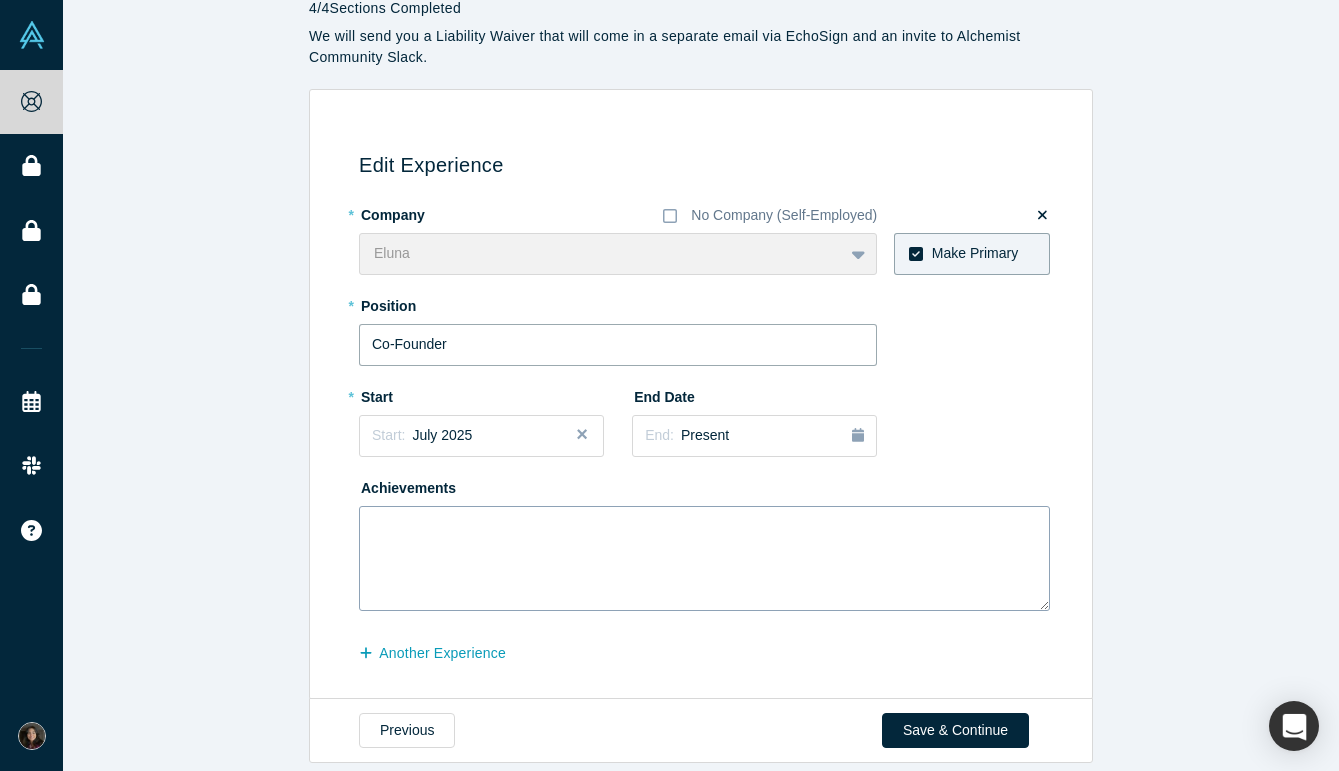 type on "Co-Founder" 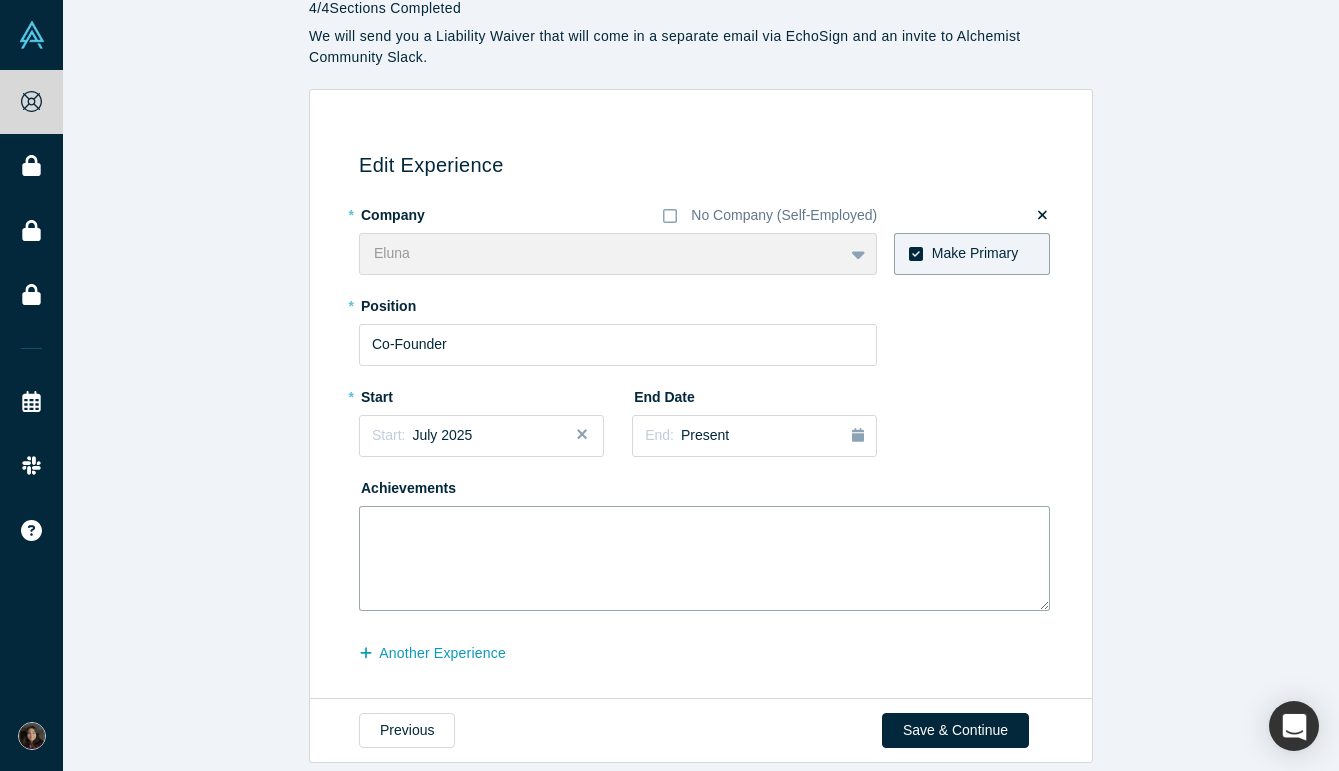 click at bounding box center [704, 558] 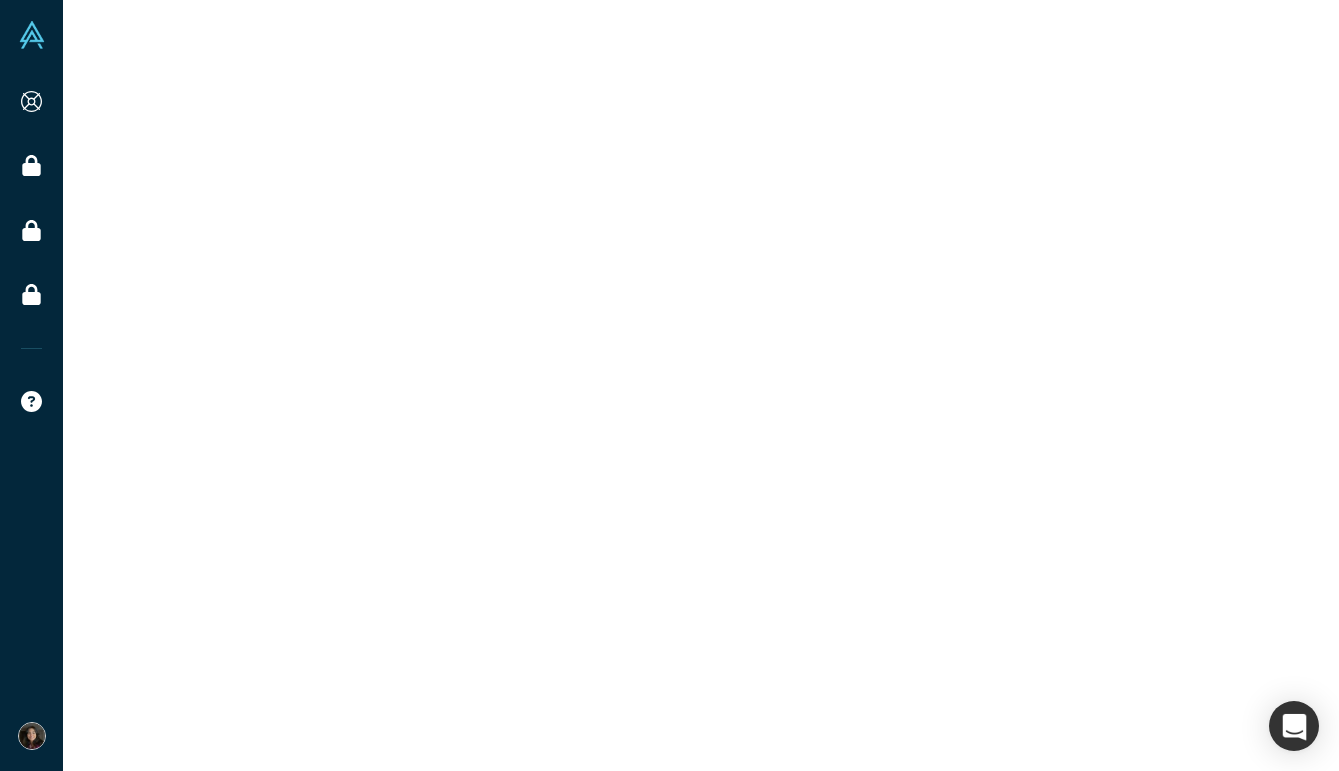 scroll, scrollTop: 0, scrollLeft: 0, axis: both 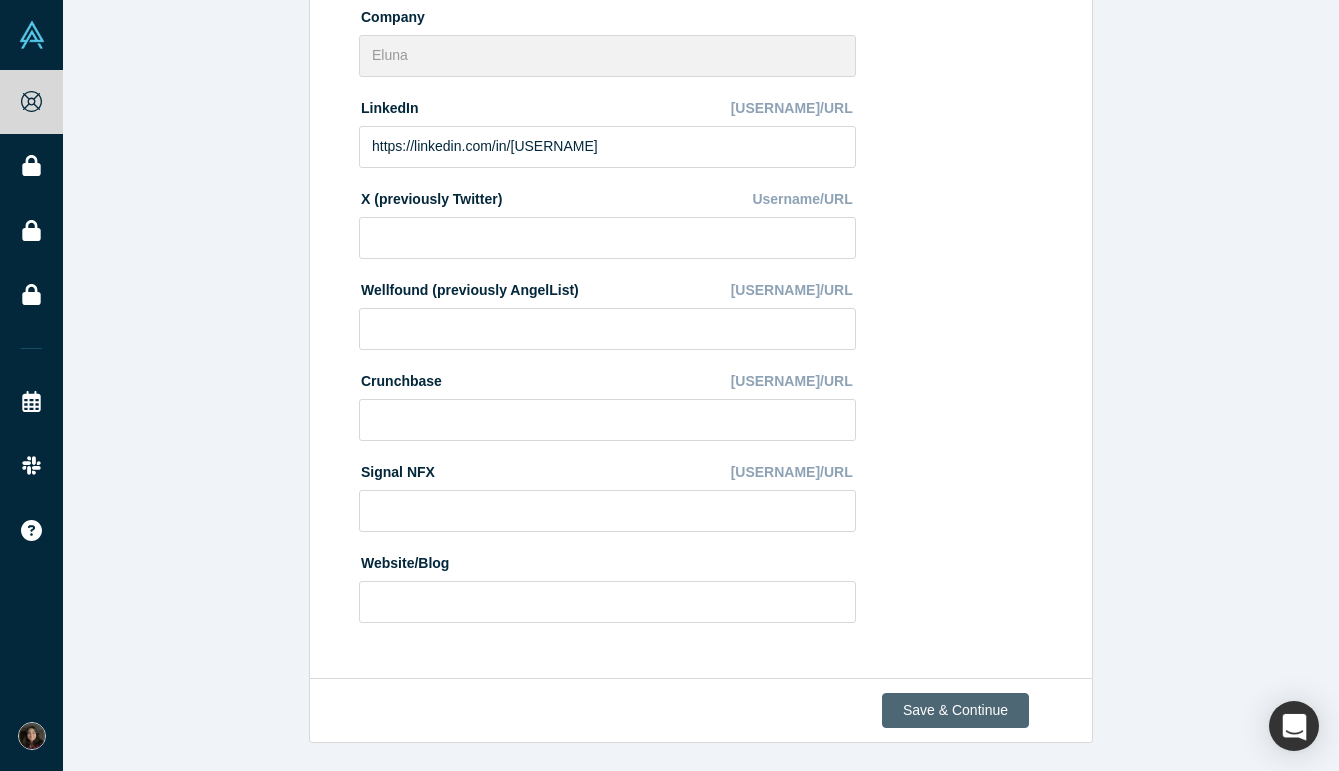 click on "Save & Continue" at bounding box center [955, 710] 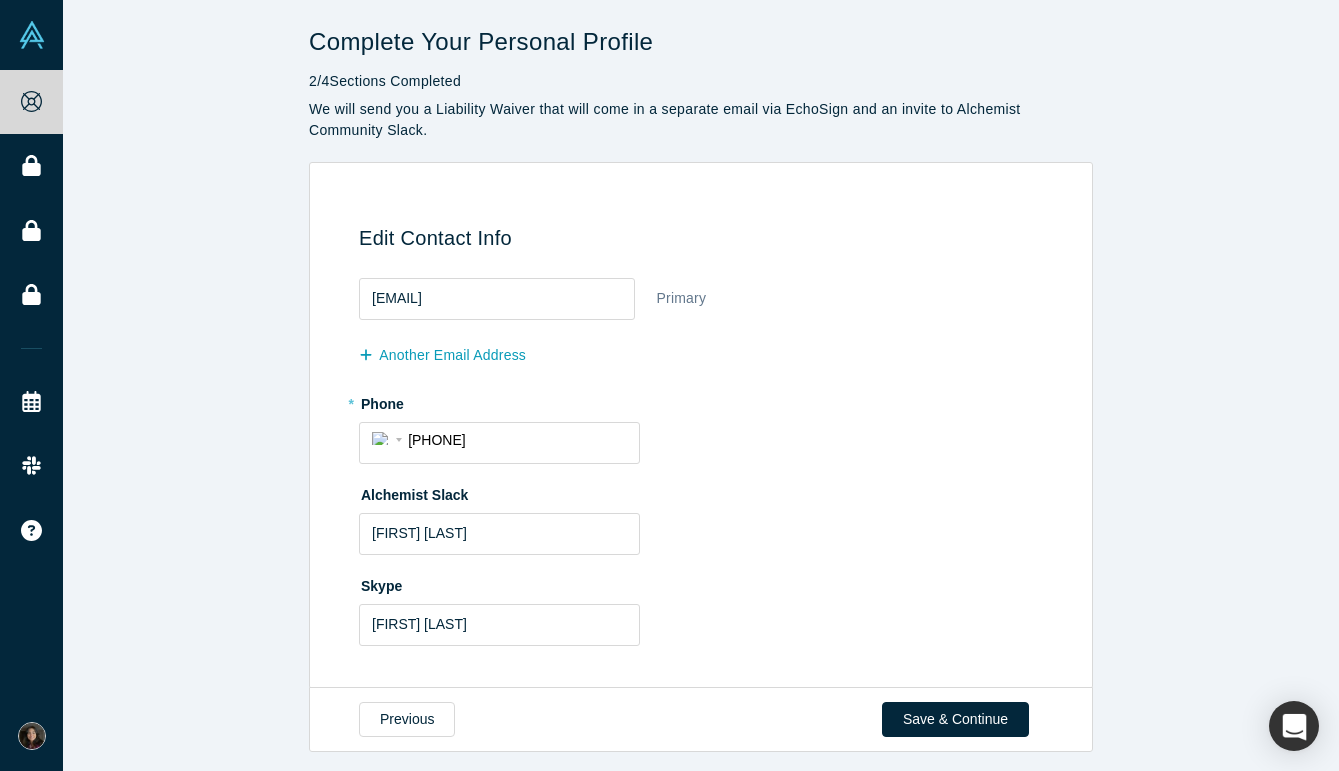 scroll, scrollTop: 9, scrollLeft: 0, axis: vertical 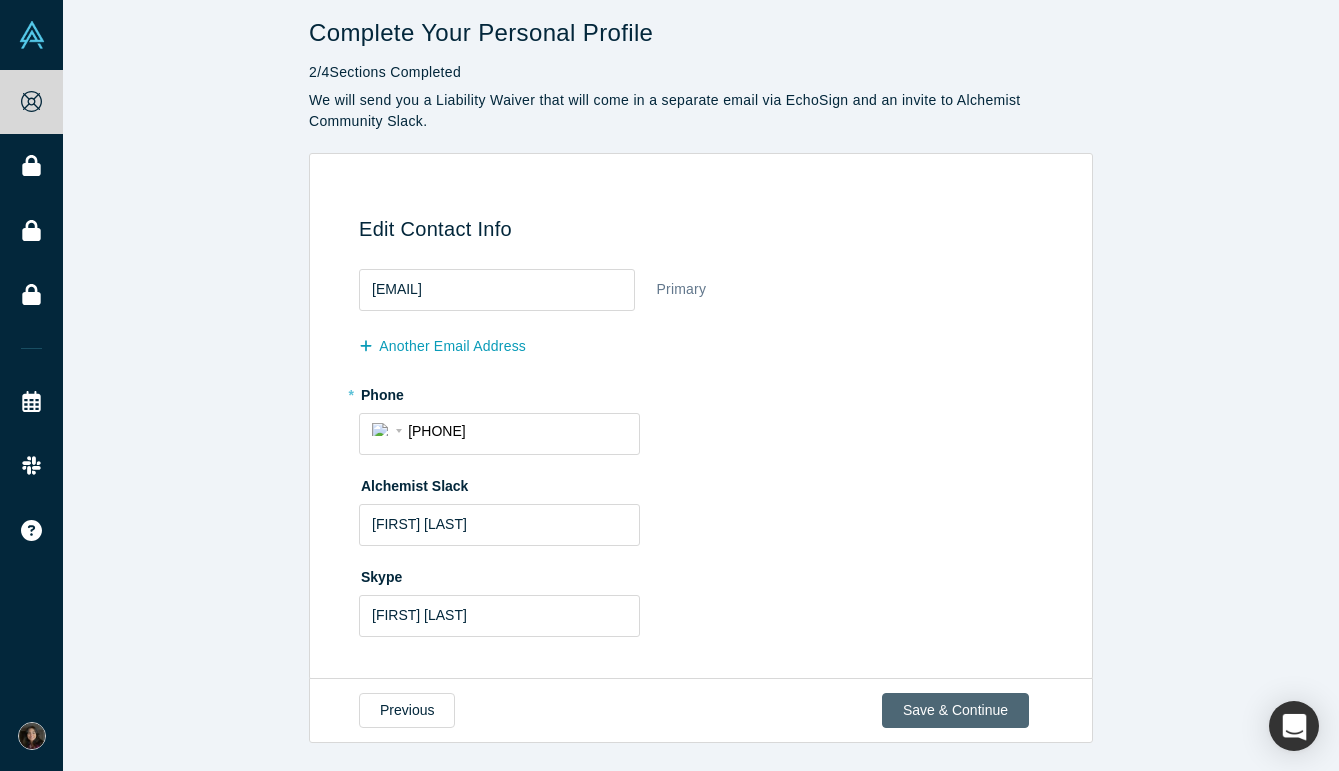 click on "Save & Continue" at bounding box center [955, 710] 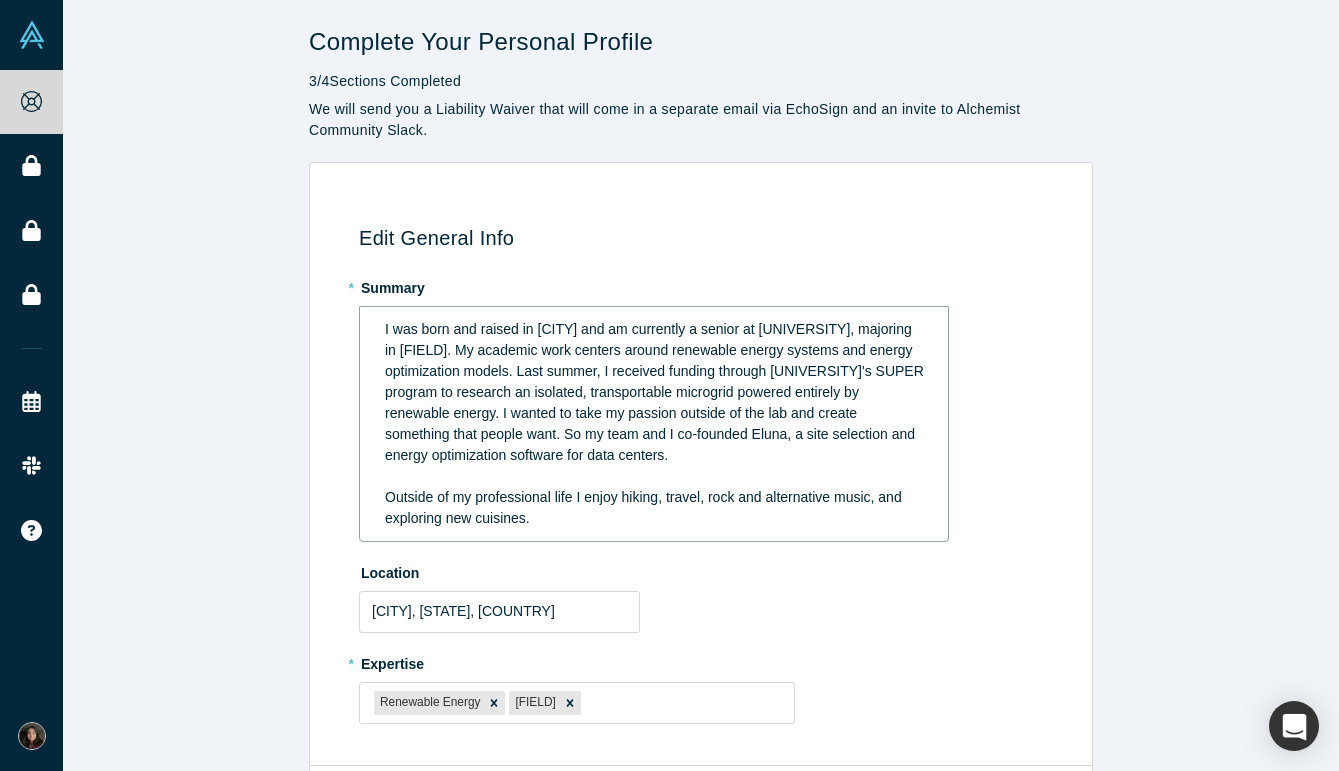 scroll, scrollTop: 87, scrollLeft: 0, axis: vertical 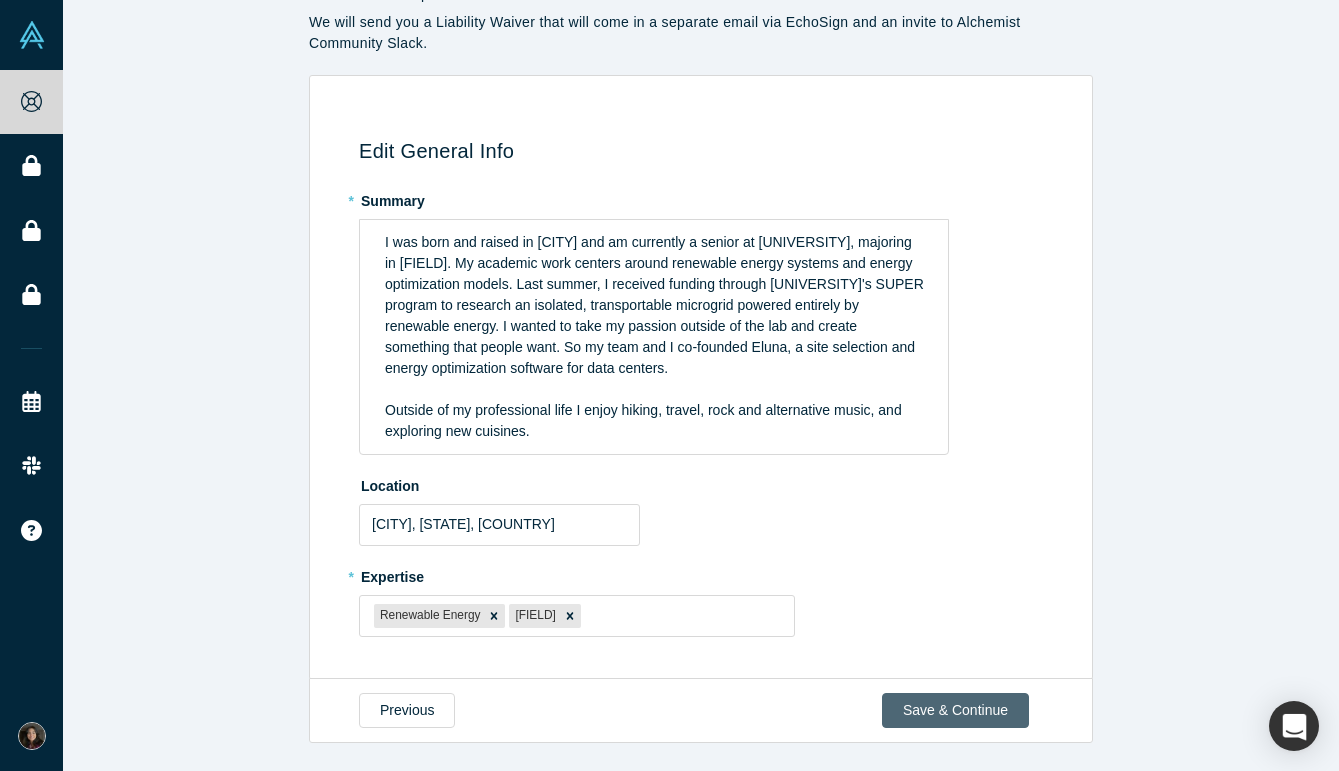 click on "Save & Continue" at bounding box center (955, 710) 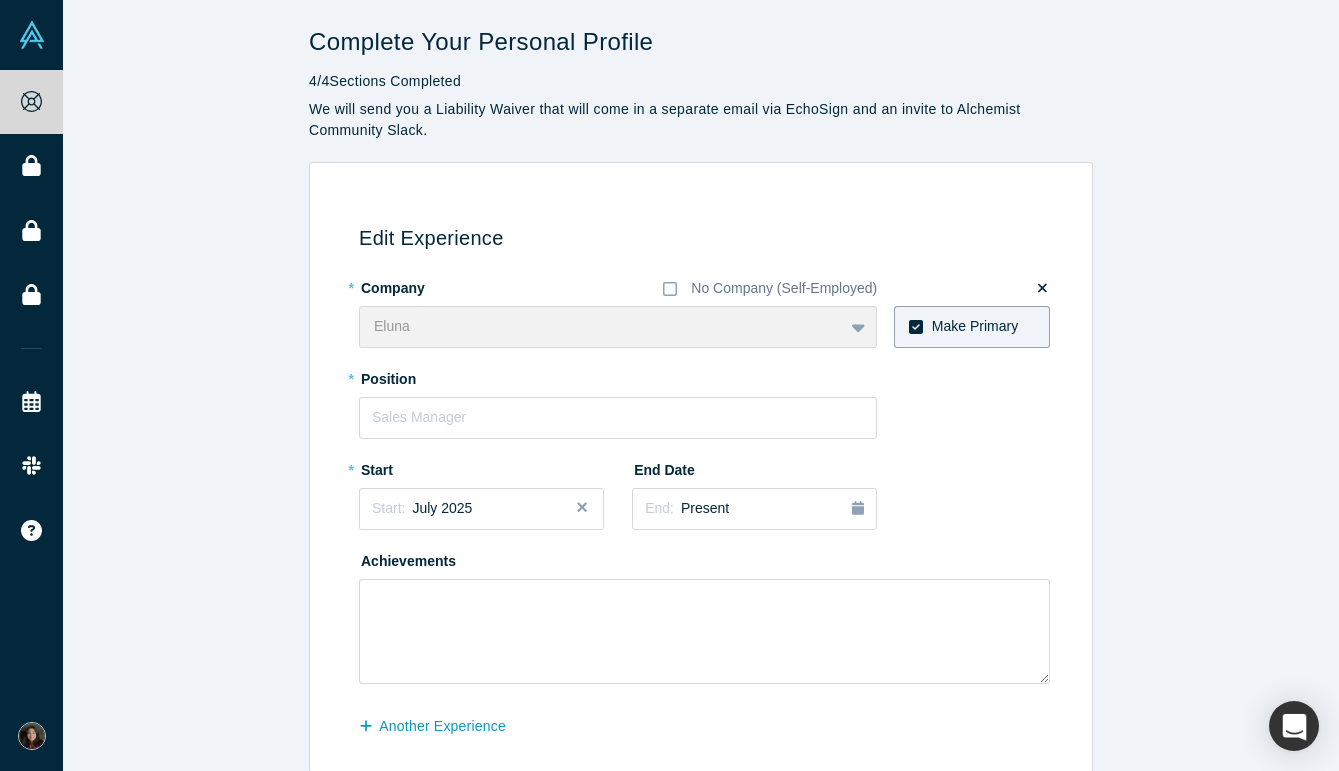 scroll, scrollTop: 93, scrollLeft: 0, axis: vertical 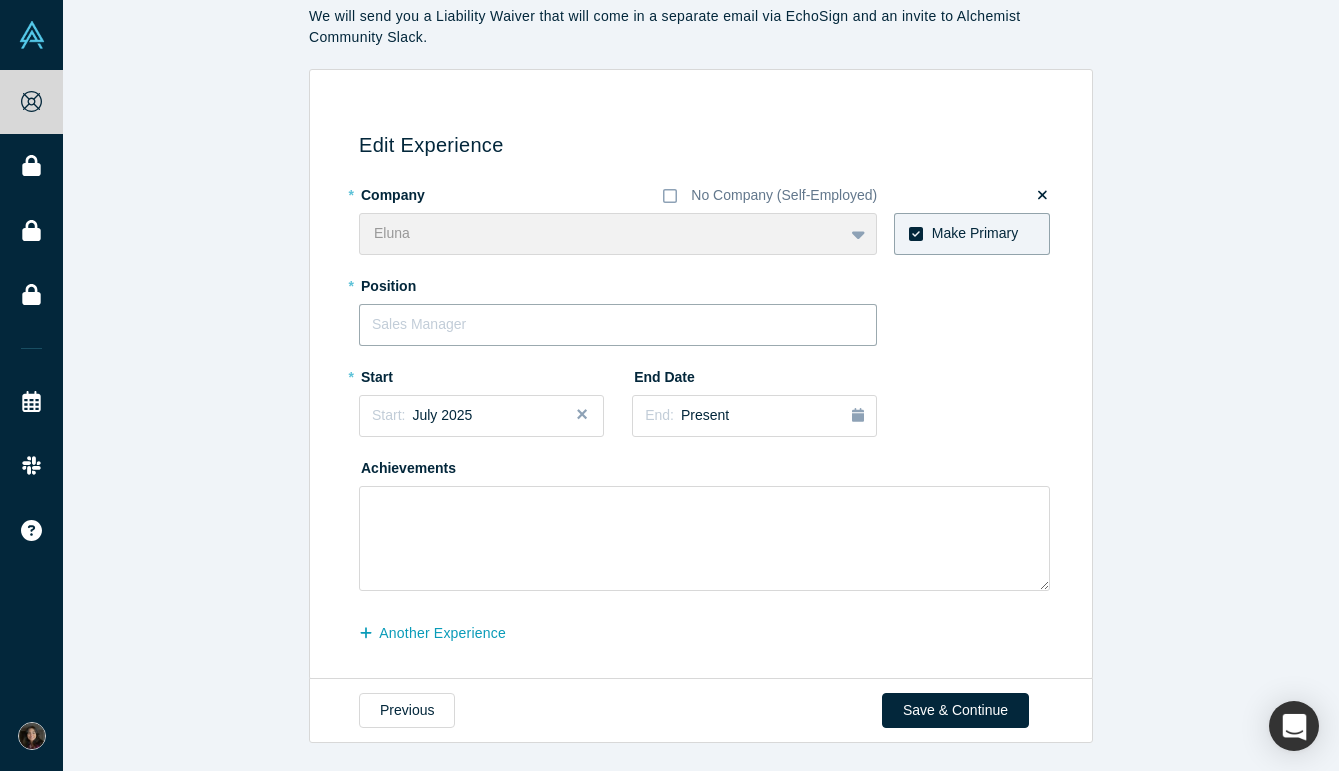 click at bounding box center (618, 325) 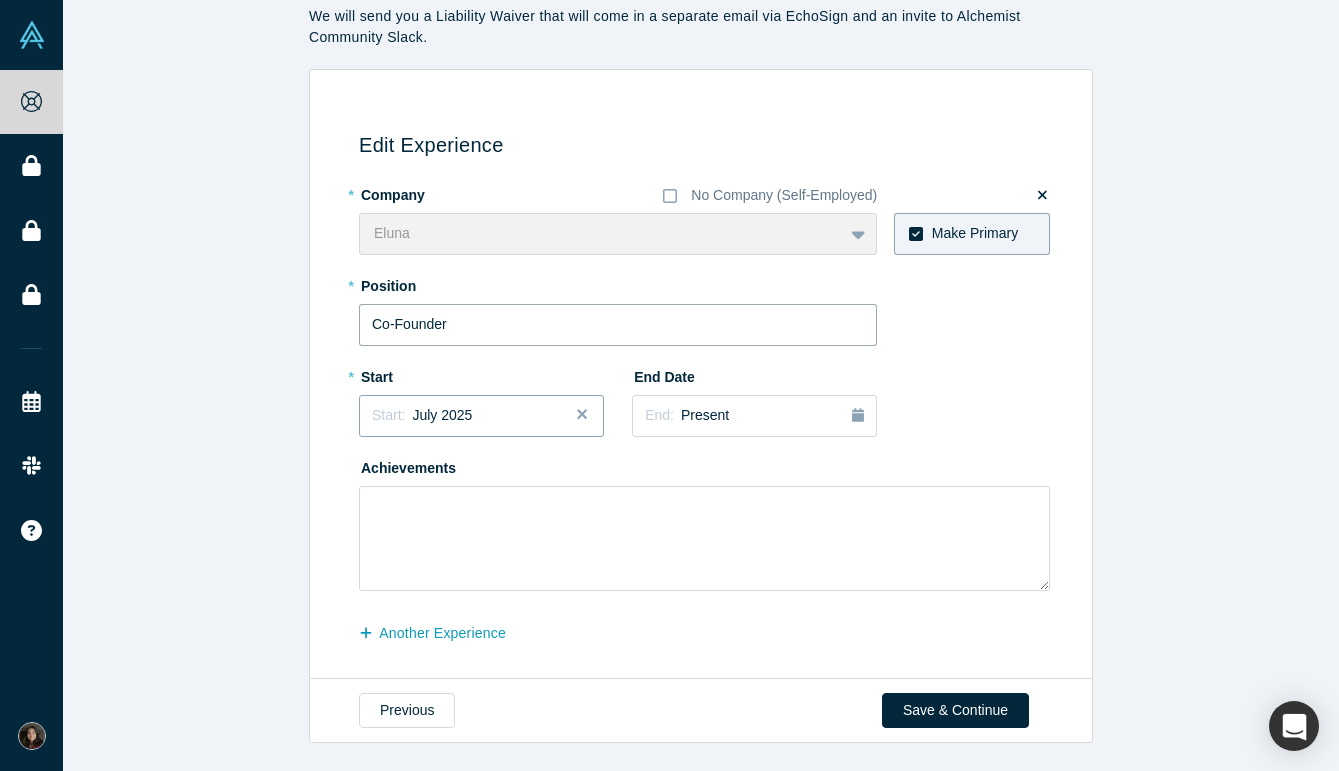 type on "Co-Founder" 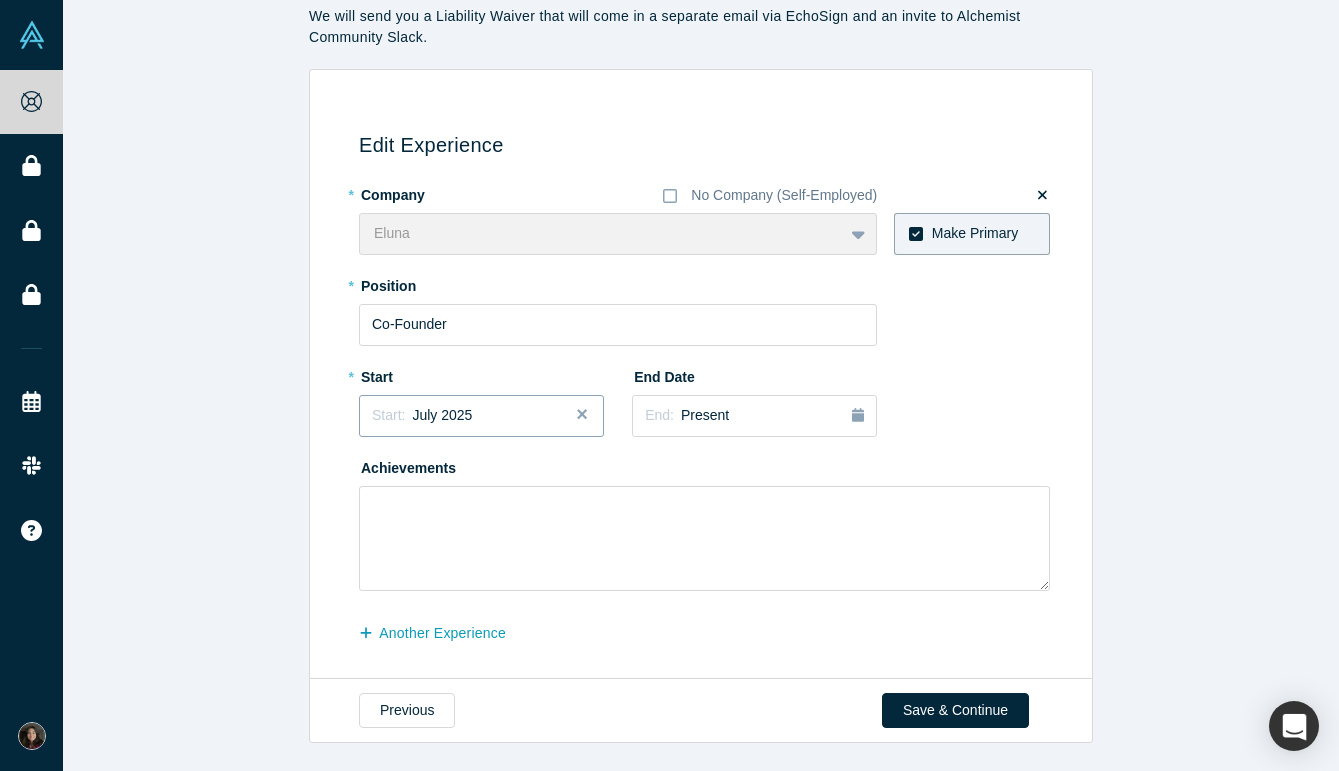 click on "Start: [DATE]" at bounding box center (481, 415) 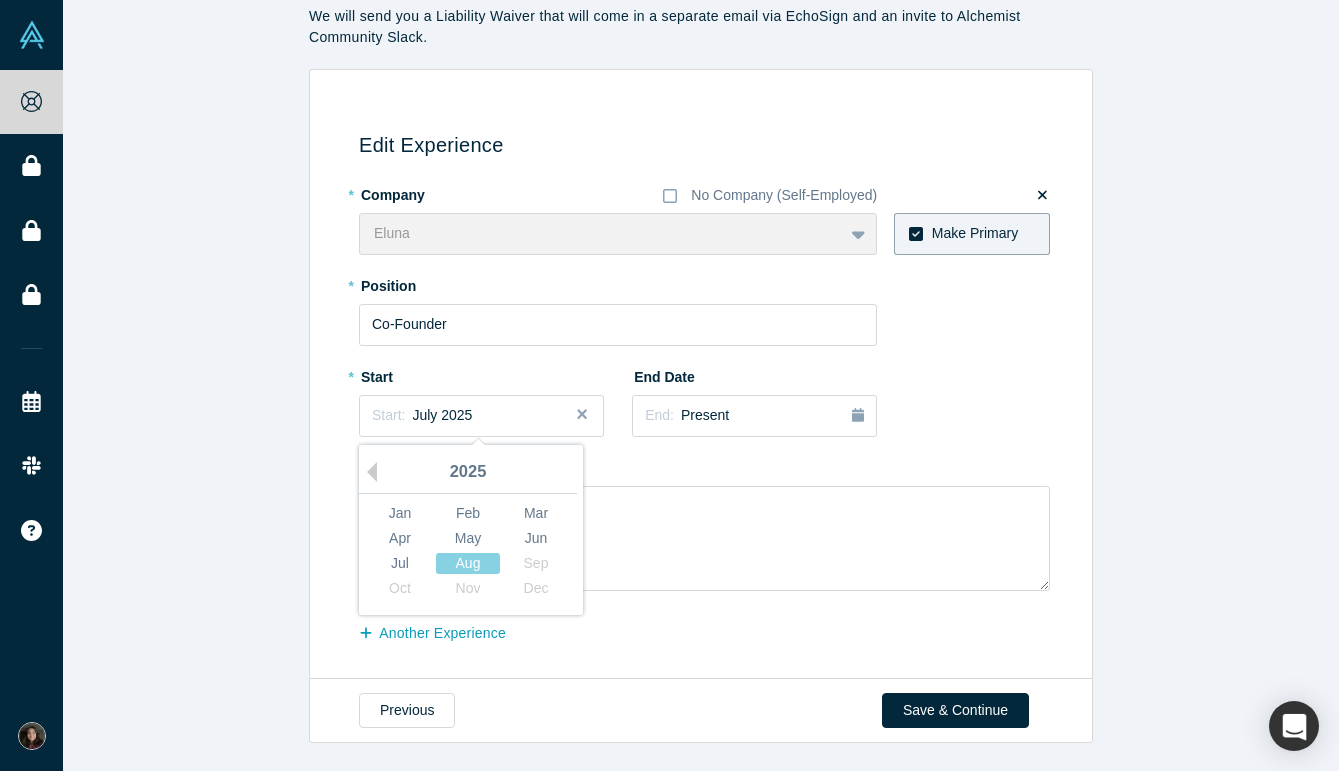 click on "2025" at bounding box center [468, 473] 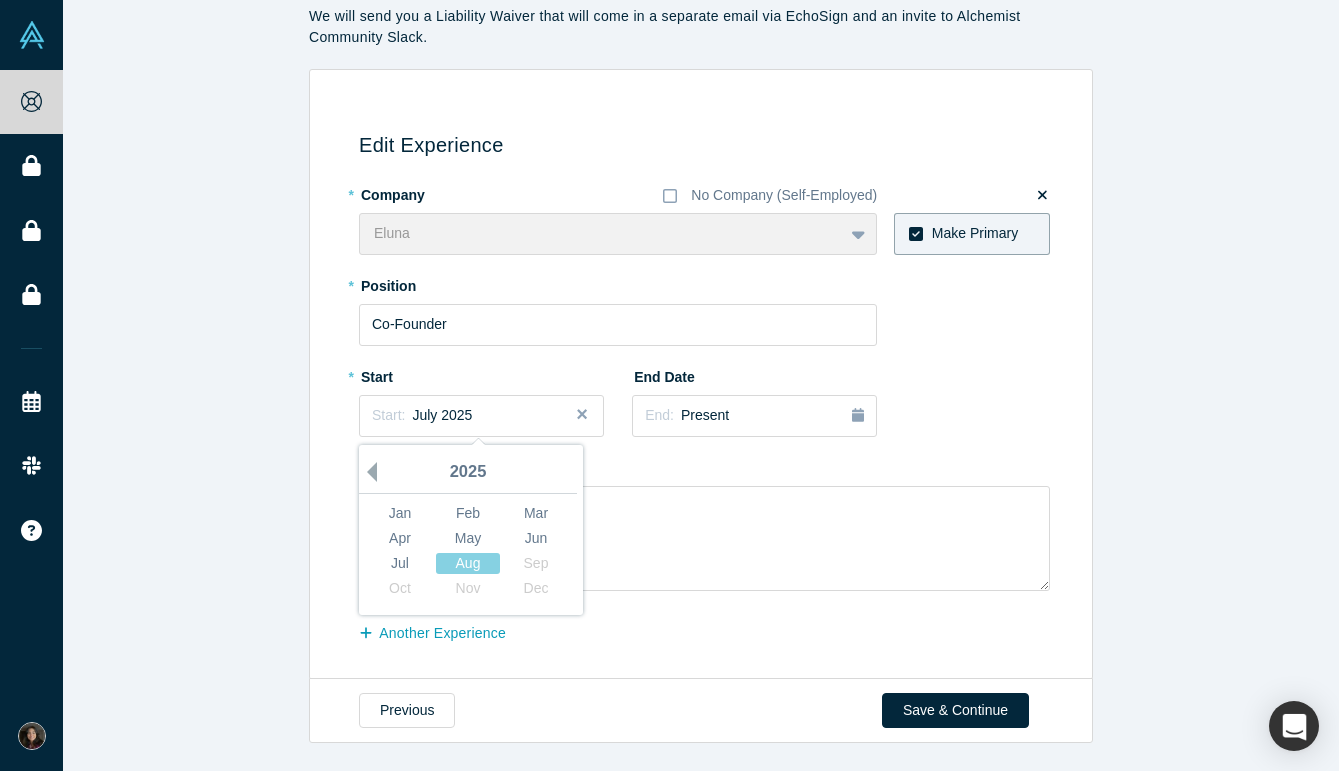 click on "Previous Year" at bounding box center [367, 472] 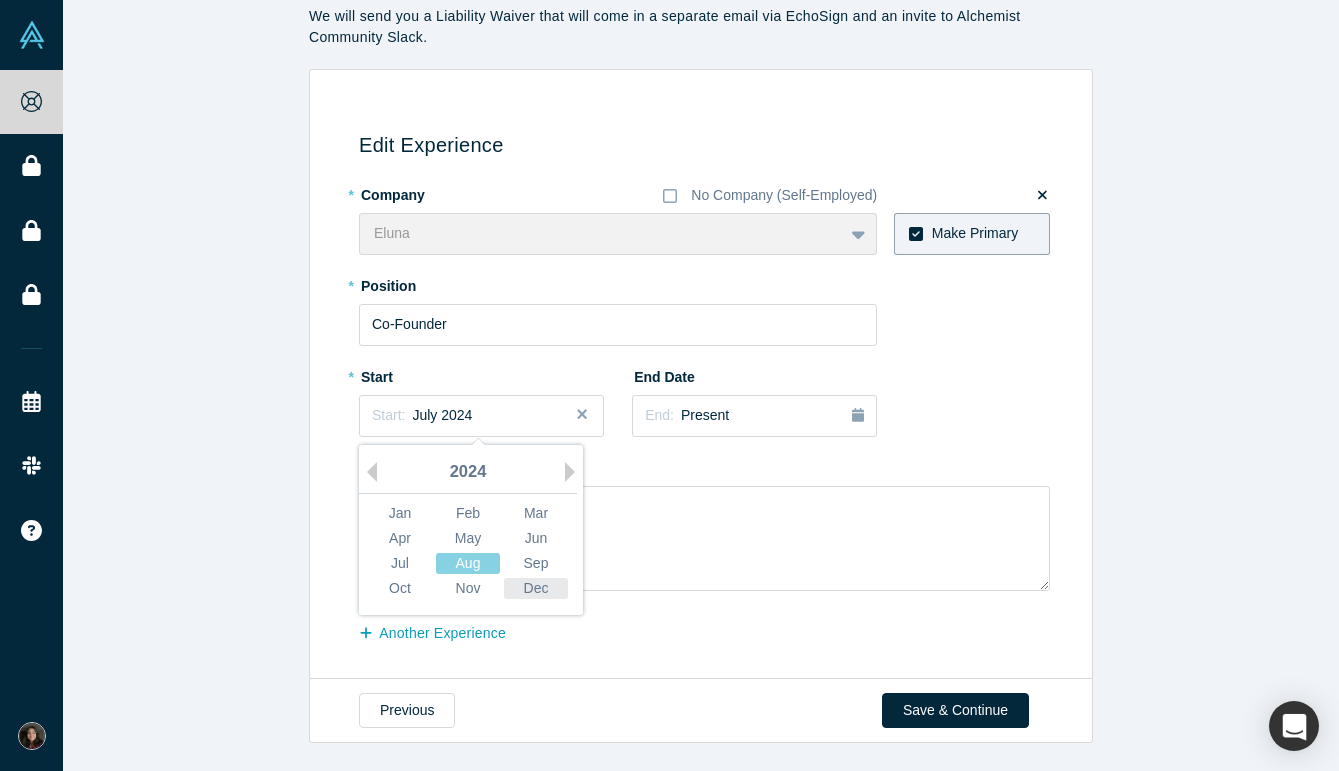 click on "Dec" at bounding box center [536, 588] 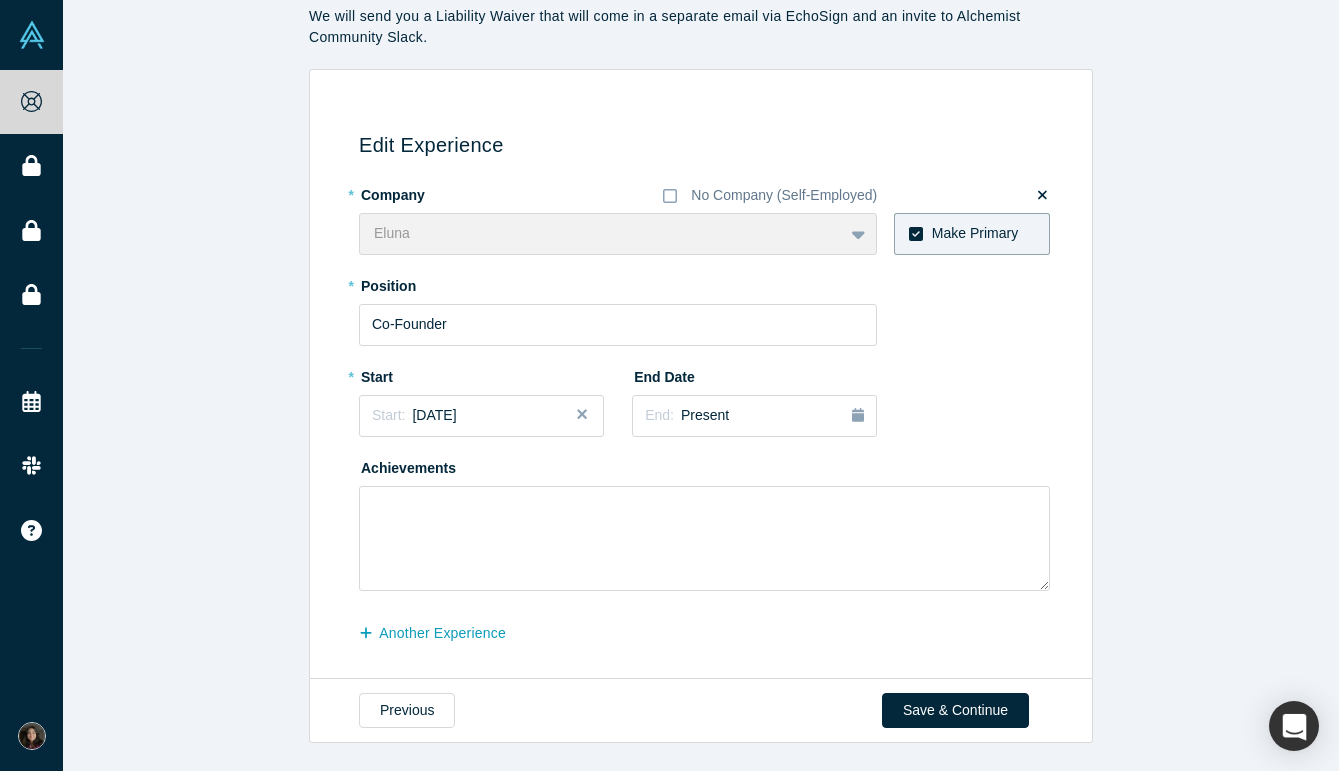 click at bounding box center (589, 416) 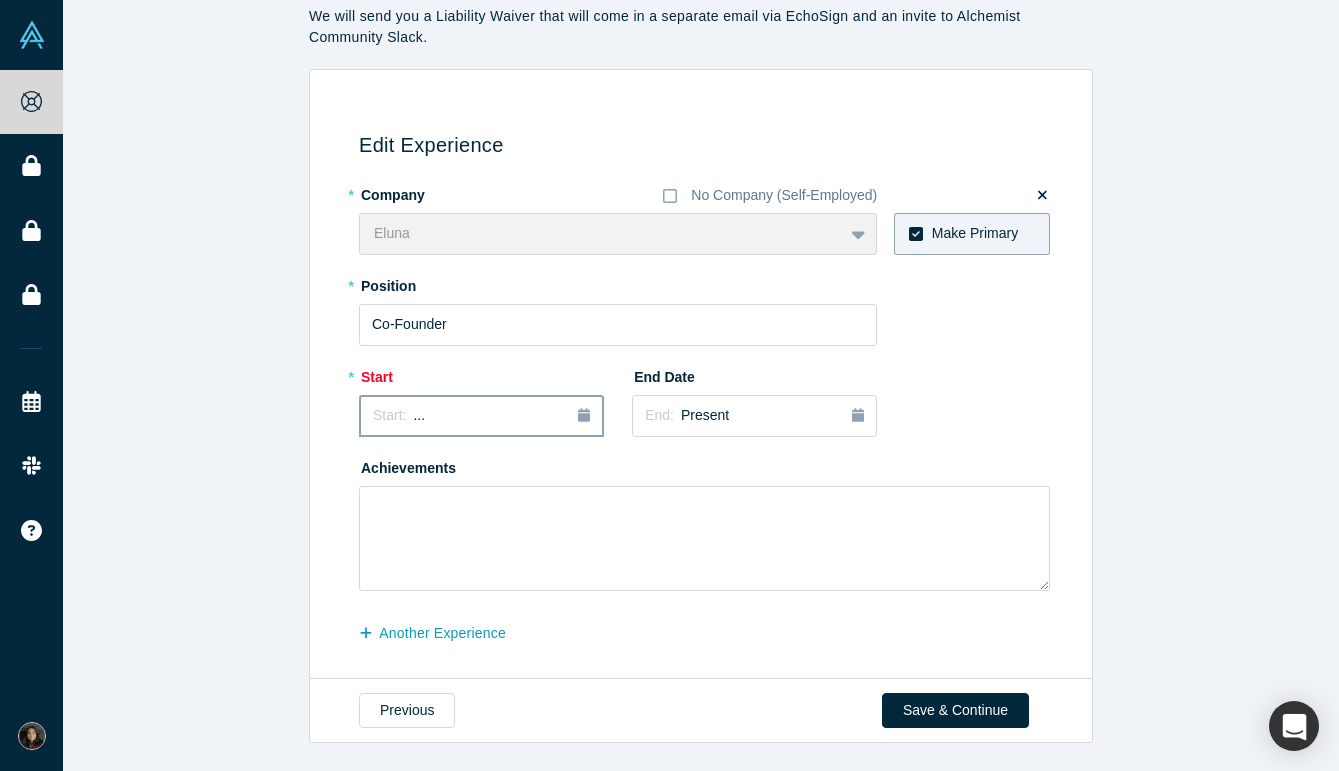 click on "Start: ..." at bounding box center [481, 416] 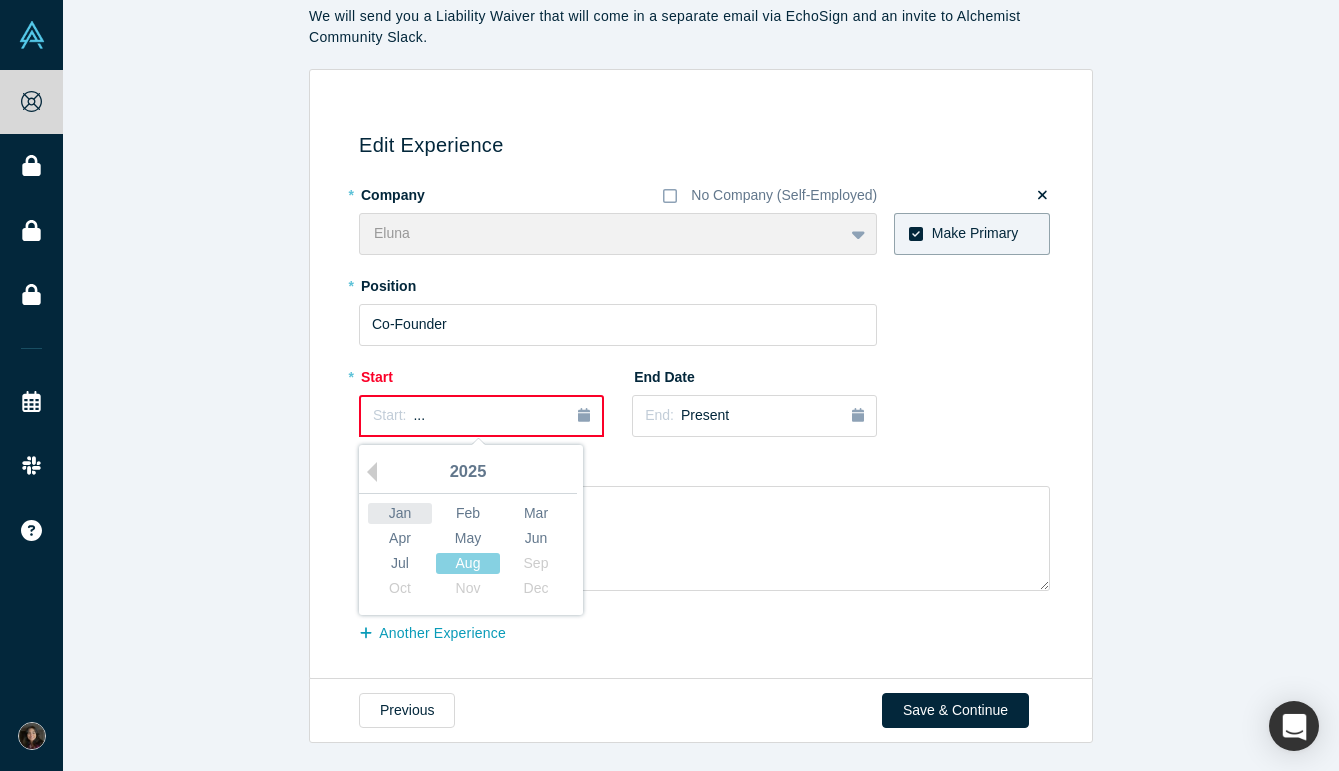 click on "Jan" at bounding box center (400, 513) 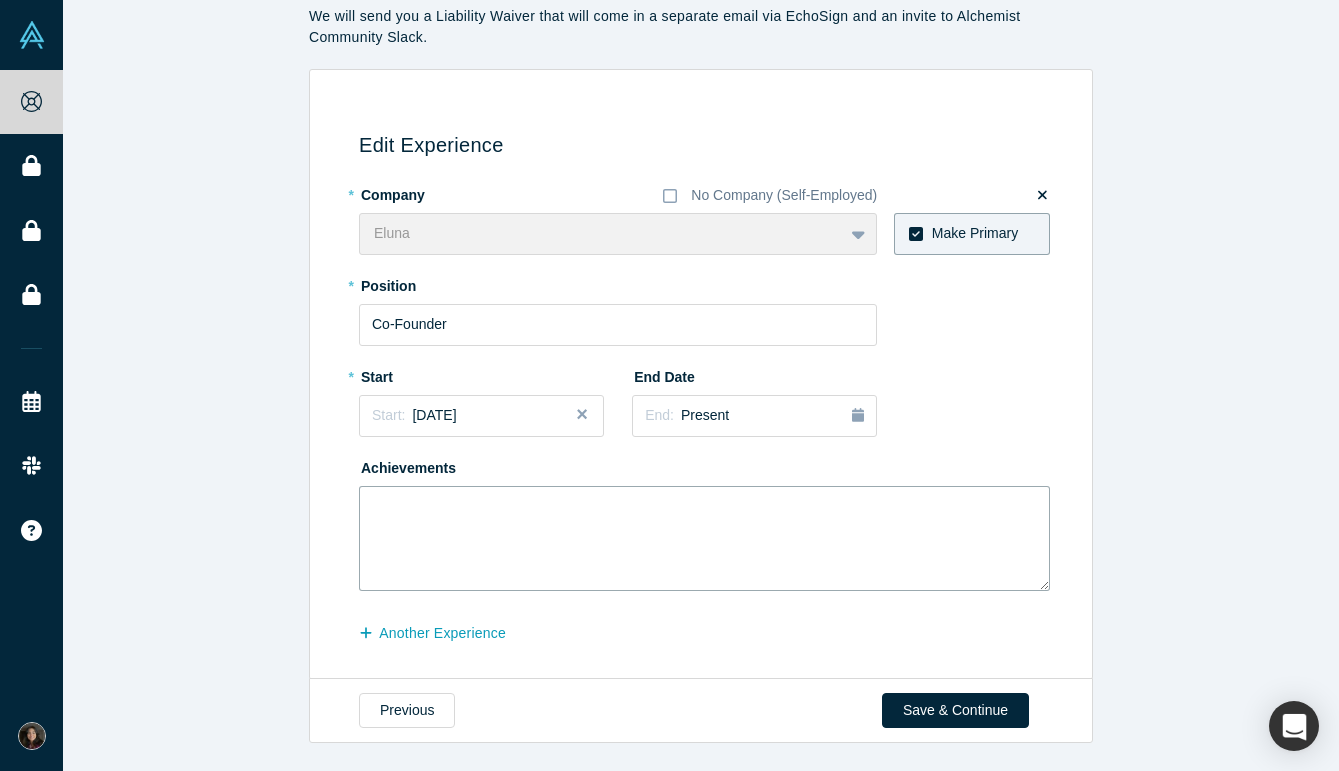 click at bounding box center (704, 538) 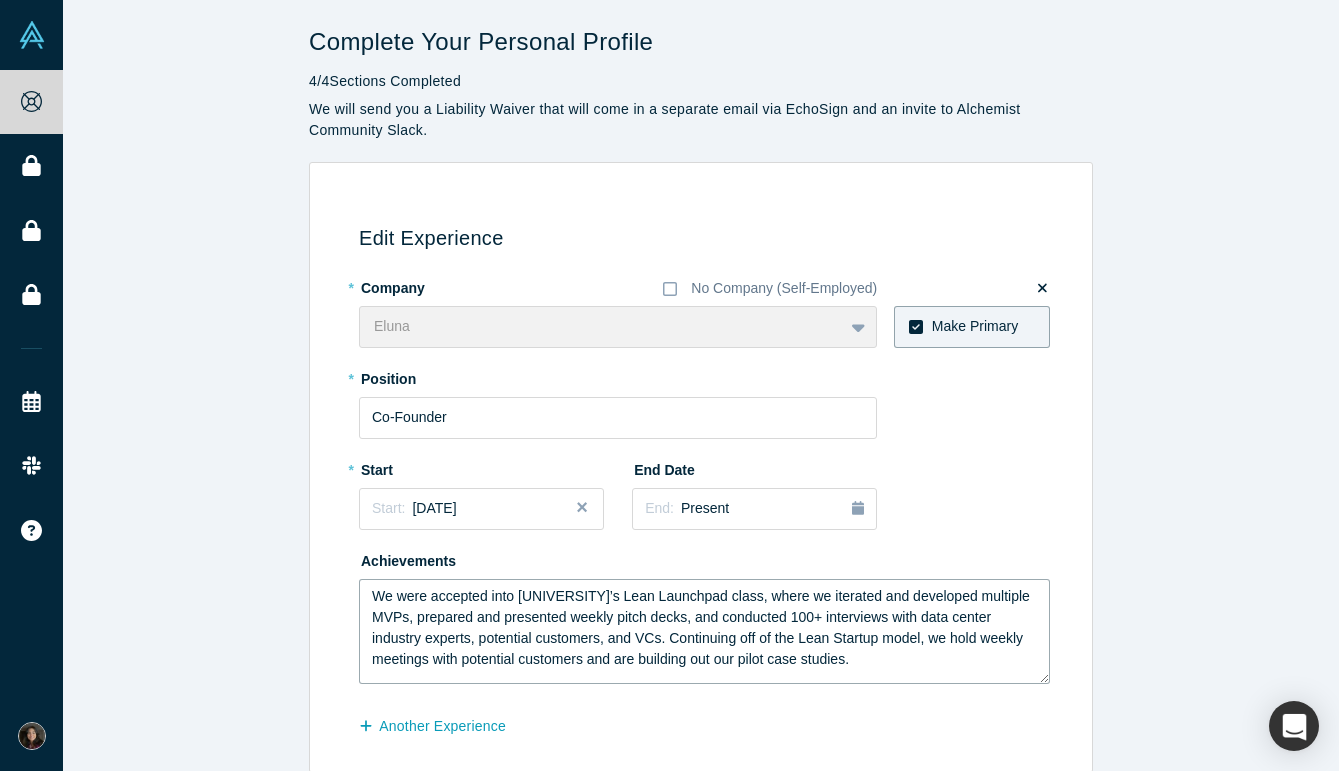 scroll, scrollTop: 93, scrollLeft: 0, axis: vertical 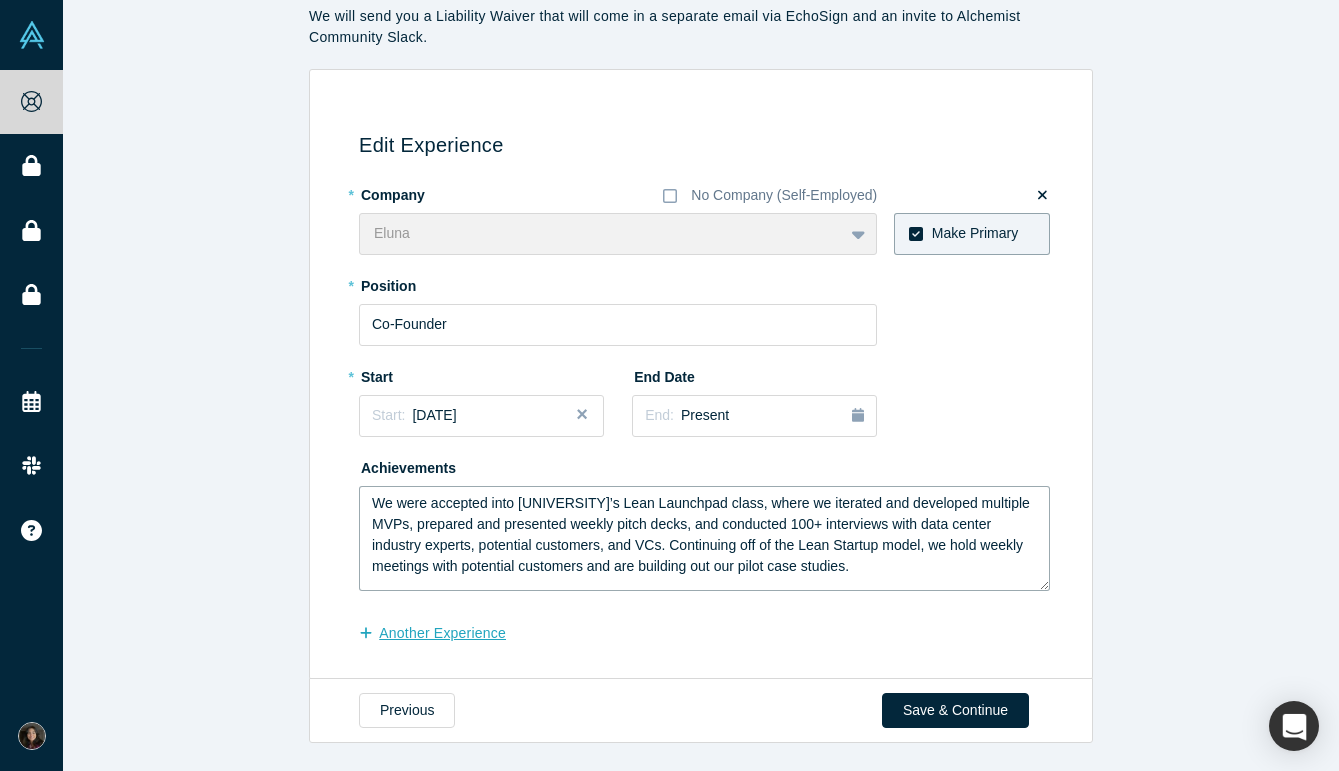 type on "We were accepted into [UNIVERSITY]’s Lean Launchpad class, where we iterated and developed multiple MVPs, prepared and presented weekly pitch decks, and conducted 100+ interviews with data center industry experts, potential customers, and VCs. Continuing off of the Lean Startup model, we hold weekly meetings with potential customers and are building out our pilot case studies." 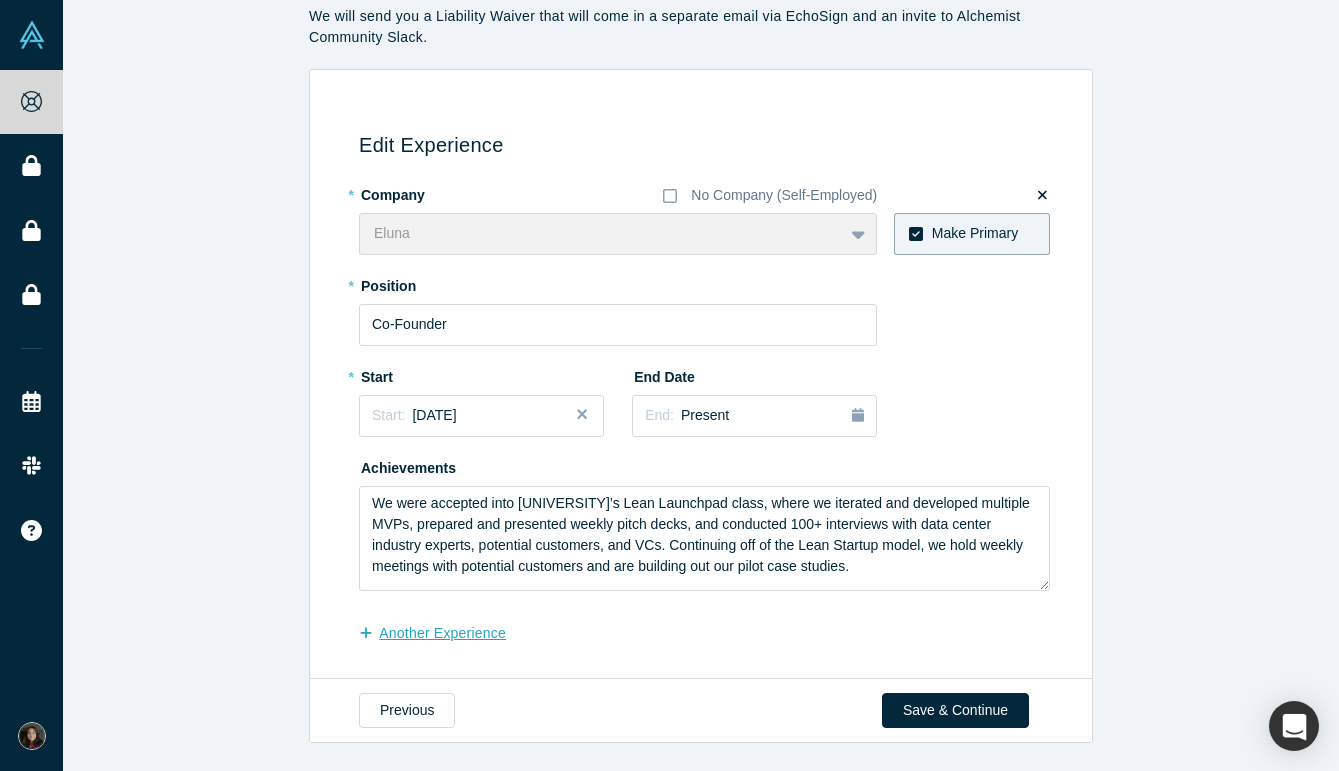 click on "another Experience" at bounding box center [443, 633] 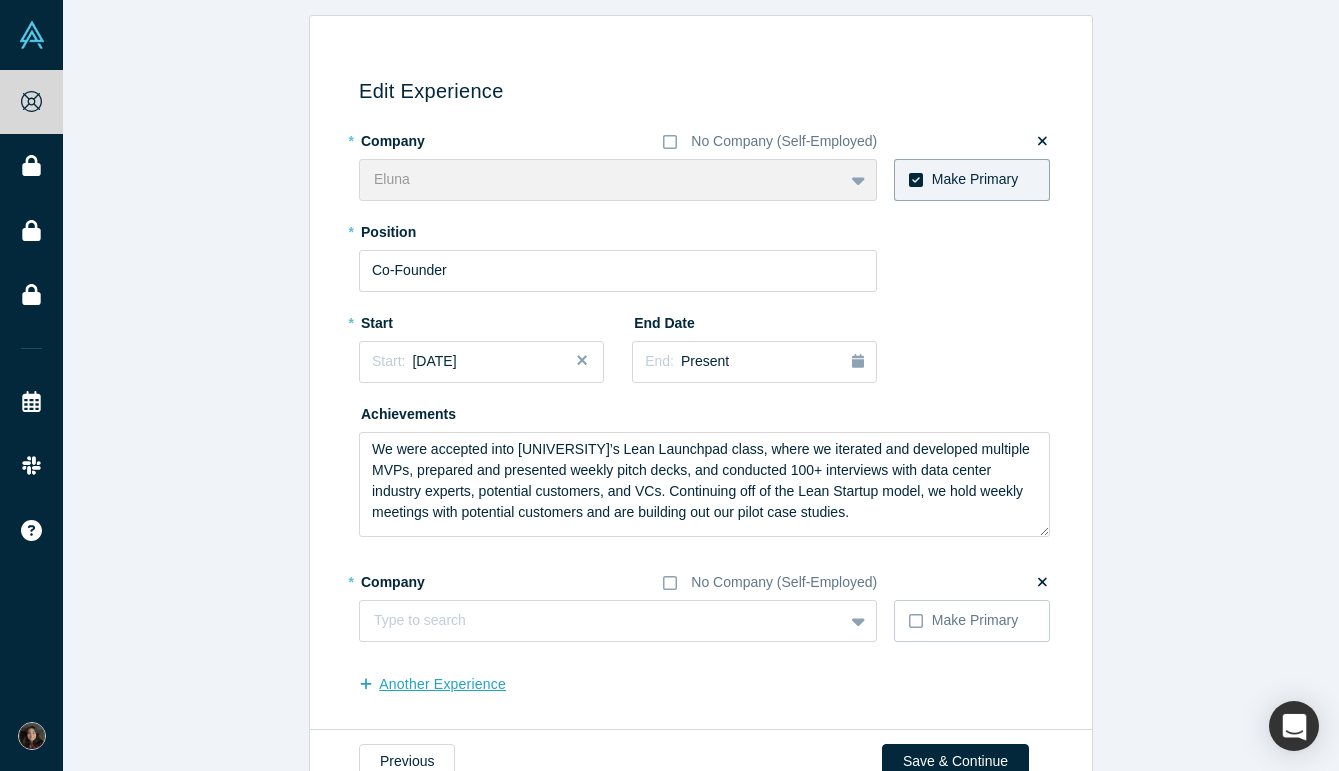 scroll, scrollTop: 198, scrollLeft: 0, axis: vertical 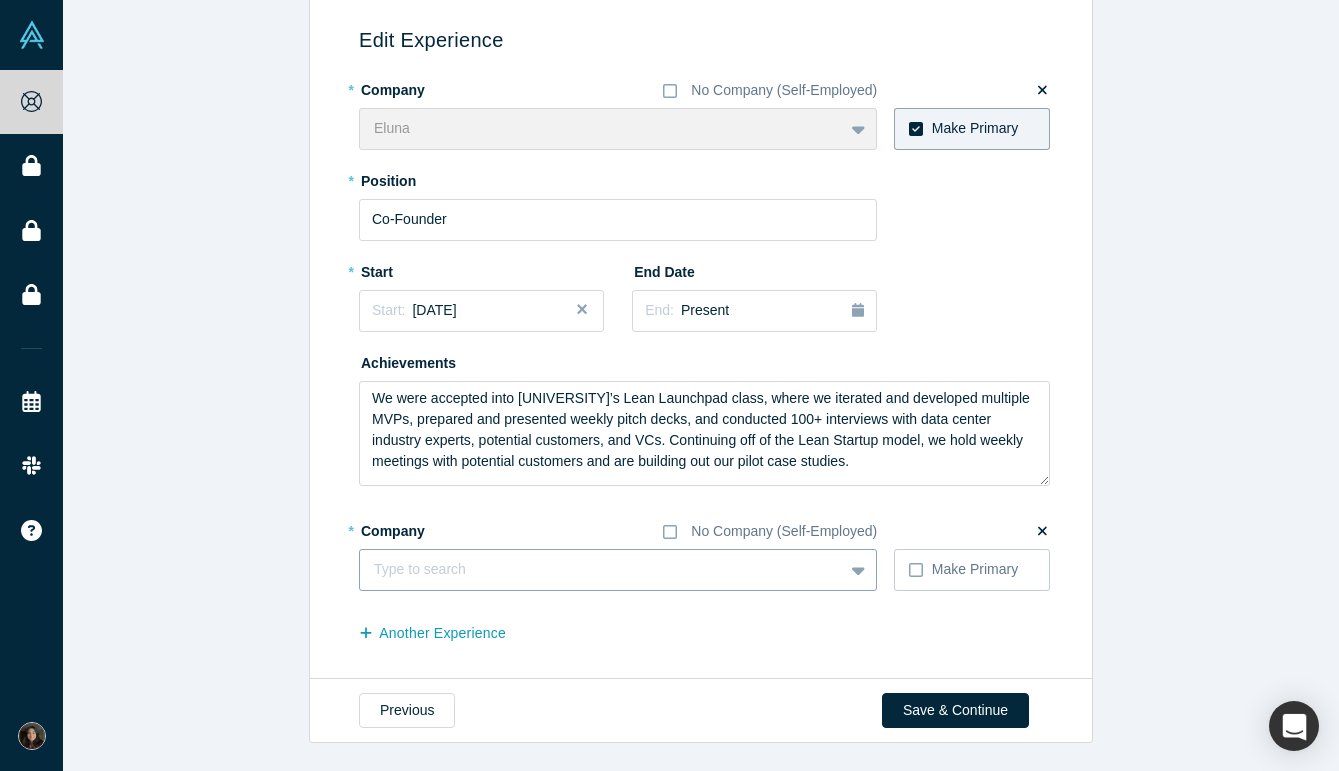 click at bounding box center [601, 569] 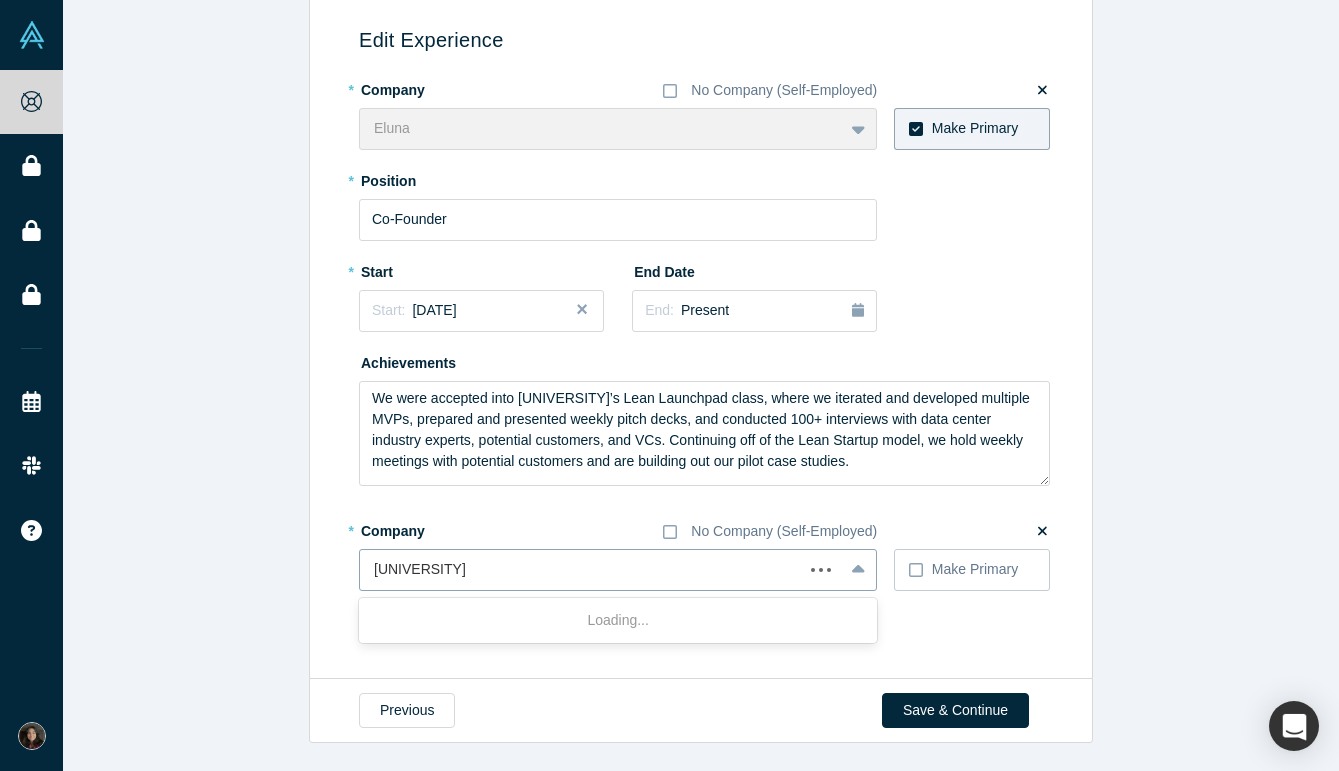 type on "Stanford University" 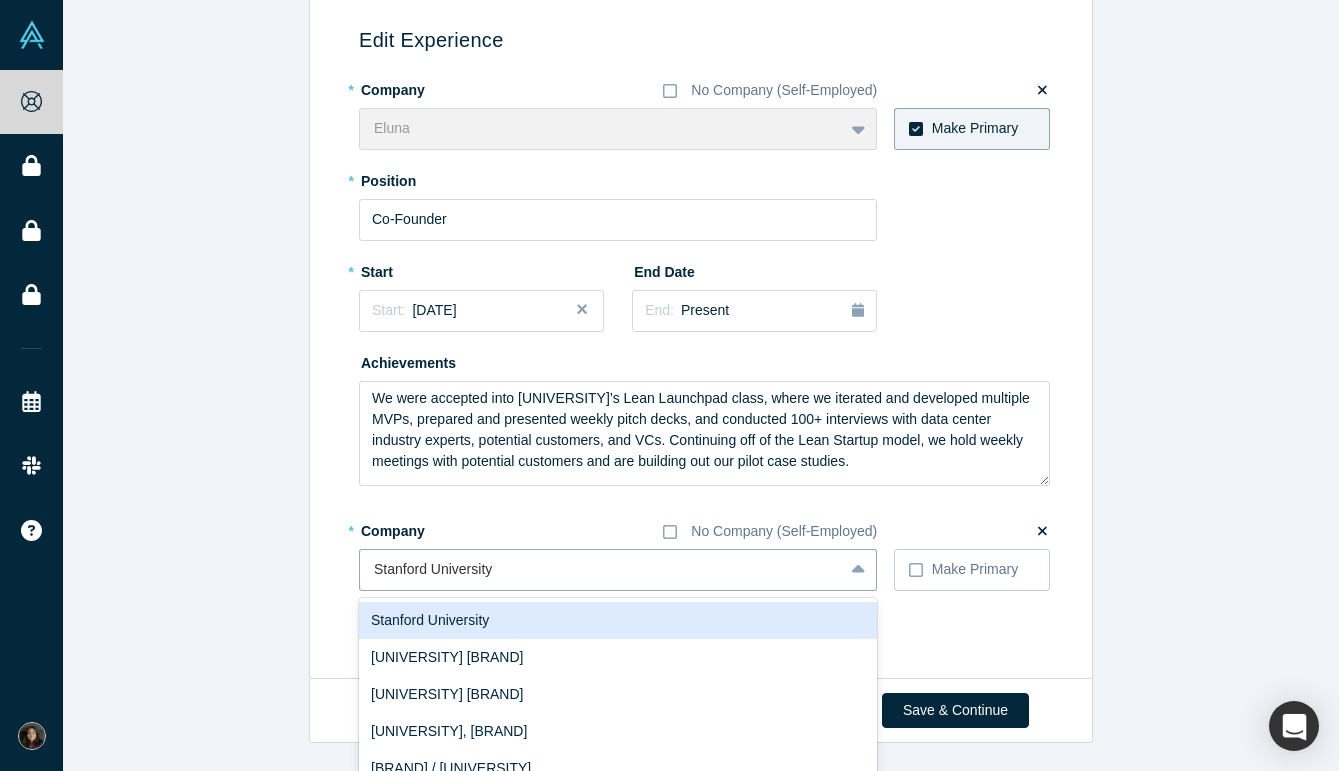 click on "Stanford University" at bounding box center [618, 620] 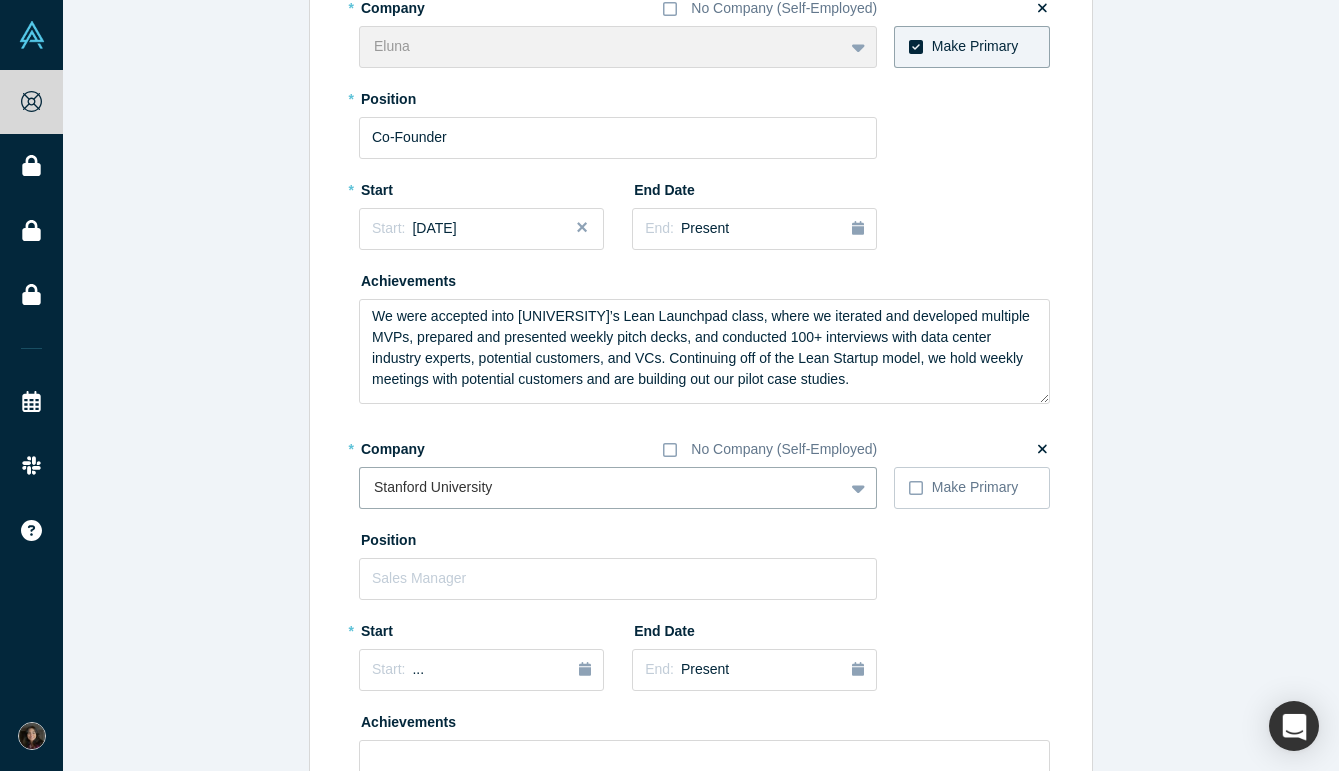 scroll, scrollTop: 301, scrollLeft: 0, axis: vertical 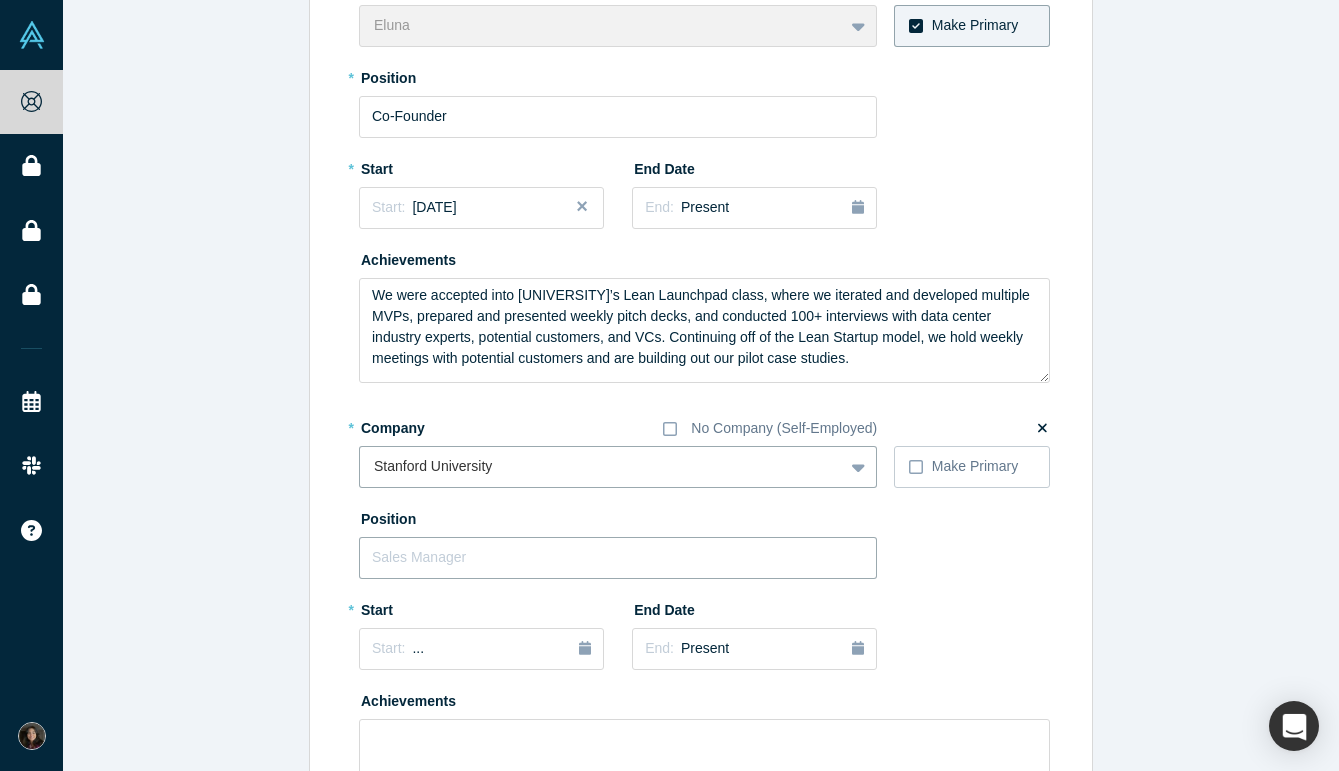 click at bounding box center [618, 558] 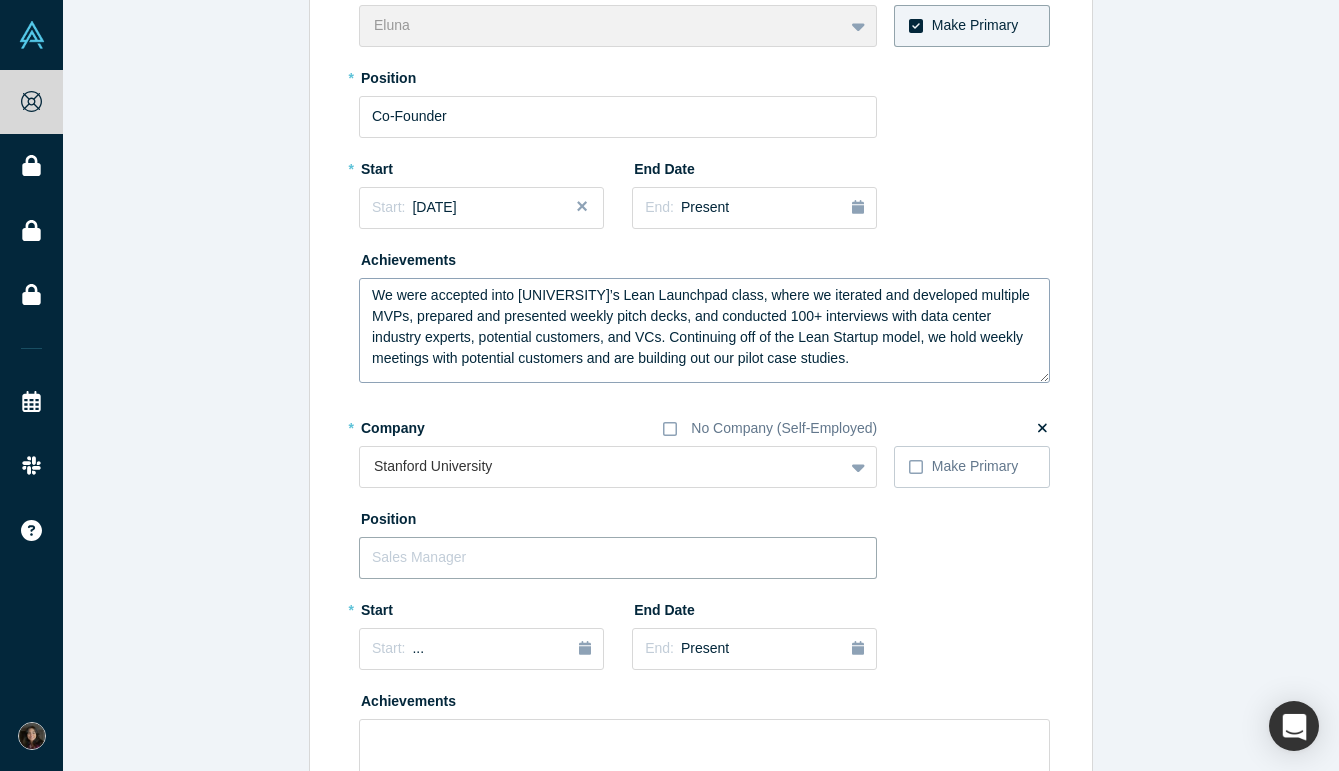 paste on "[ROLE]" 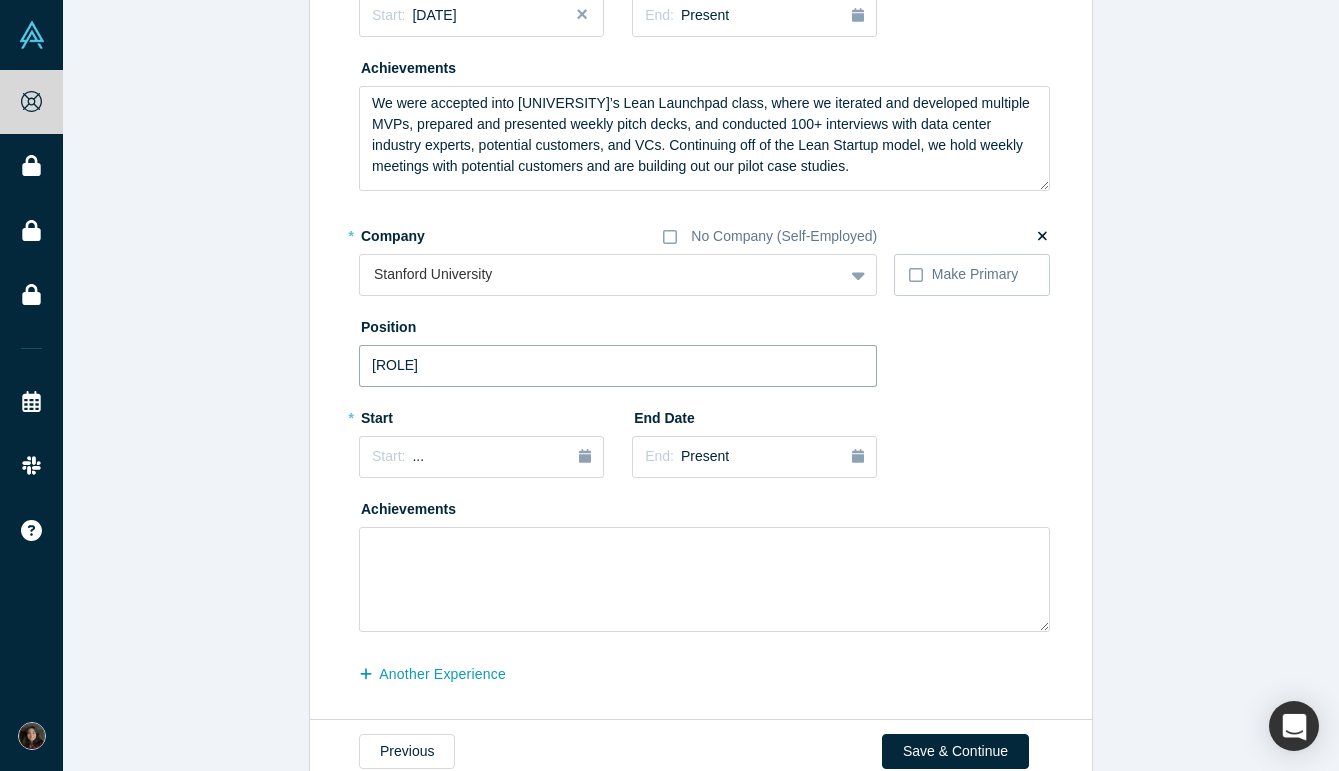scroll, scrollTop: 511, scrollLeft: 0, axis: vertical 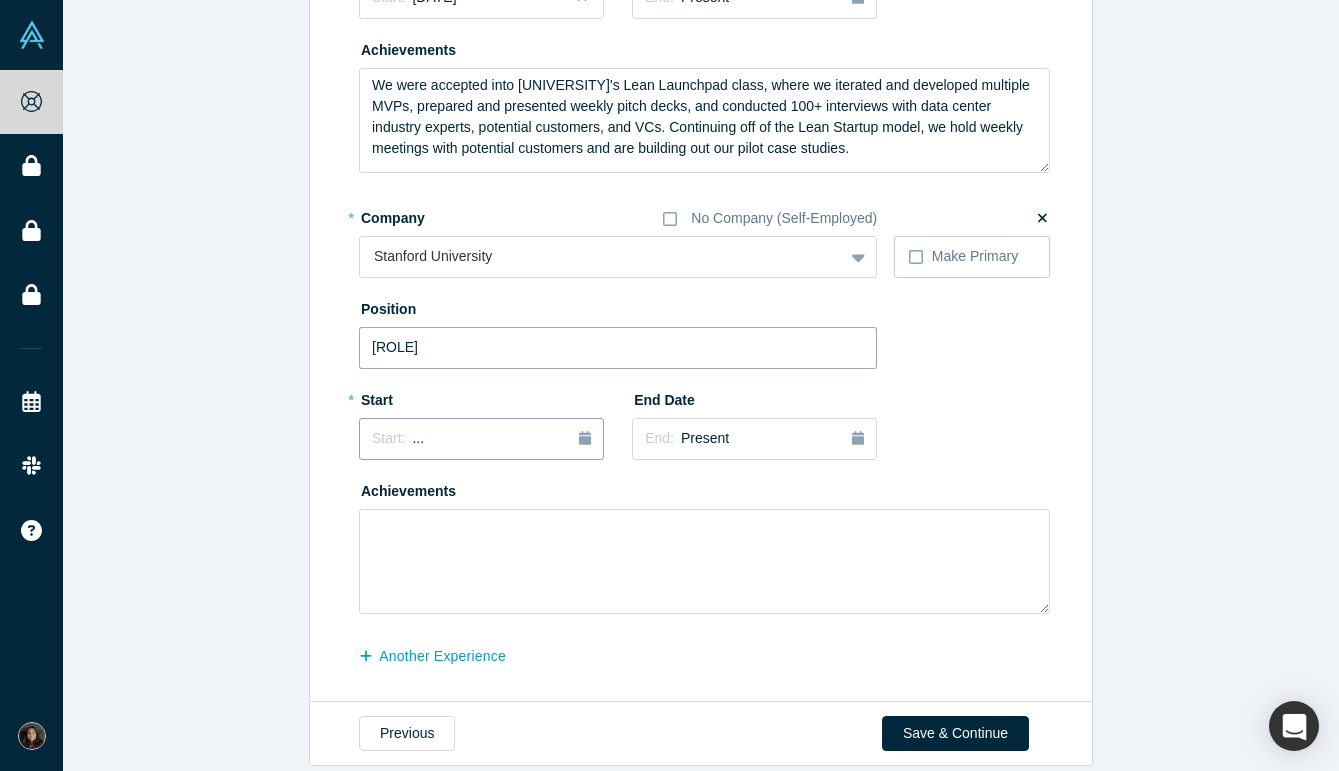 type on "[ROLE]" 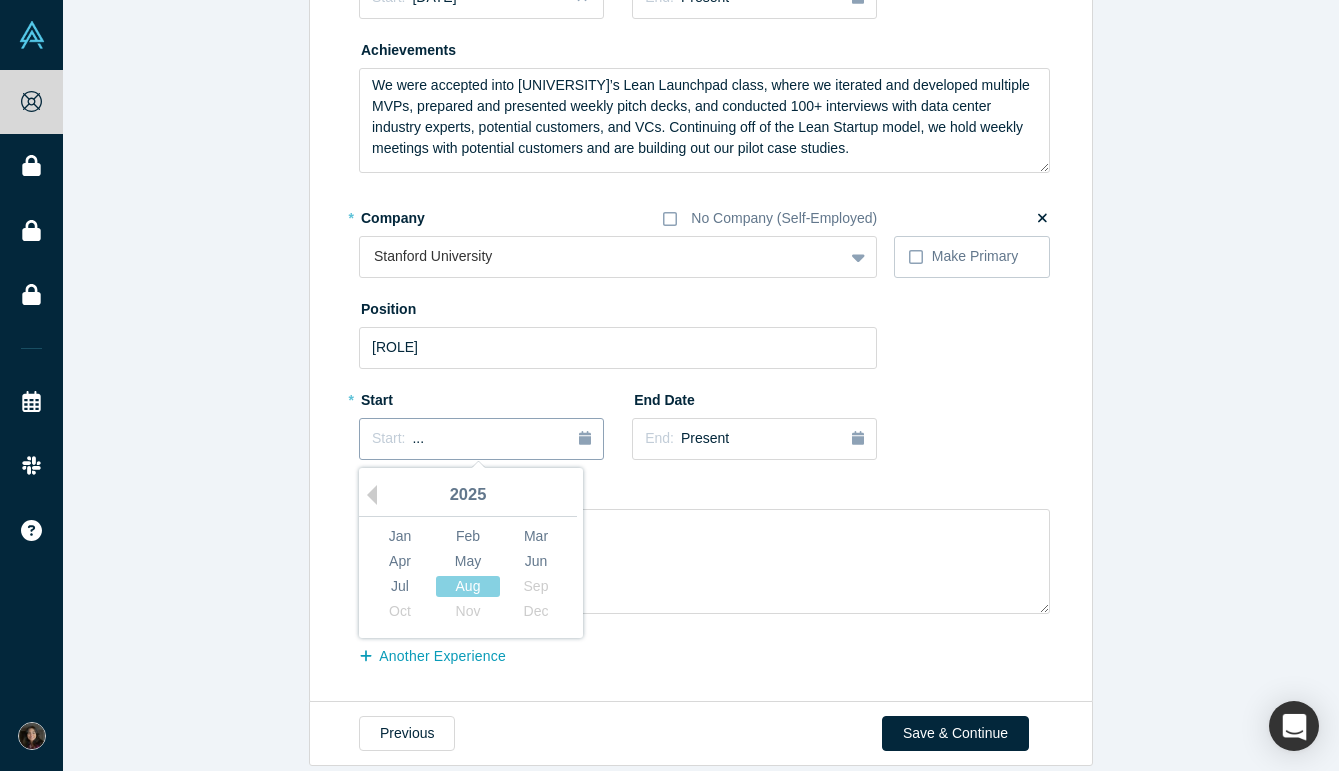 click 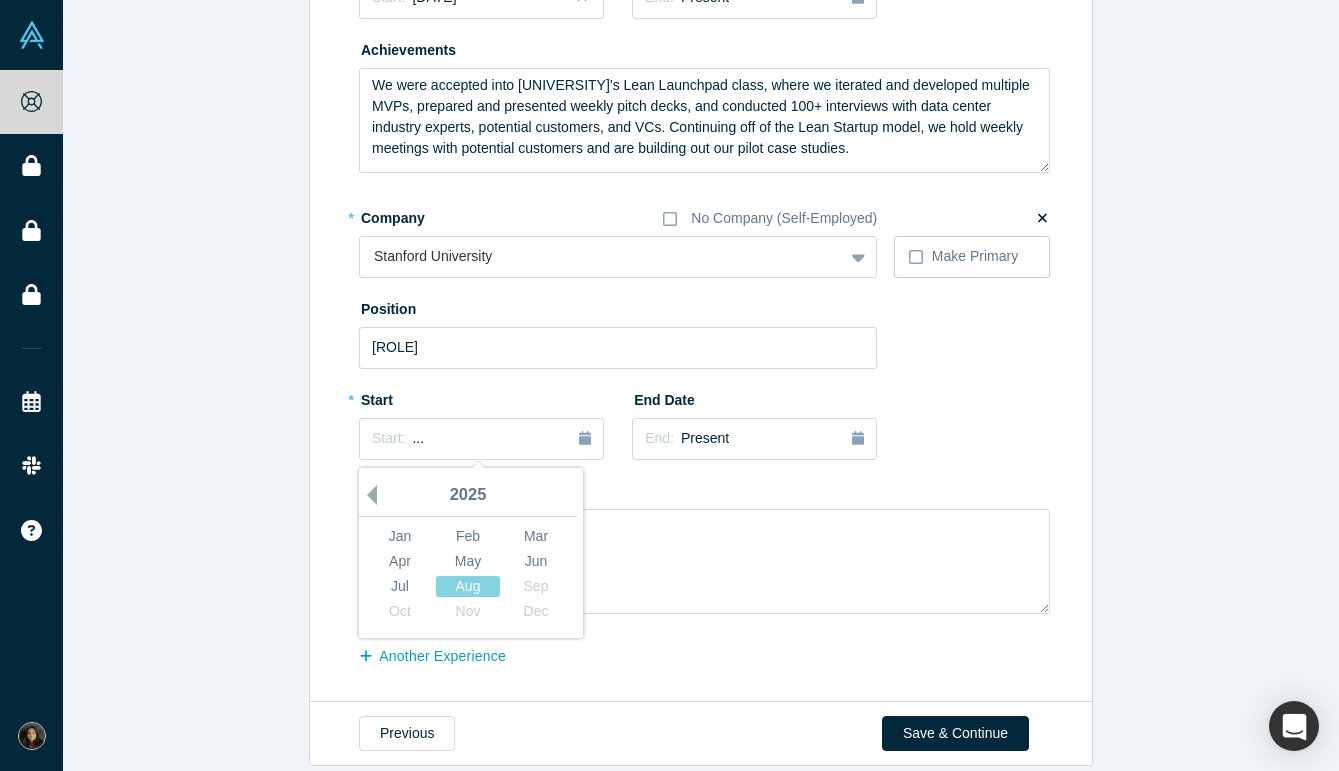 click on "Previous Year" at bounding box center (367, 495) 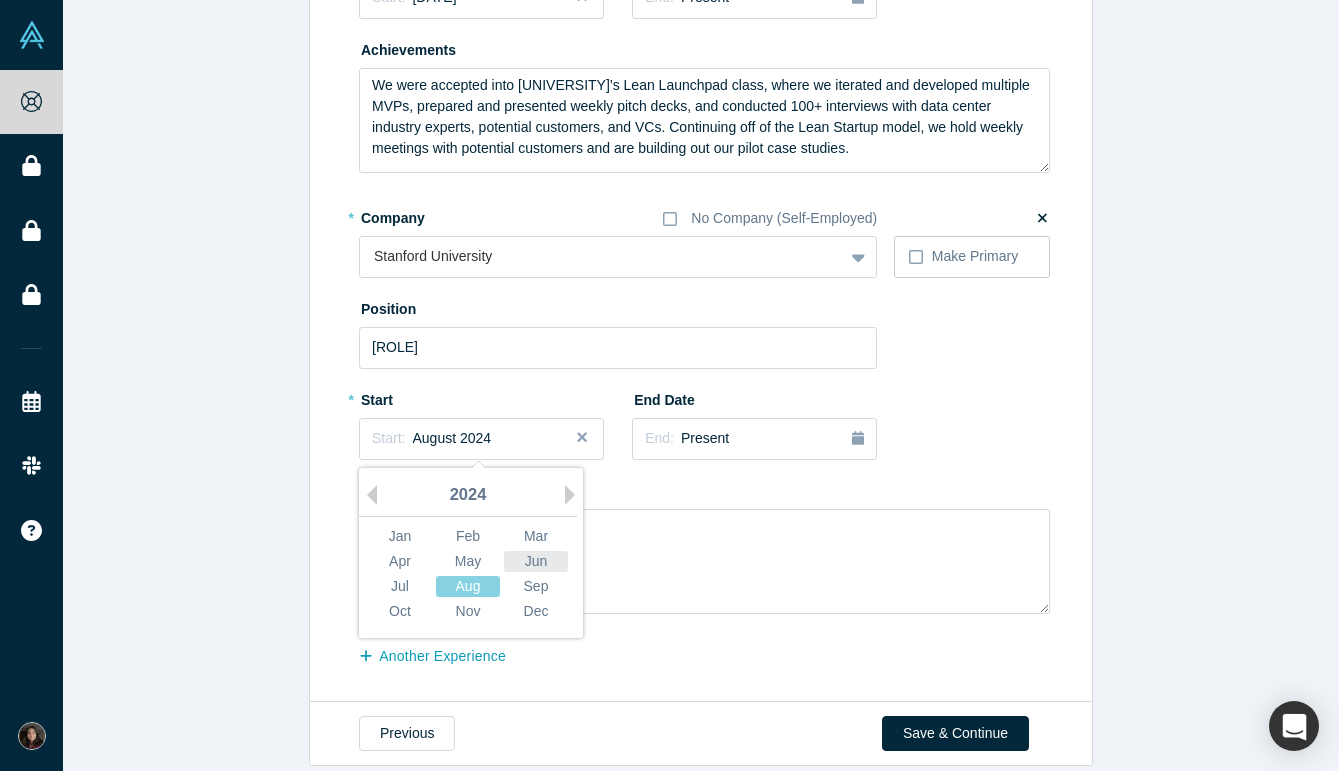 click on "Jun" at bounding box center (536, 561) 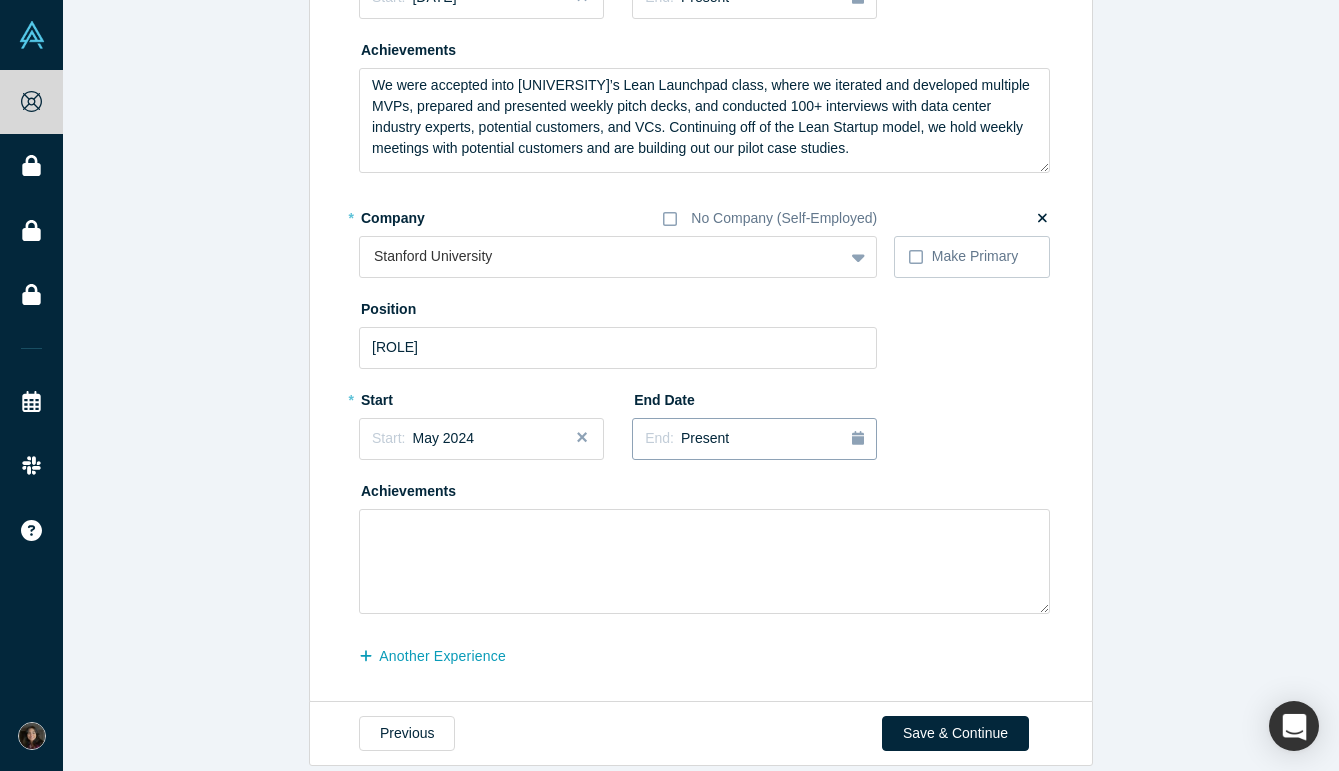 click on "Present" at bounding box center [705, 438] 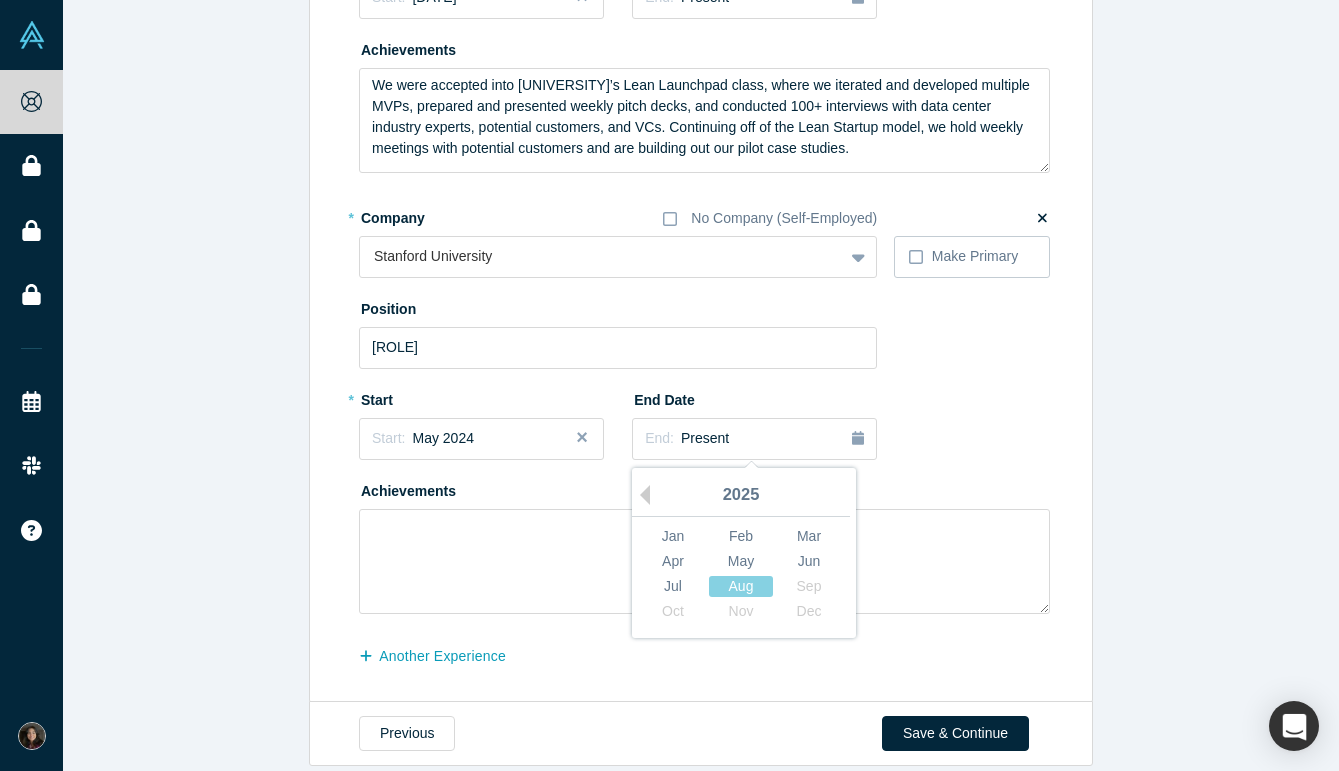 click on "2025" at bounding box center [741, 496] 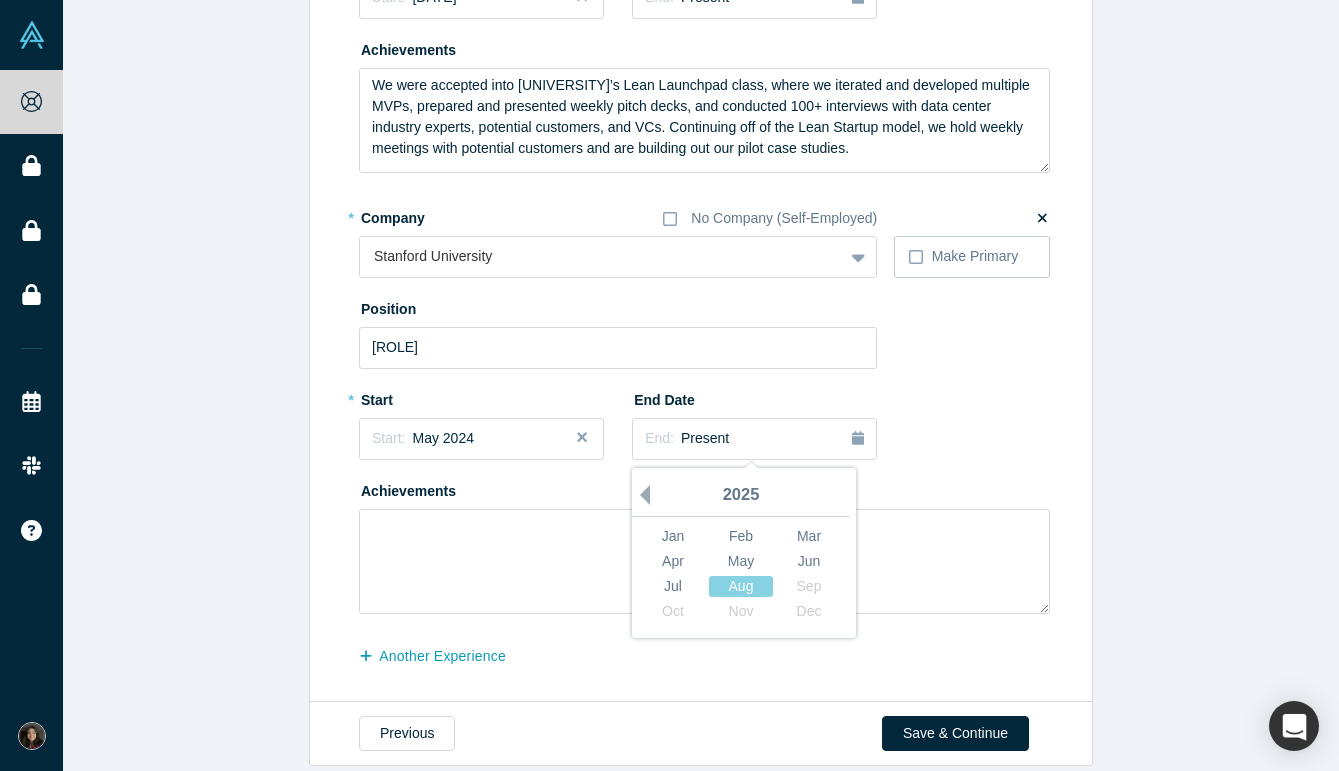 click on "Previous Year" at bounding box center [640, 495] 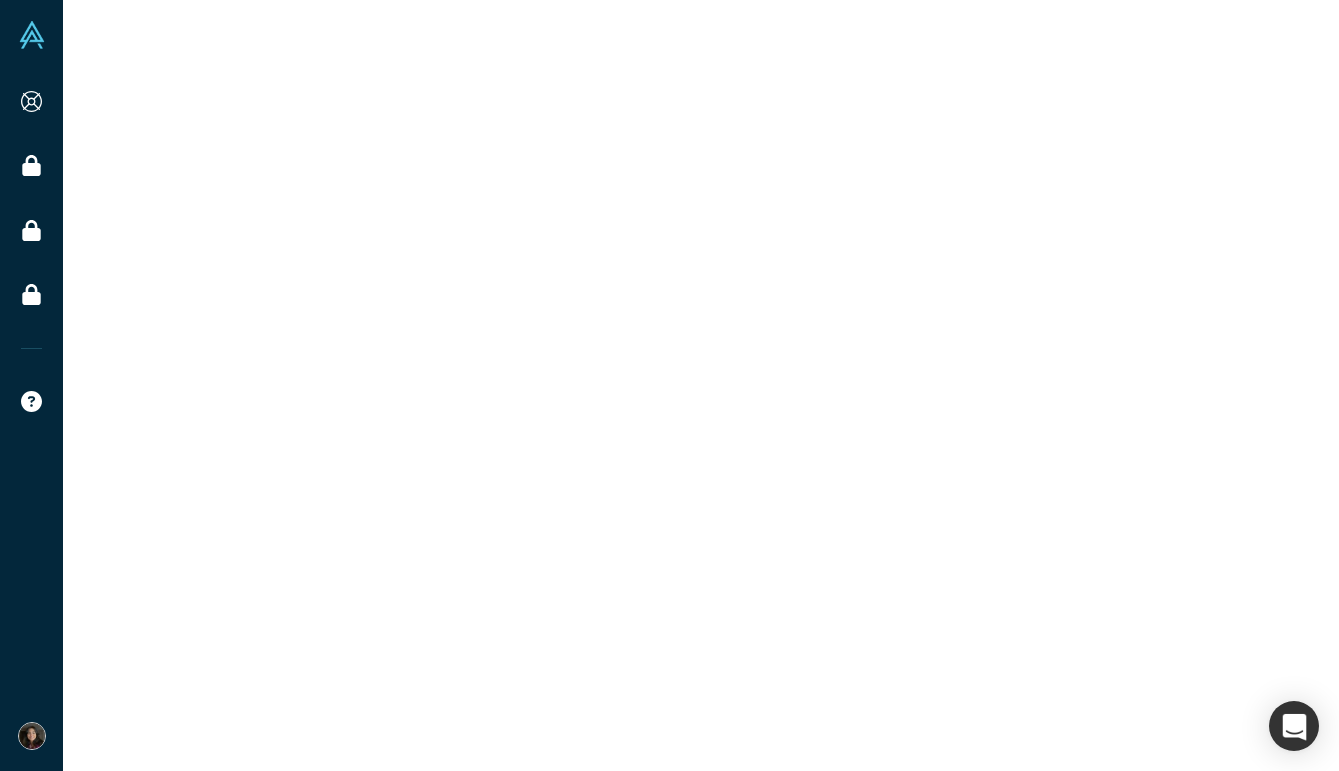 scroll, scrollTop: 0, scrollLeft: 0, axis: both 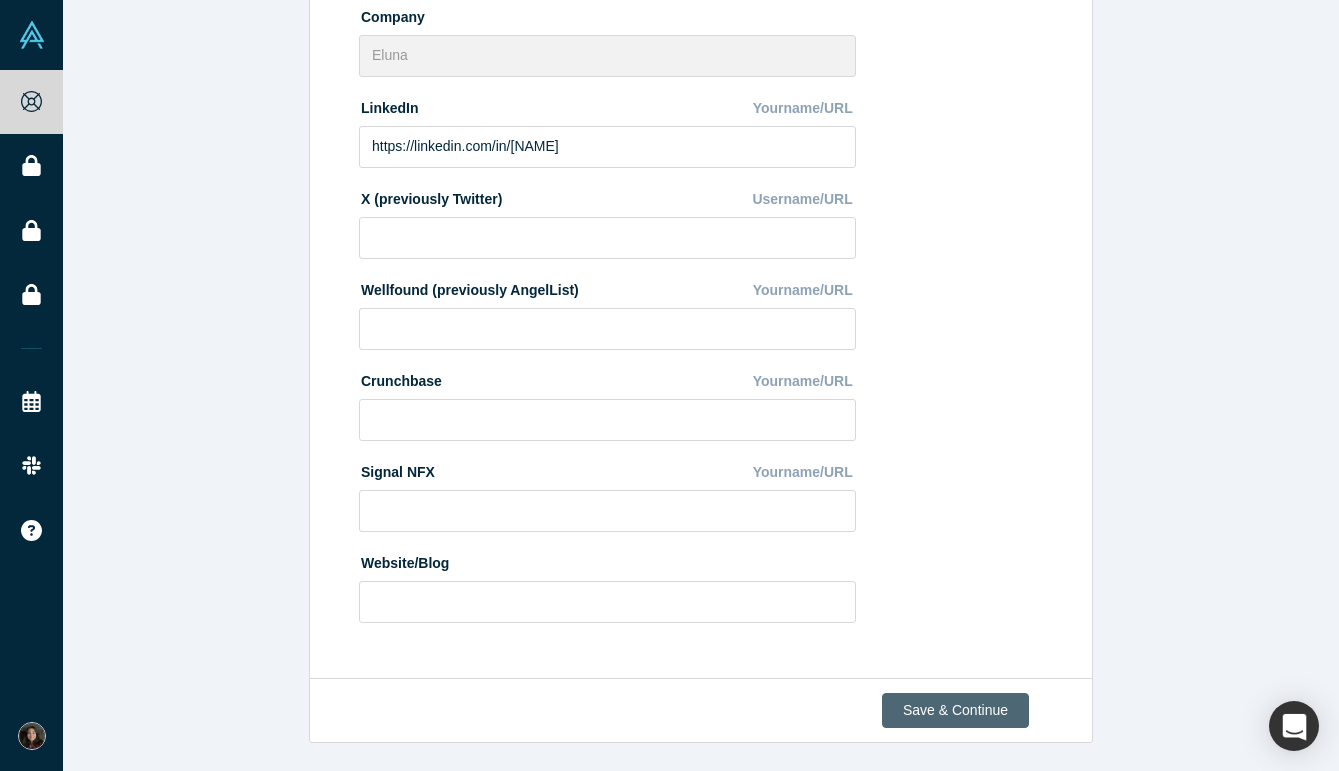 click on "Save & Continue" at bounding box center [955, 710] 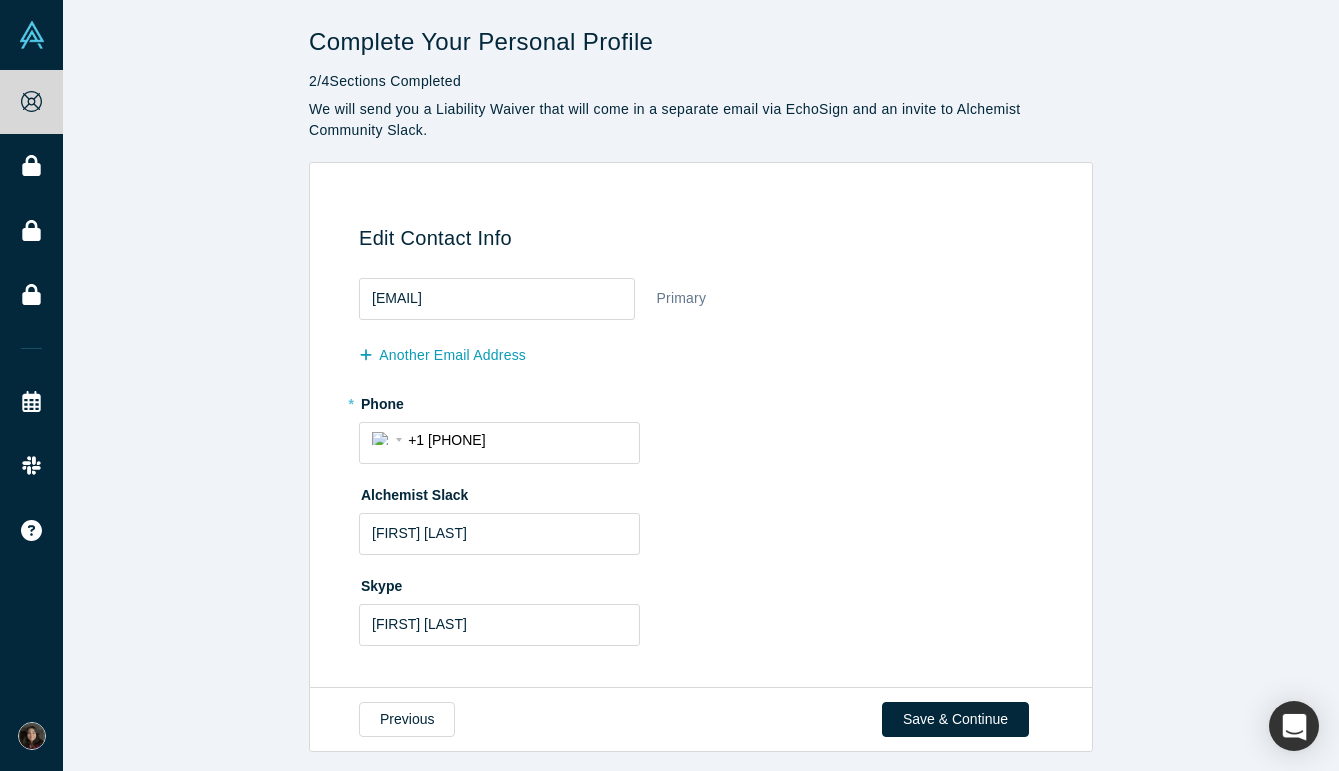 scroll, scrollTop: 9, scrollLeft: 0, axis: vertical 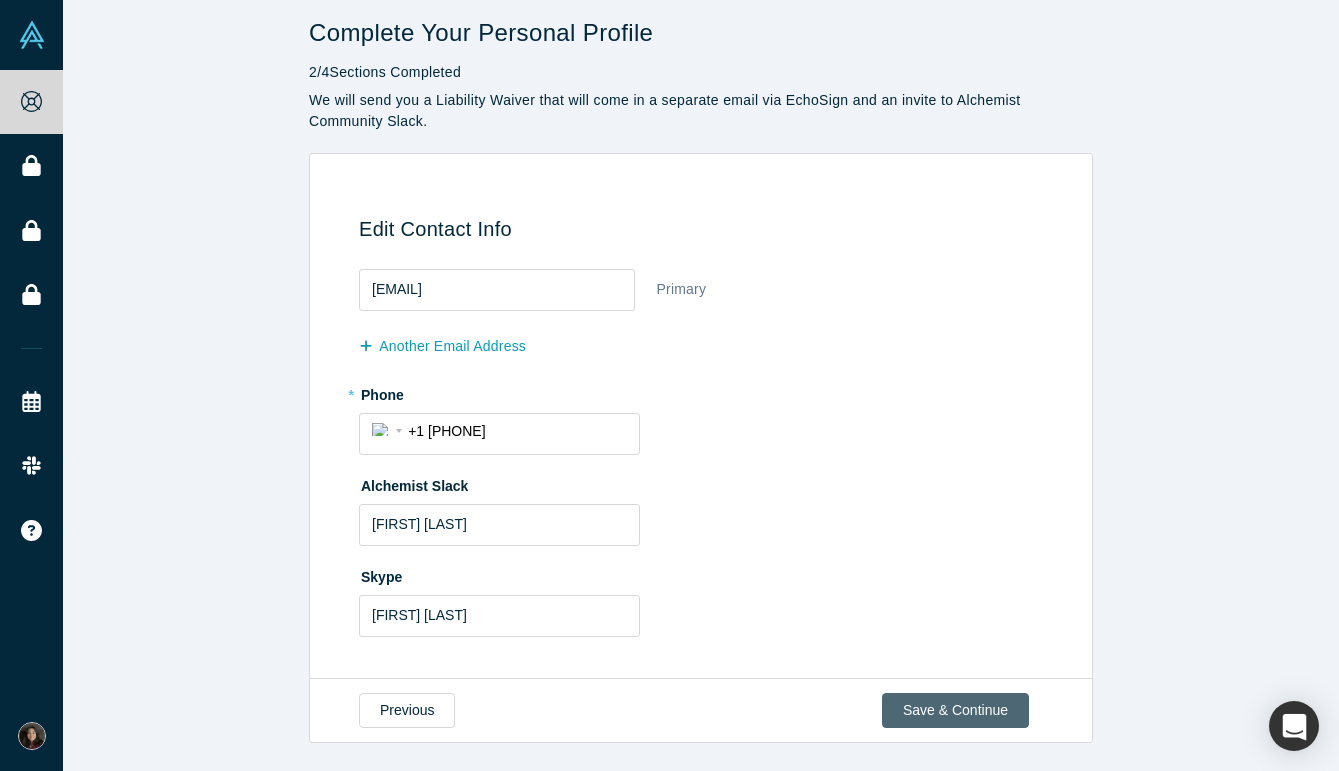 click on "Save & Continue" at bounding box center (955, 710) 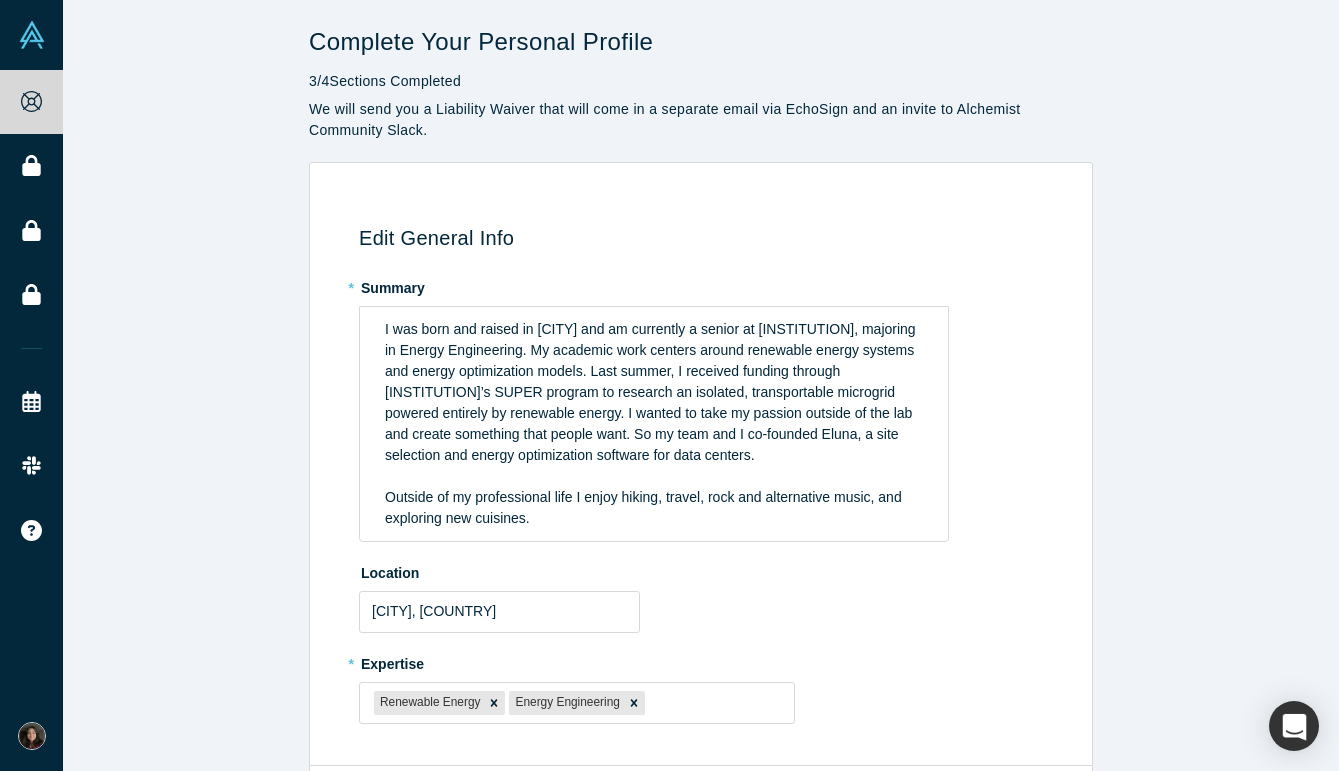 scroll, scrollTop: 87, scrollLeft: 0, axis: vertical 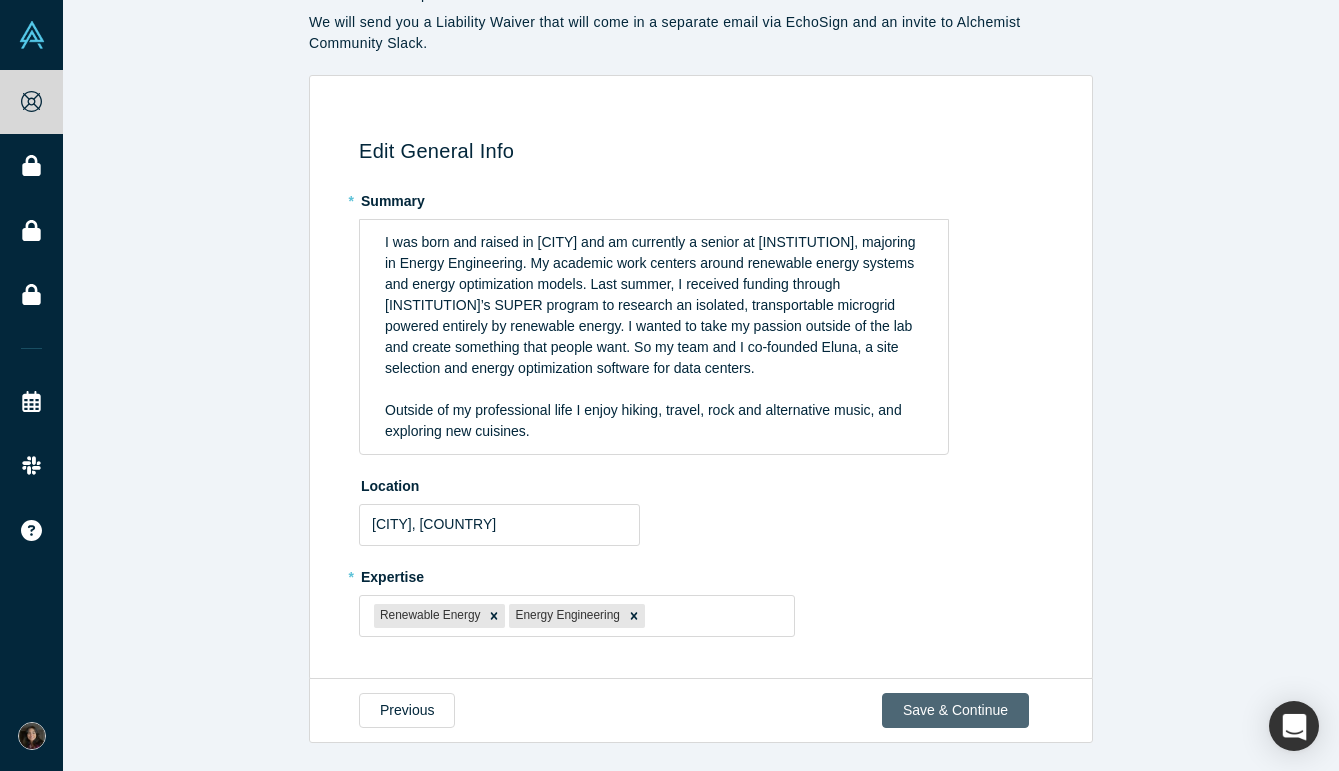 click on "Save & Continue" at bounding box center (955, 710) 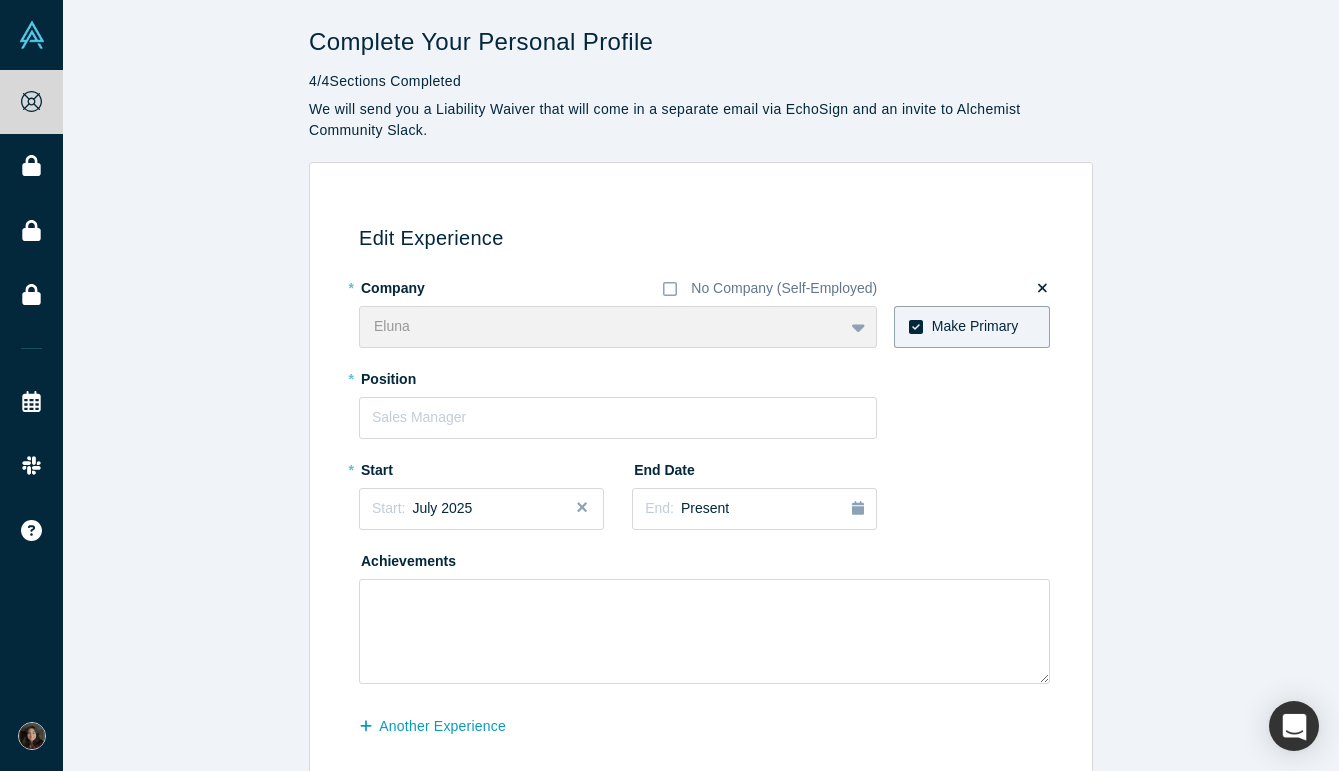 scroll, scrollTop: 93, scrollLeft: 0, axis: vertical 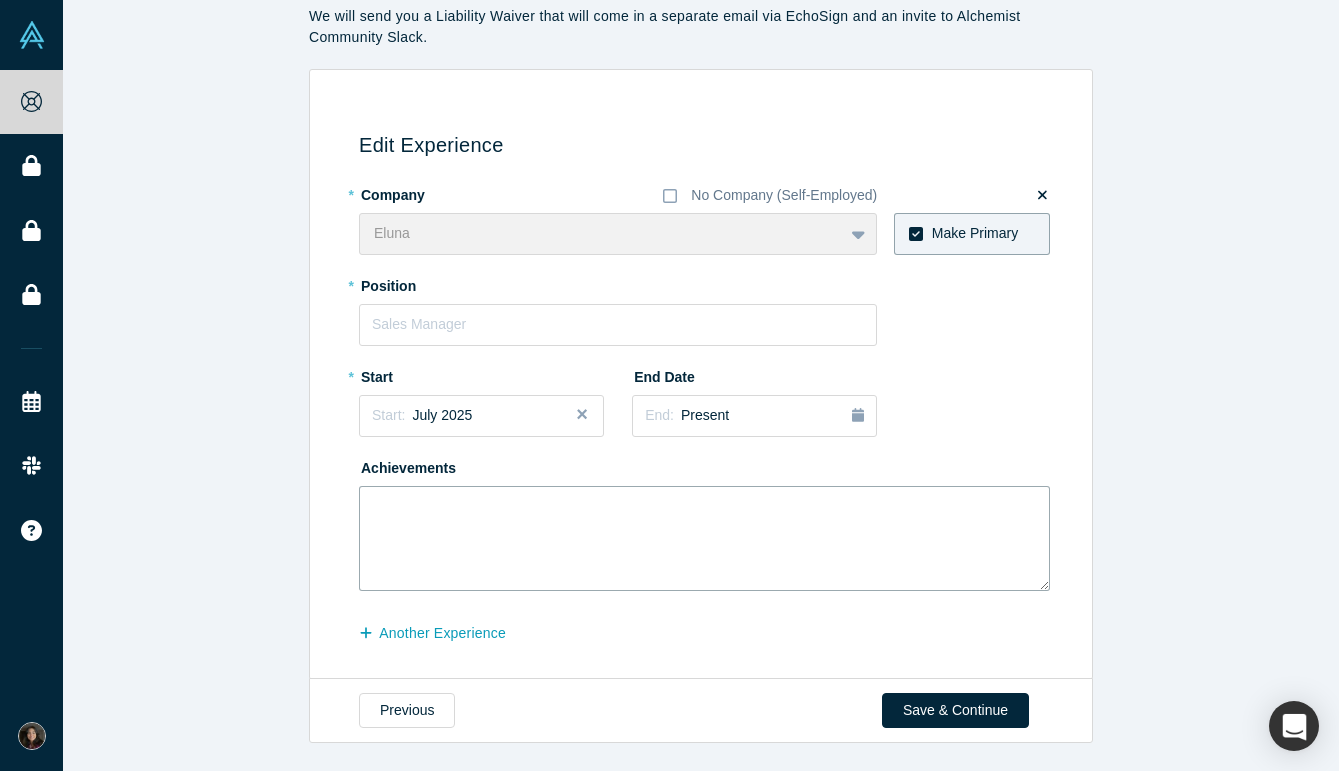 click at bounding box center (704, 538) 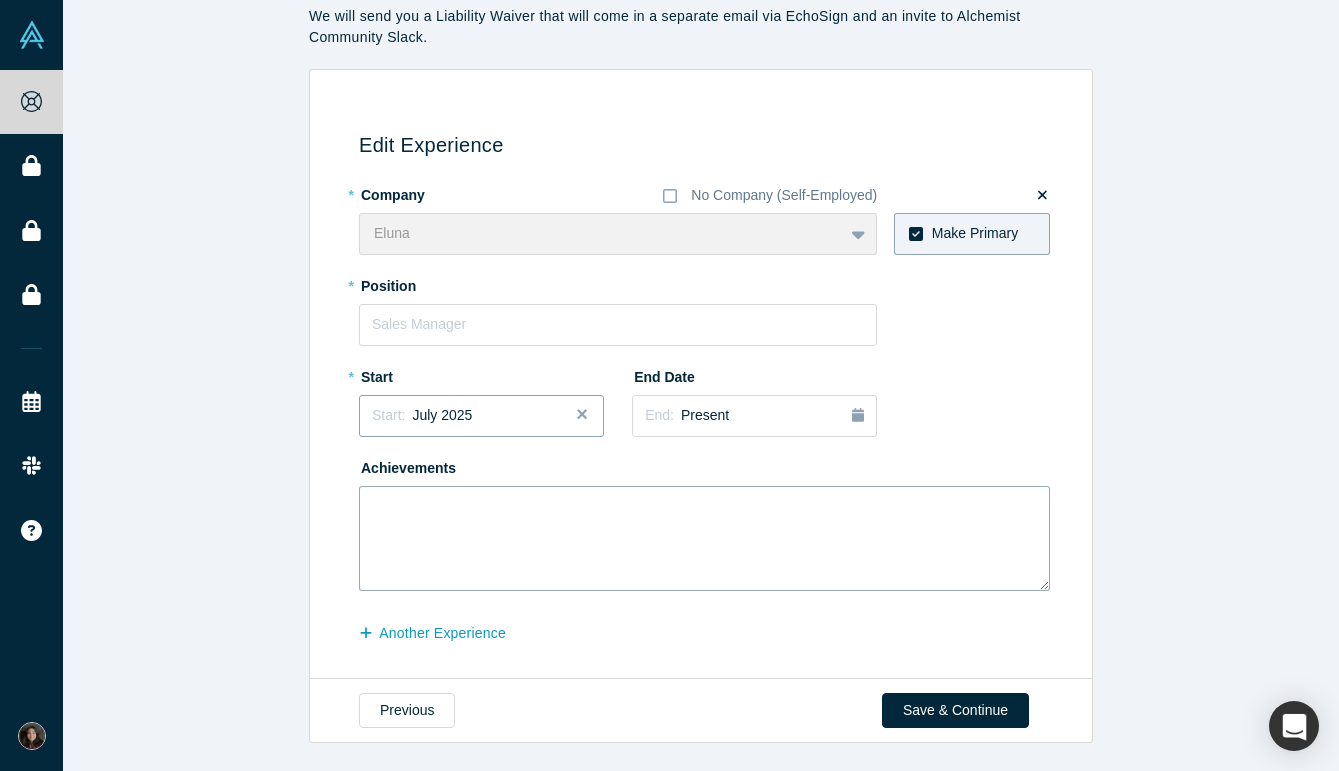 paste on "We were accepted into [INSTITUTION]’s Lean Launchpad class, where we iterated and developed multiple MVPs, prepared and presented weekly pitch decks, and conducted 100+ interviews with data center industry experts, potential customers, and VCs. Continuing off of the Lean Startup model, we hold weekly meetings with potential customers and are building out our pilot case studies." 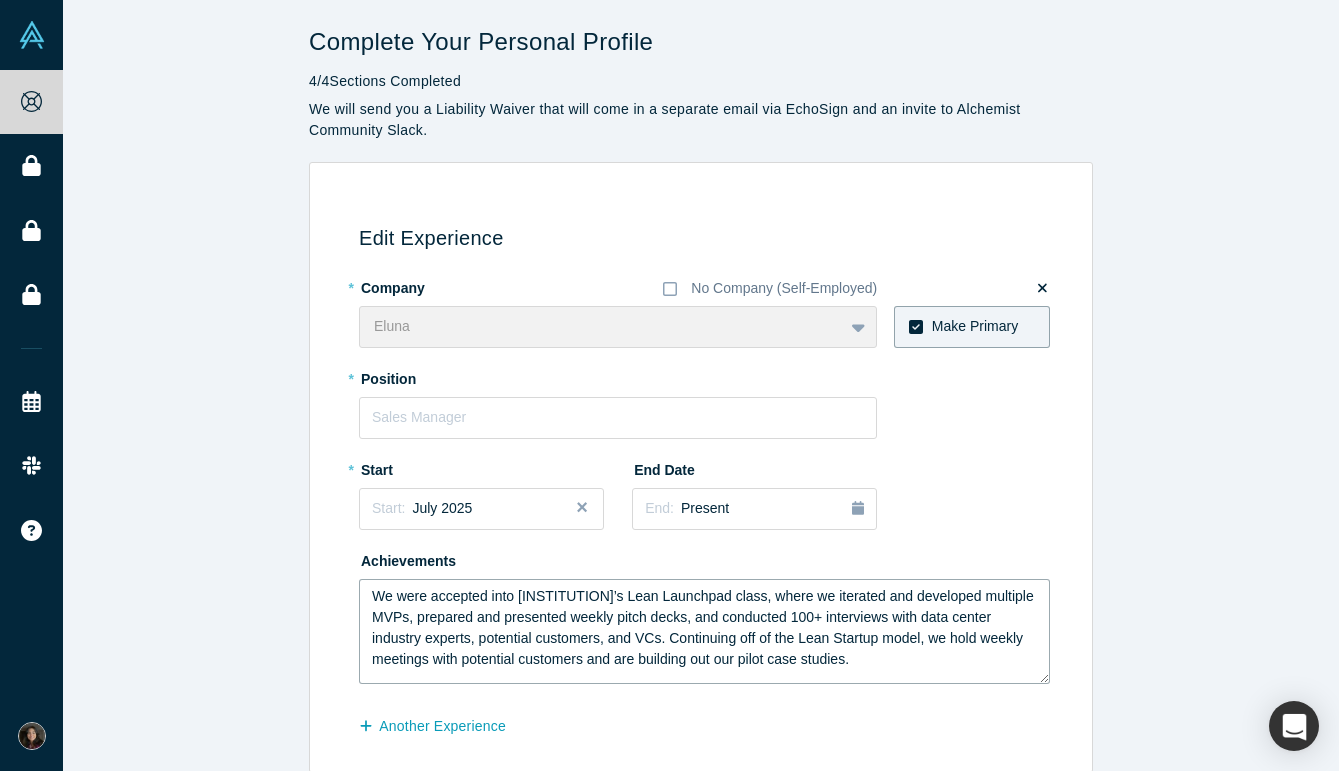 scroll, scrollTop: 93, scrollLeft: 0, axis: vertical 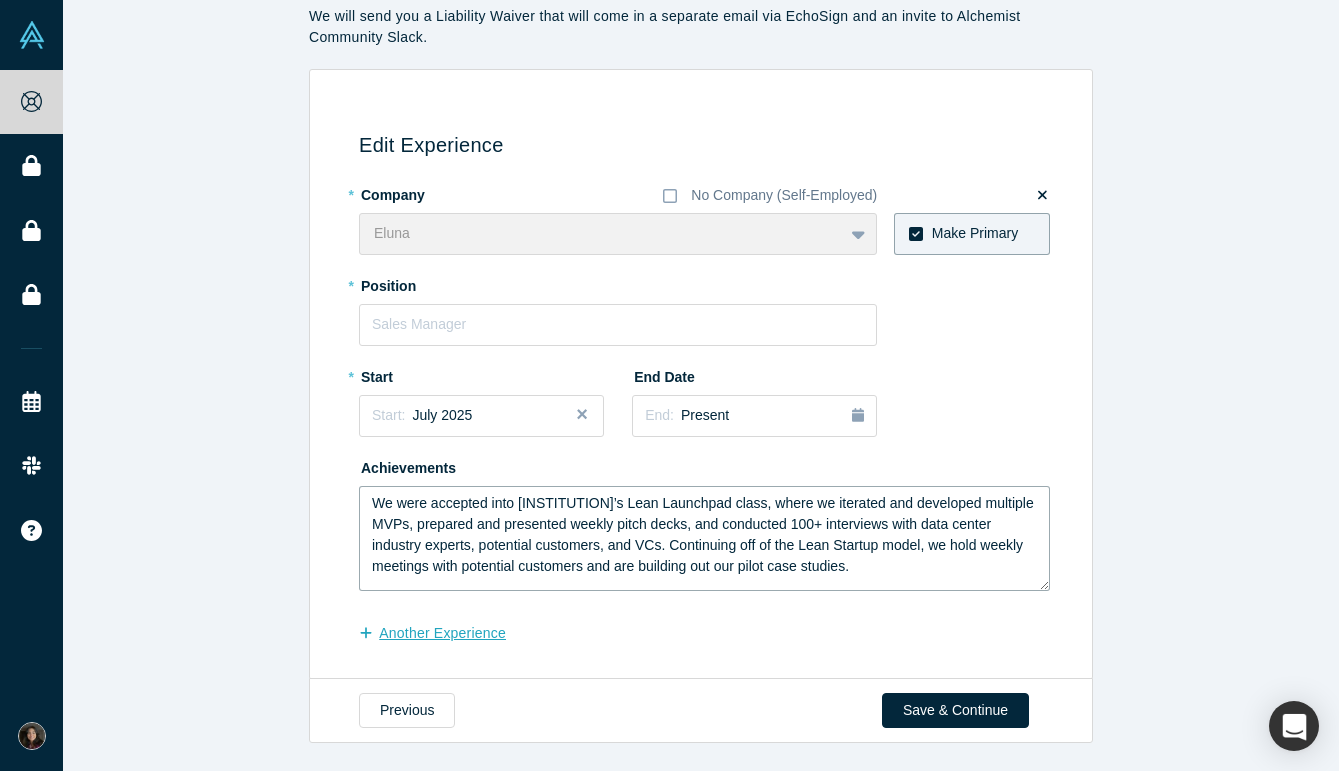 type on "We were accepted into [INSTITUTION]’s Lean Launchpad class, where we iterated and developed multiple MVPs, prepared and presented weekly pitch decks, and conducted 100+ interviews with data center industry experts, potential customers, and VCs. Continuing off of the Lean Startup model, we hold weekly meetings with potential customers and are building out our pilot case studies." 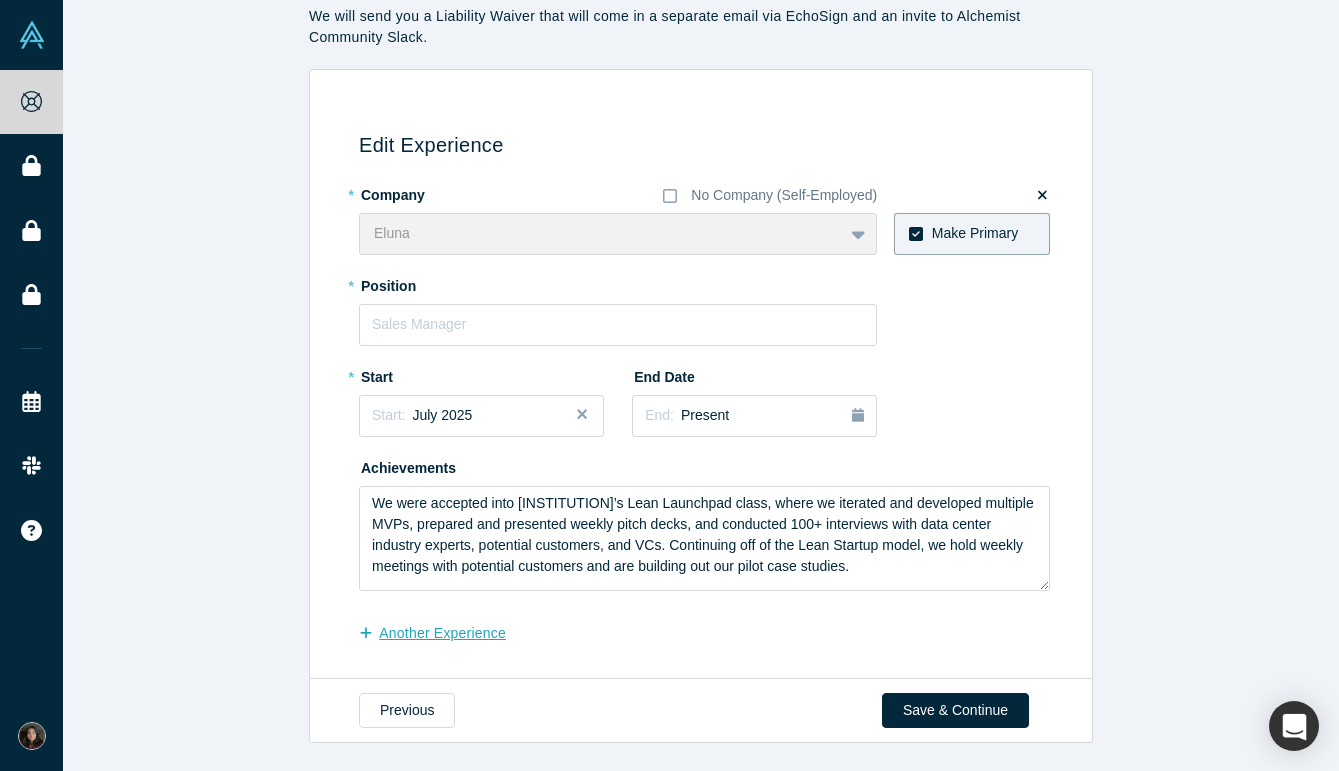 click on "another Experience" at bounding box center (443, 633) 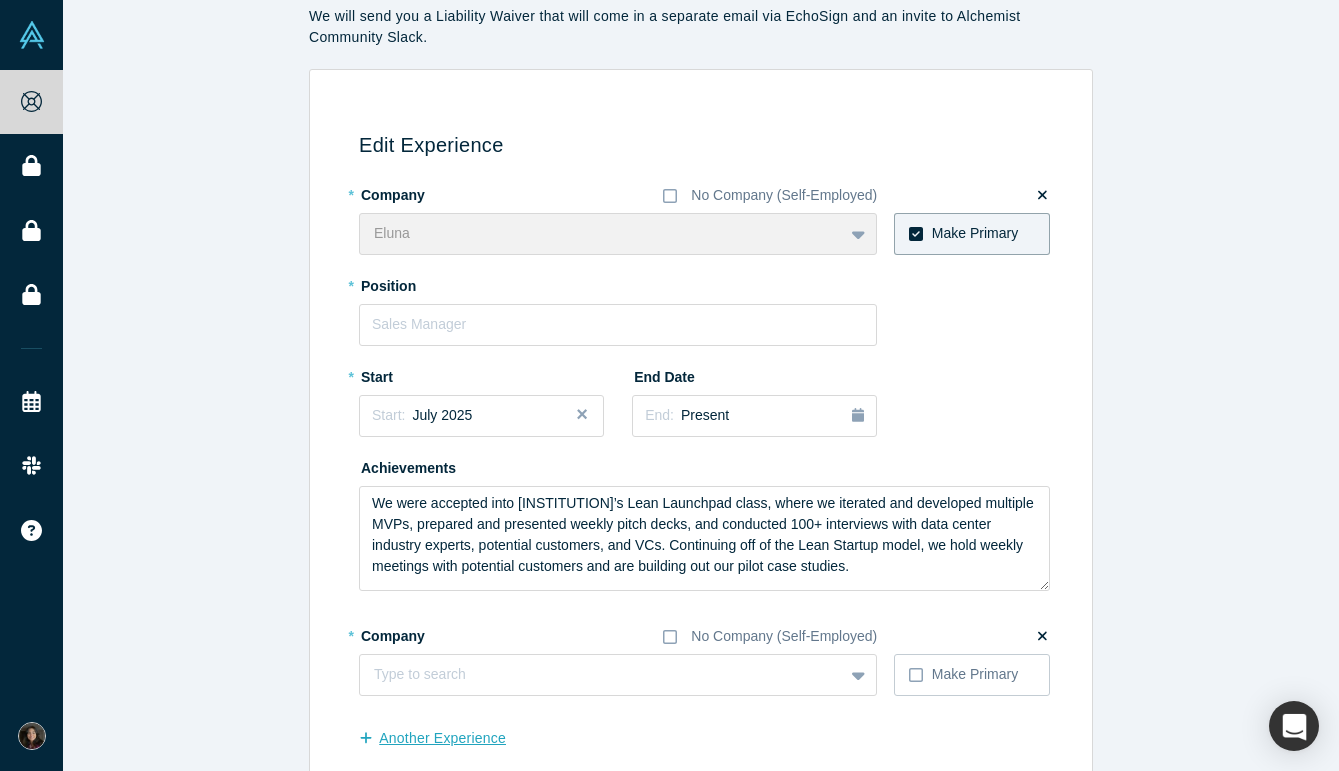 scroll, scrollTop: 198, scrollLeft: 0, axis: vertical 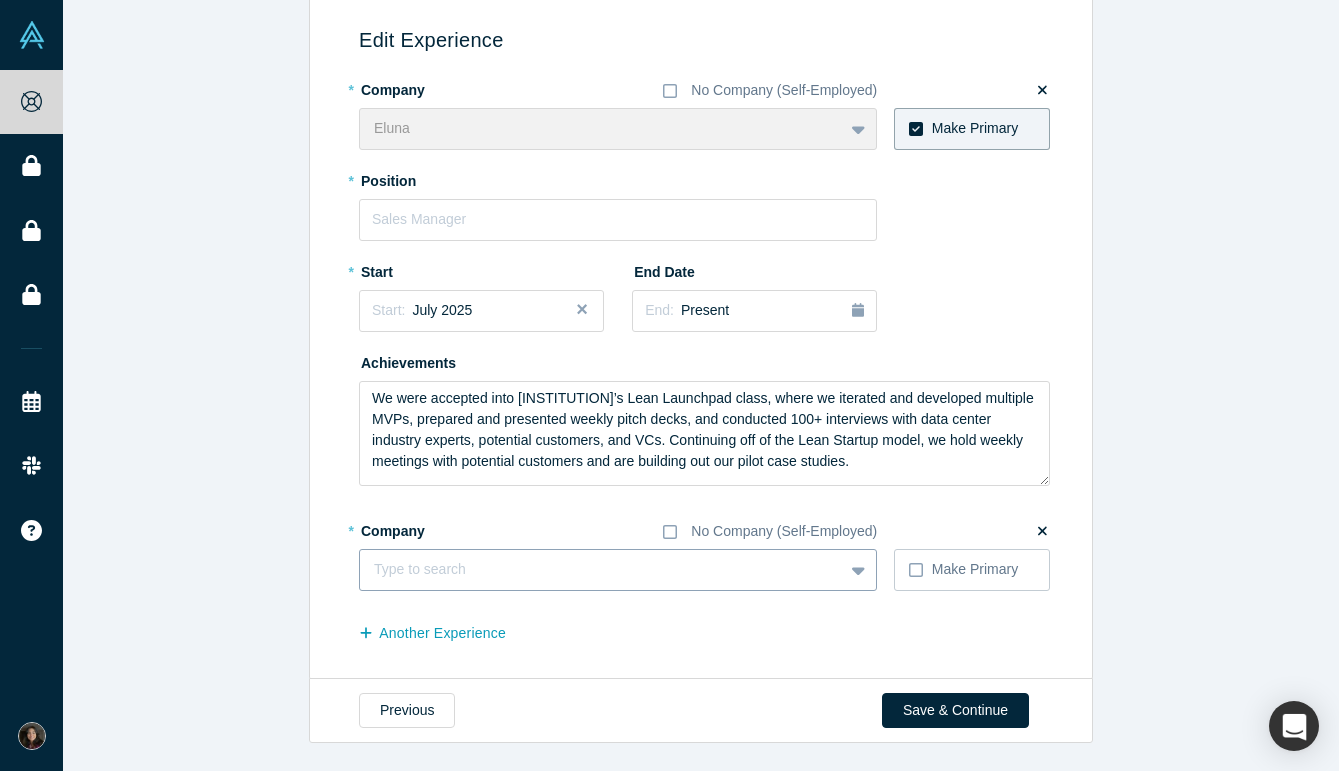 click at bounding box center (601, 569) 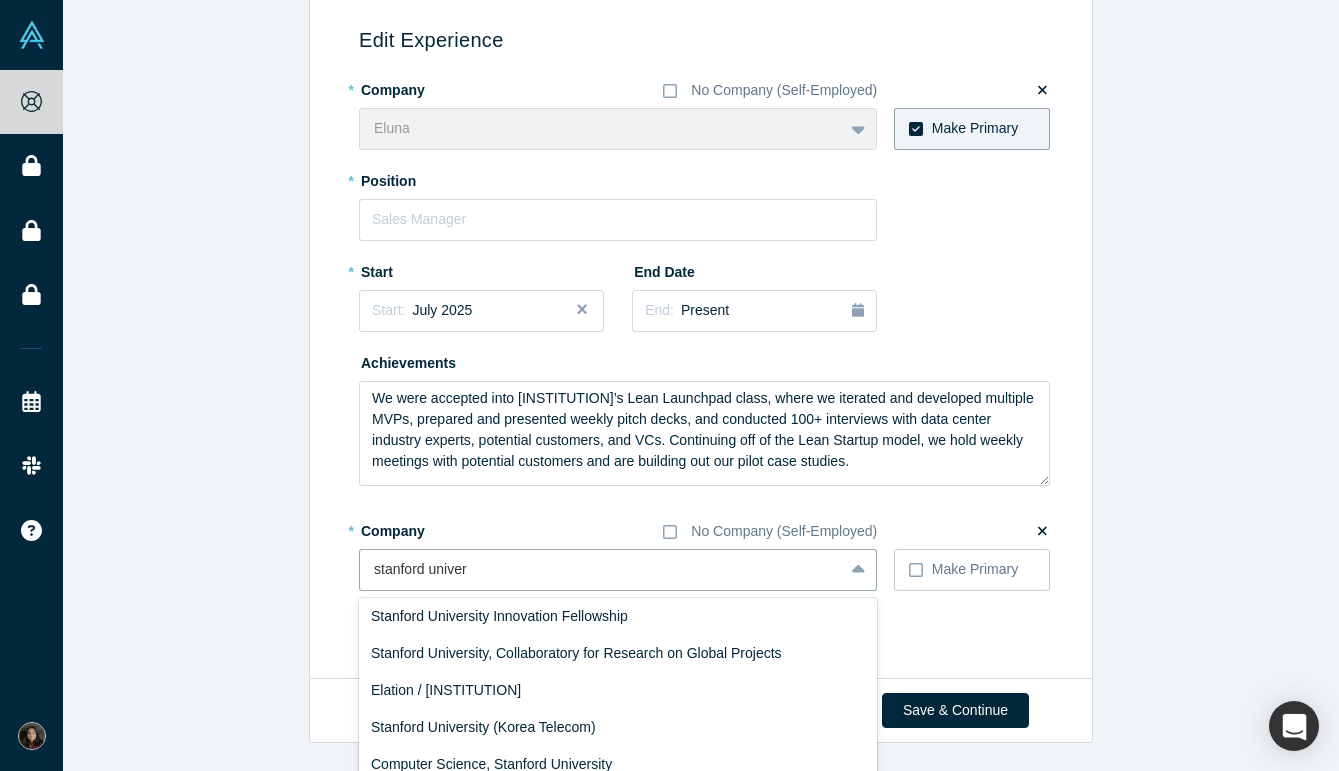 scroll, scrollTop: 0, scrollLeft: 0, axis: both 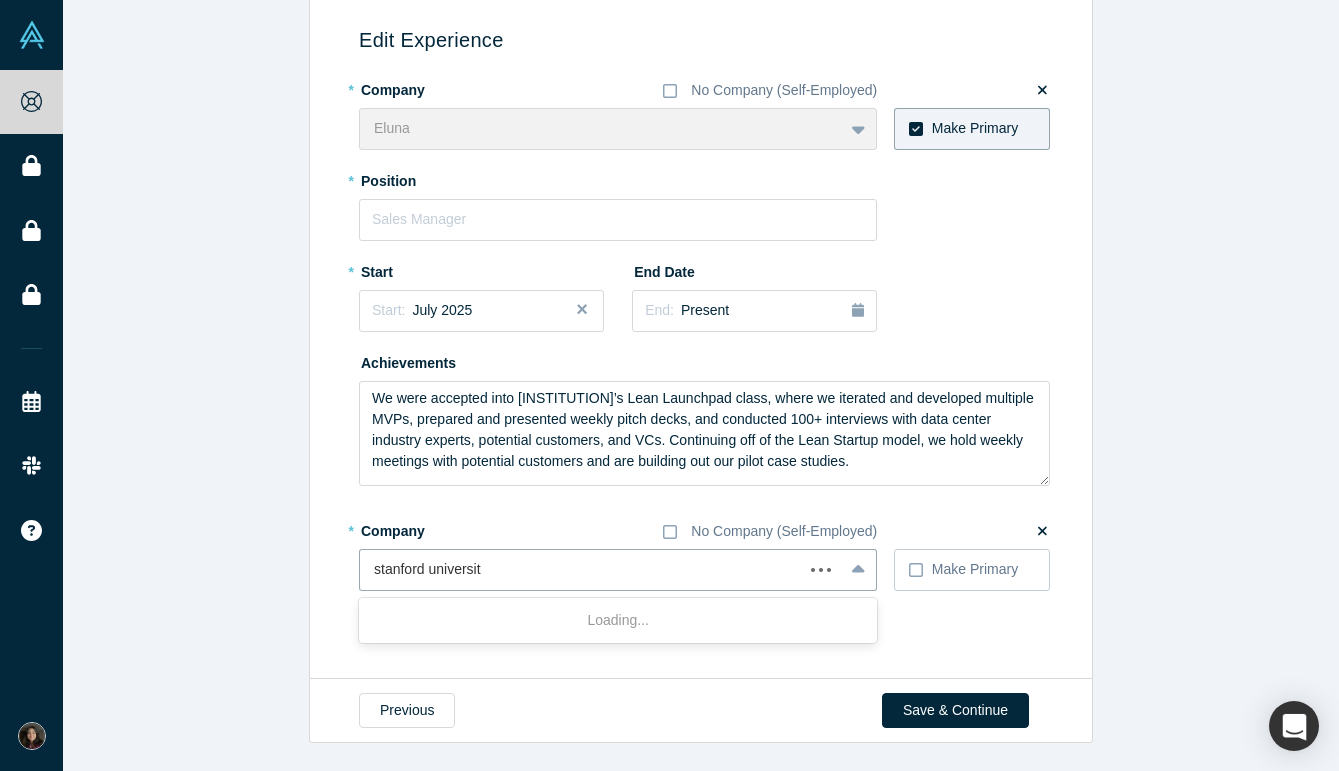 type on "stanford university" 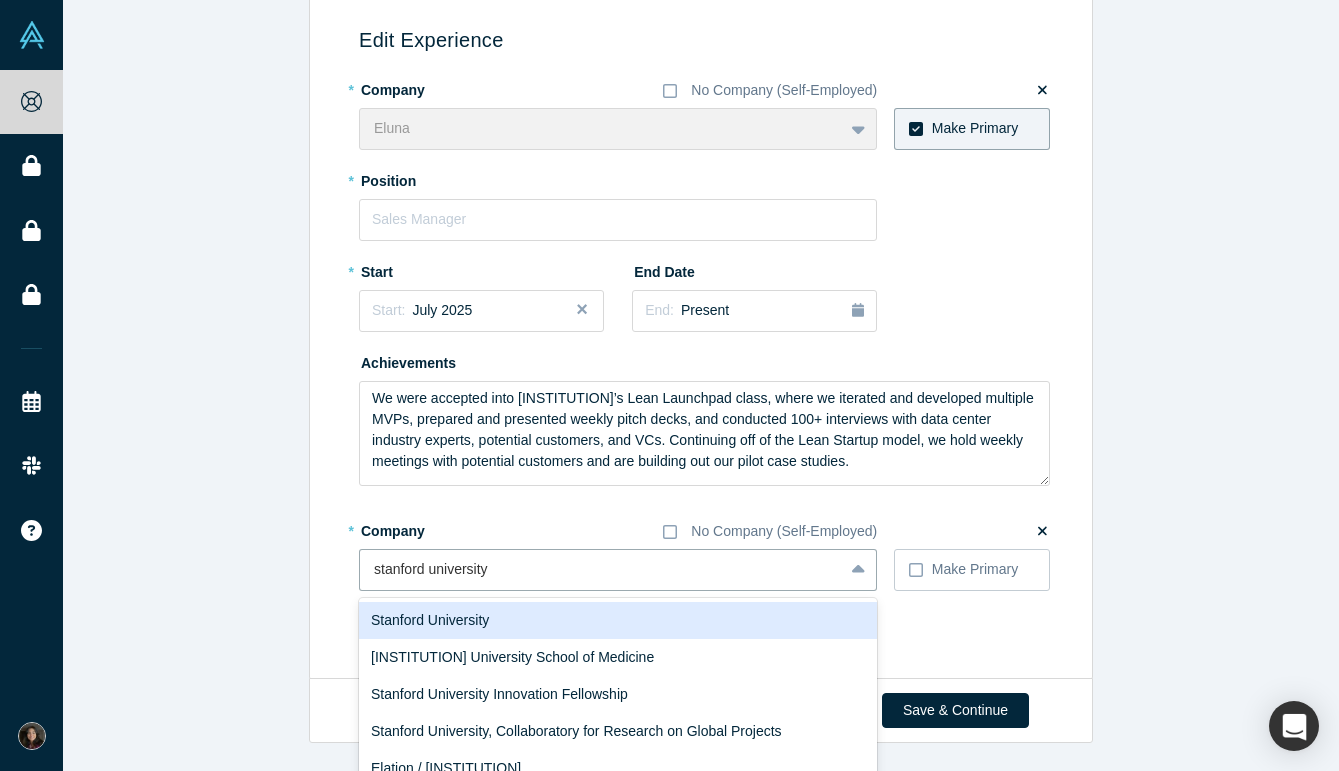 click on "Stanford University" at bounding box center [618, 620] 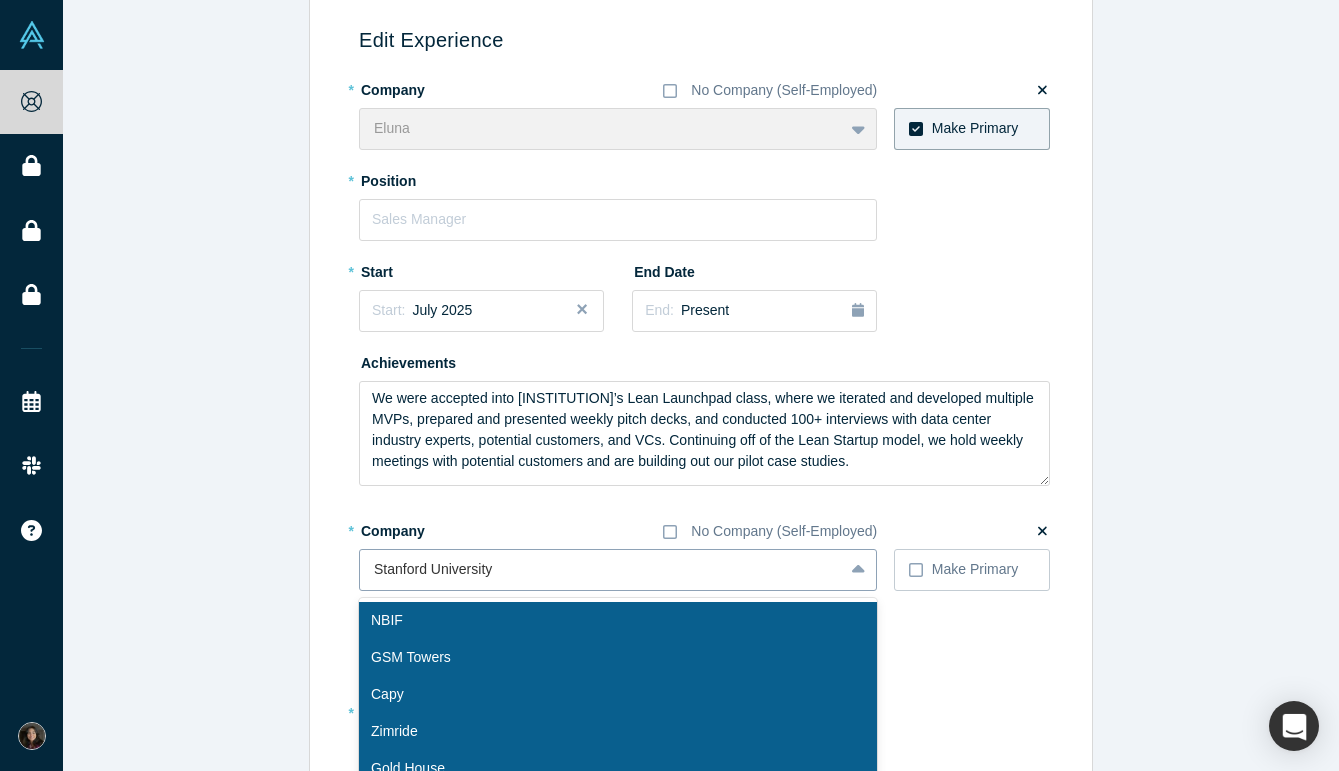 scroll, scrollTop: 333, scrollLeft: 0, axis: vertical 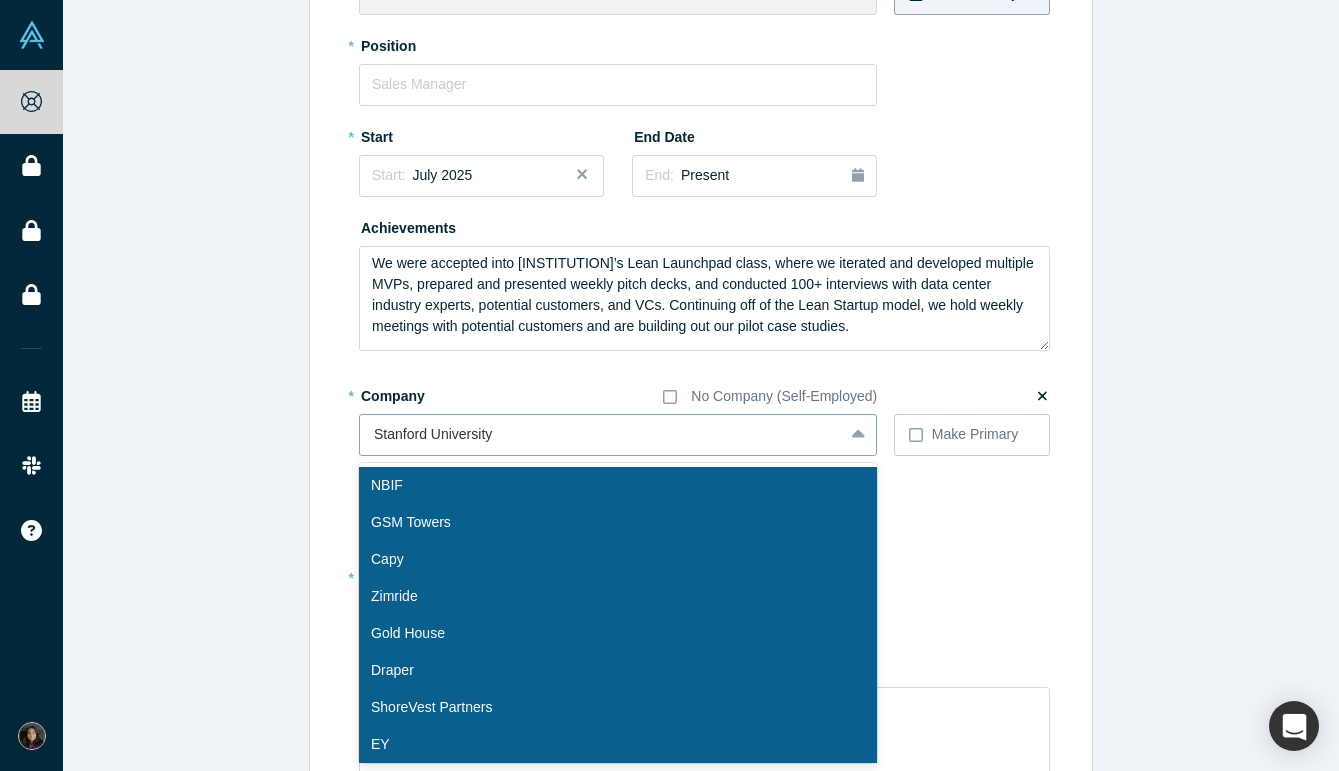 click on "option Stanford University, selected. Capy, 3 of 10. 10 results available. Use Up and Down to choose options, press Enter to select the currently focused option, press Escape to exit the menu, press Tab to select the option and exit the menu. Stanford University NBIF GSM Towers Capy Zimride Gold House Draper ShoreVest Partners EY Datum Morpheus Ventures" at bounding box center [618, 435] 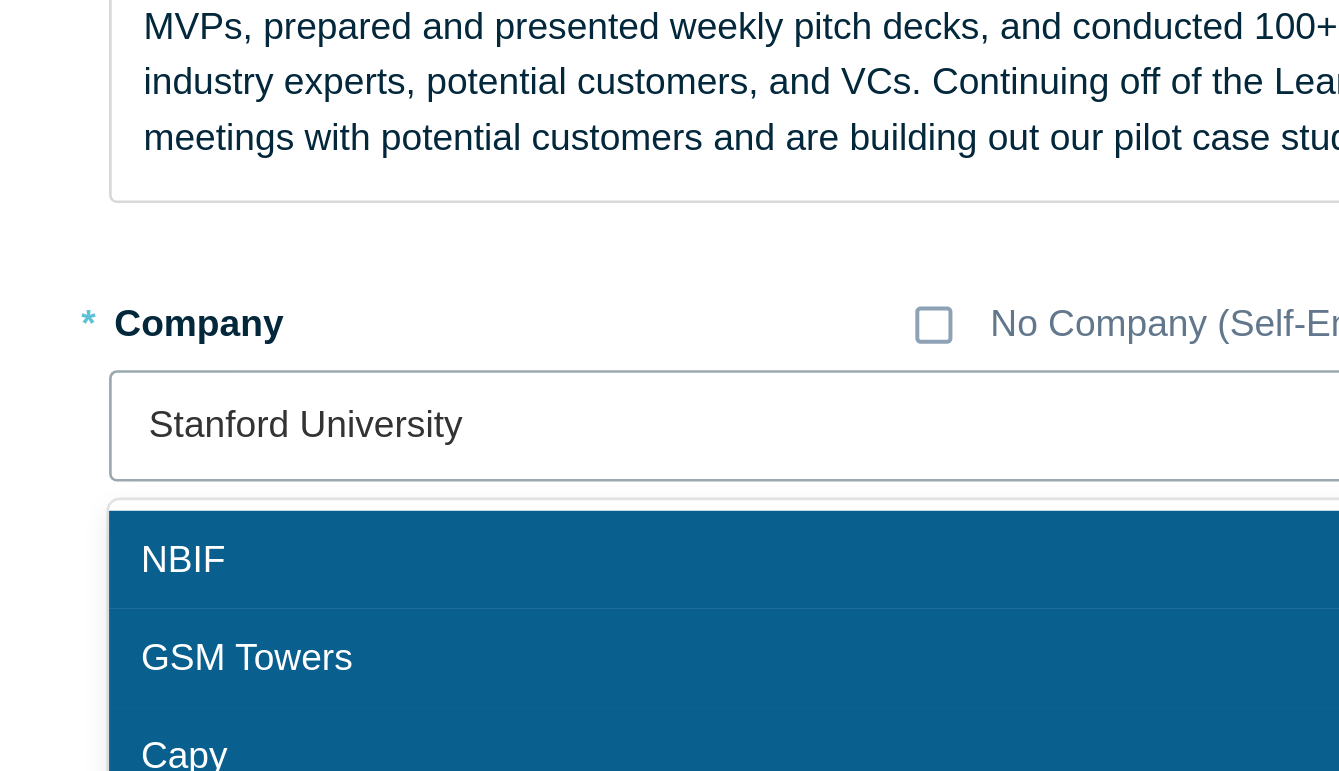 click on "Edit Experience * Company No Company (Self-Employed) Eluna
To pick up a draggable item, press the space bar.
While dragging, use the arrow keys to move the item.
Press space again to drop the item in its new position, or press escape to cancel.
Make Primary * Position * Start Start: July 2025 End Date End: Present Achievements We were accepted into Stanford’s Lean Launchpad class, where we iterated and developed multiple MVPs, prepared and presented weekly pitch decks, and conducted 100+ interviews with data center industry experts, potential customers, and VCs. Continuing off of the Lean Startup model, we hold weekly meetings with potential customers and are building out our pilot case studies. * Company No Company (Self-Employed) option Stanford University, selected. NBIF, 1 of 10. 10 results available. Use Up and Down to choose options, press Enter to select the currently focused option, press Escape to exit the menu, press Tab to select the option and exit the menu. Stanford University *" at bounding box center (697, 362) 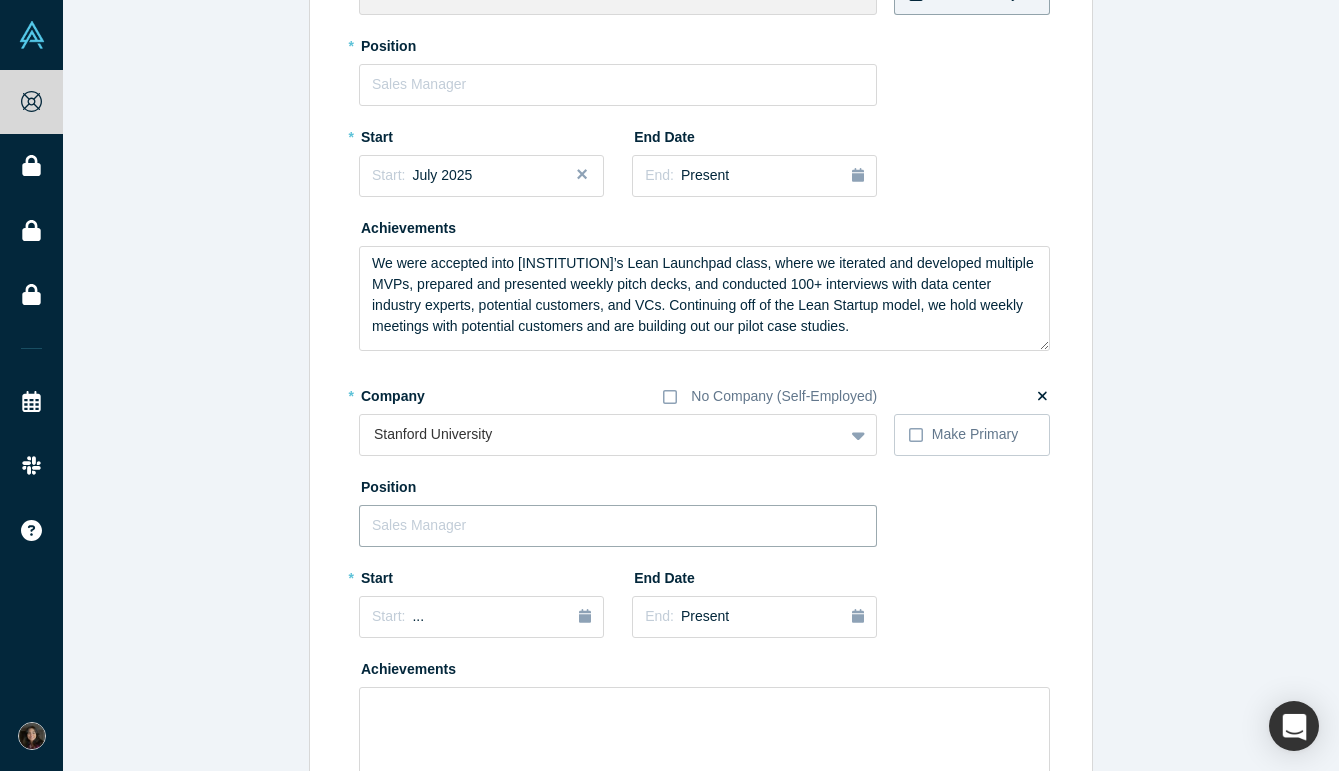 click at bounding box center [618, 526] 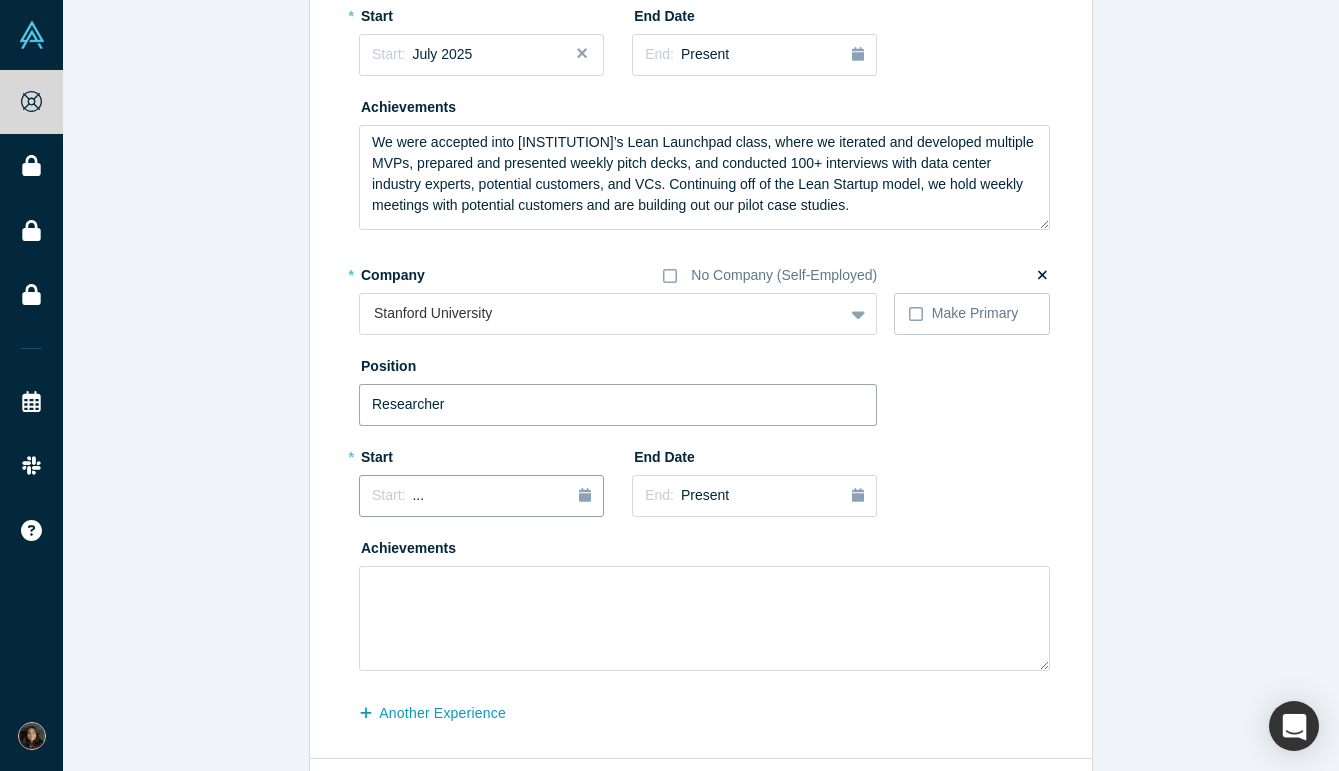 scroll, scrollTop: 457, scrollLeft: 0, axis: vertical 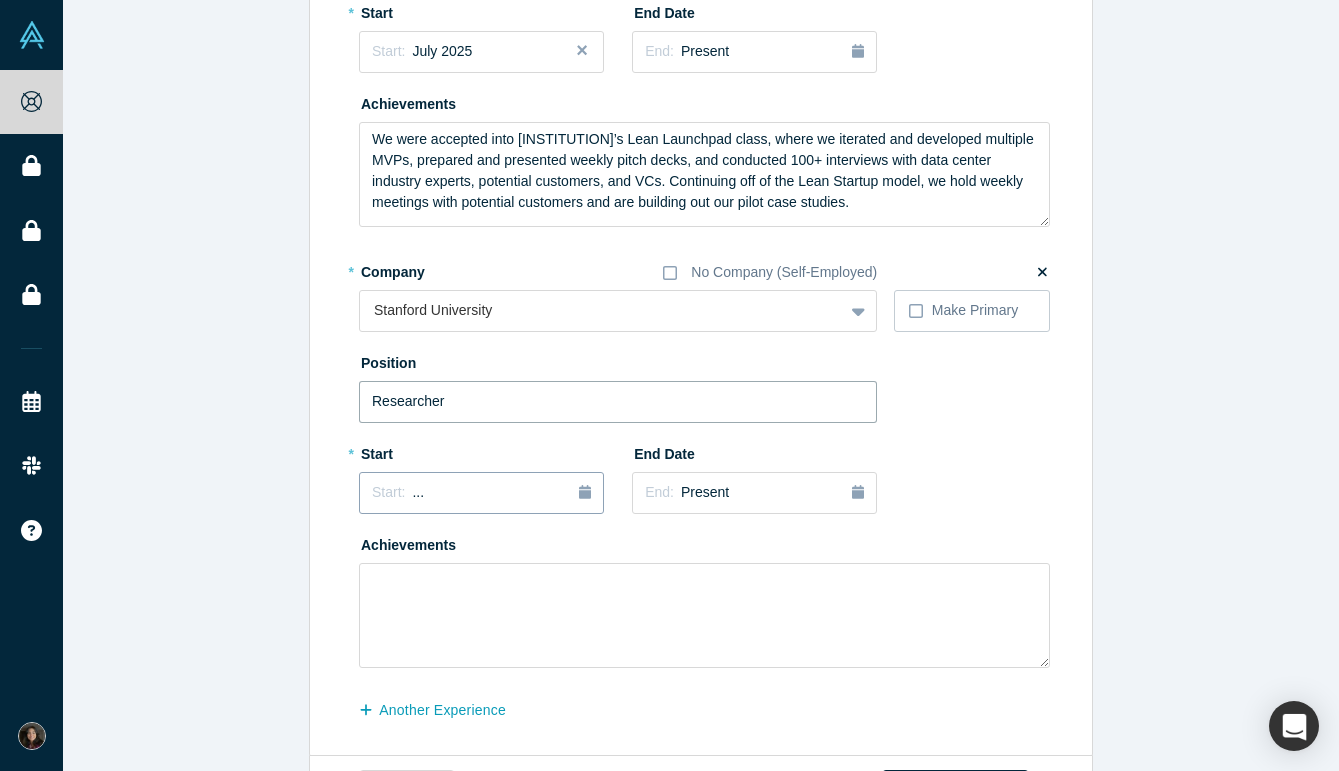 type on "Researcher" 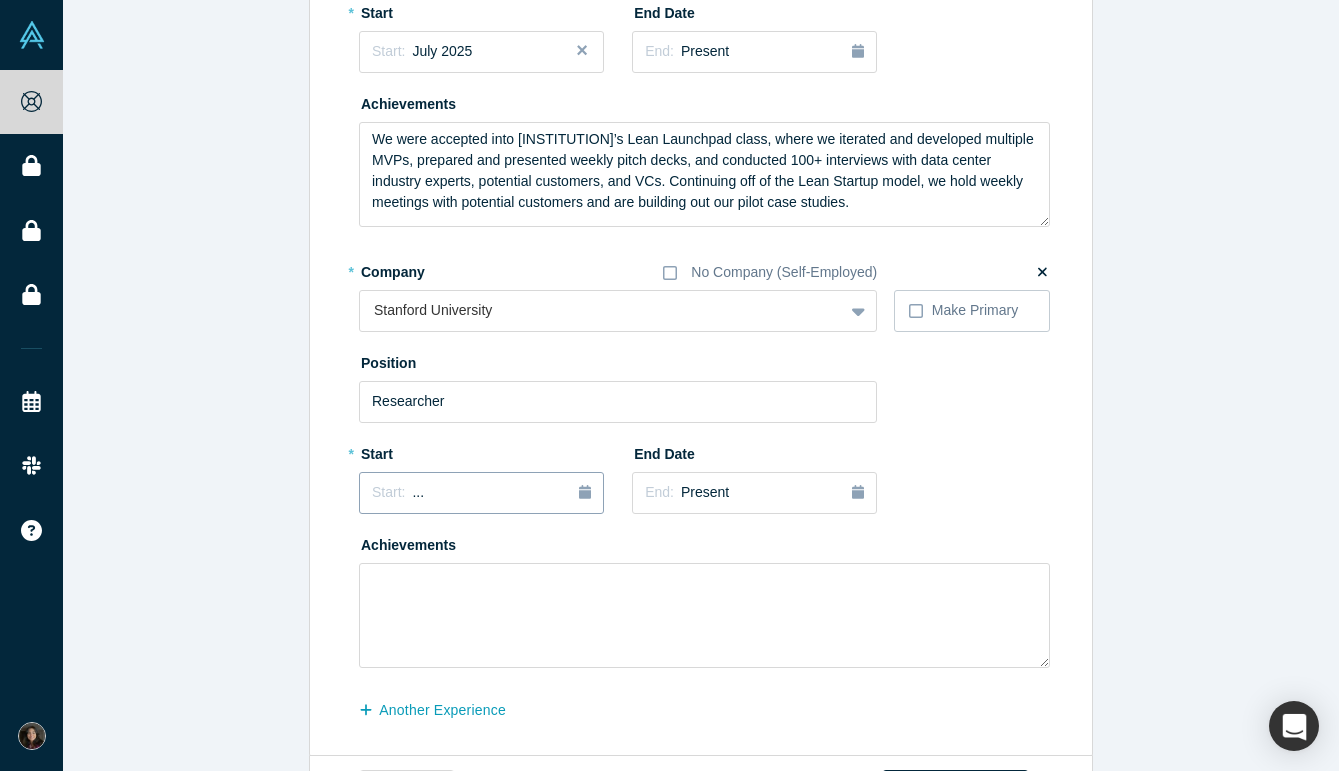 click on "Start: ..." at bounding box center [481, 493] 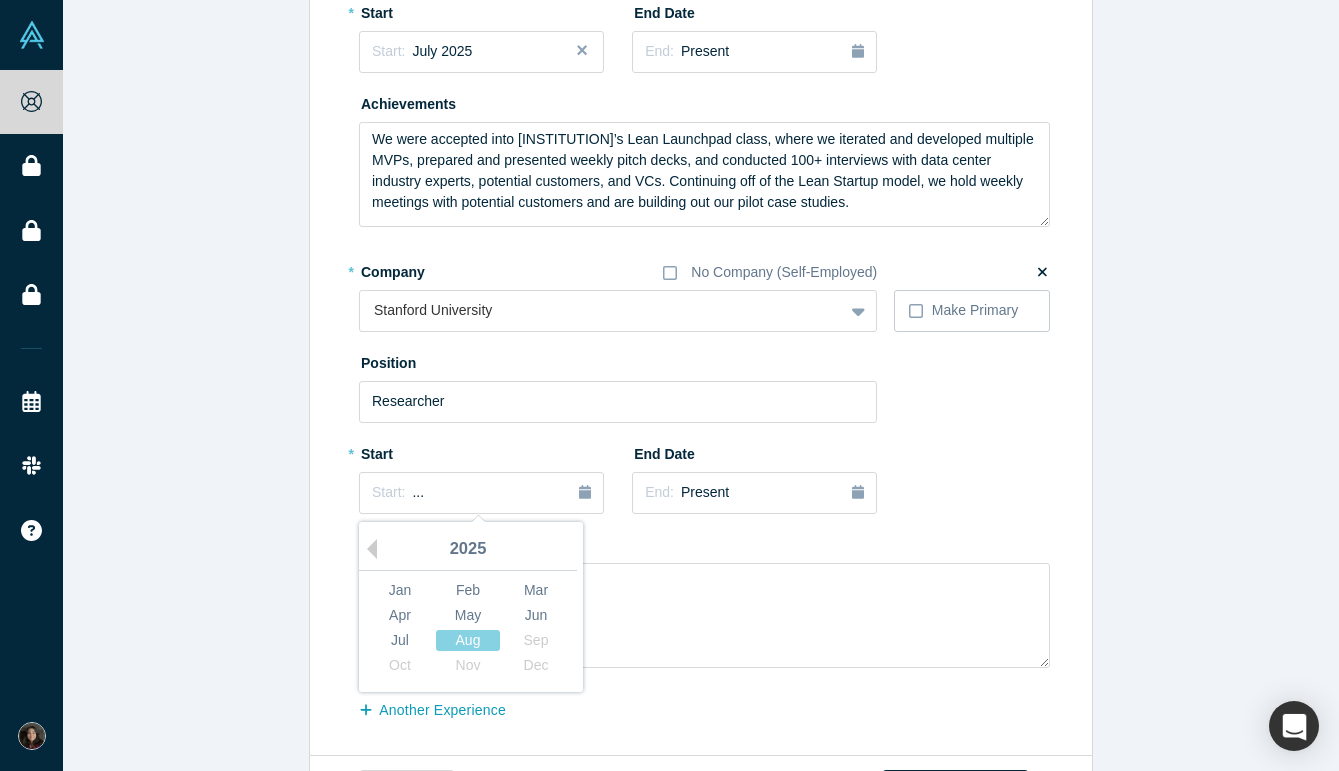 click on "2025" at bounding box center [468, 550] 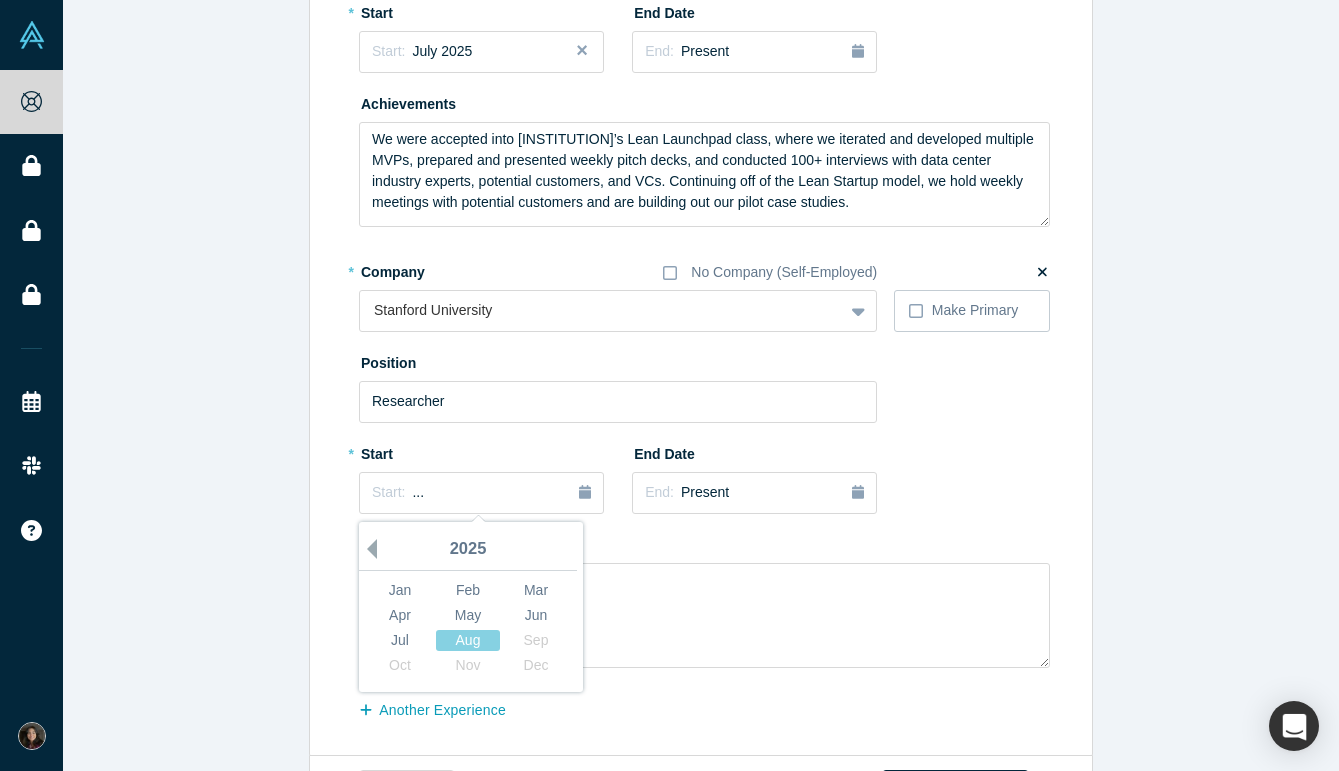 click on "Previous Year" at bounding box center [367, 549] 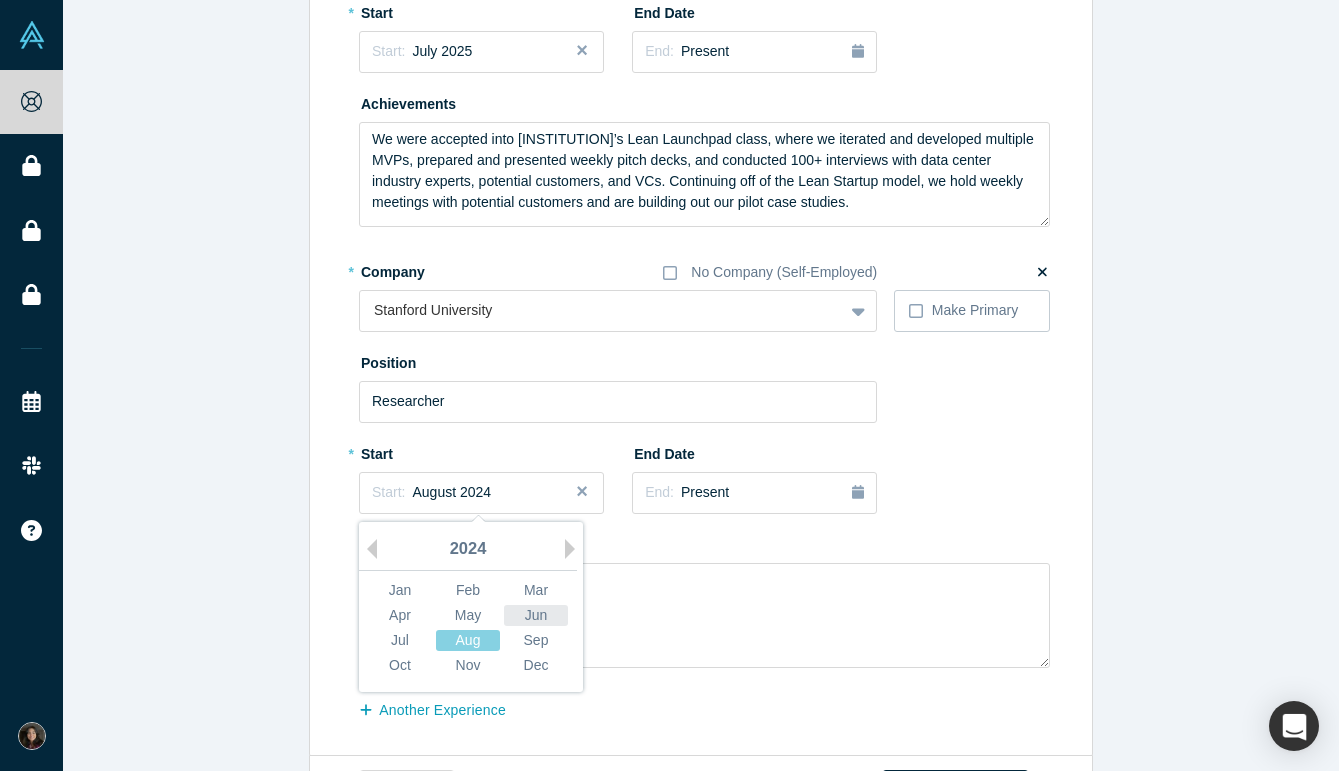 click on "Jun" at bounding box center (536, 615) 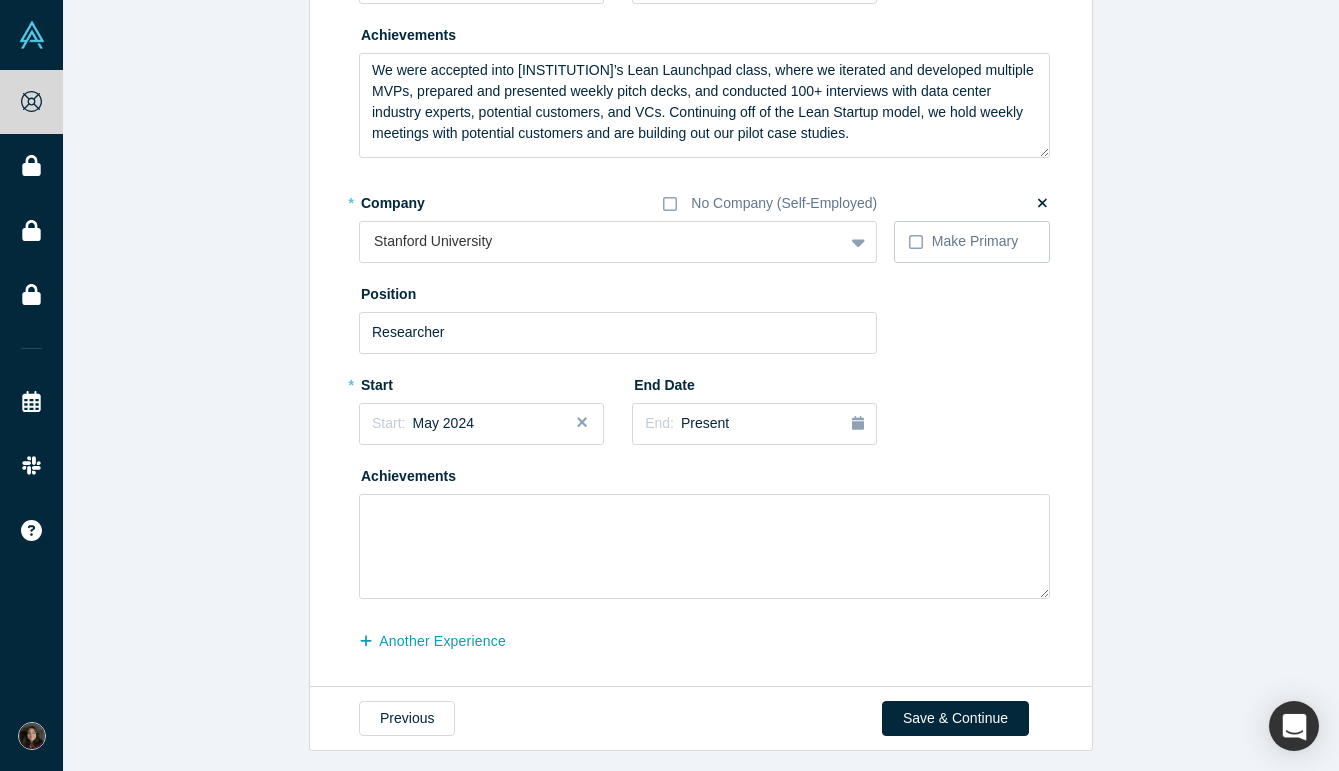 scroll, scrollTop: 527, scrollLeft: 0, axis: vertical 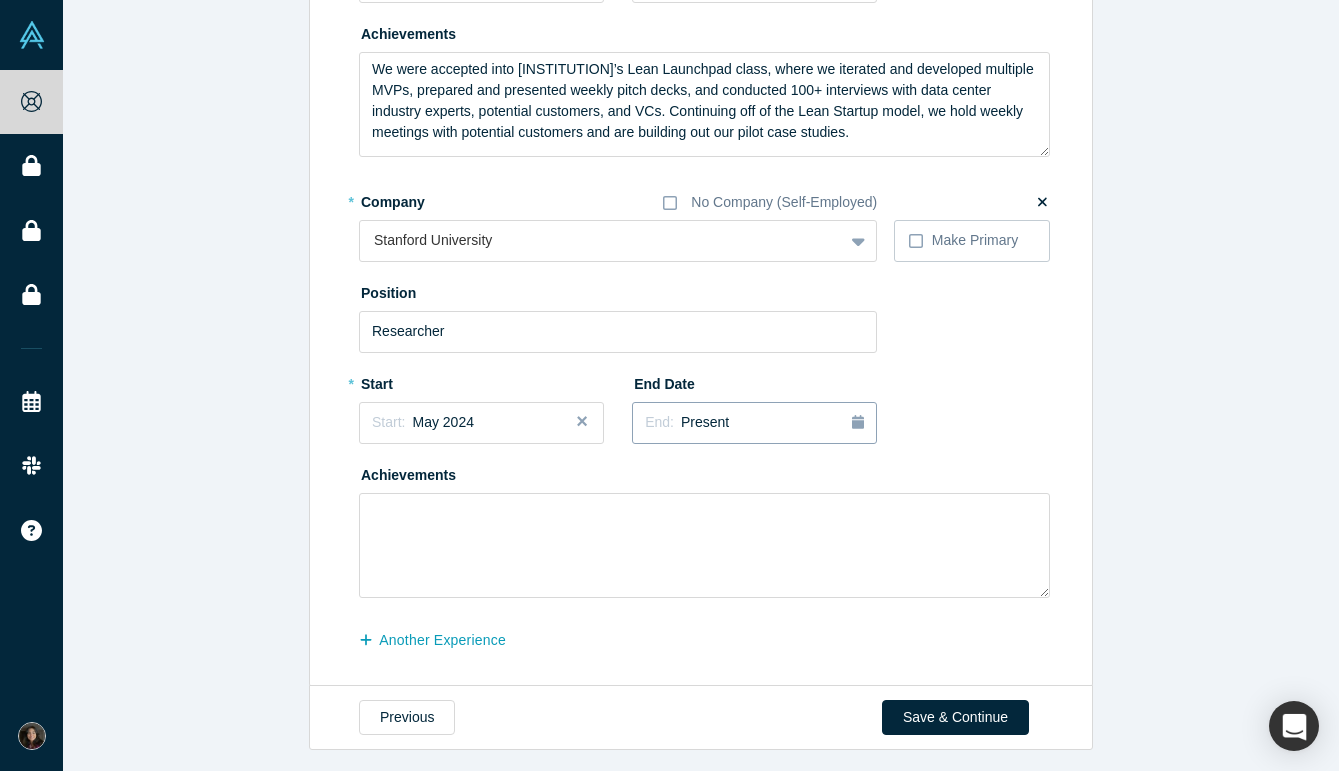 click on "Present" at bounding box center (705, 422) 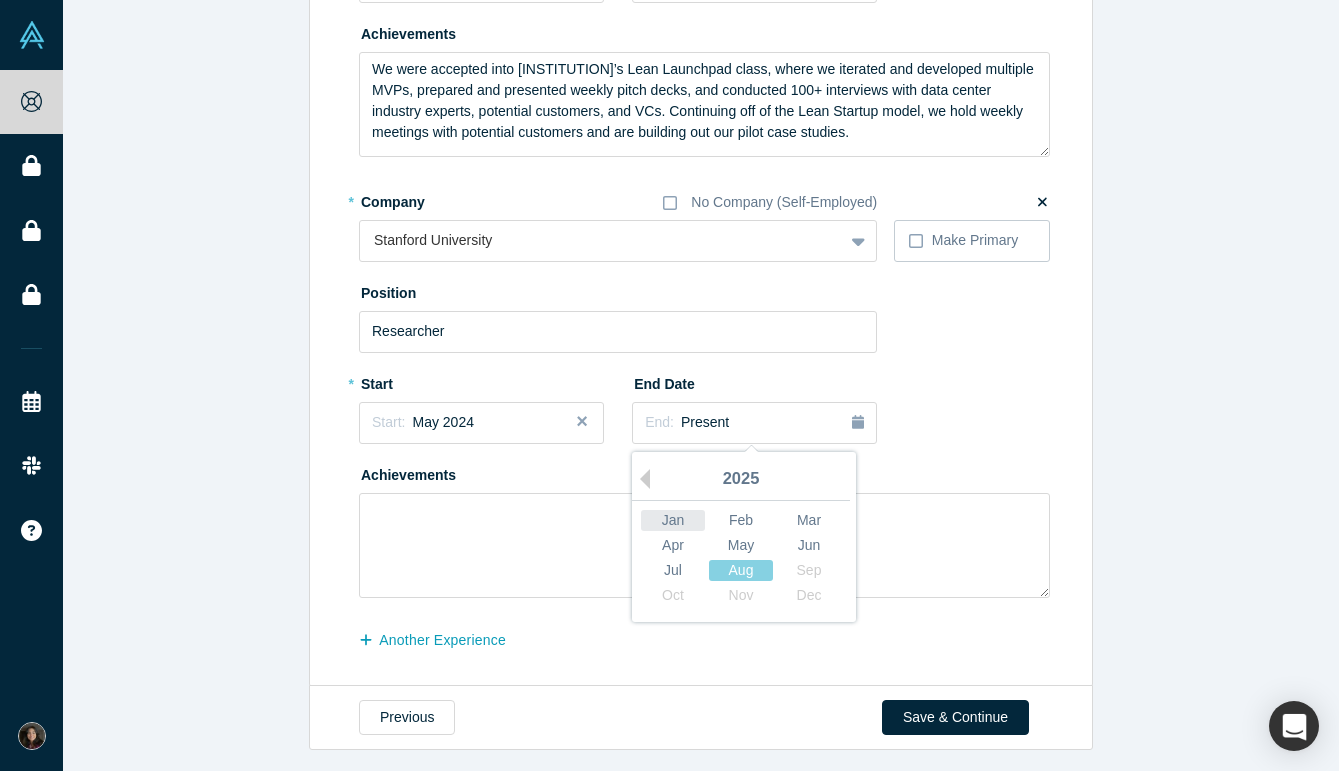 click on "Jan" at bounding box center [673, 520] 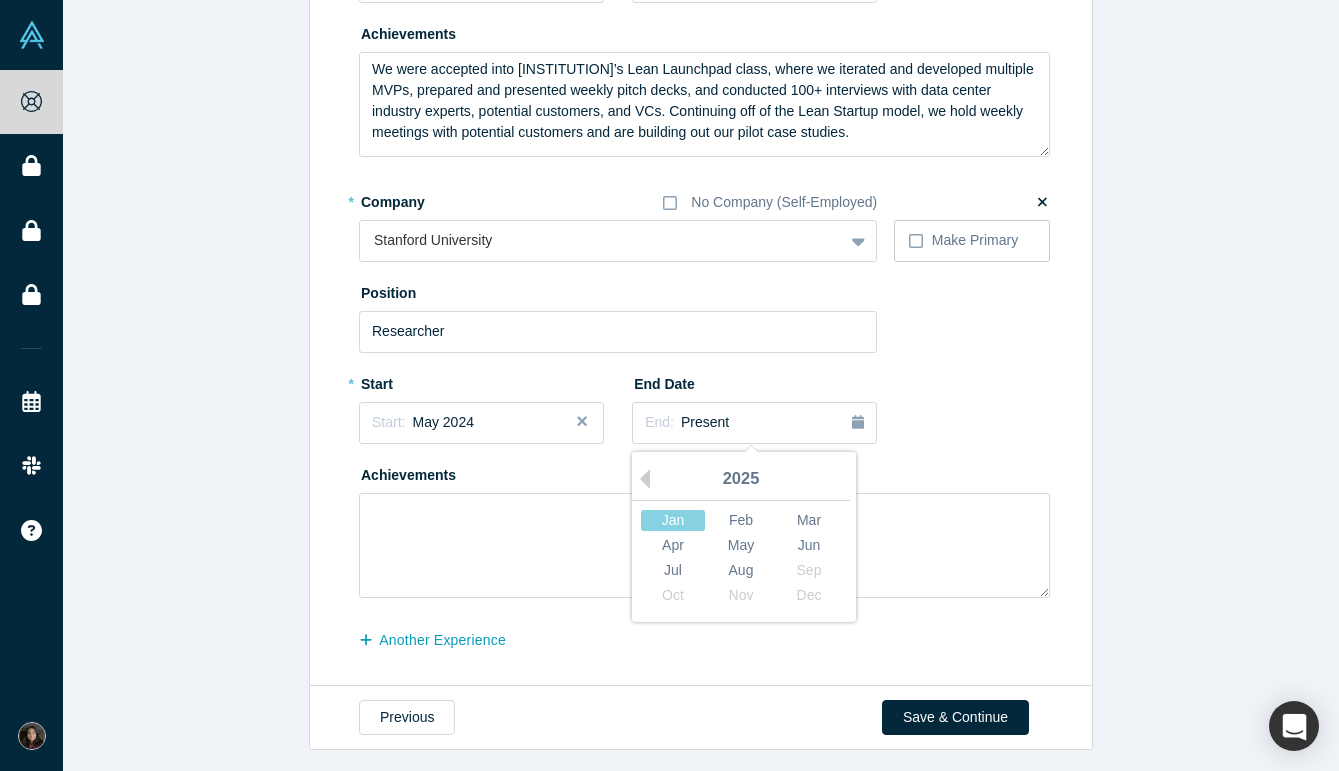 click on "Achievements" at bounding box center (704, 528) 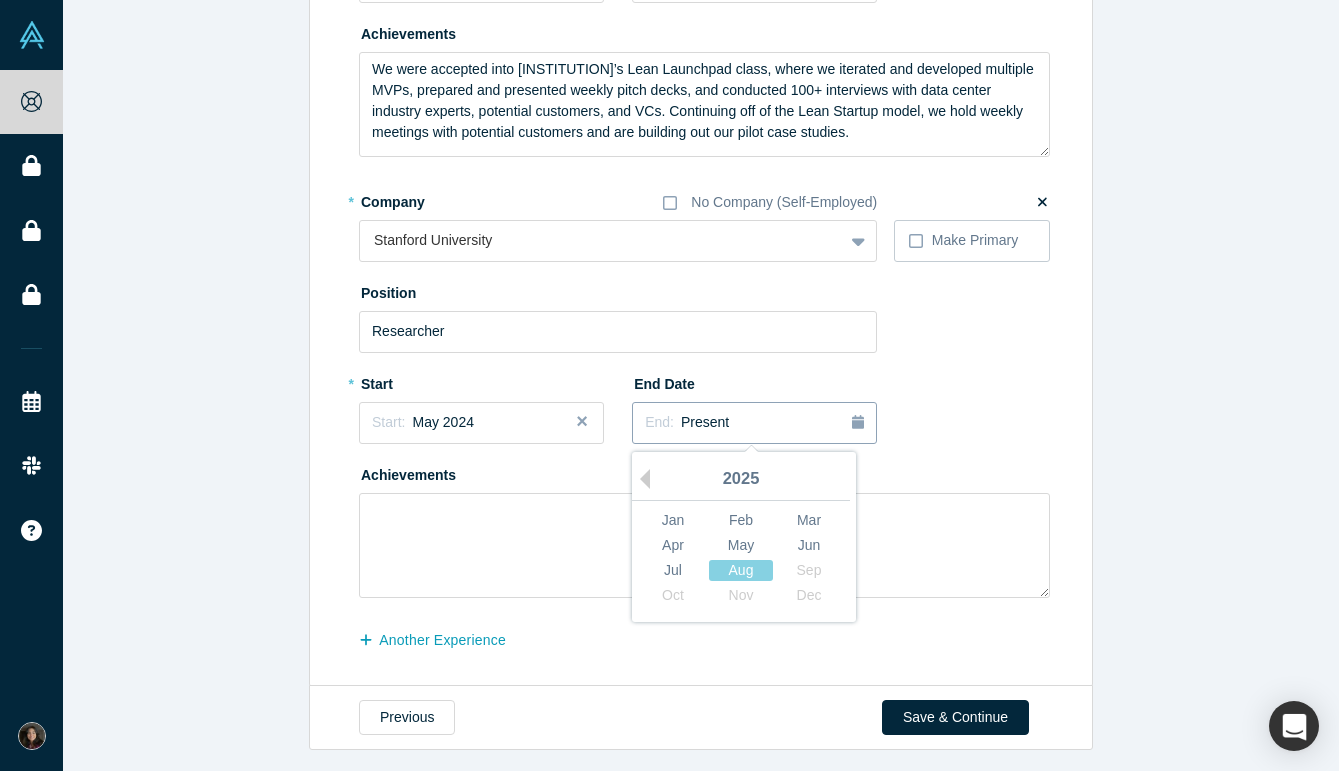 click on "End: Present" at bounding box center [754, 423] 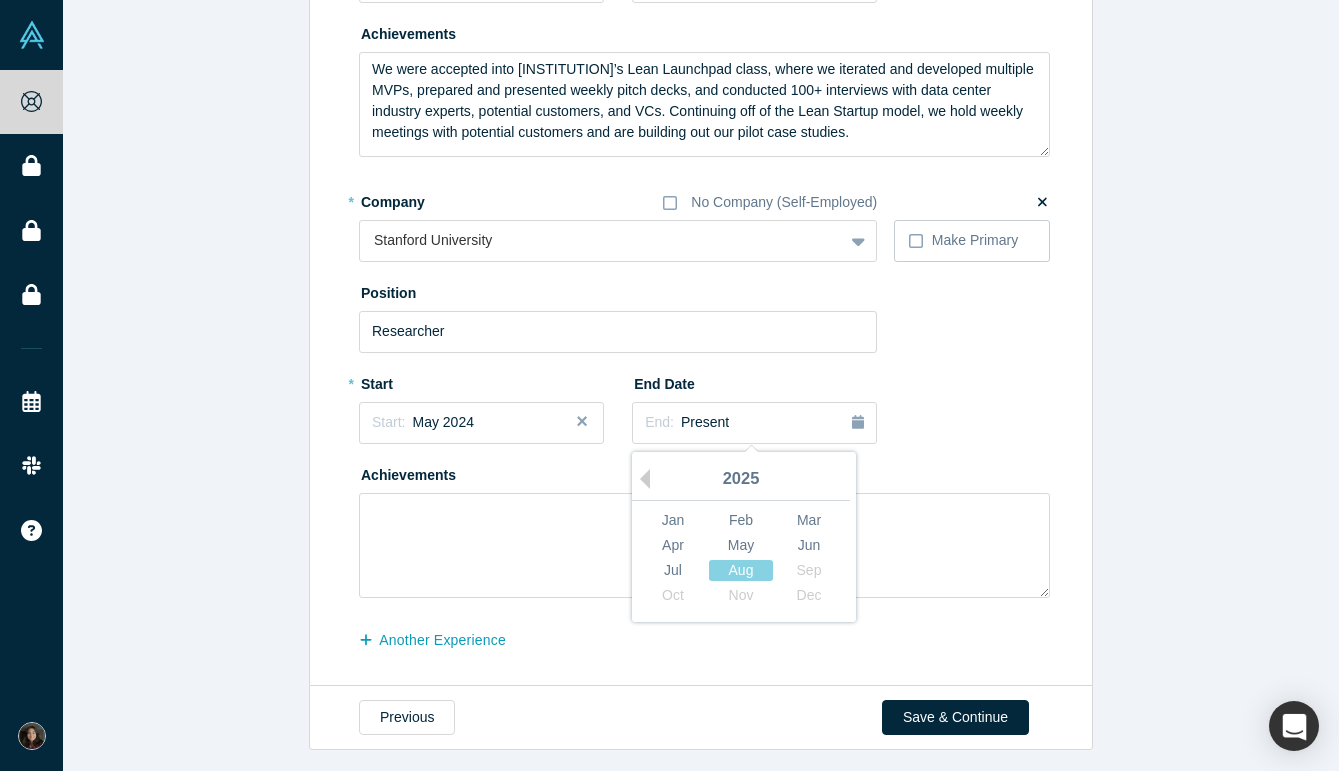 click on "* Company No Company (Self-Employed) Stanford University
To pick up a draggable item, press the space bar.
While dragging, use the arrow keys to move the item.
Press space again to drop the item in its new position, or press escape to cancel.
Make Primary Position Researcher * Start Start: May 2024 End Date End: Present Previous Year 2025 Jan Feb Mar Apr May Jun Jul Aug Sep Oct Nov Dec Achievements" at bounding box center (704, 391) 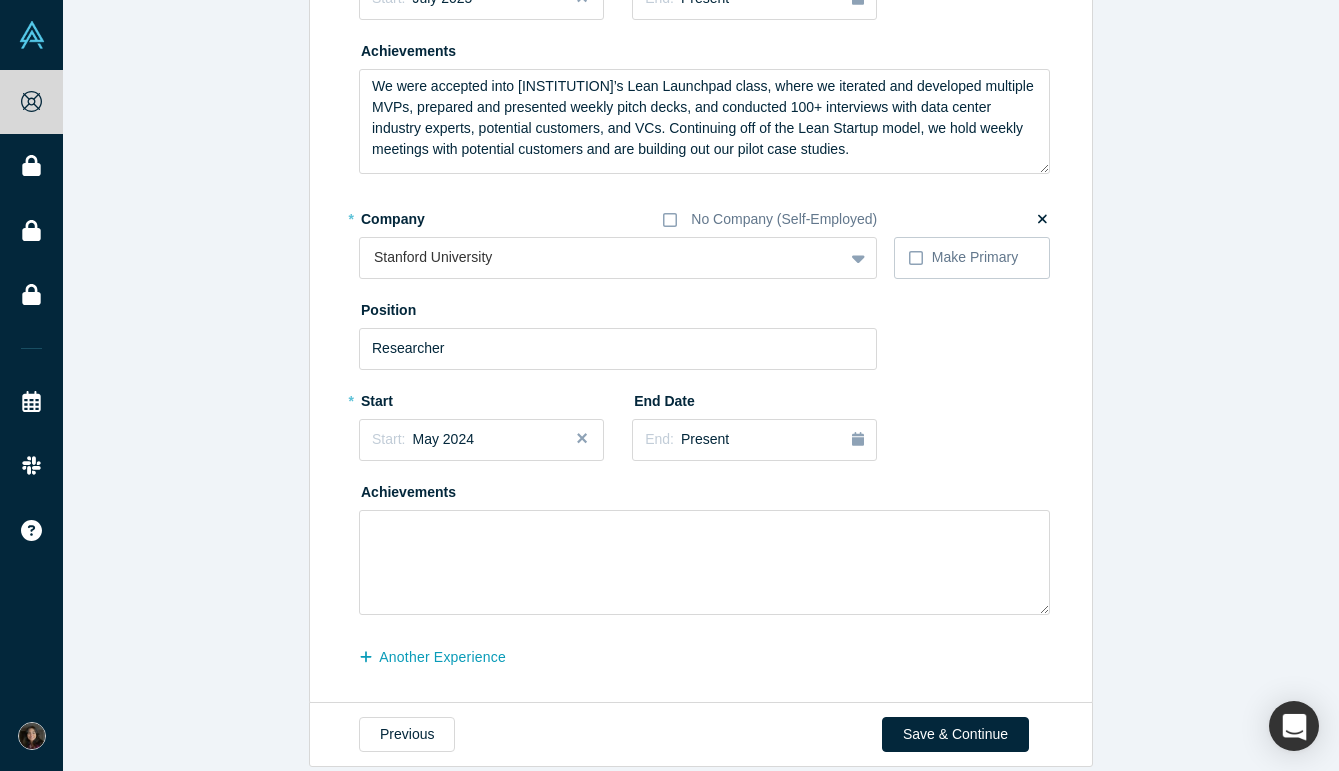 scroll, scrollTop: 534, scrollLeft: 0, axis: vertical 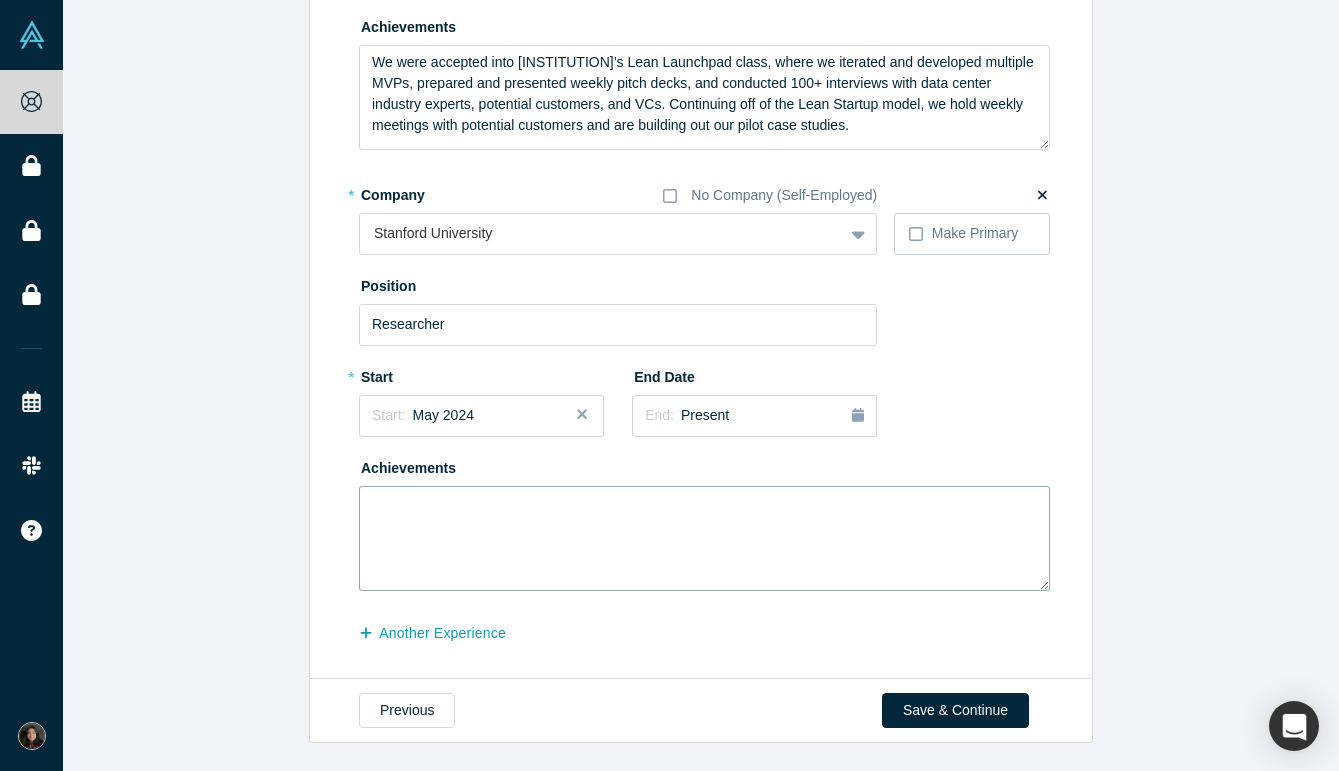 click at bounding box center [704, 538] 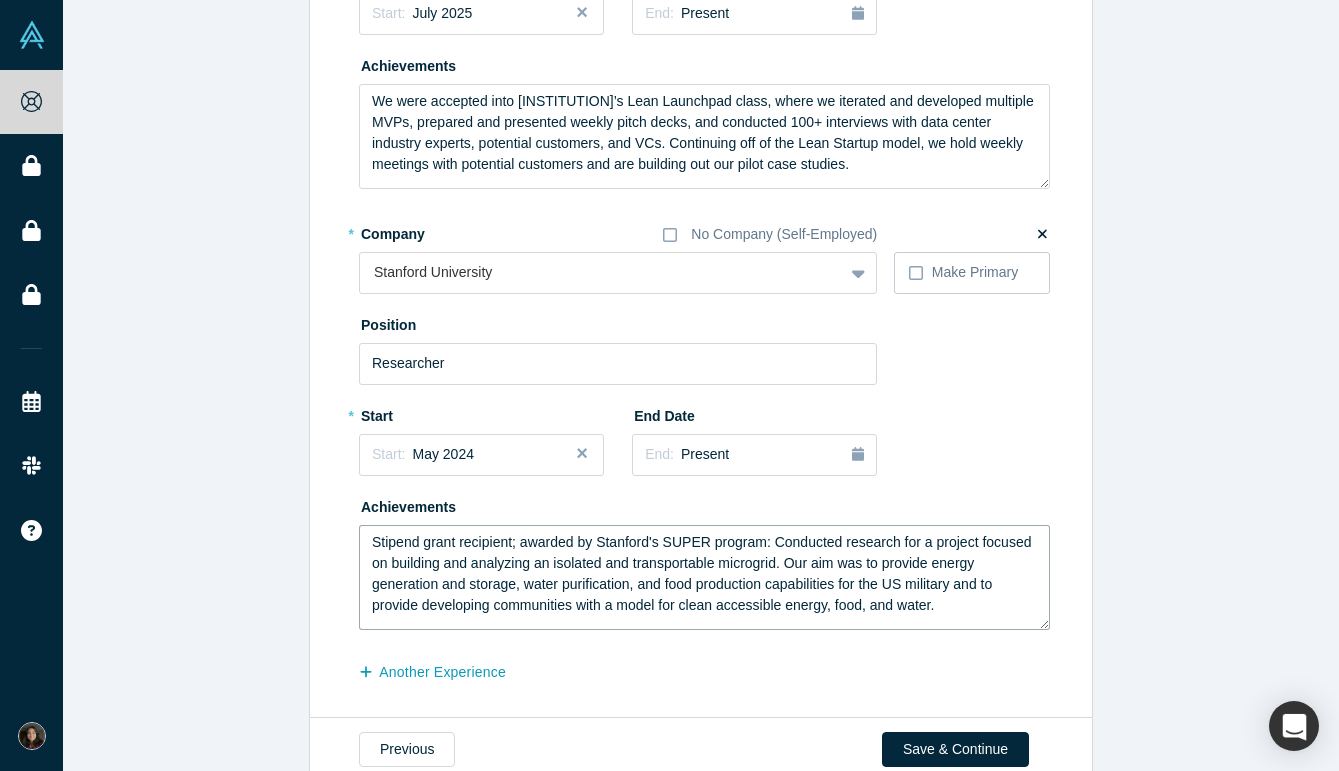 scroll, scrollTop: 501, scrollLeft: 0, axis: vertical 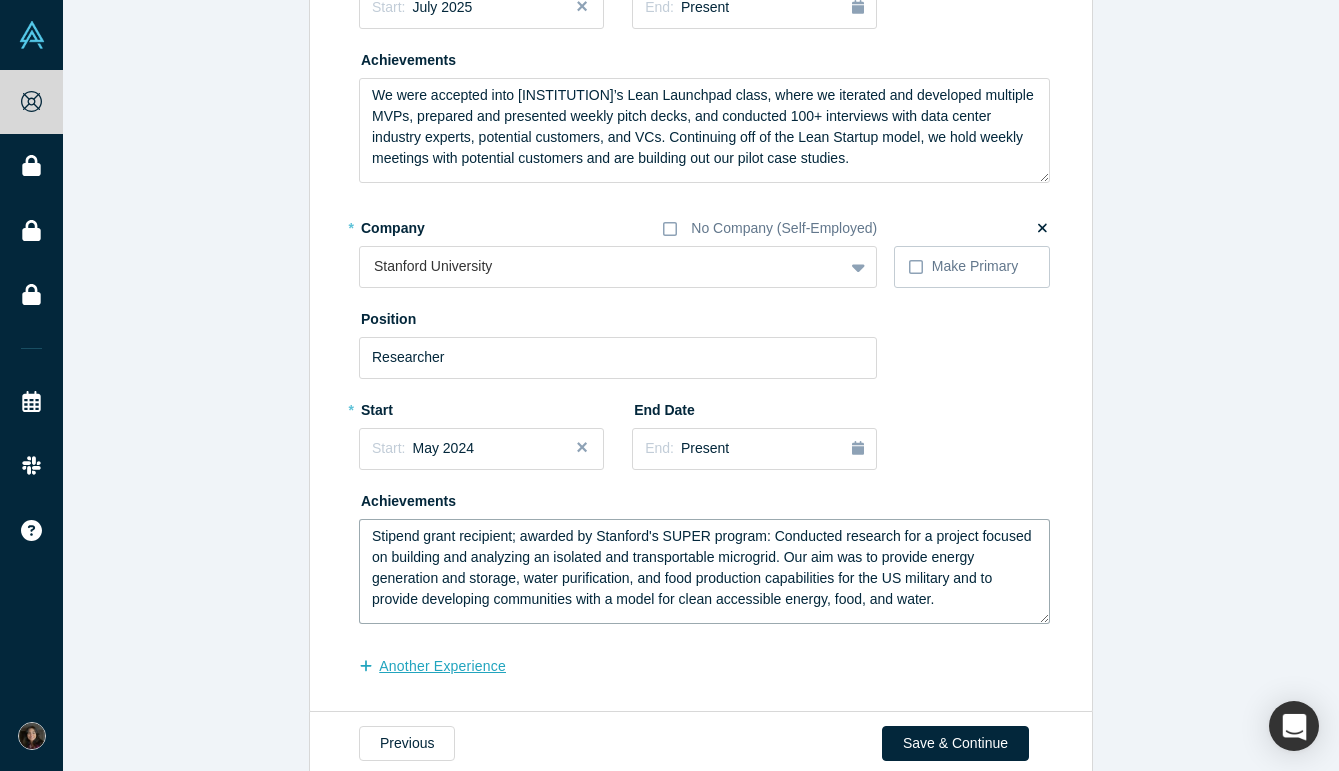 type on "Stipend grant recipient; awarded by Stanford's SUPER program: Conducted research for a project focused on building and analyzing an isolated and transportable microgrid. Our aim was to provide energy generation and storage, water purification, and food production capabilities for the US military and to provide developing communities with a model for clean accessible energy, food, and water." 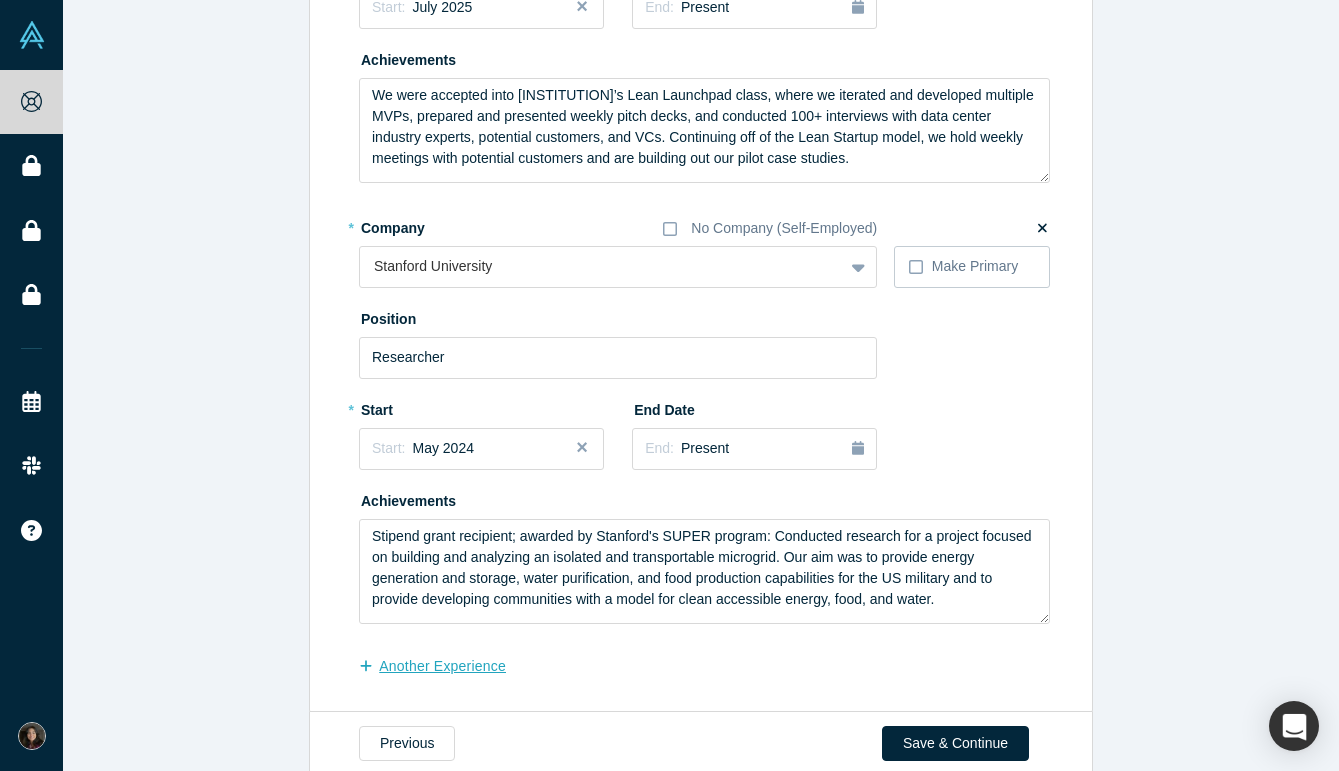 click on "another Experience" at bounding box center [443, 666] 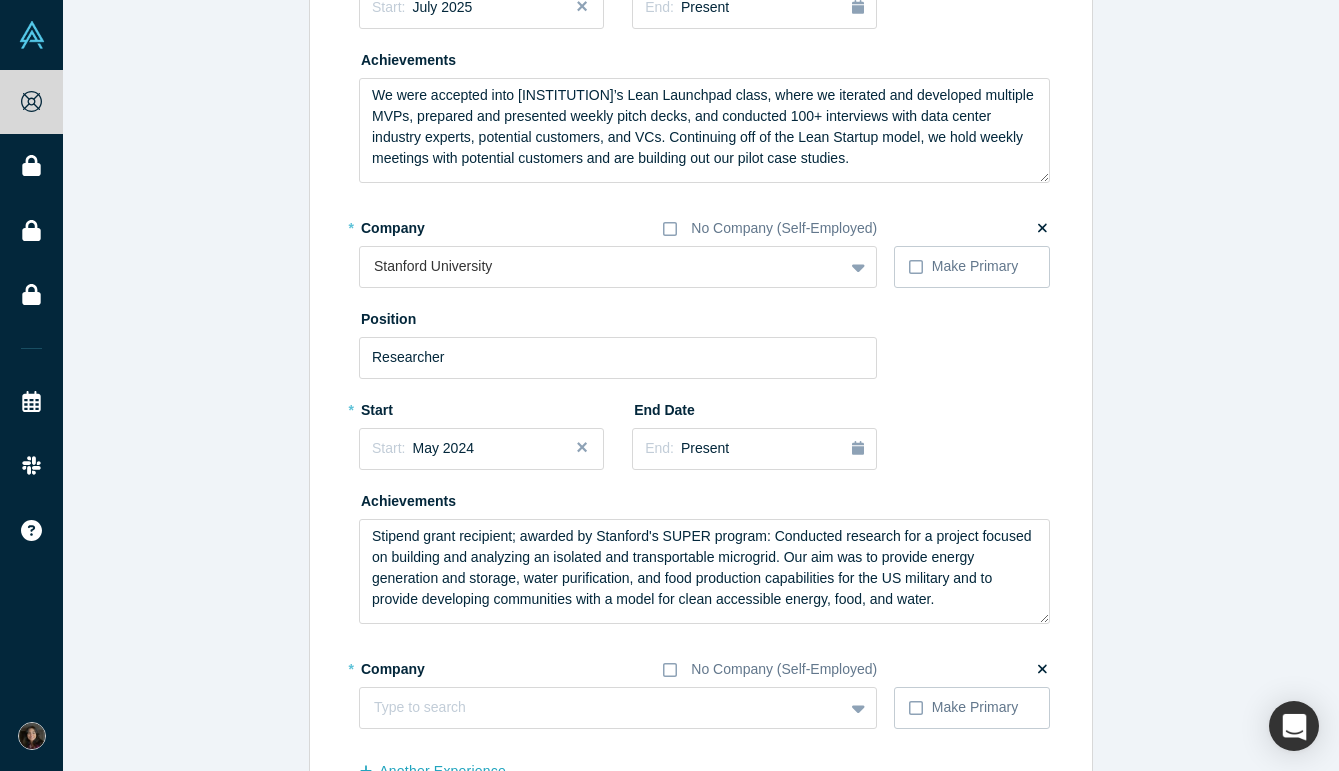 scroll, scrollTop: 639, scrollLeft: 0, axis: vertical 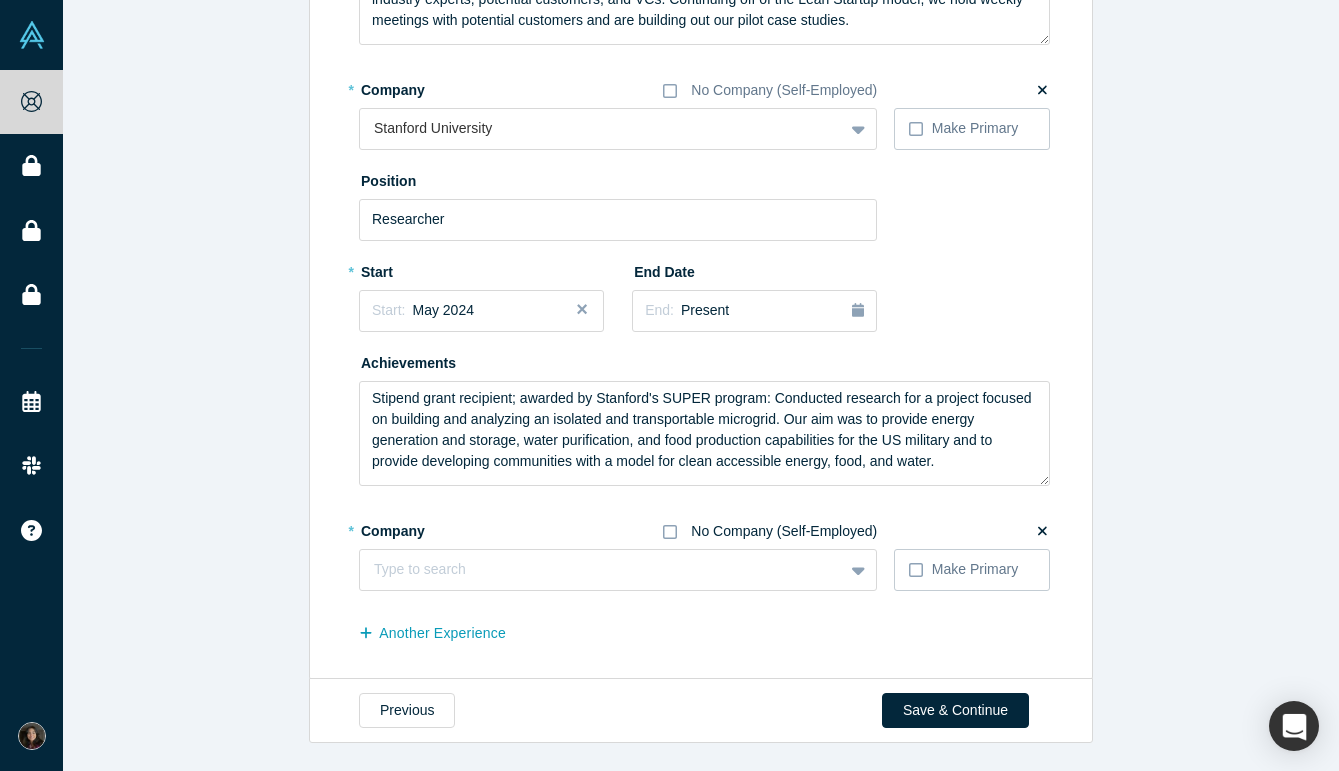 click 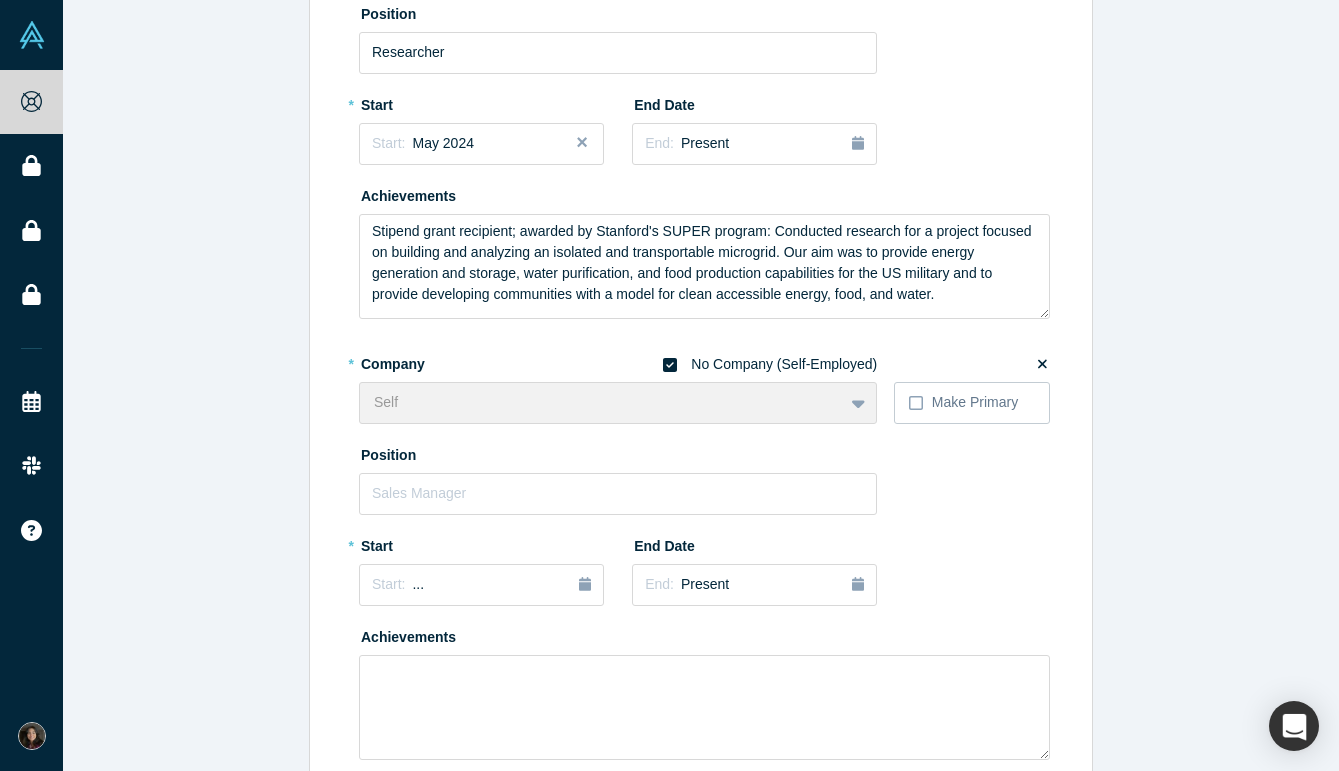 scroll, scrollTop: 810, scrollLeft: 0, axis: vertical 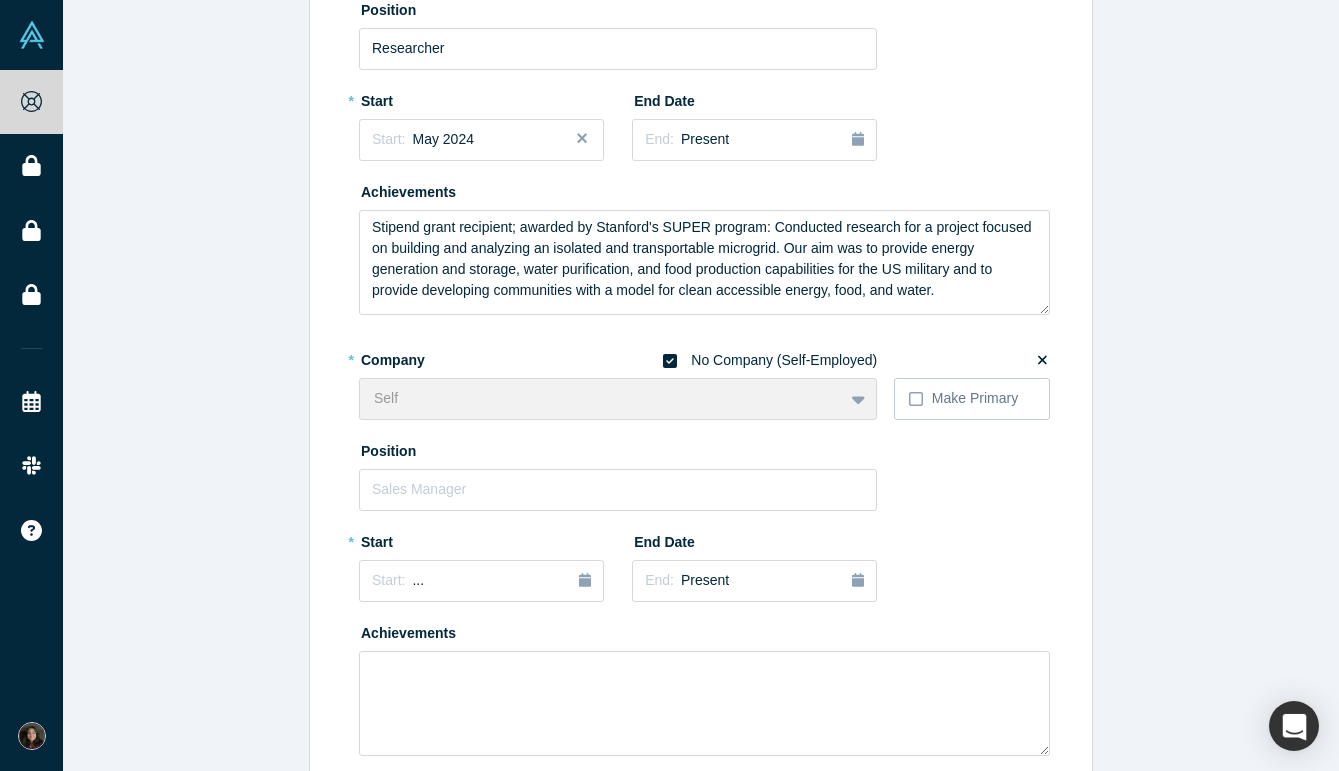 click 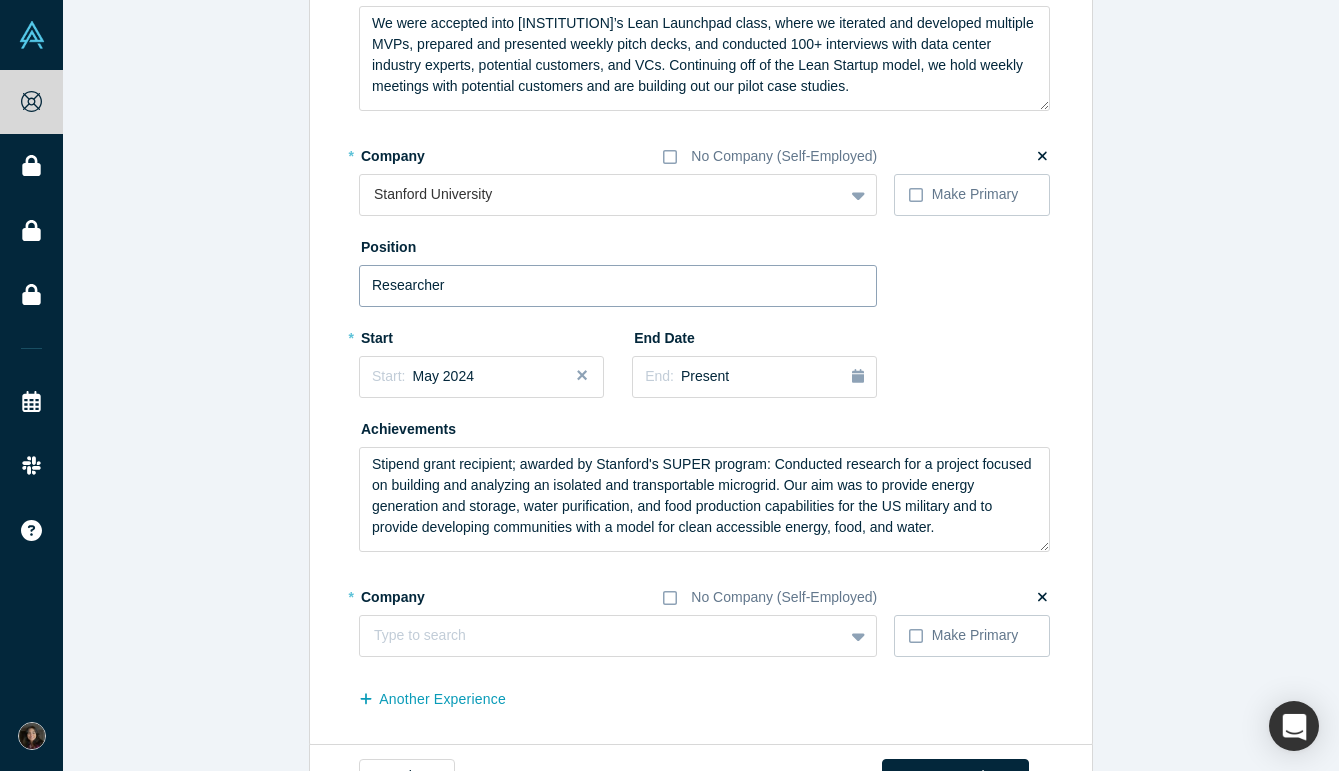 scroll, scrollTop: 639, scrollLeft: 0, axis: vertical 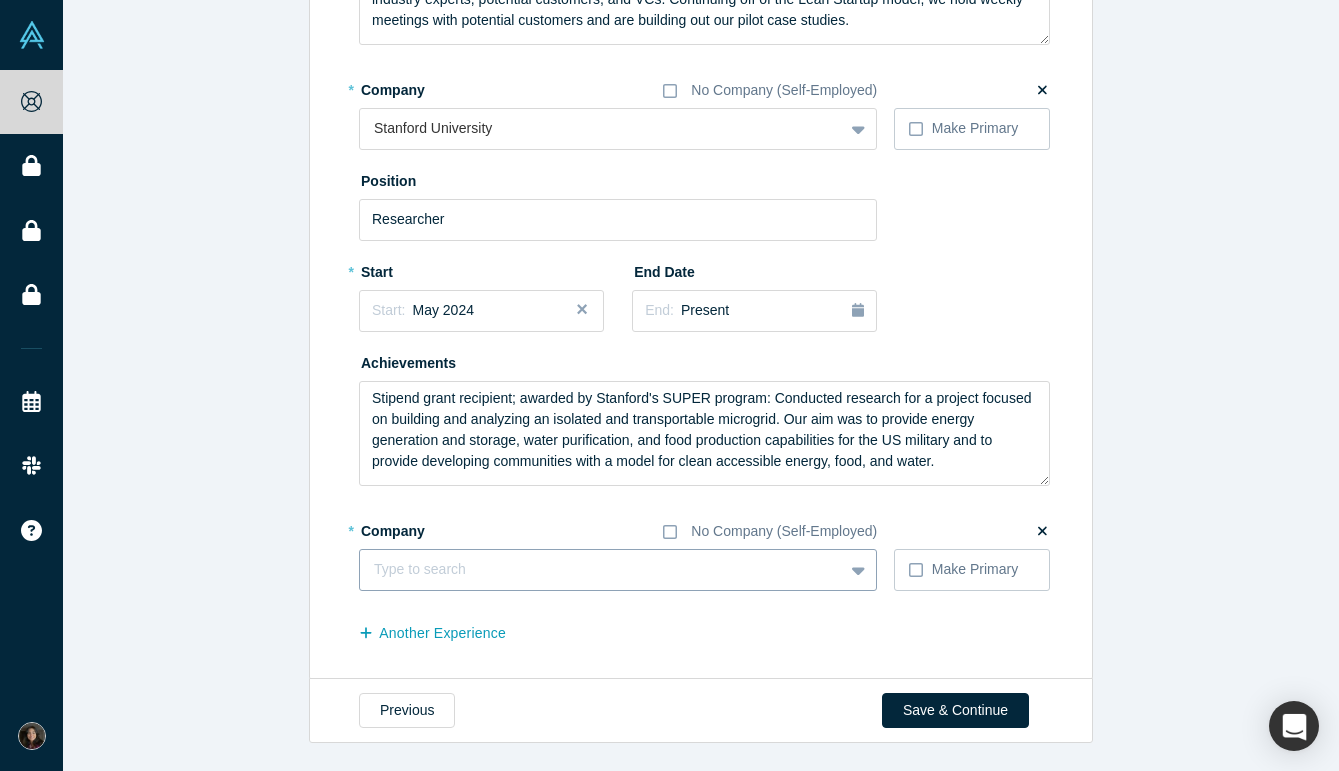 click at bounding box center [601, 569] 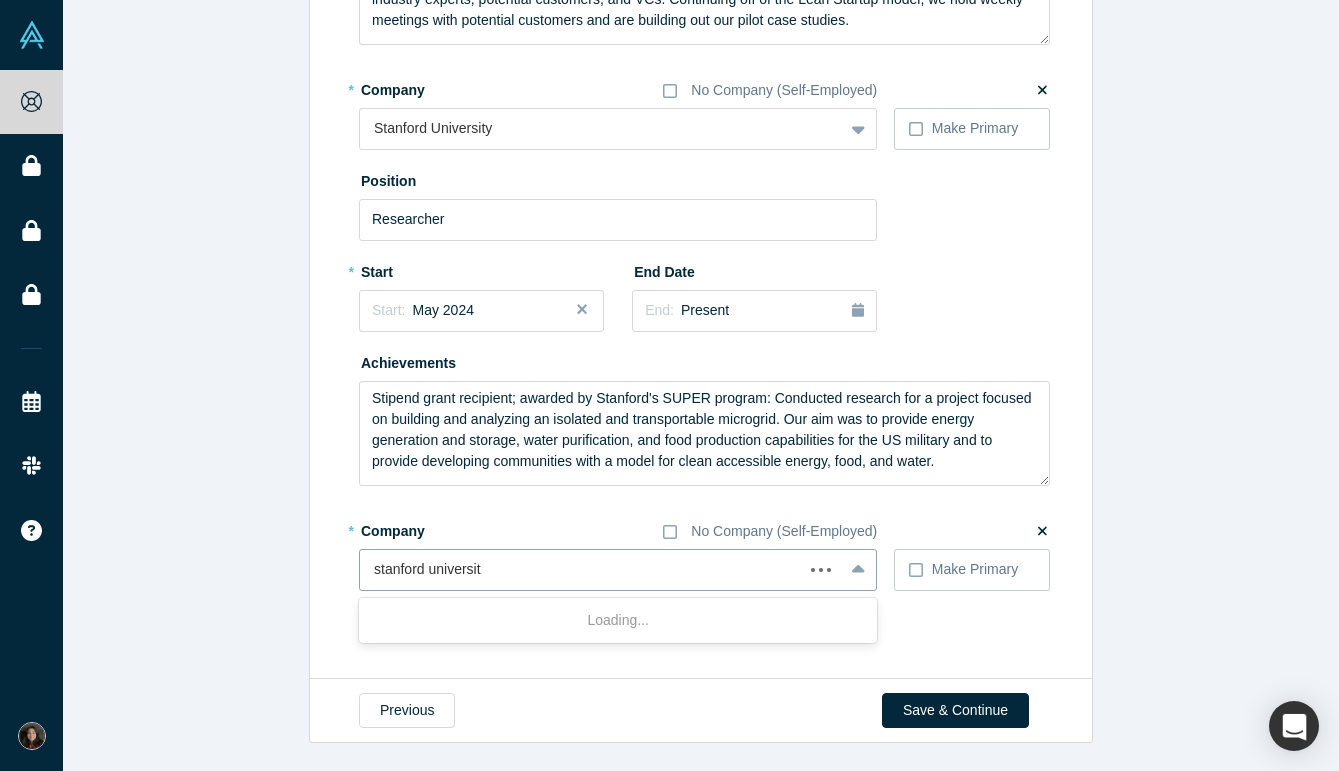 type on "stanford university" 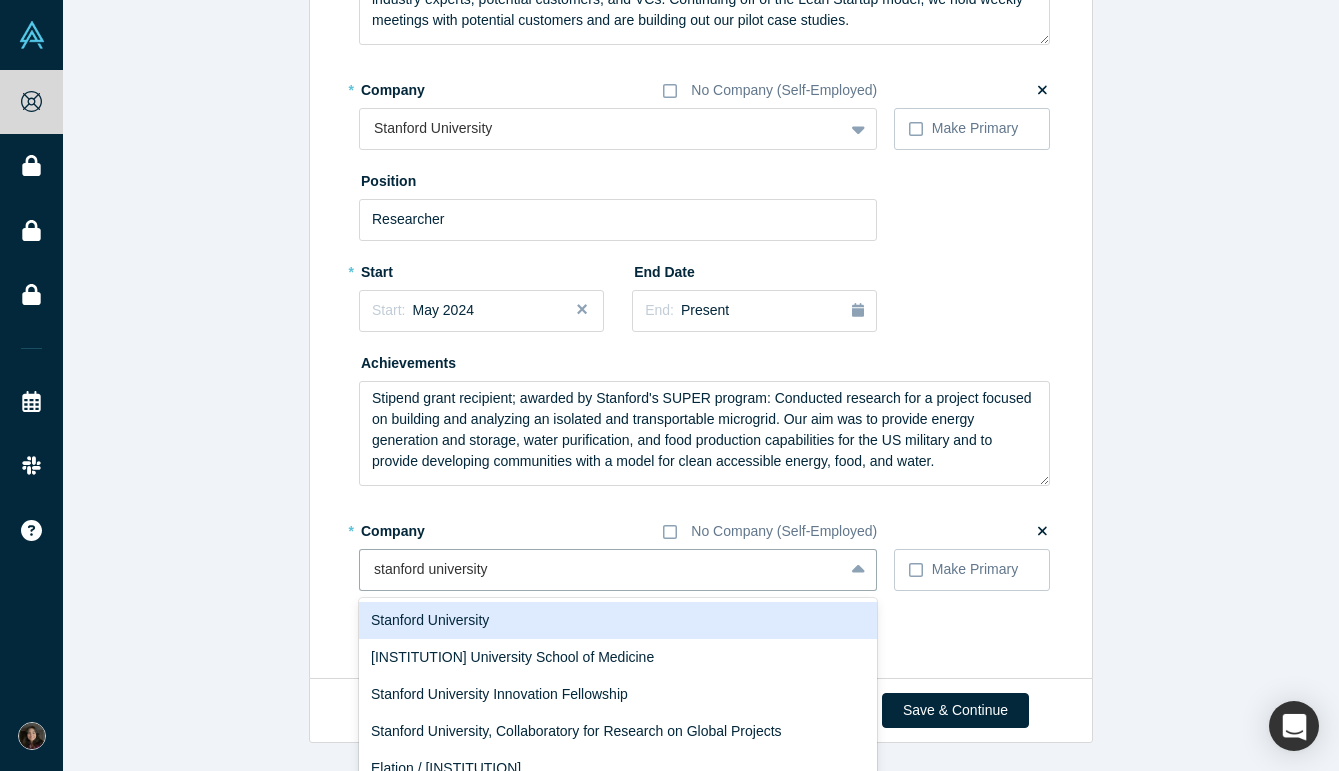 click on "Stanford University" at bounding box center [618, 620] 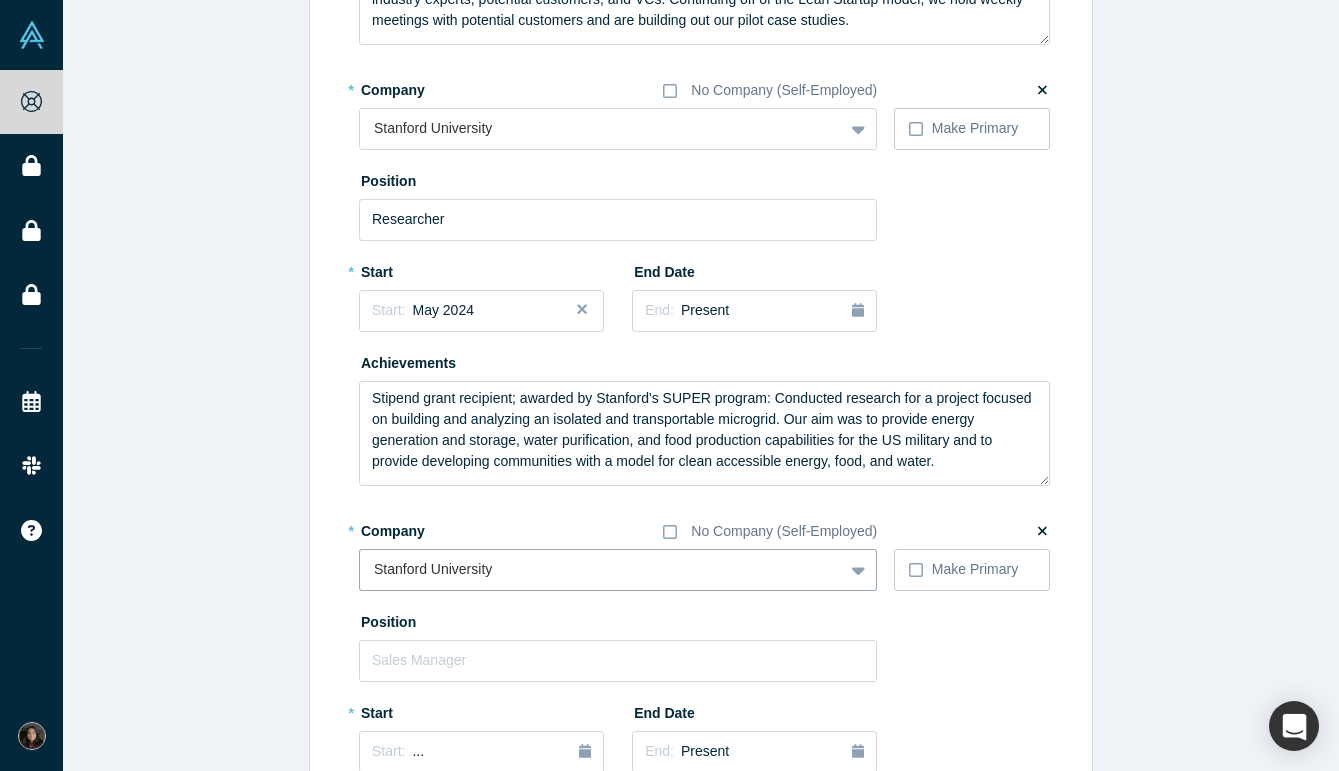 scroll, scrollTop: 715, scrollLeft: 0, axis: vertical 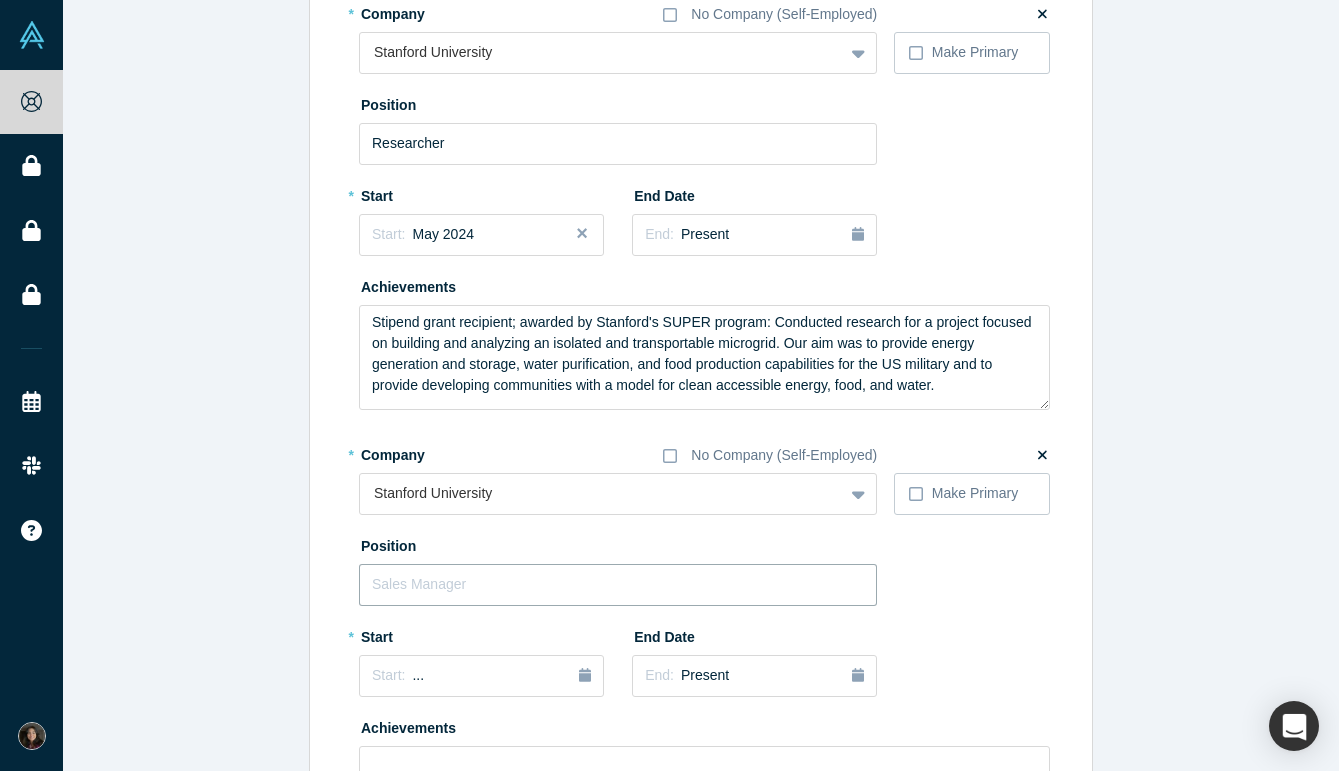 click at bounding box center (618, 585) 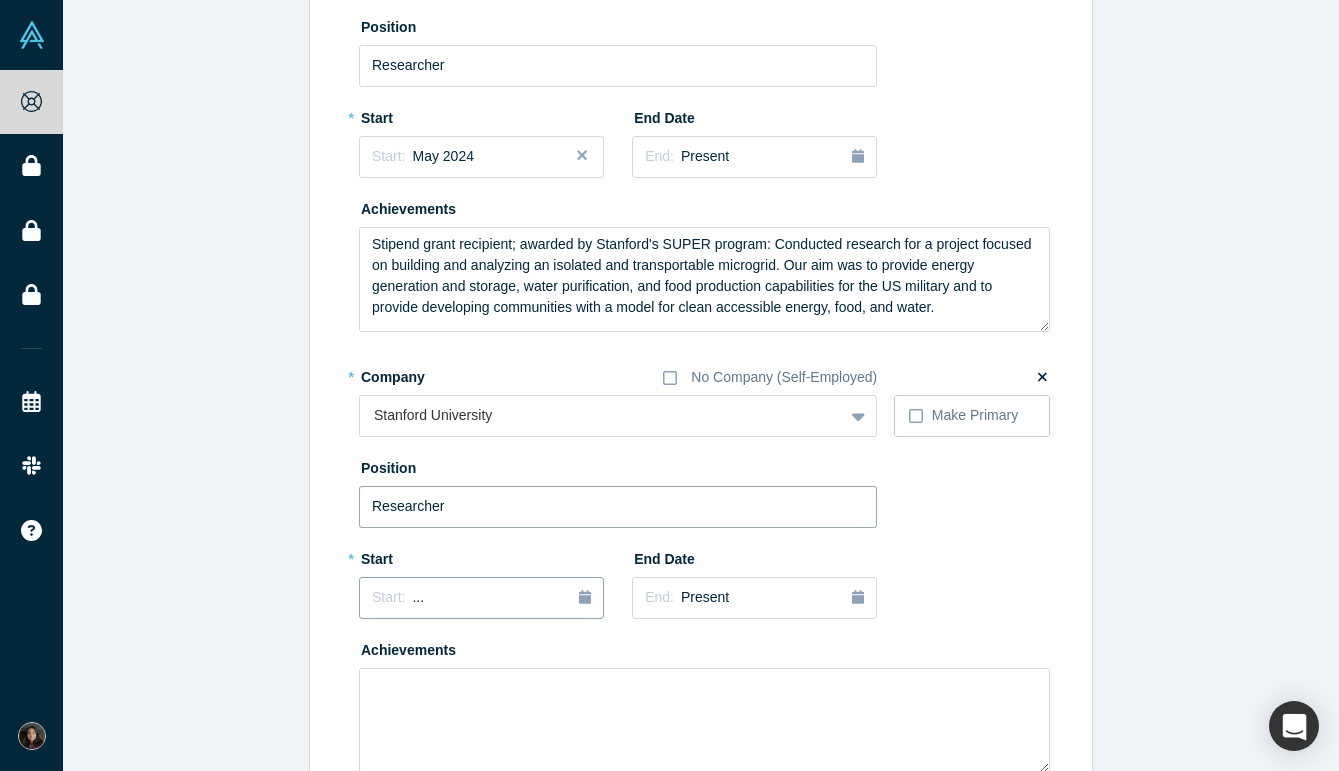scroll, scrollTop: 821, scrollLeft: 0, axis: vertical 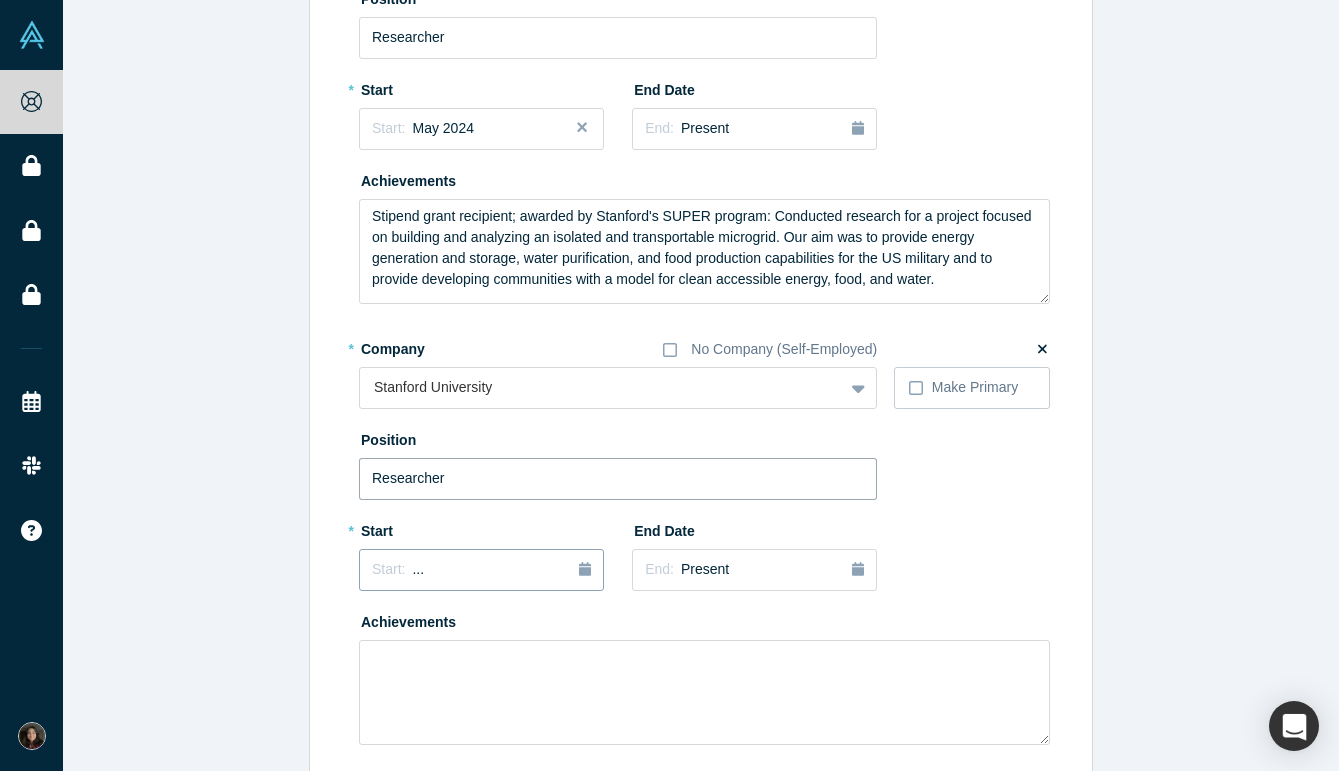 type on "Researcher" 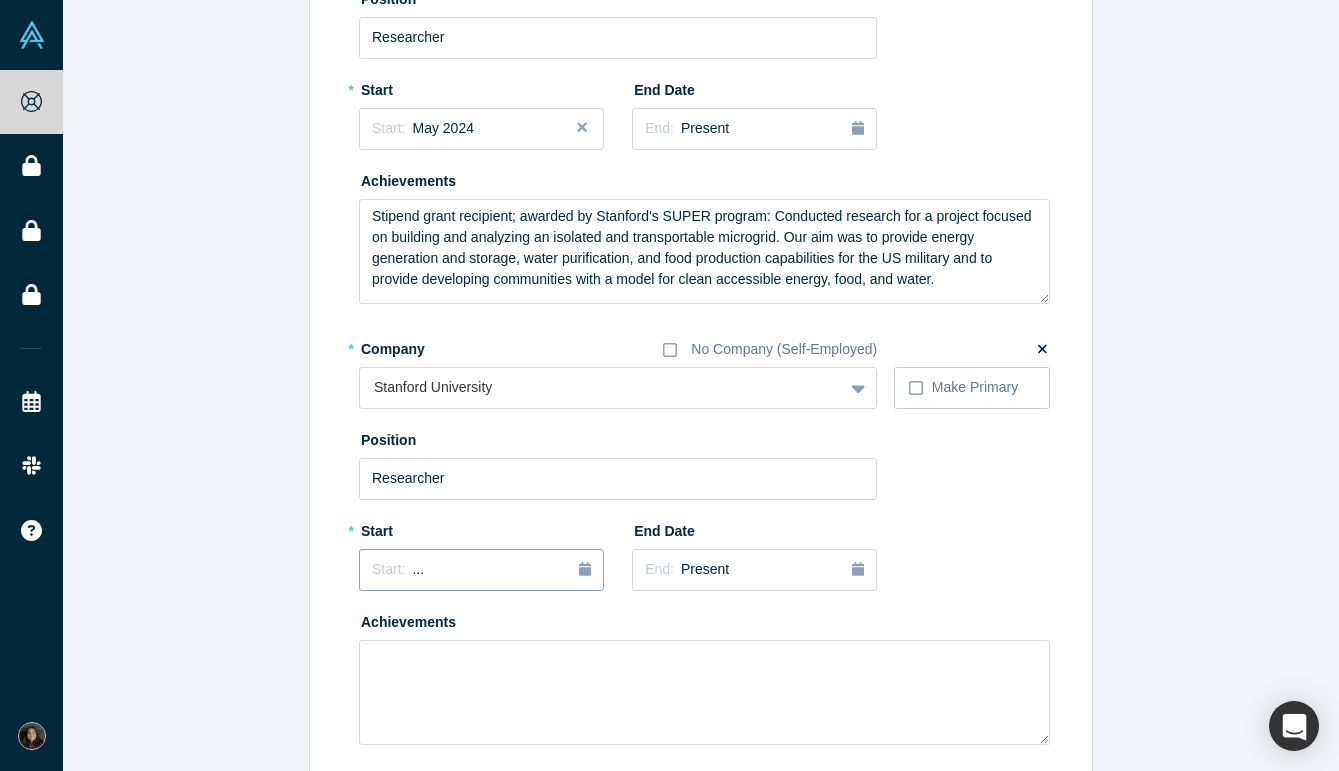 click at bounding box center (585, 570) 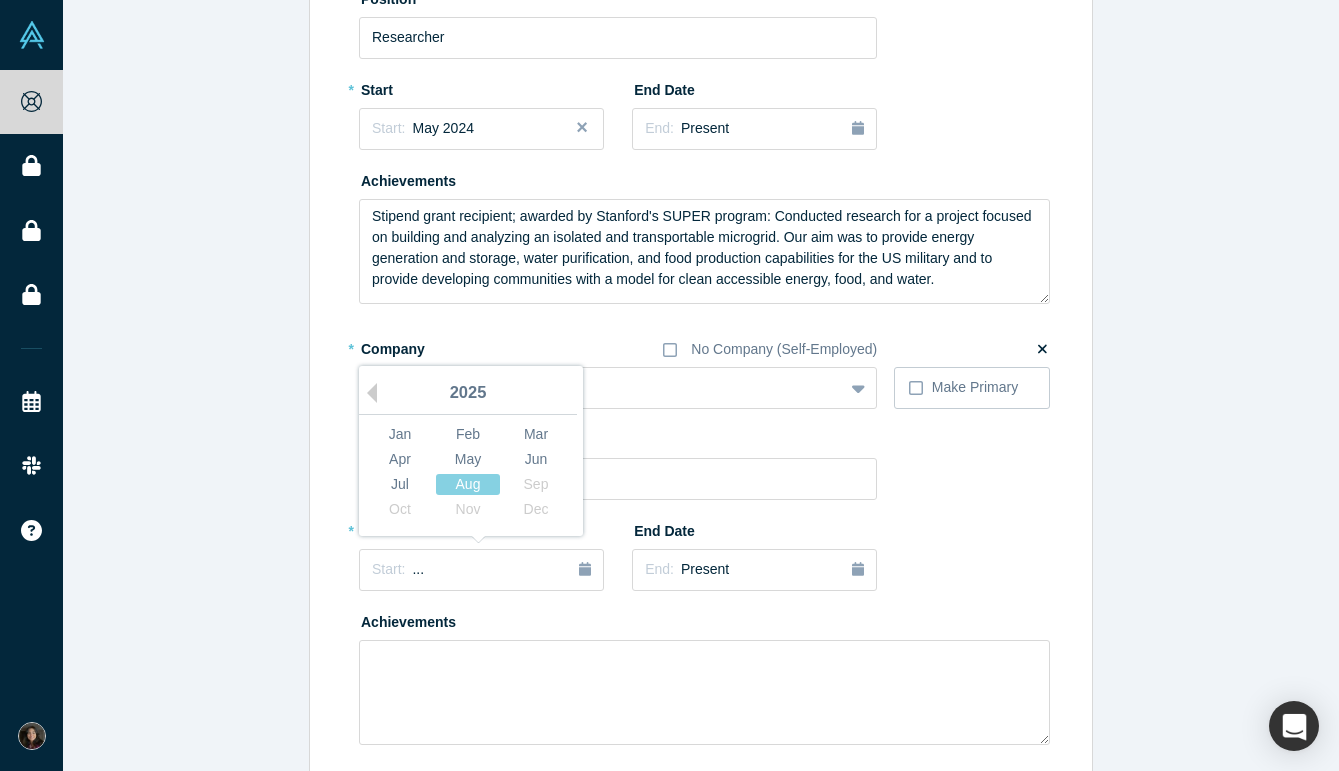 click on "2025" at bounding box center (468, 394) 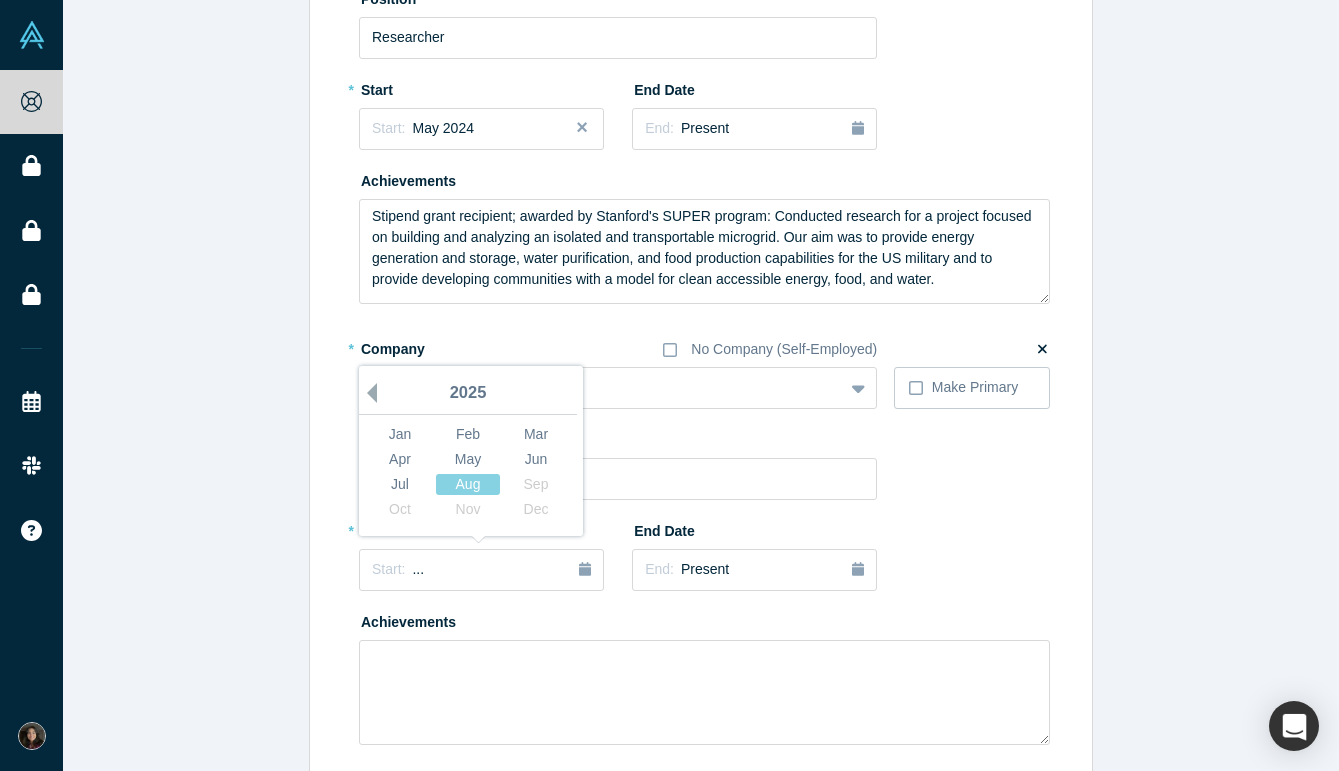 click on "Previous Year" at bounding box center (367, 393) 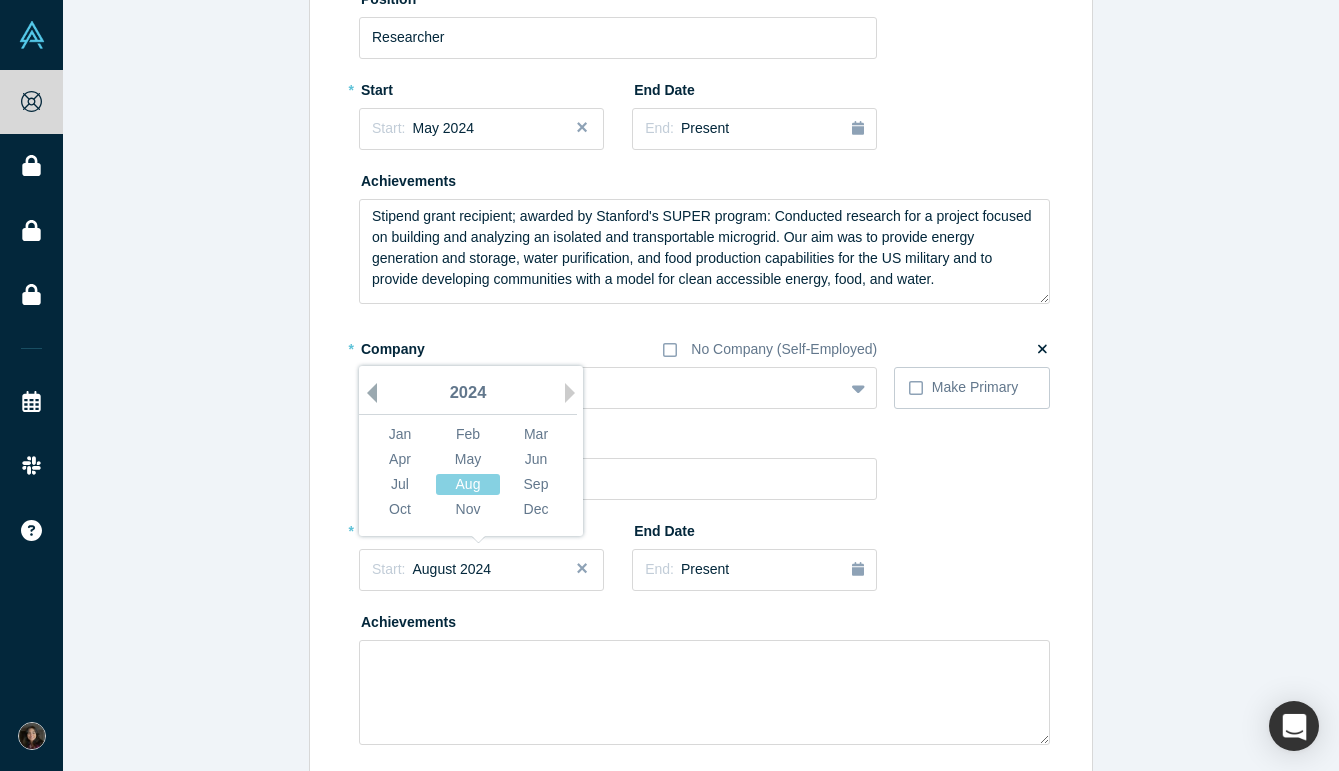 click on "Previous Year" at bounding box center [367, 393] 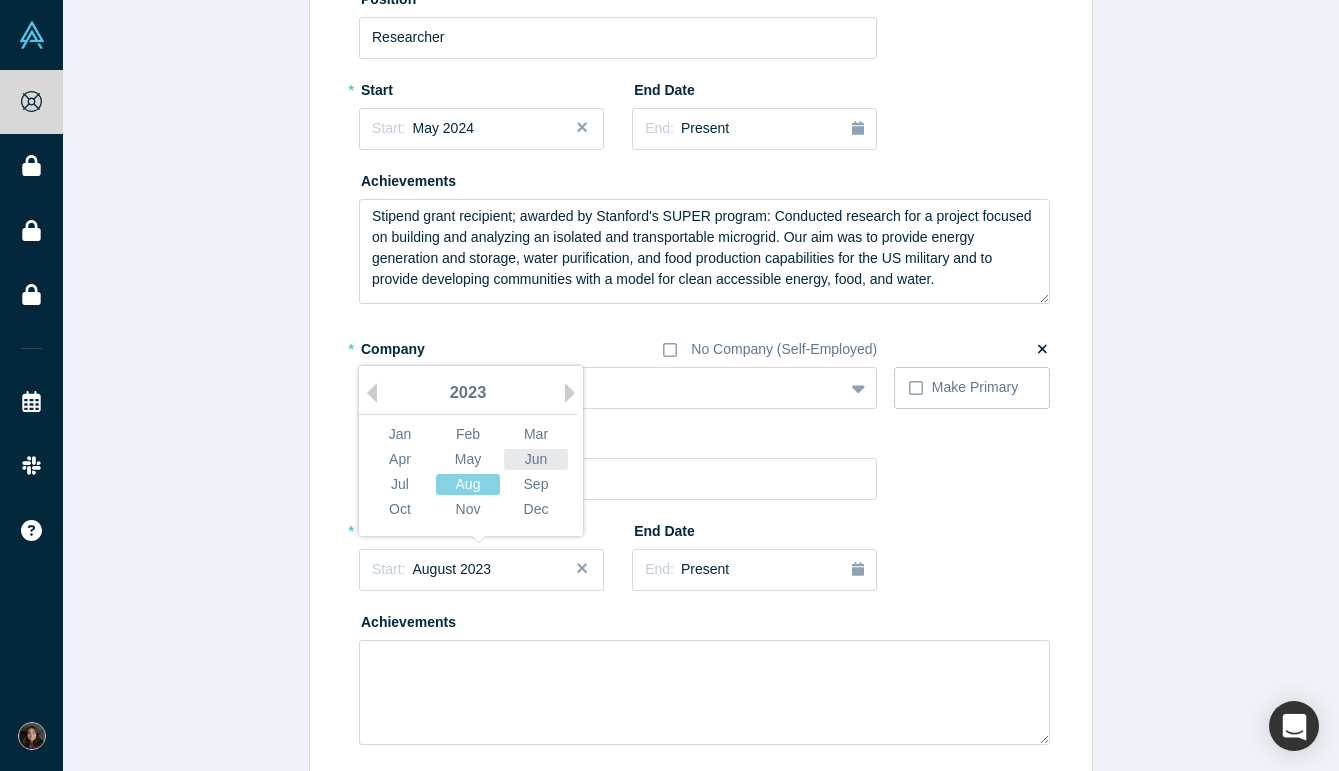 click on "Jun" at bounding box center (536, 459) 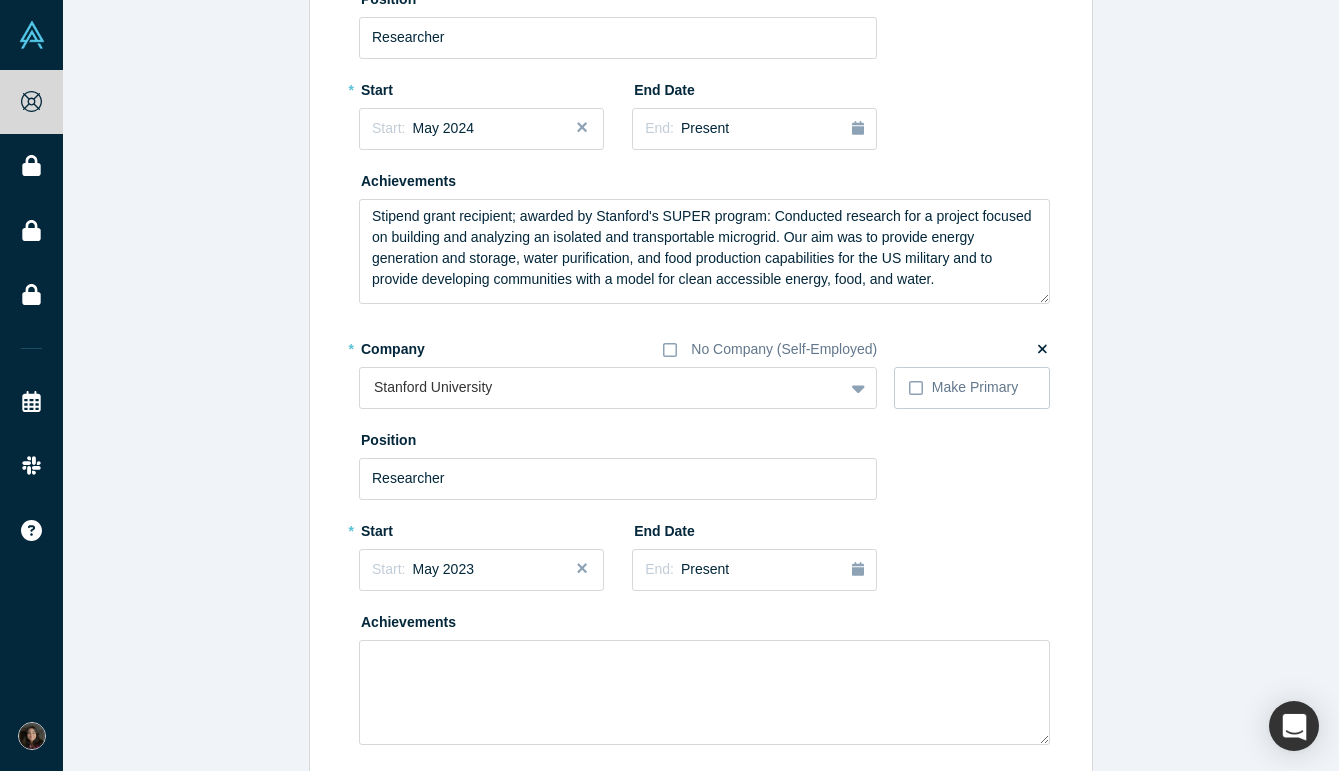 scroll, scrollTop: 972, scrollLeft: 0, axis: vertical 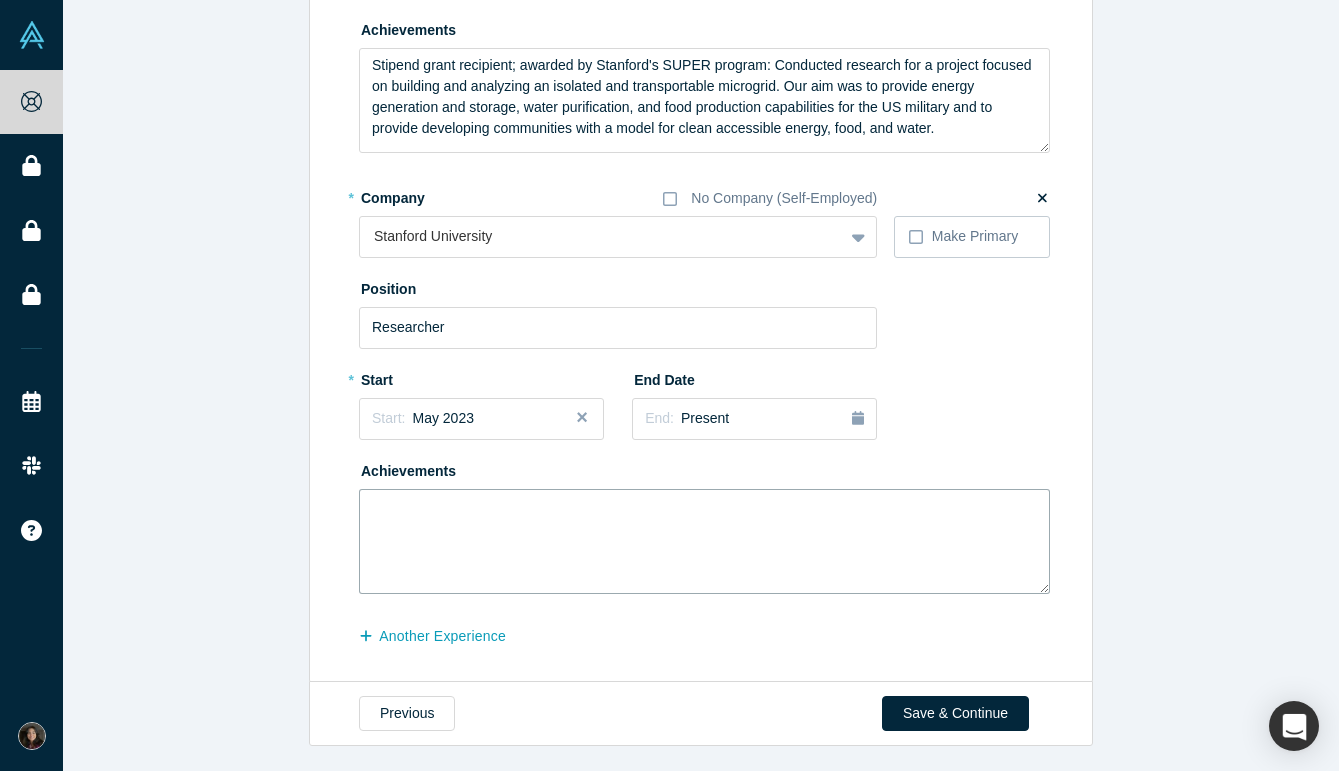 click at bounding box center (704, 541) 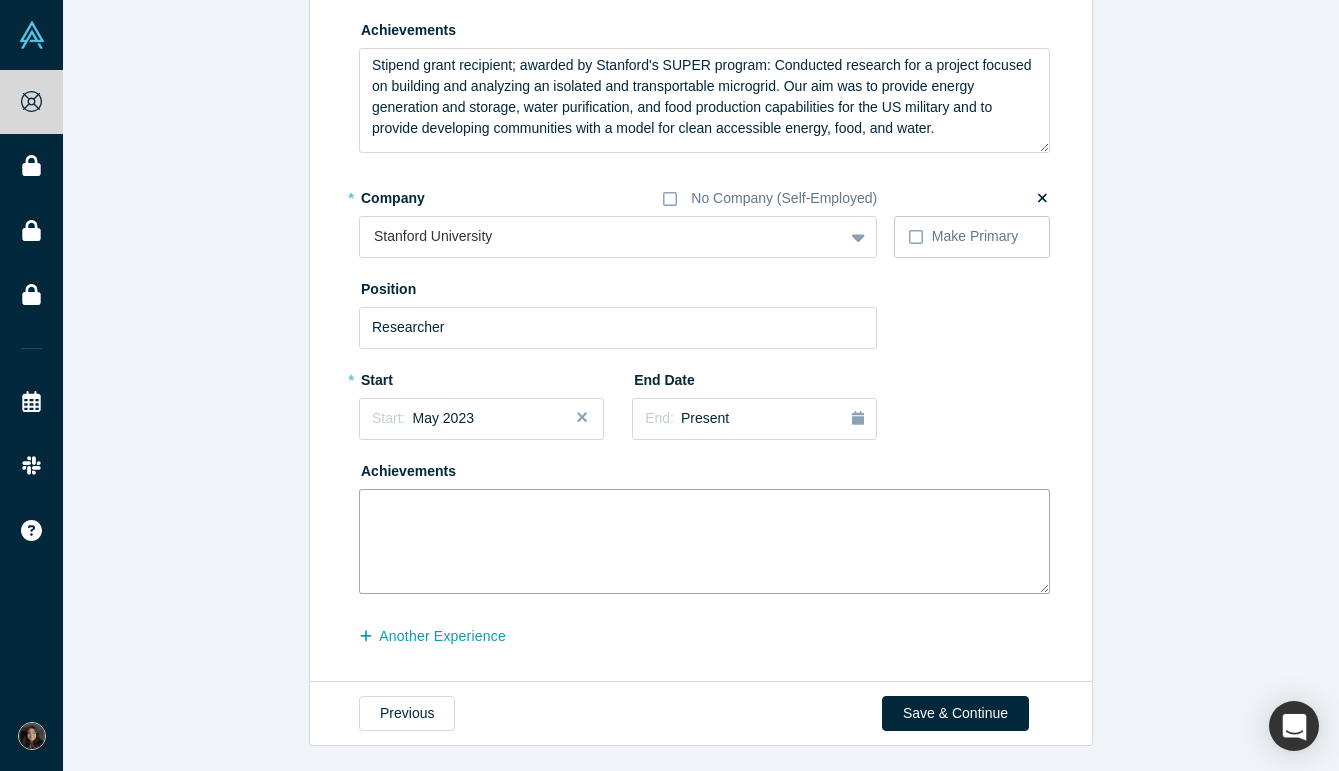 paste on "Stipend grant recipient; awarded by Stanford's MUIR program: Conducted research at Hopkins Marine Station on a project exploring the intersection of marine policy and patterns of recreational and commercial activity along the California Coastline. I focused on creating a valuation framework of Bay Area fisheries and how ineffective management of fishery resources can induce a negative cyclical pattern on our ecosystems. Supervisor: Larry B. Crowder" 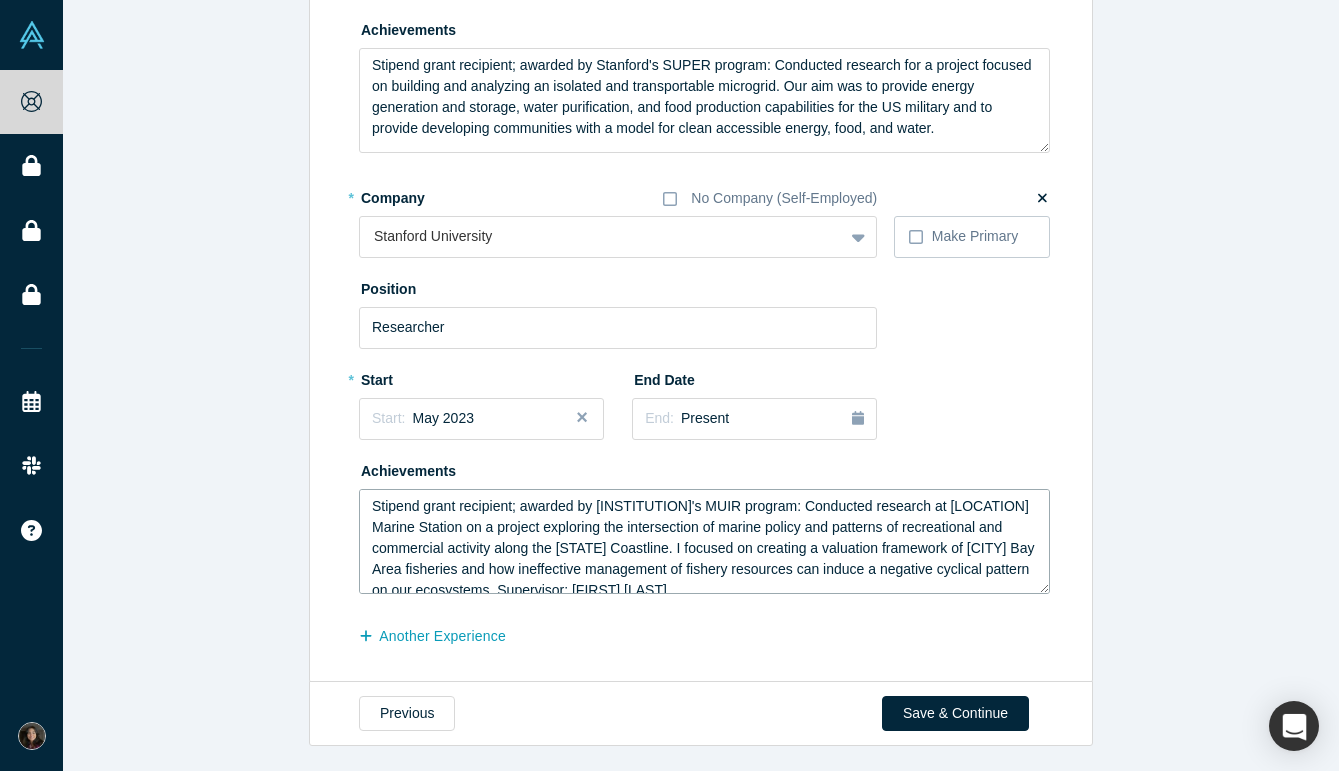 scroll, scrollTop: 5, scrollLeft: 0, axis: vertical 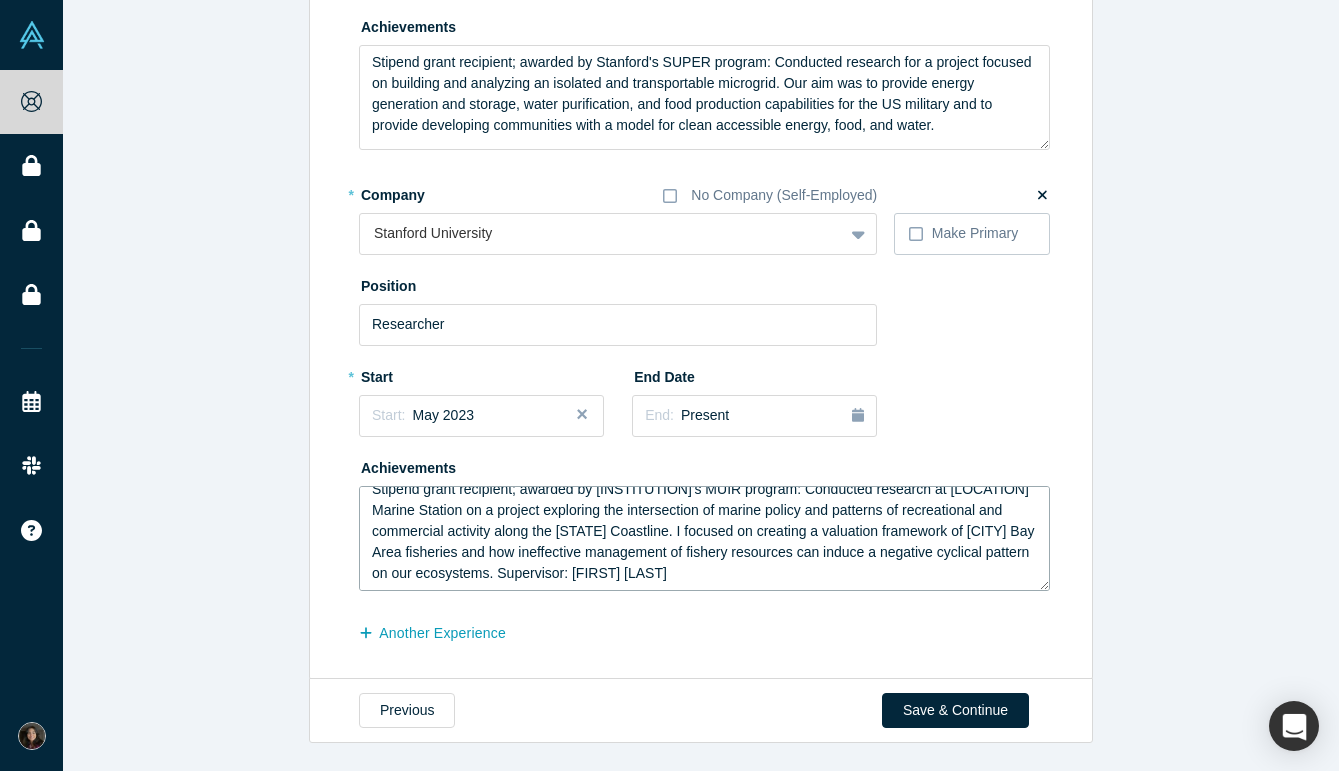 drag, startPoint x: 696, startPoint y: 586, endPoint x: 501, endPoint y: 571, distance: 195.57607 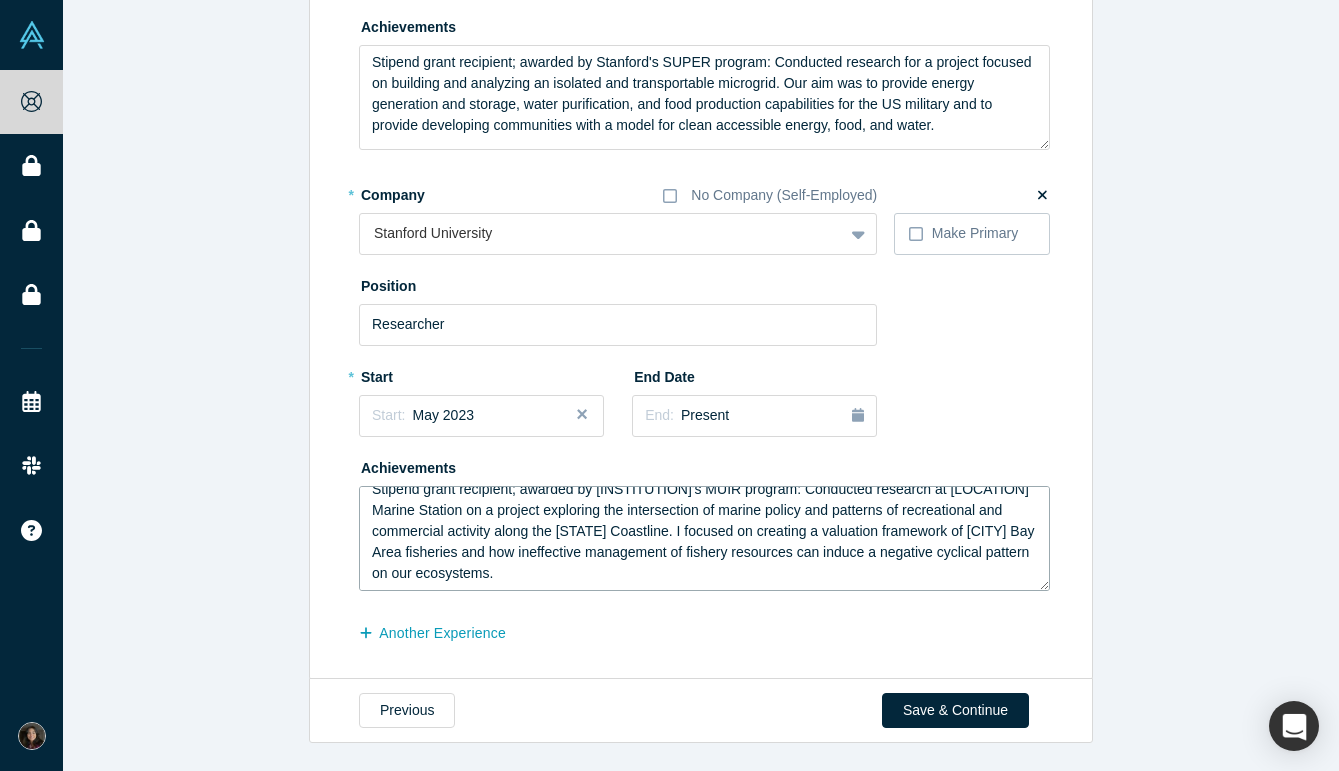 scroll, scrollTop: 0, scrollLeft: 0, axis: both 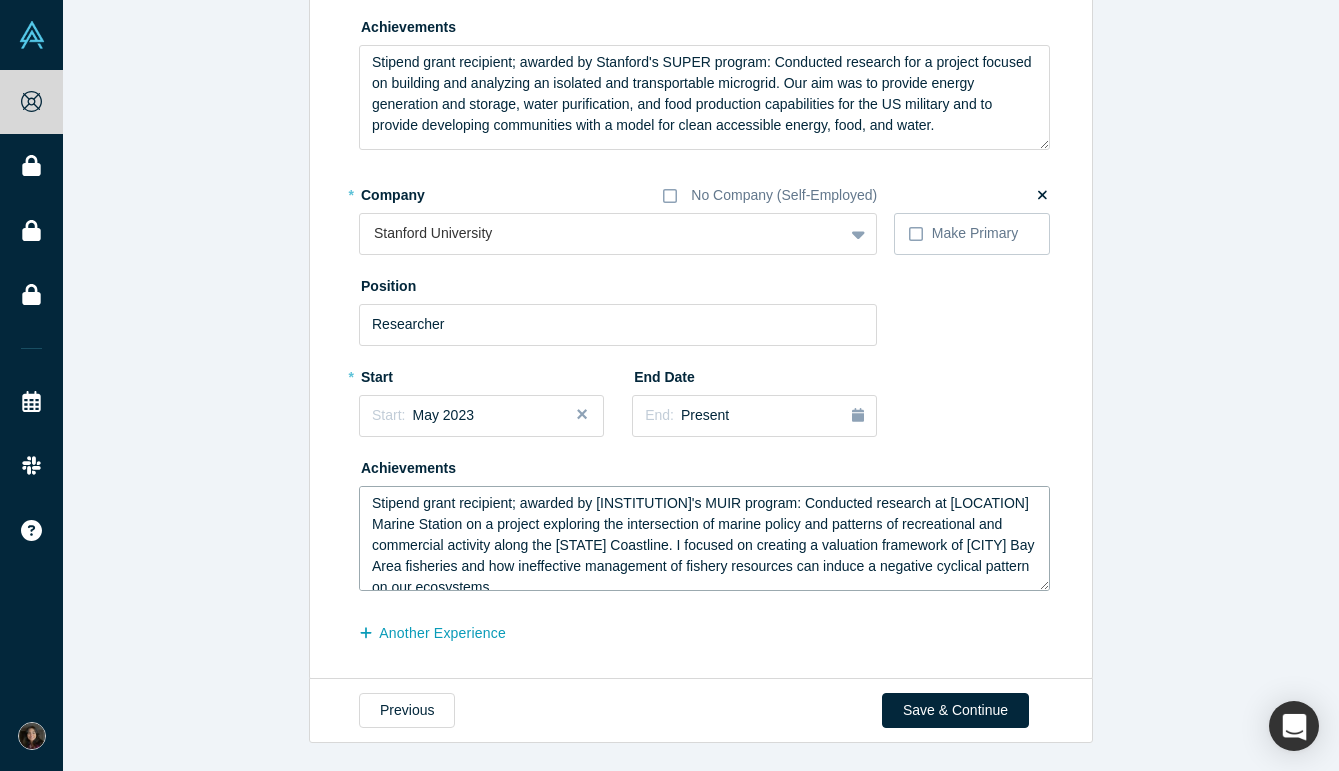 type on "Stipend grant recipient; awarded by Stanford's MUIR program: Conducted research at Hopkins Marine Station on a project exploring the intersection of marine policy and patterns of recreational and commercial activity along the California Coastline. I focused on creating a valuation framework of Bay Area fisheries and how ineffective management of fishery resources can induce a negative cyclical pattern on our ecosystems." 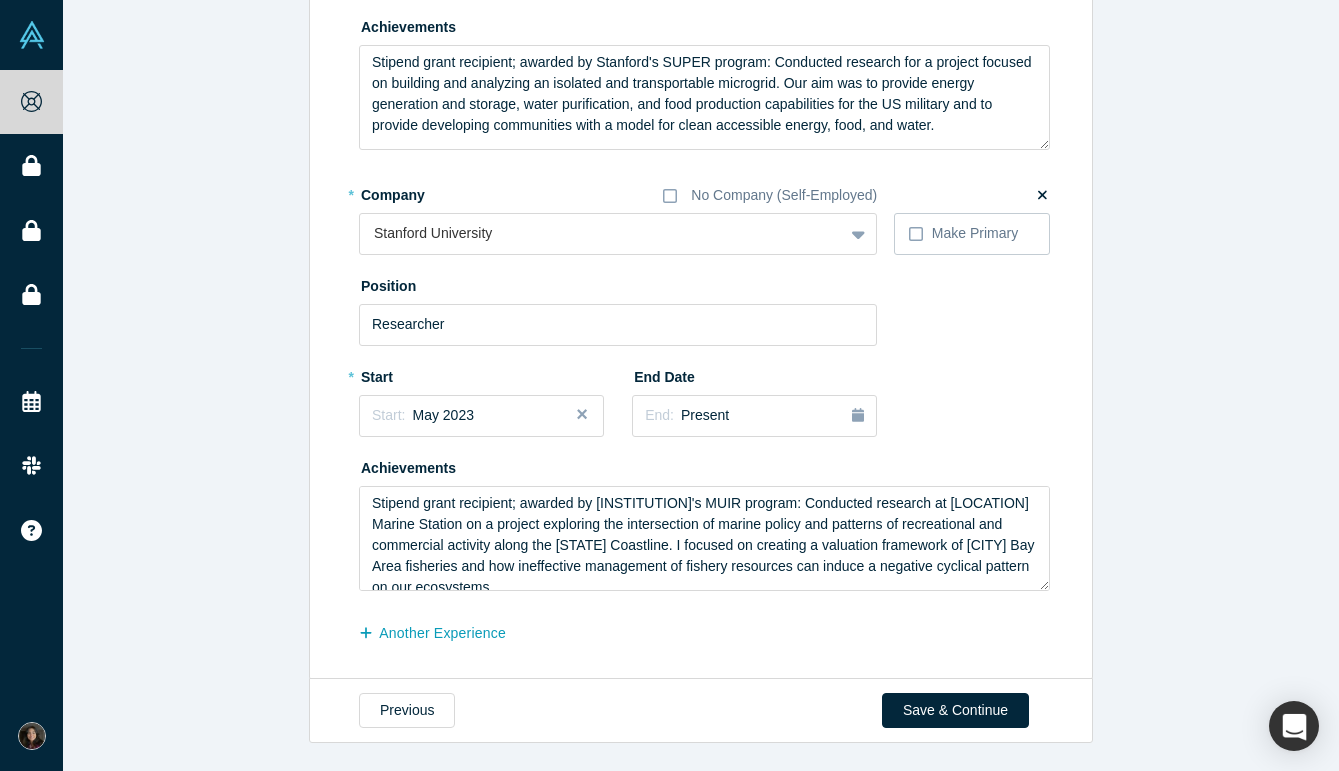 click on "Edit Experience * Company No Company (Self-Employed) Eluna
To pick up a draggable item, press the space bar.
While dragging, use the arrow keys to move the item.
Press space again to drop the item in its new position, or press escape to cancel.
Make Primary * Position * Start Start: July 2025 End Date End: Present Achievements We were accepted into Stanford’s Lean Launchpad class, where we iterated and developed multiple MVPs, prepared and presented weekly pitch decks, and conducted 100+ interviews with data center industry experts, potential customers, and VCs. Continuing off of the Lean Startup model, we hold weekly meetings with potential customers and are building out our pilot case studies. * Company No Company (Self-Employed) Stanford University
To pick up a draggable item, press the space bar.
While dragging, use the arrow keys to move the item.
Press space again to drop the item in its new position, or press escape to cancel.
Make Primary Position Researcher * Start *" at bounding box center [701, -67] 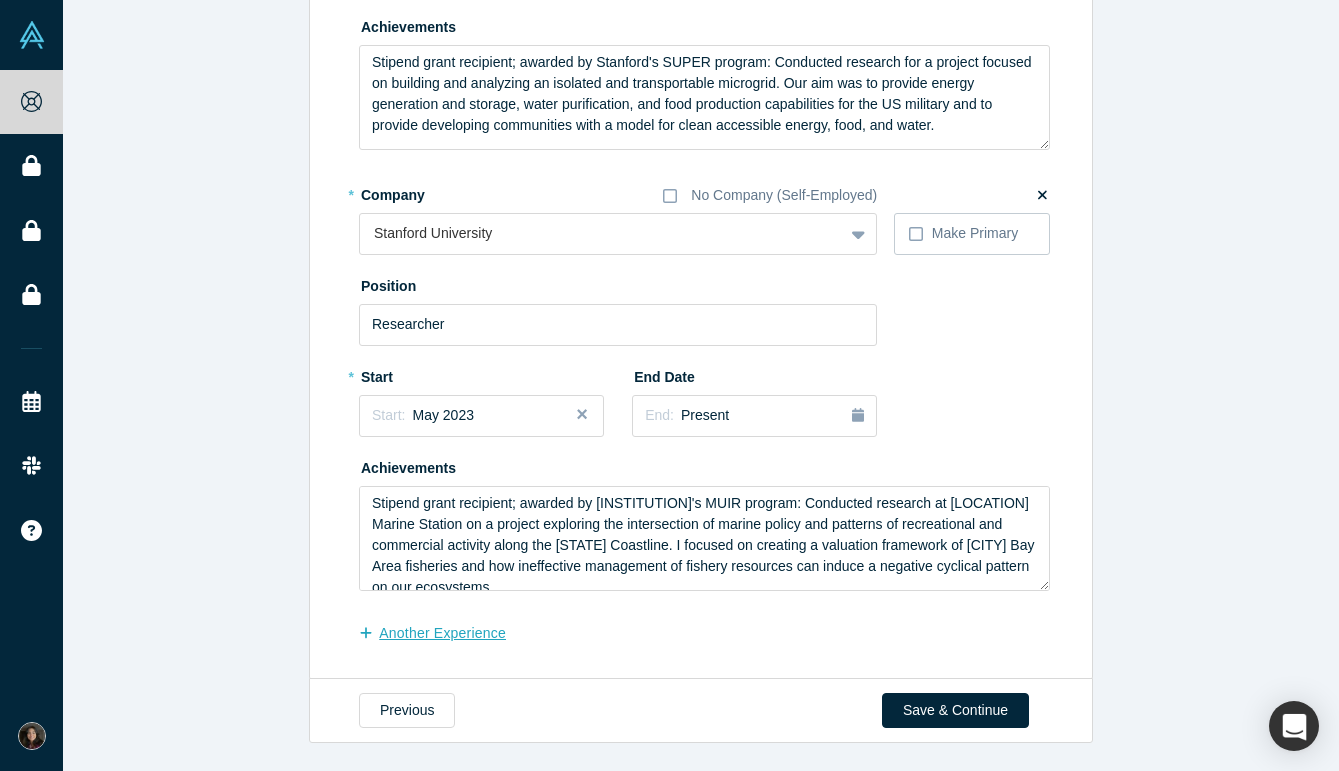 click on "another Experience" at bounding box center [443, 633] 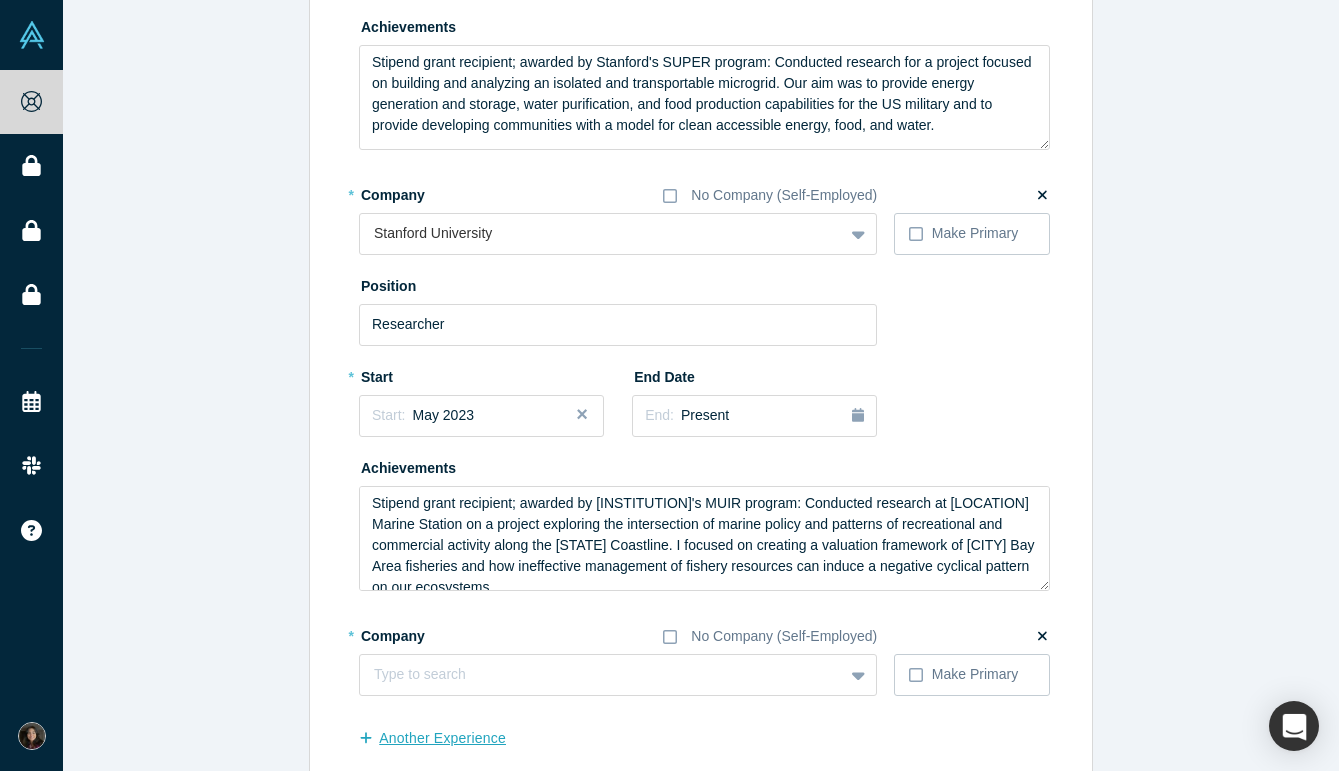 scroll, scrollTop: 1080, scrollLeft: 0, axis: vertical 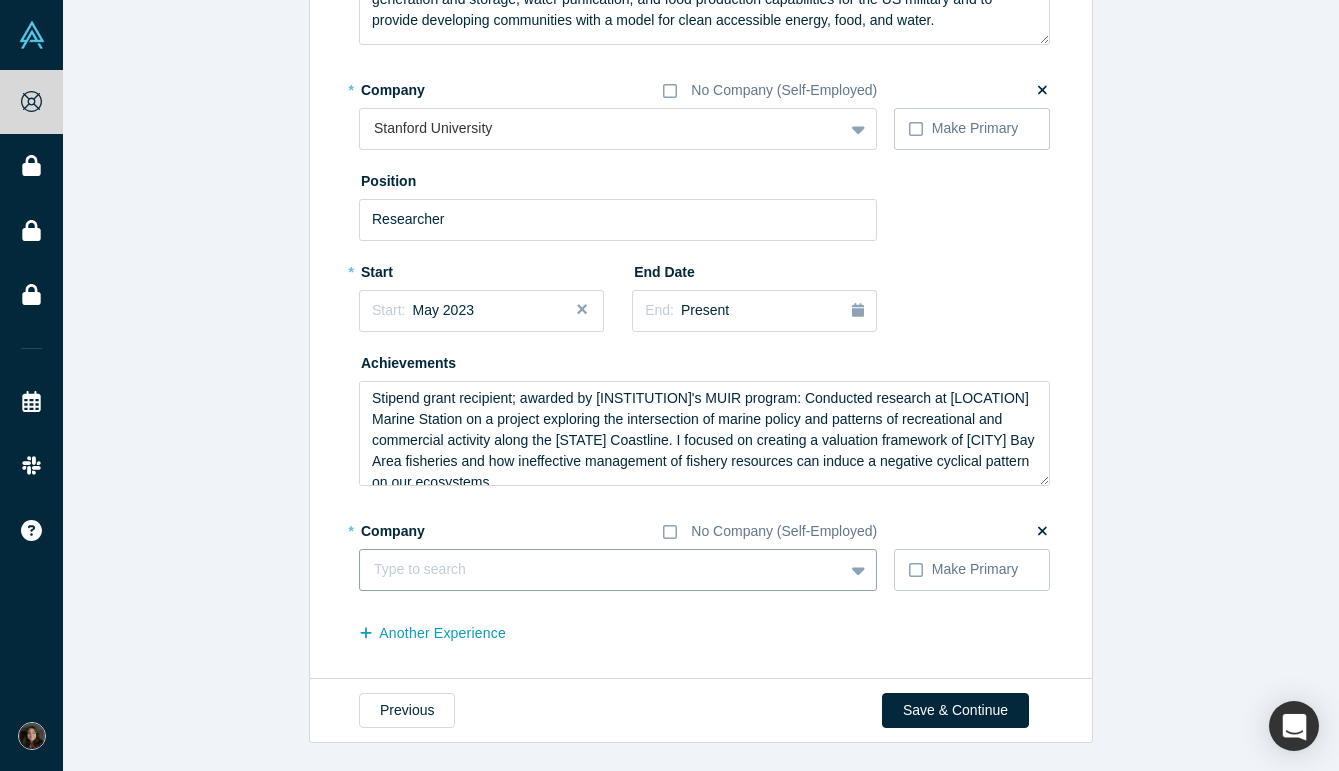 click at bounding box center [601, 569] 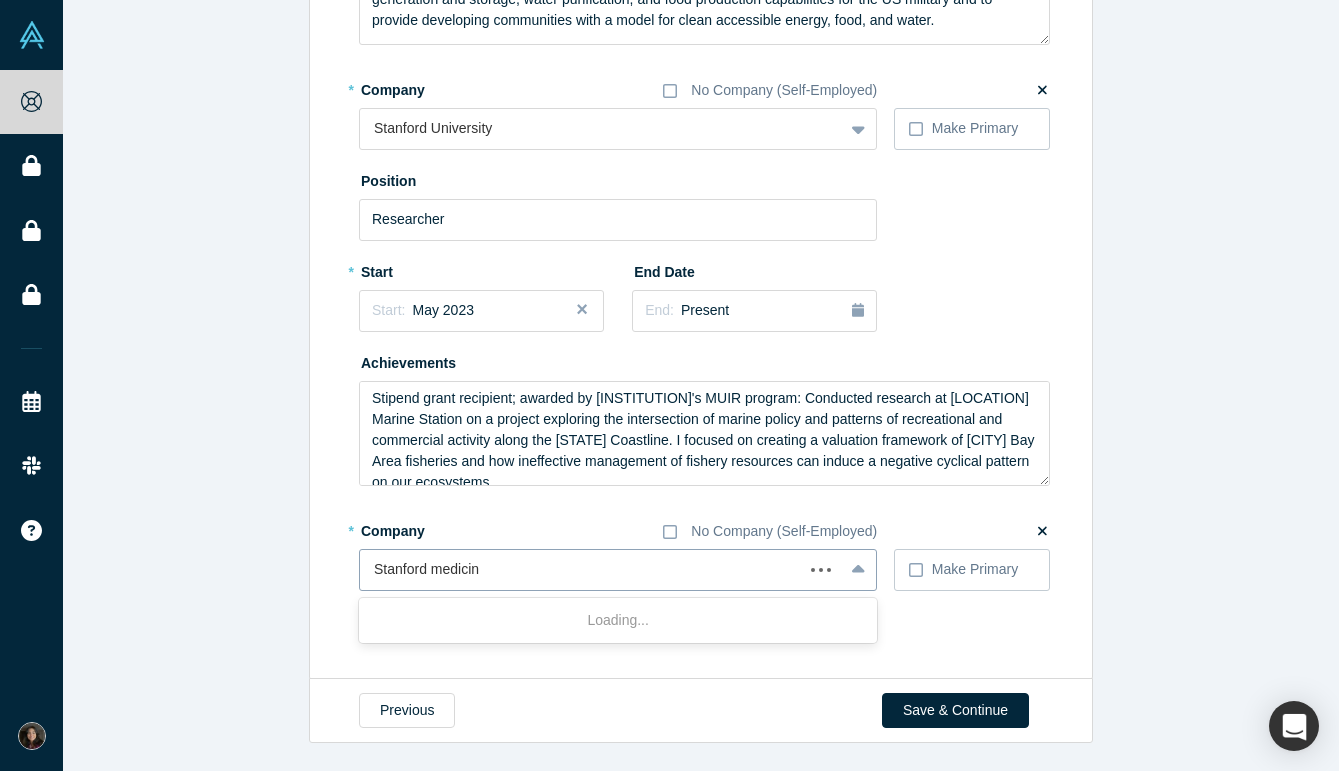type on "Stanford medicine" 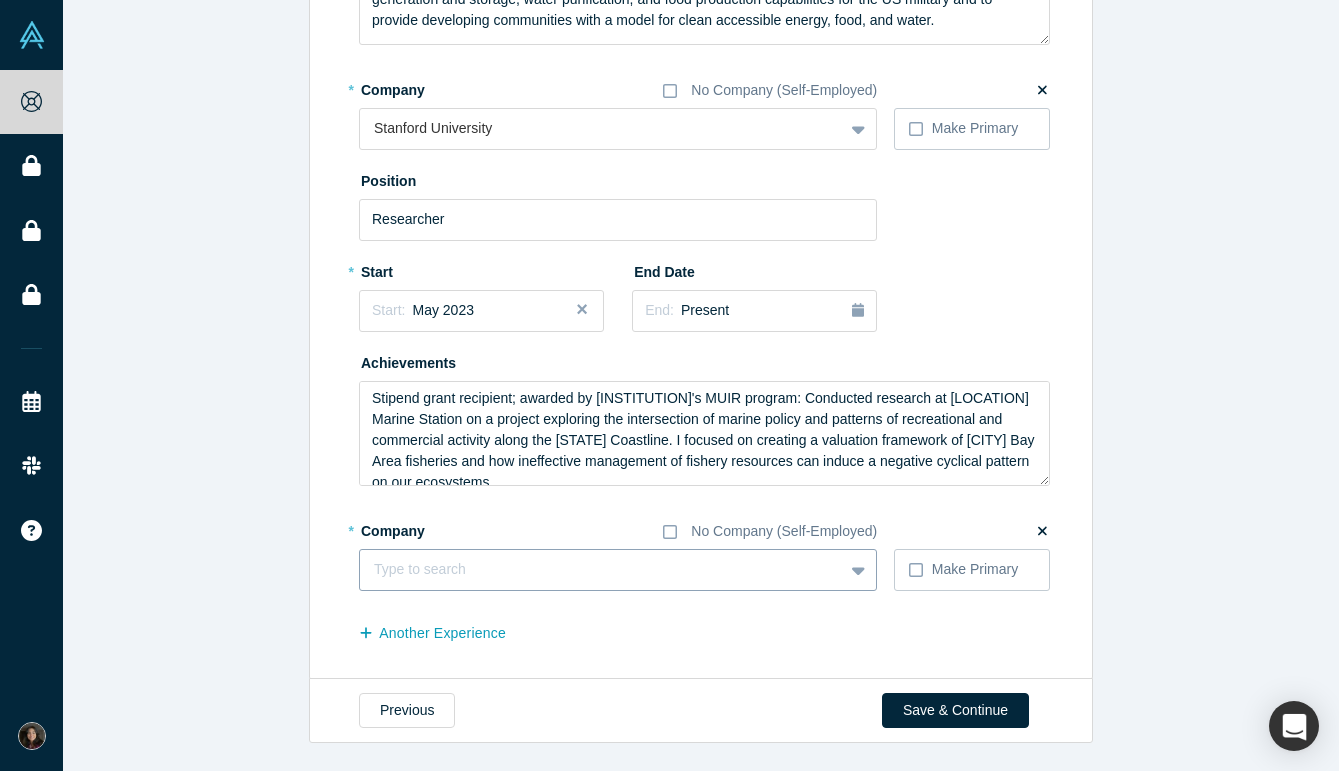 drag, startPoint x: 516, startPoint y: 570, endPoint x: 447, endPoint y: 570, distance: 69 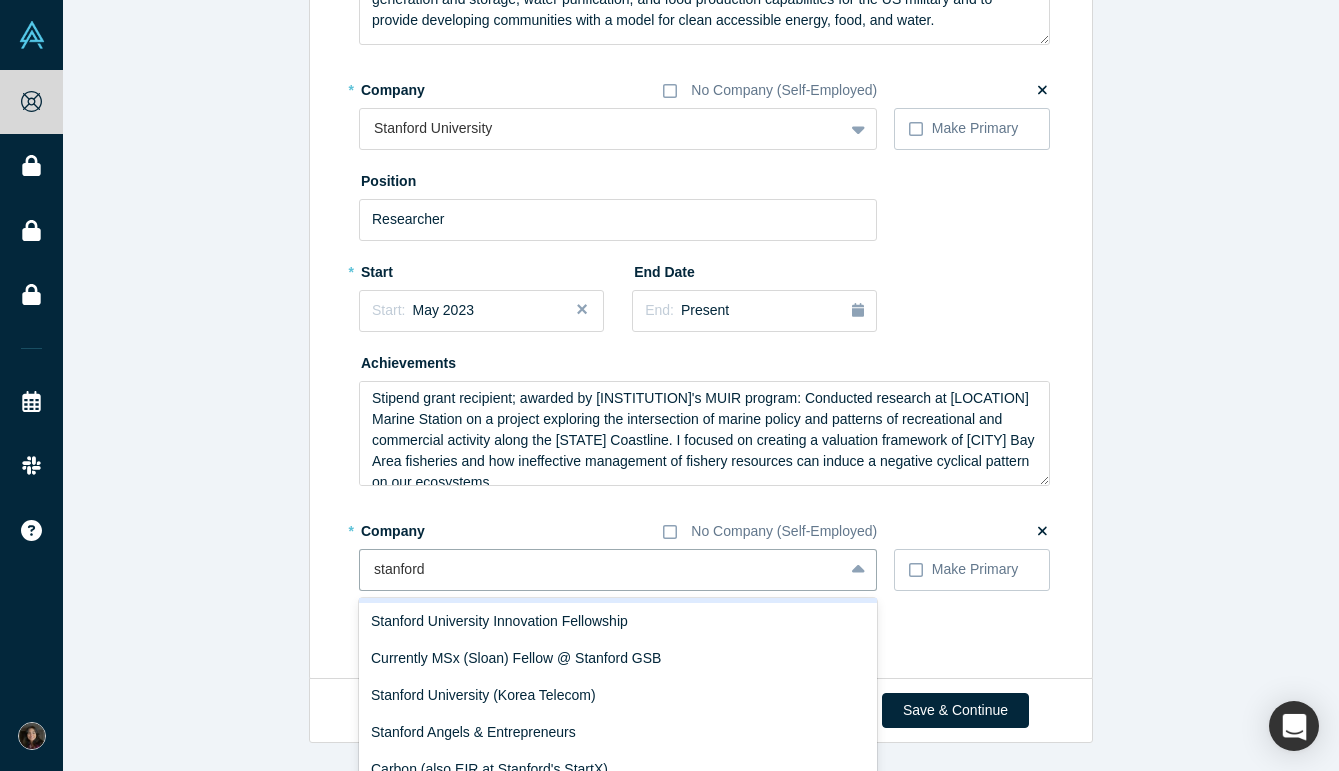 scroll, scrollTop: 78, scrollLeft: 0, axis: vertical 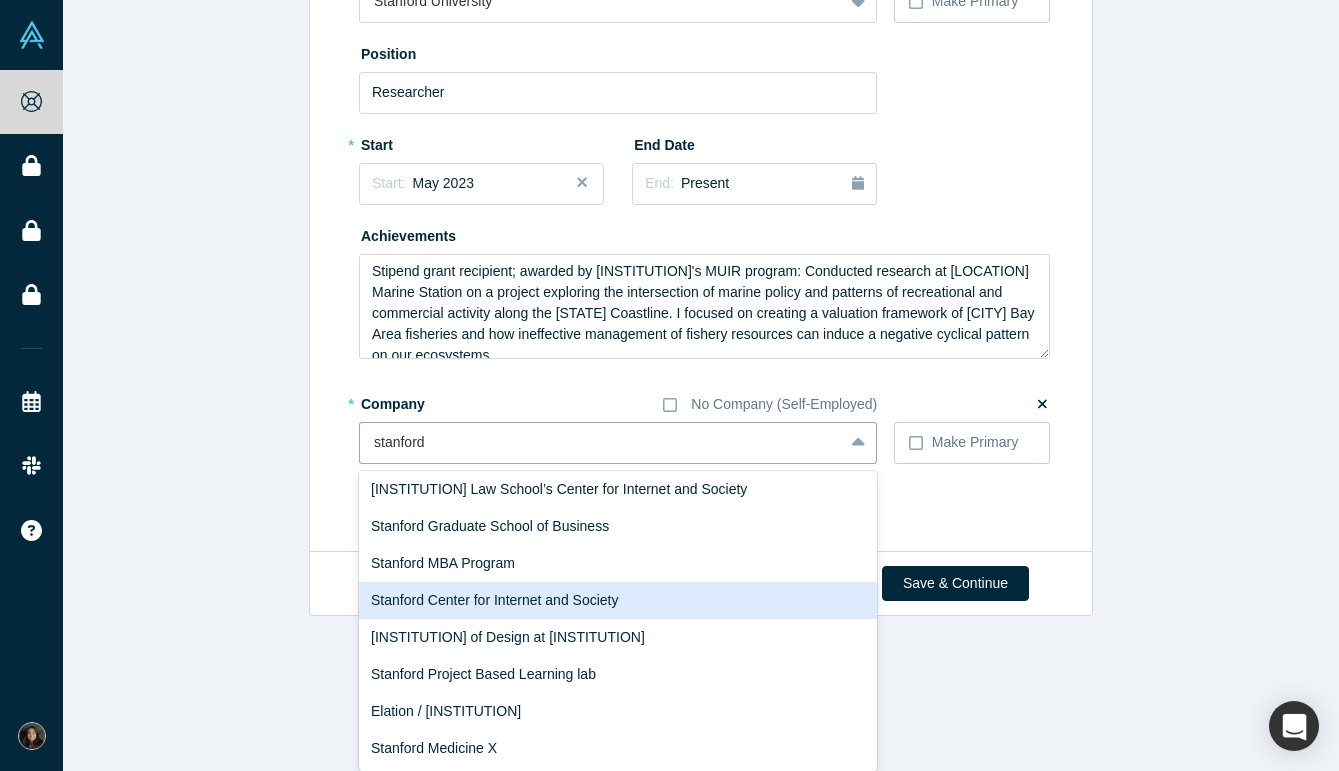 type on "stanford" 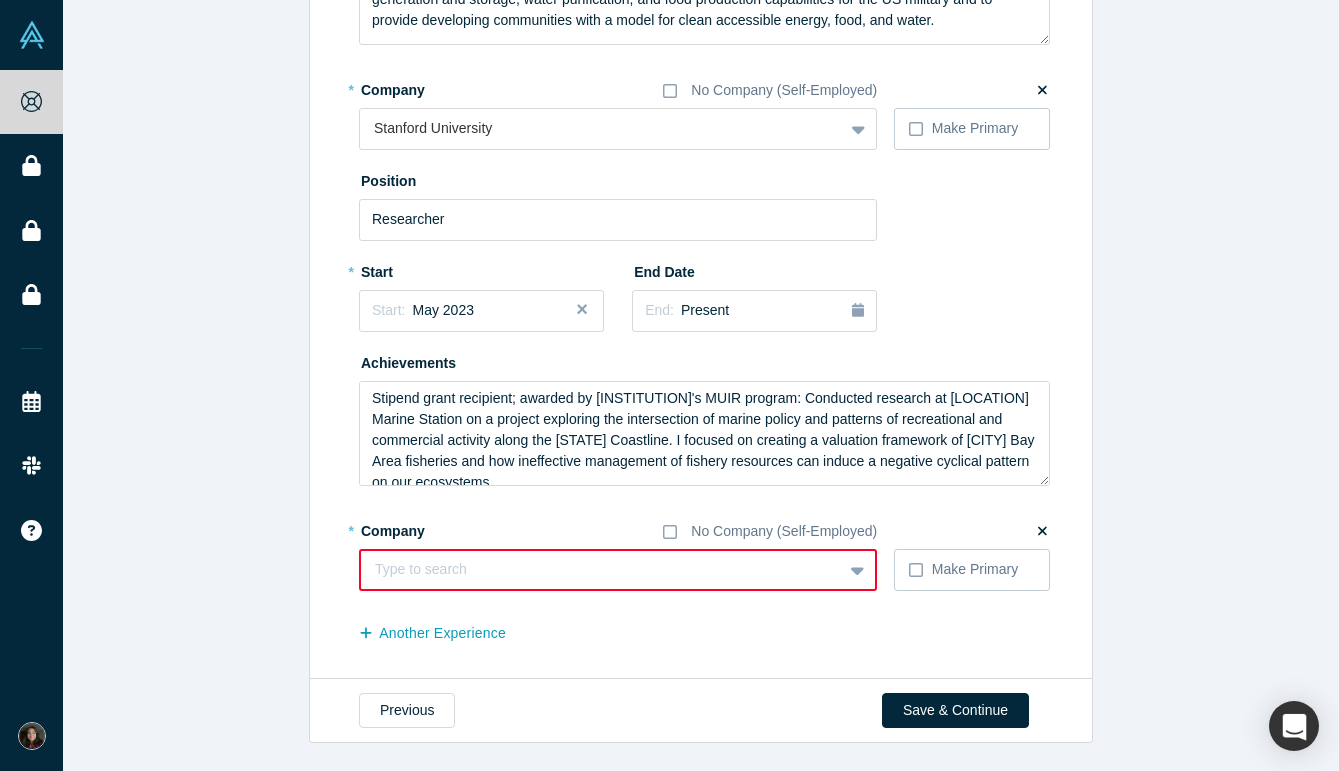 scroll, scrollTop: 1080, scrollLeft: 0, axis: vertical 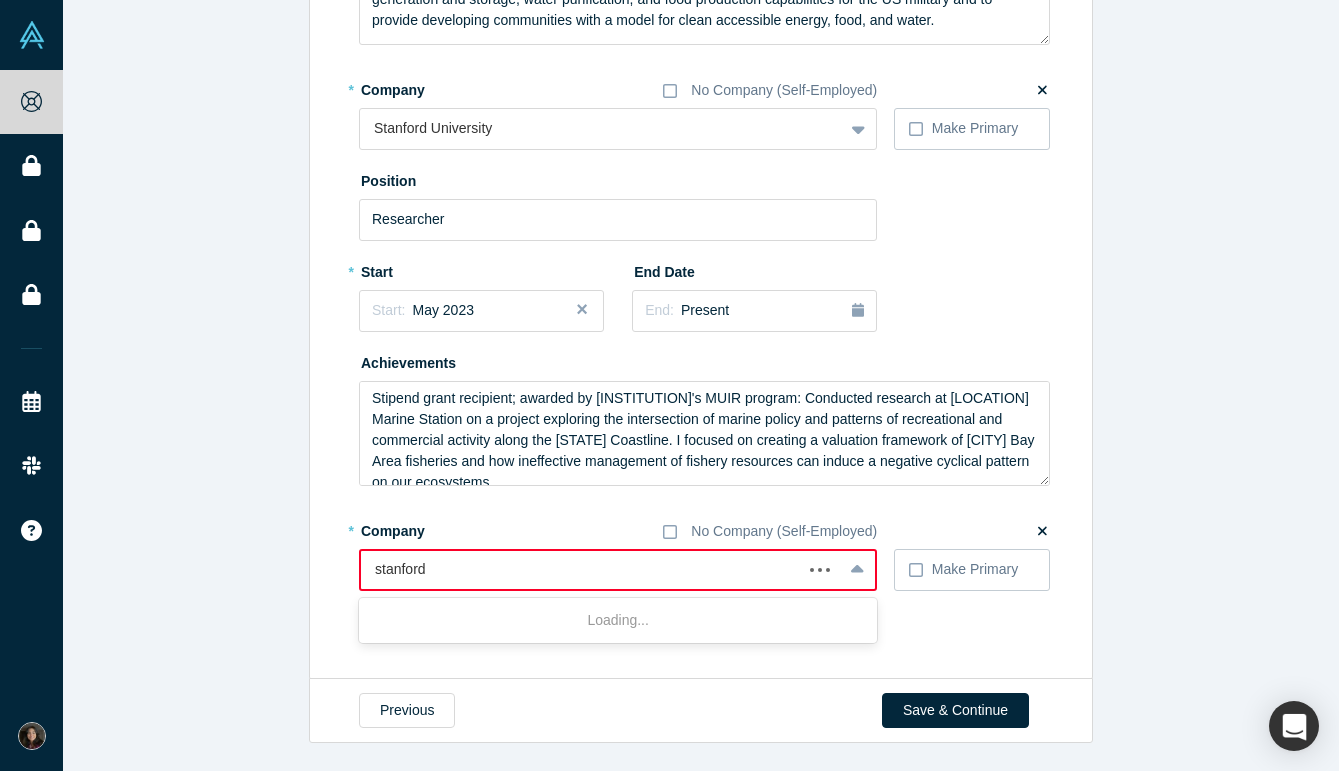 type on "stanford" 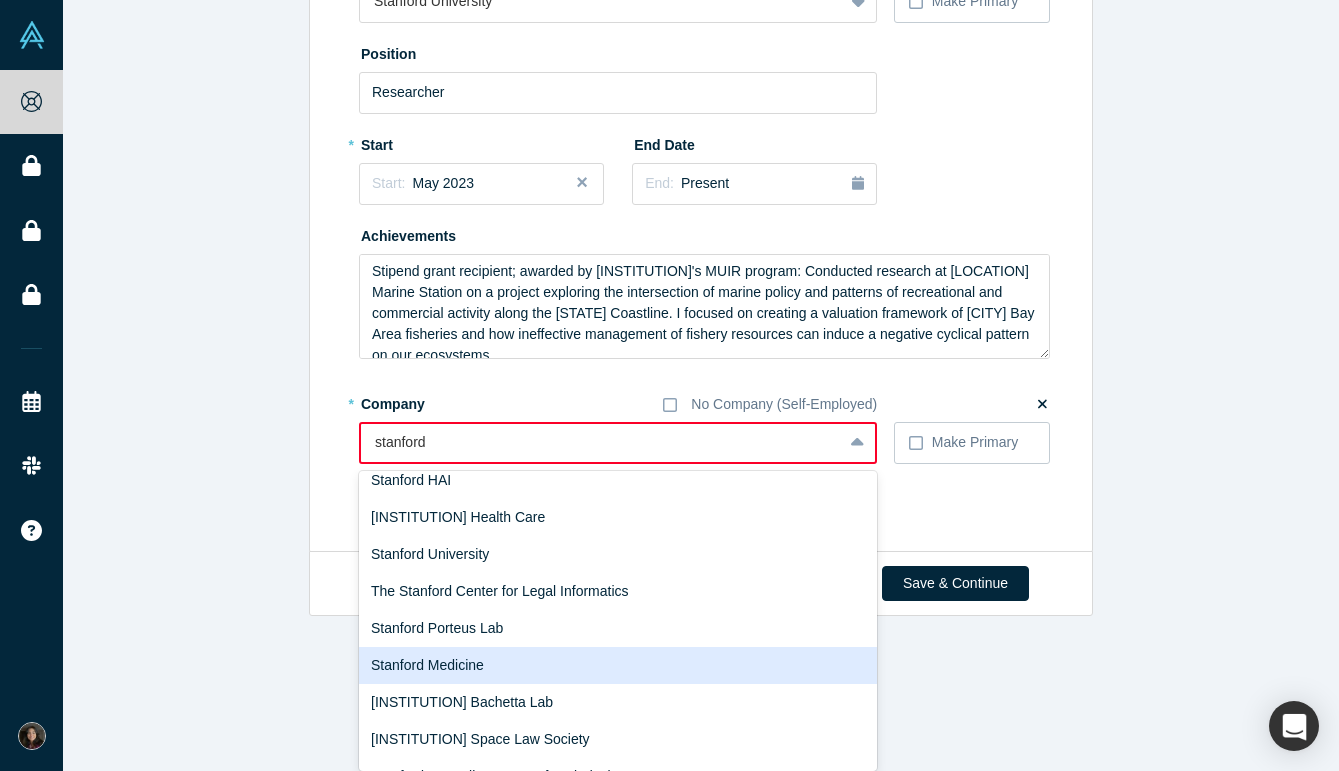 scroll, scrollTop: 1248, scrollLeft: 0, axis: vertical 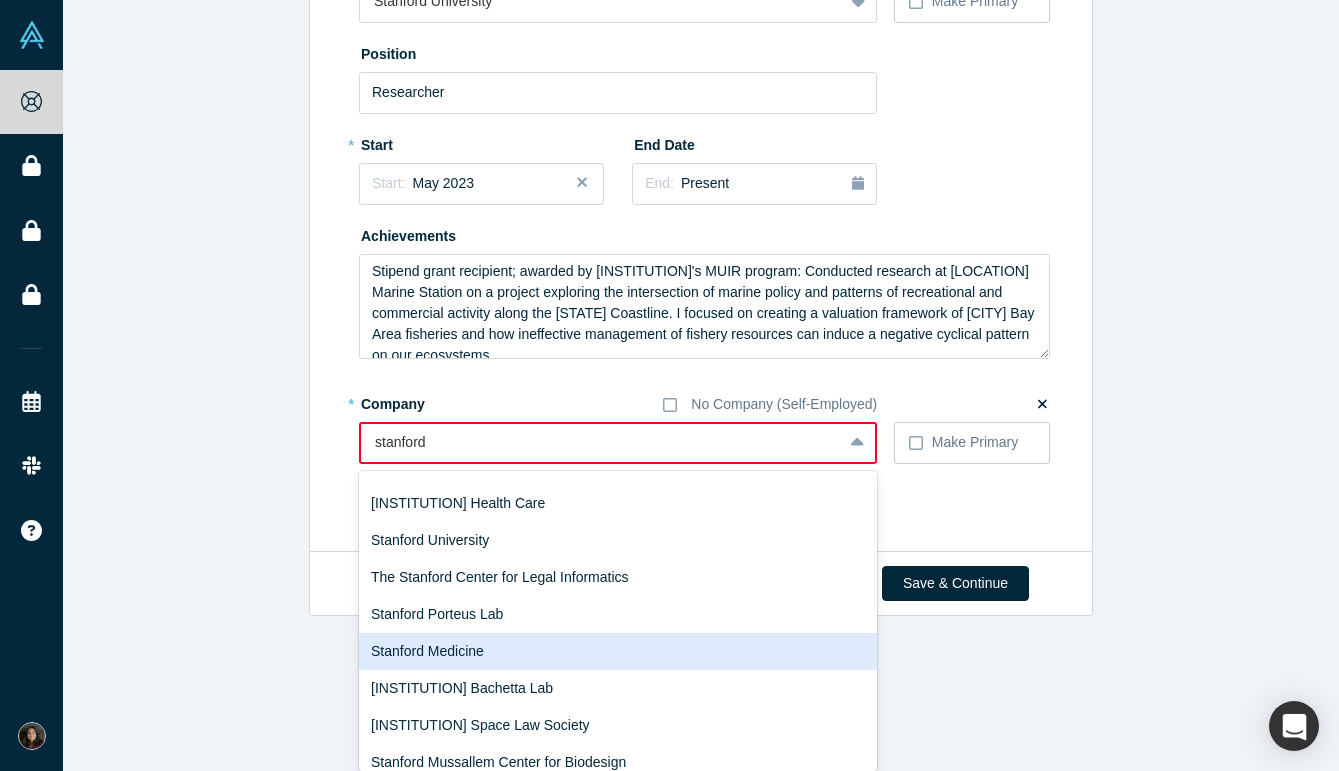 click on "Stanford Medicine" at bounding box center [618, 651] 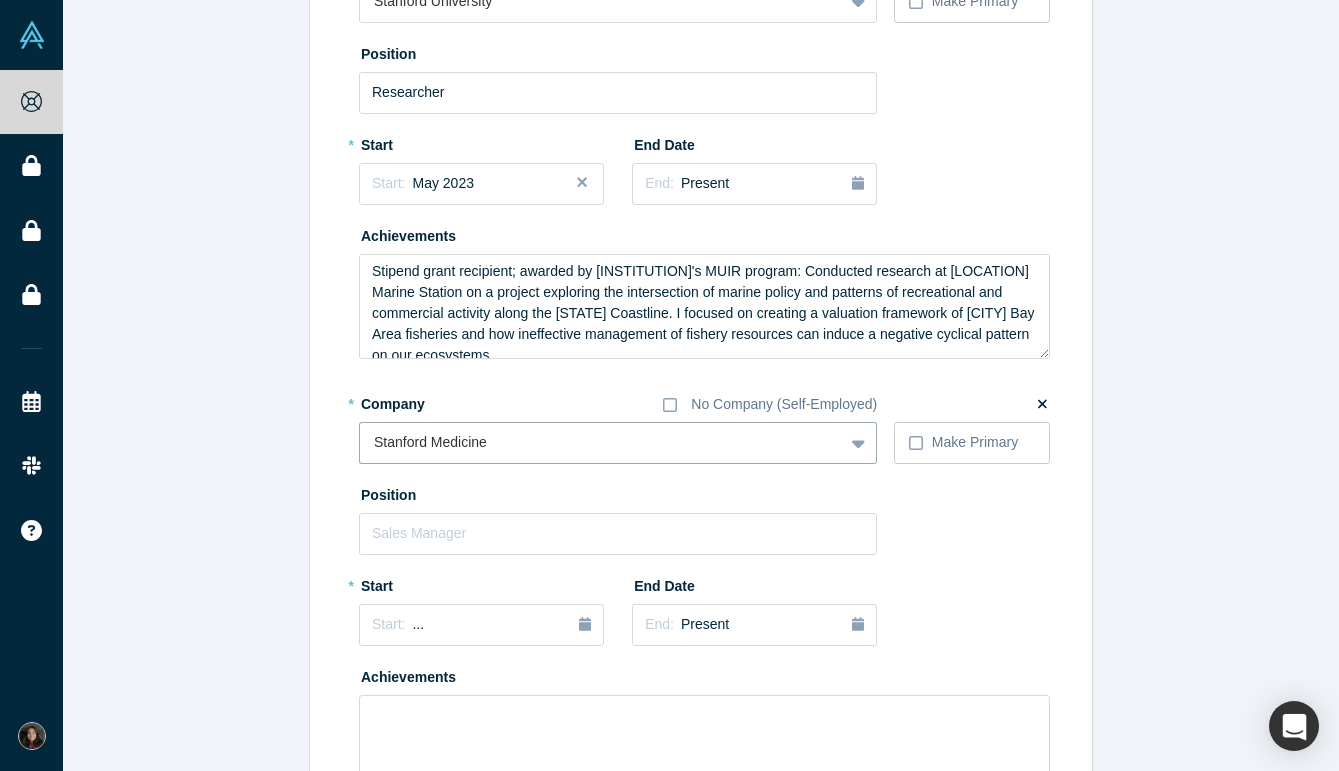scroll, scrollTop: 1303, scrollLeft: 0, axis: vertical 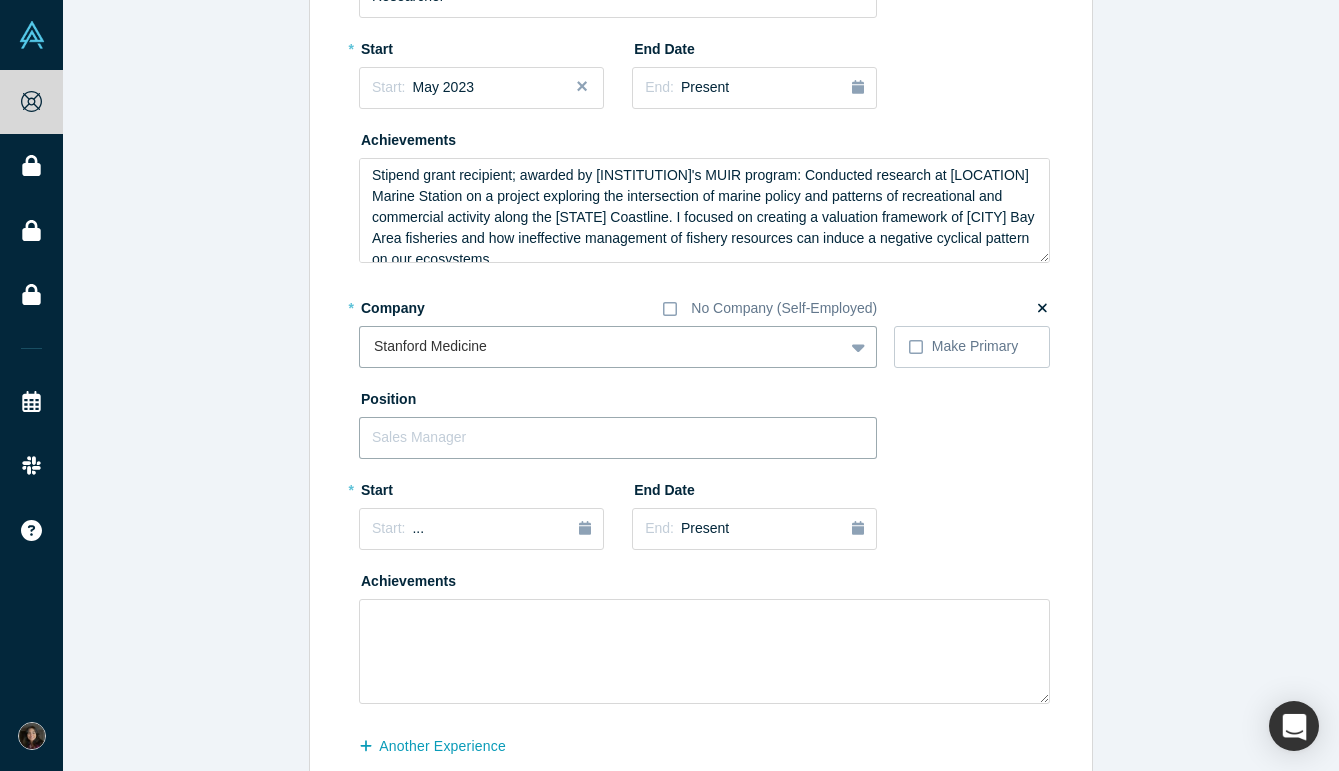click at bounding box center [618, 438] 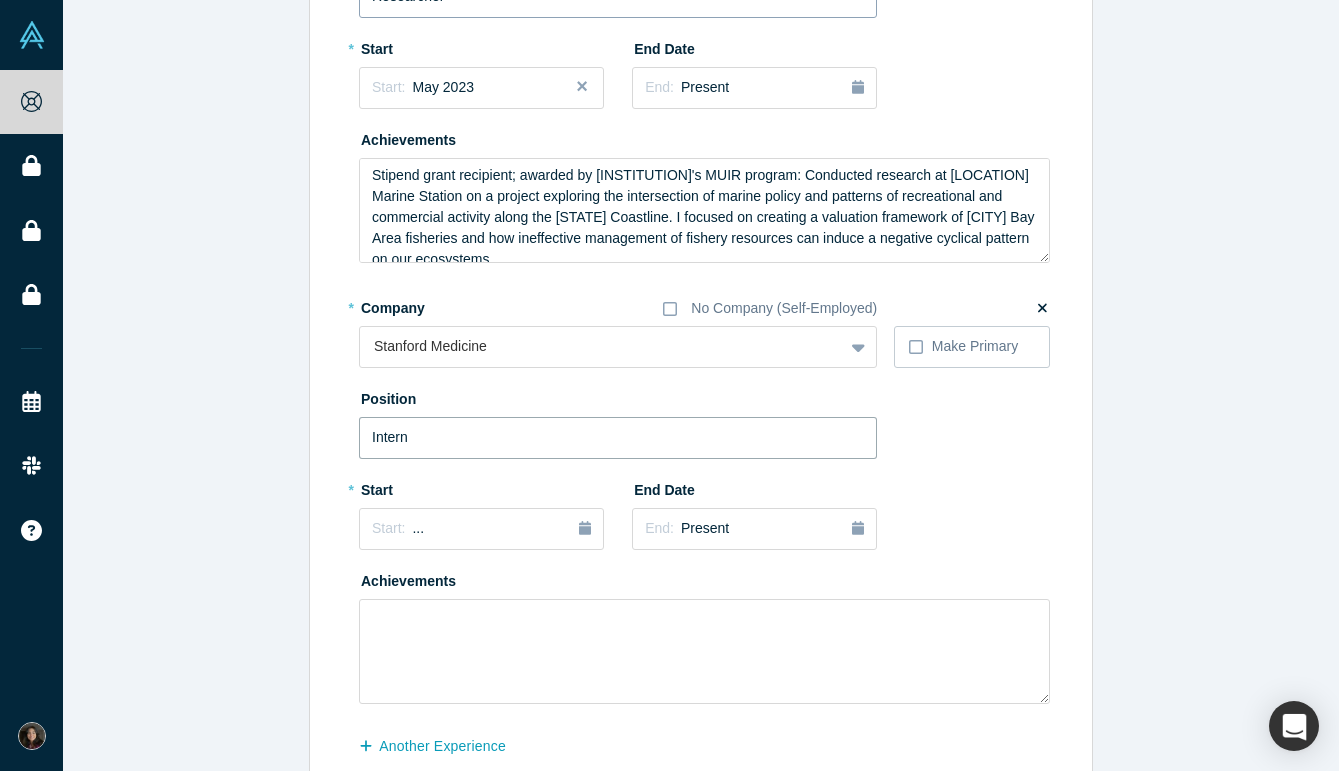 type on "Intern" 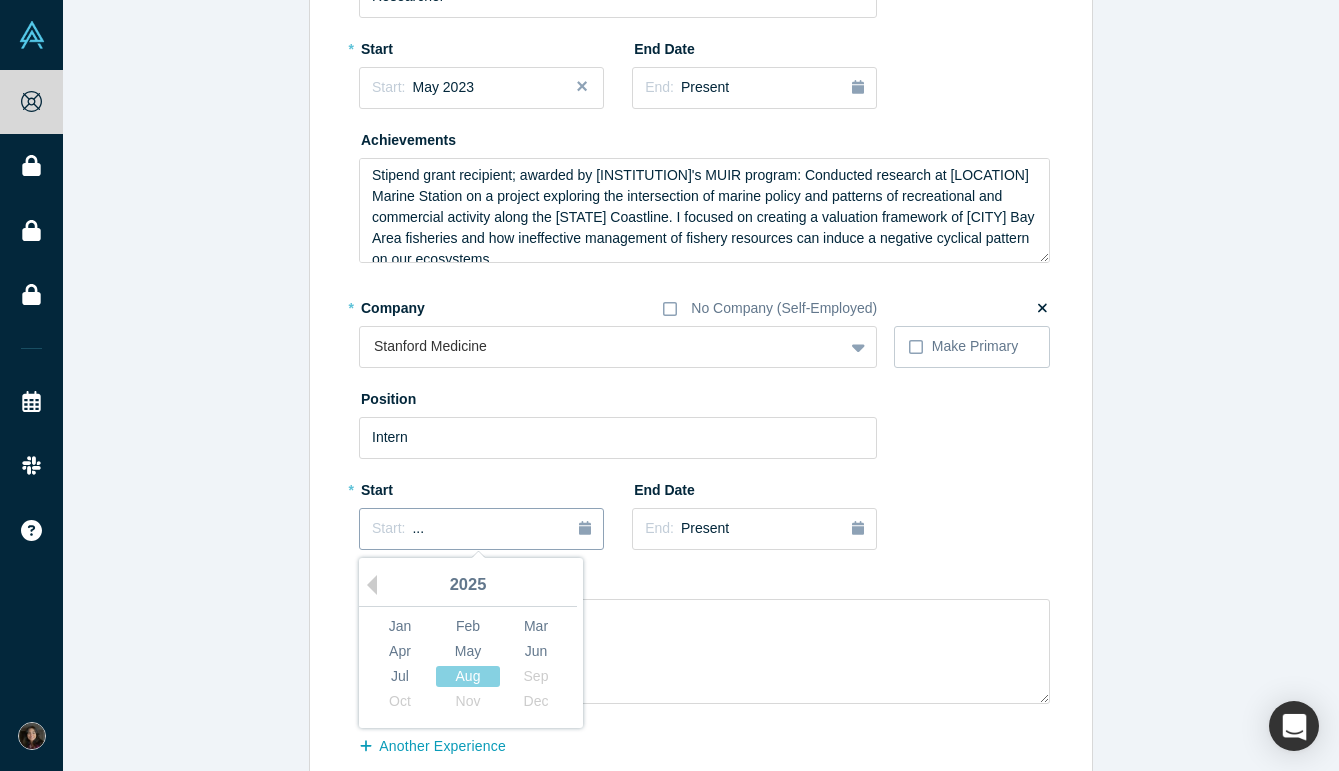 click on "Start: ..." at bounding box center [481, 529] 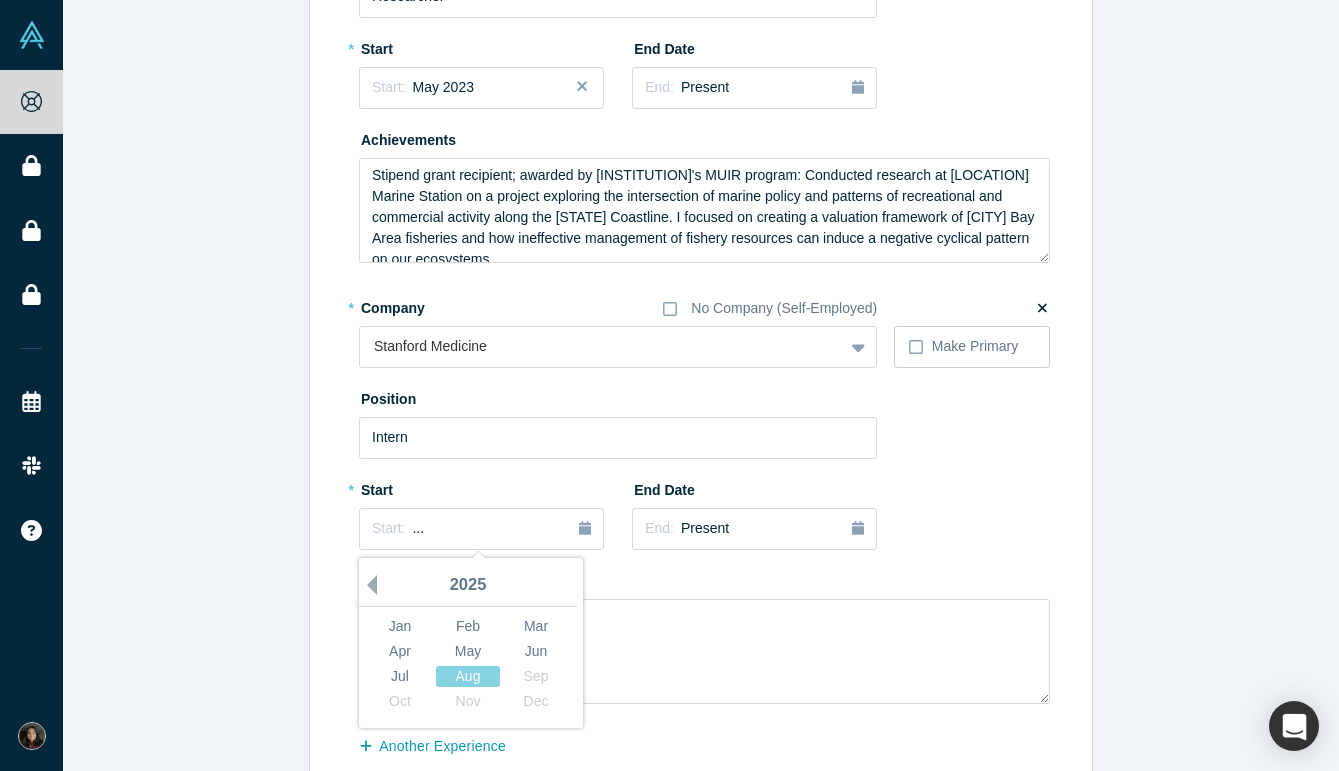 click on "Previous Year" at bounding box center (367, 585) 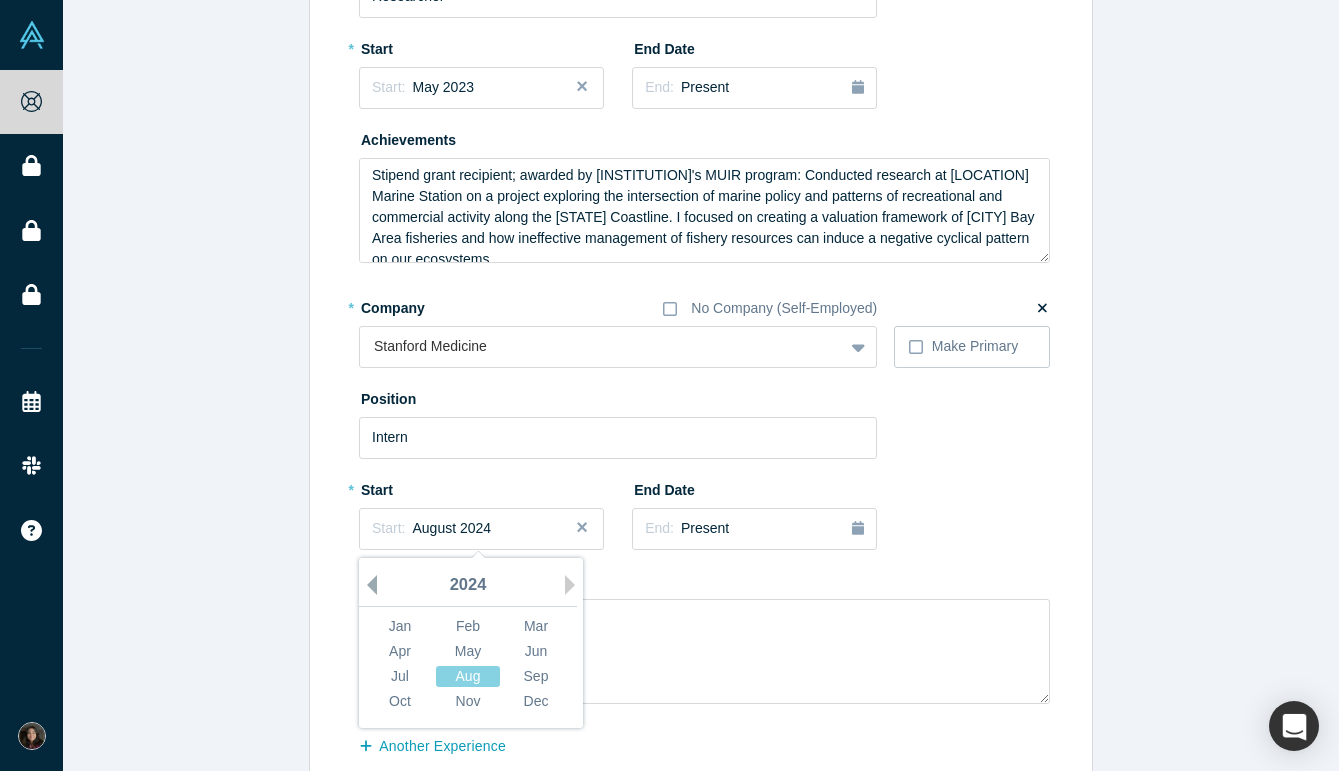 click on "Previous Year" at bounding box center [367, 585] 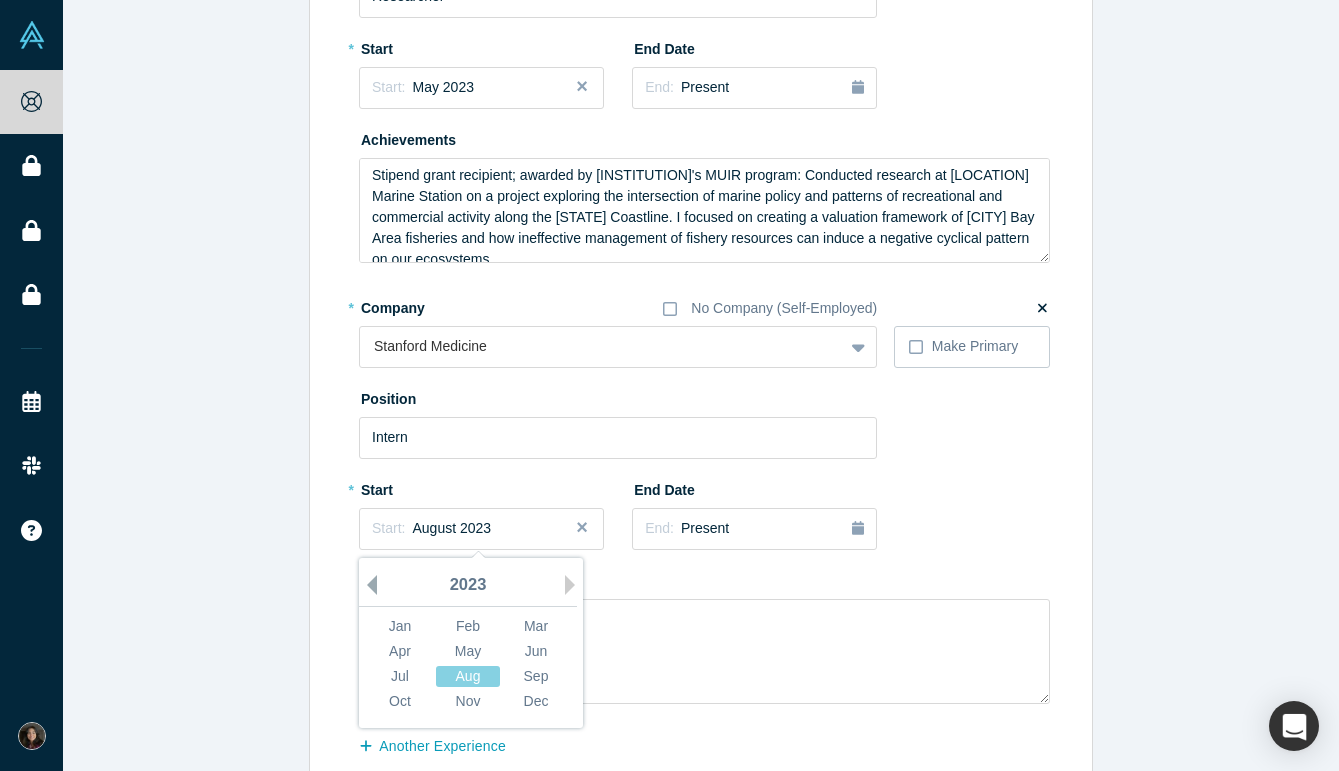 click on "Previous Year" at bounding box center [367, 585] 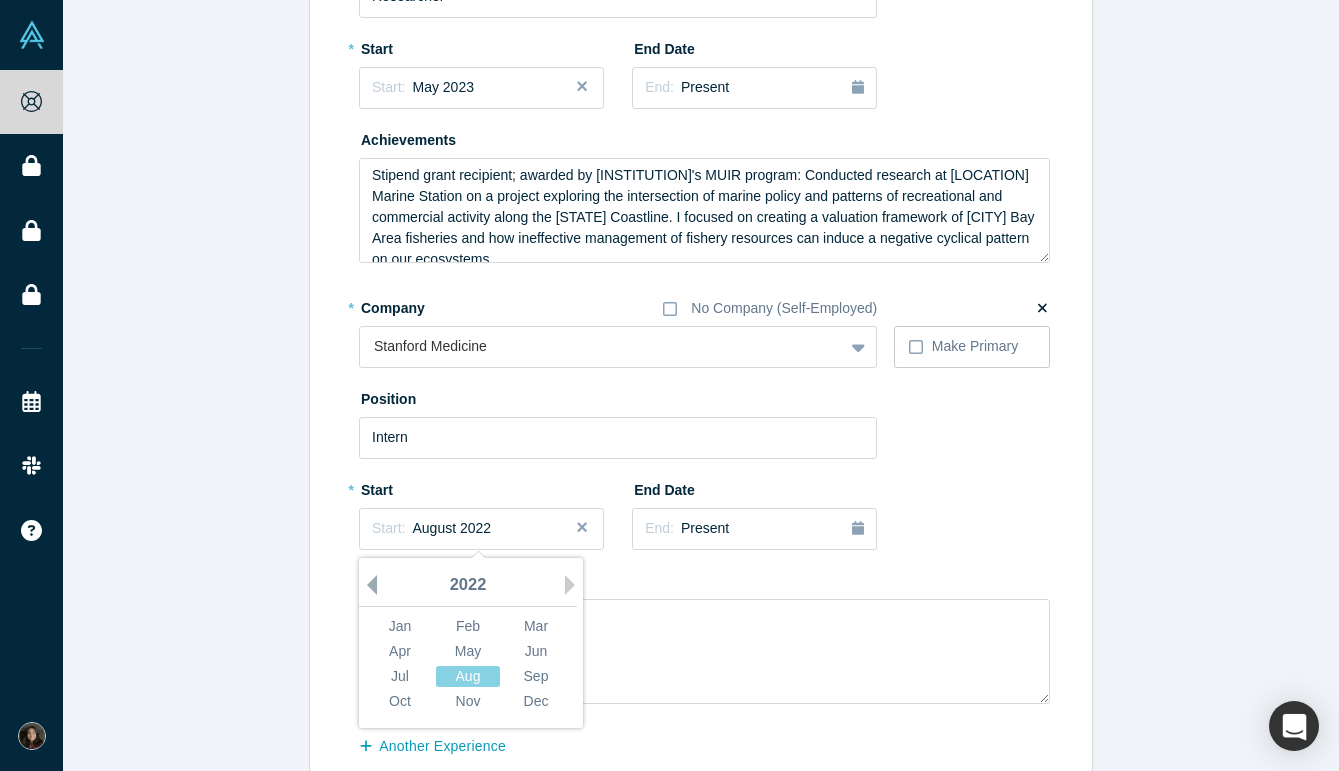 click on "Previous Year" at bounding box center [367, 585] 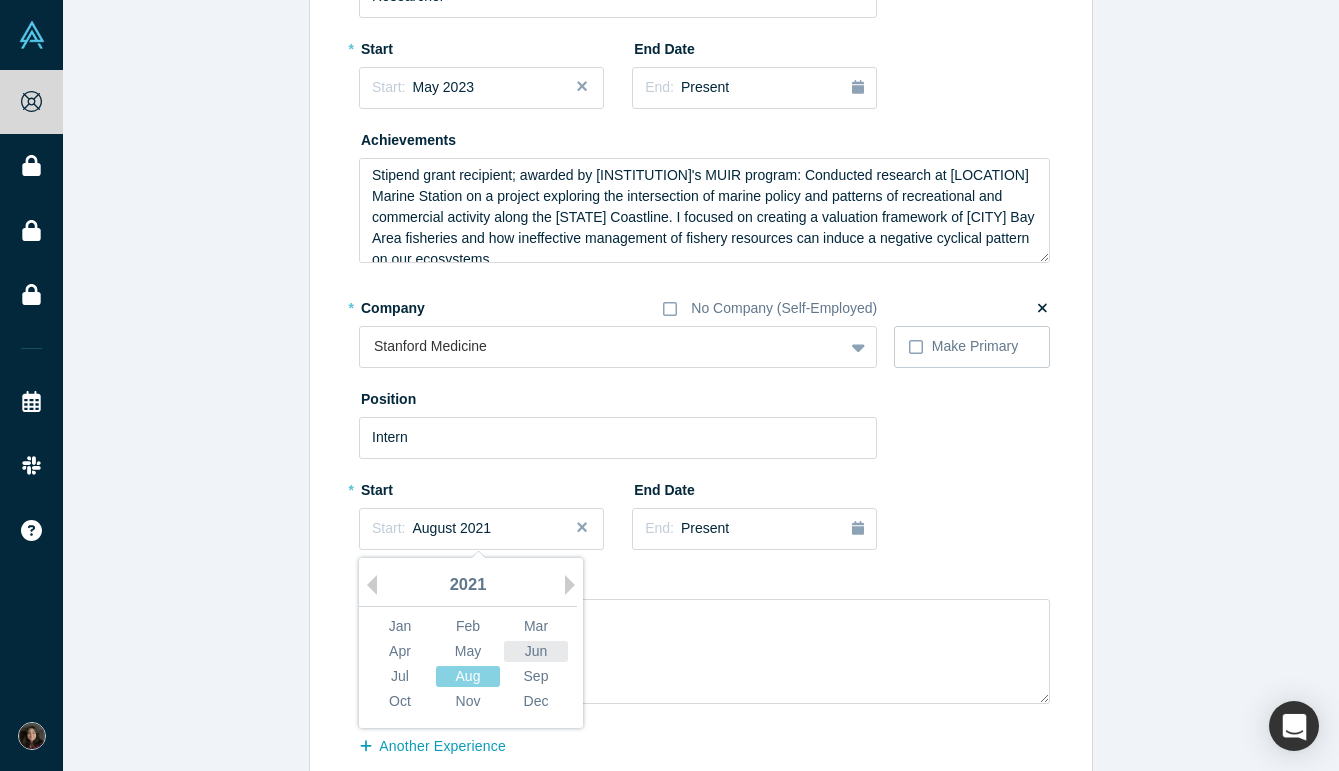 click on "Jun" at bounding box center (536, 651) 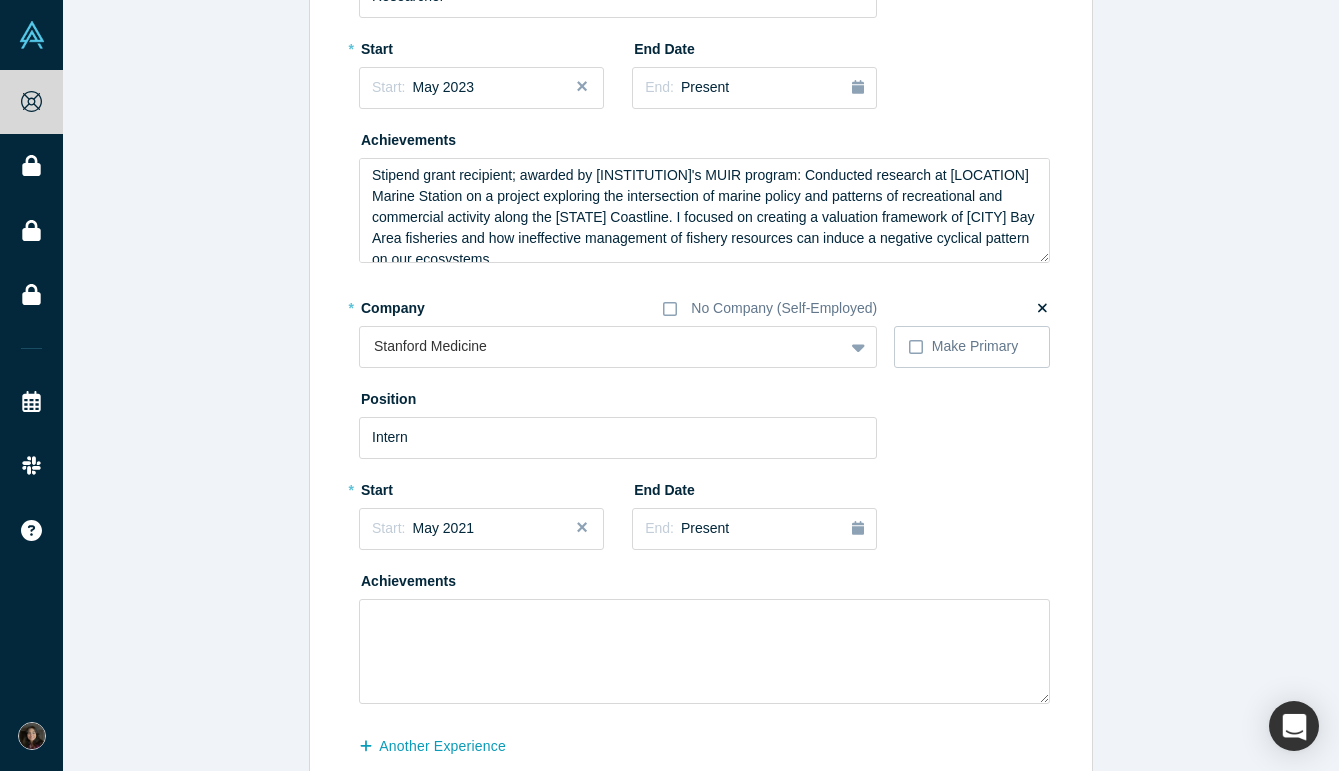 scroll, scrollTop: 1416, scrollLeft: 0, axis: vertical 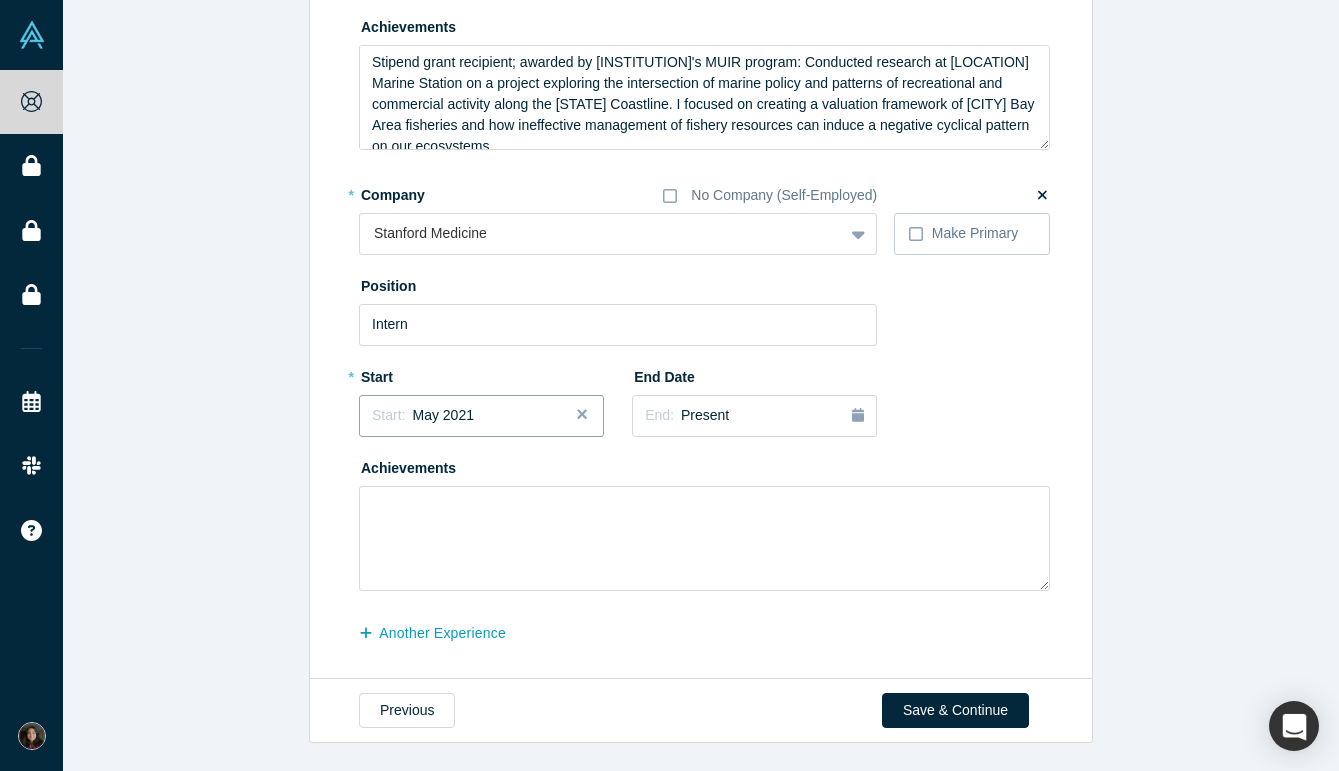 click on "Start: May 2021" at bounding box center [481, 415] 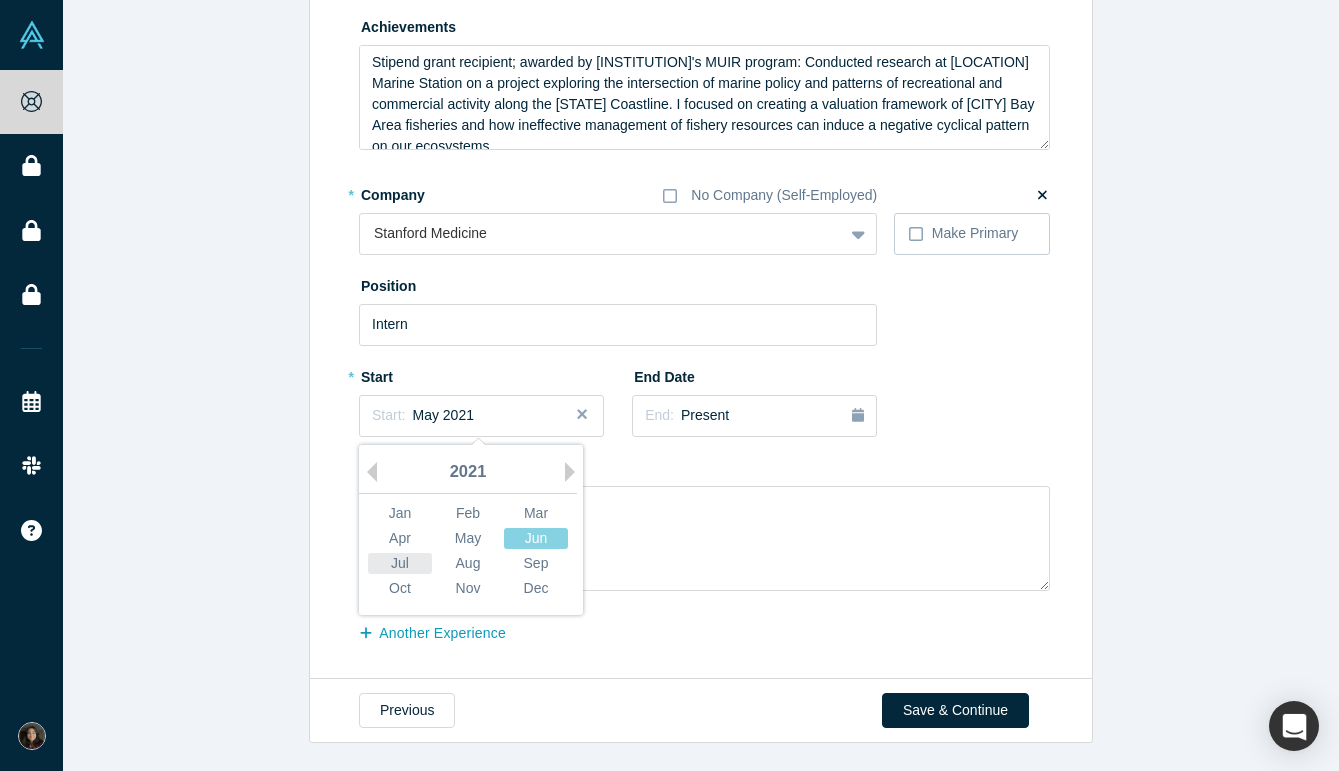 click on "Jul" at bounding box center (400, 563) 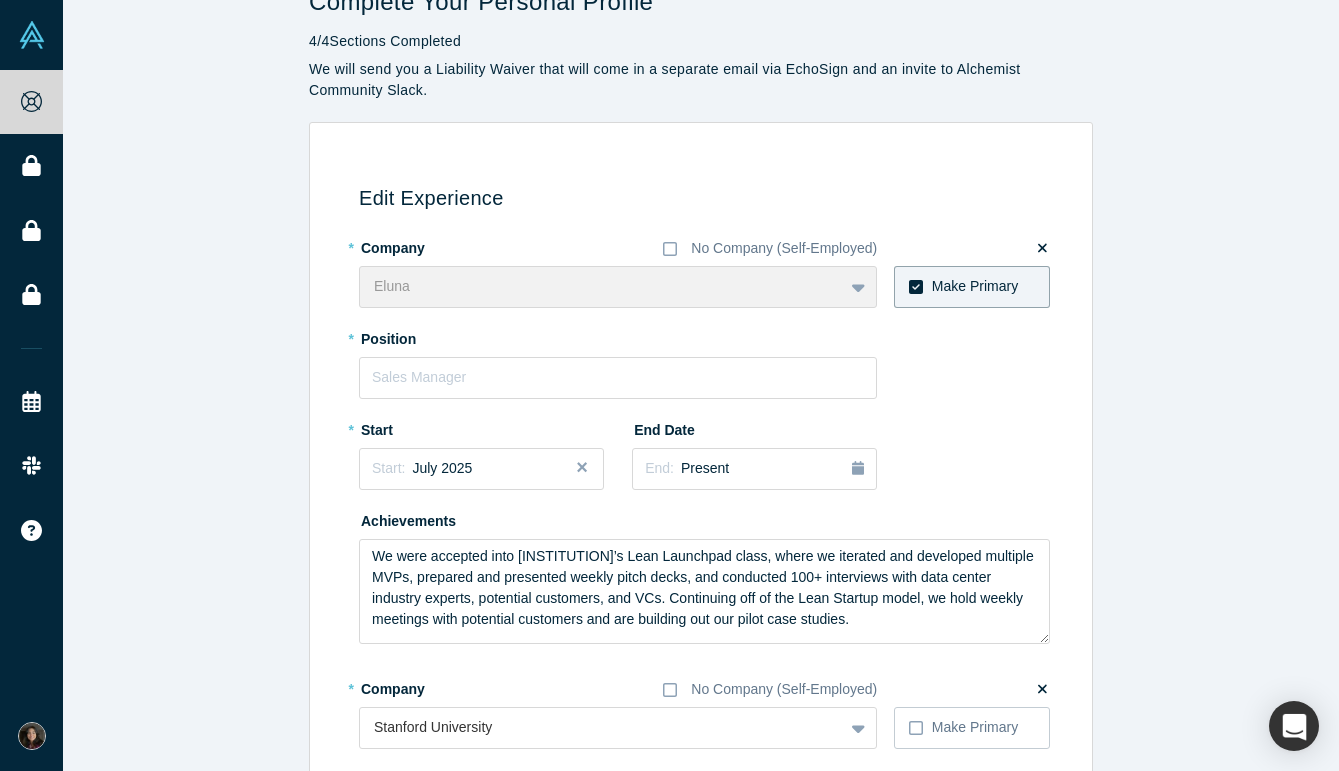scroll, scrollTop: 0, scrollLeft: 0, axis: both 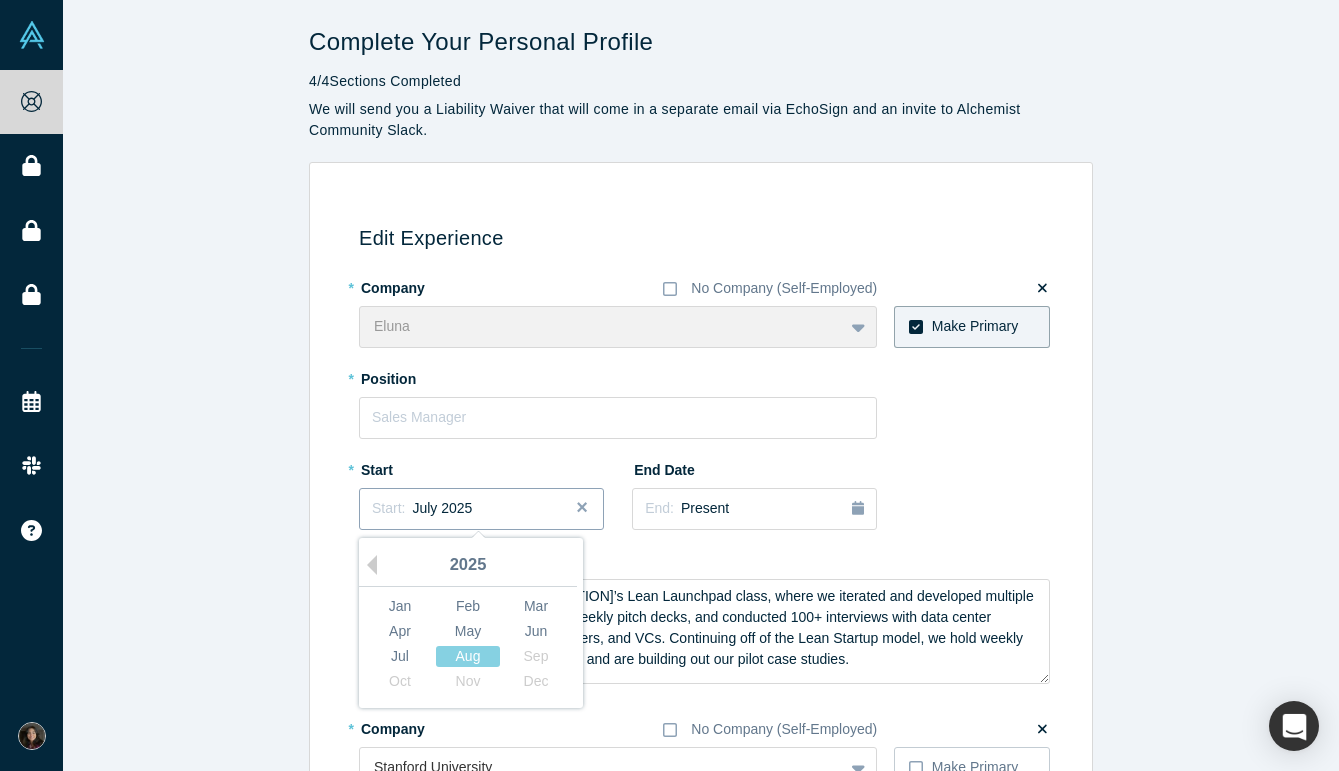 click on "Start: July 2025" at bounding box center [481, 508] 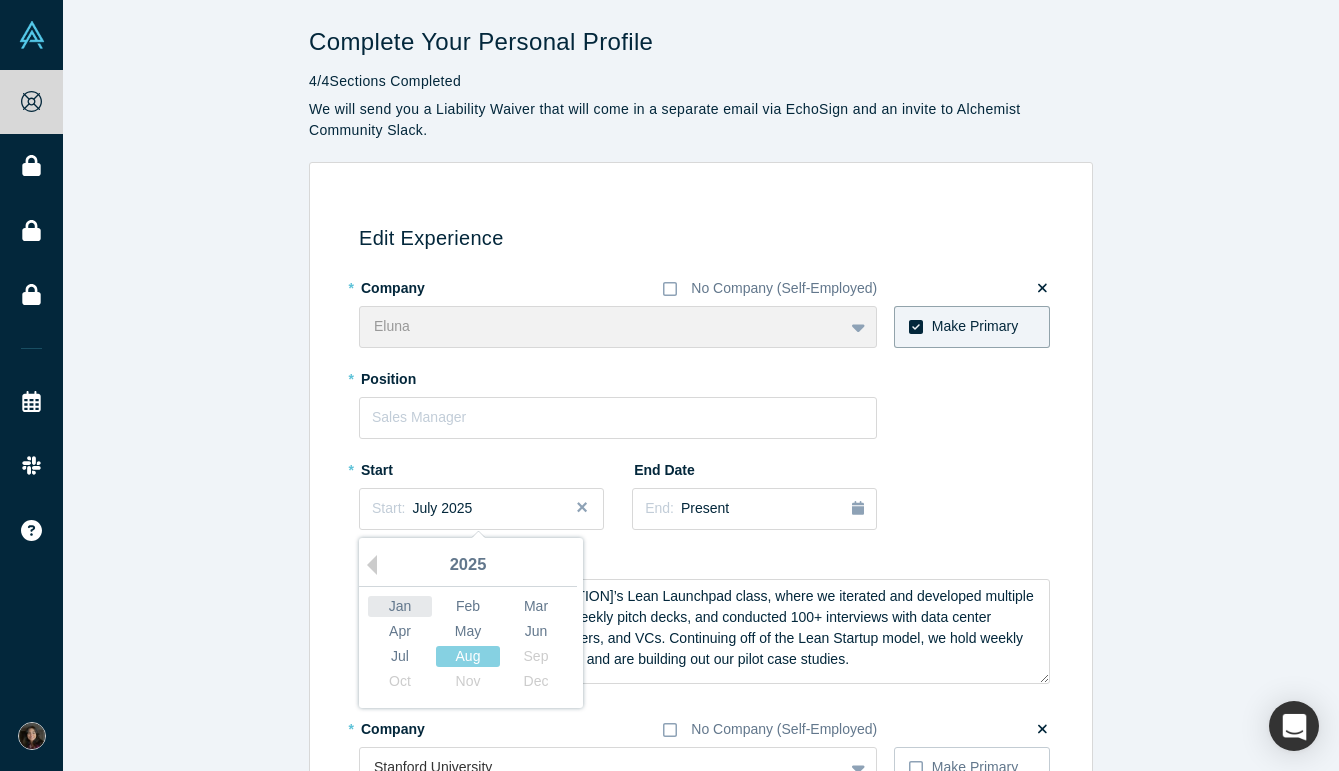 click on "Jan" at bounding box center (400, 606) 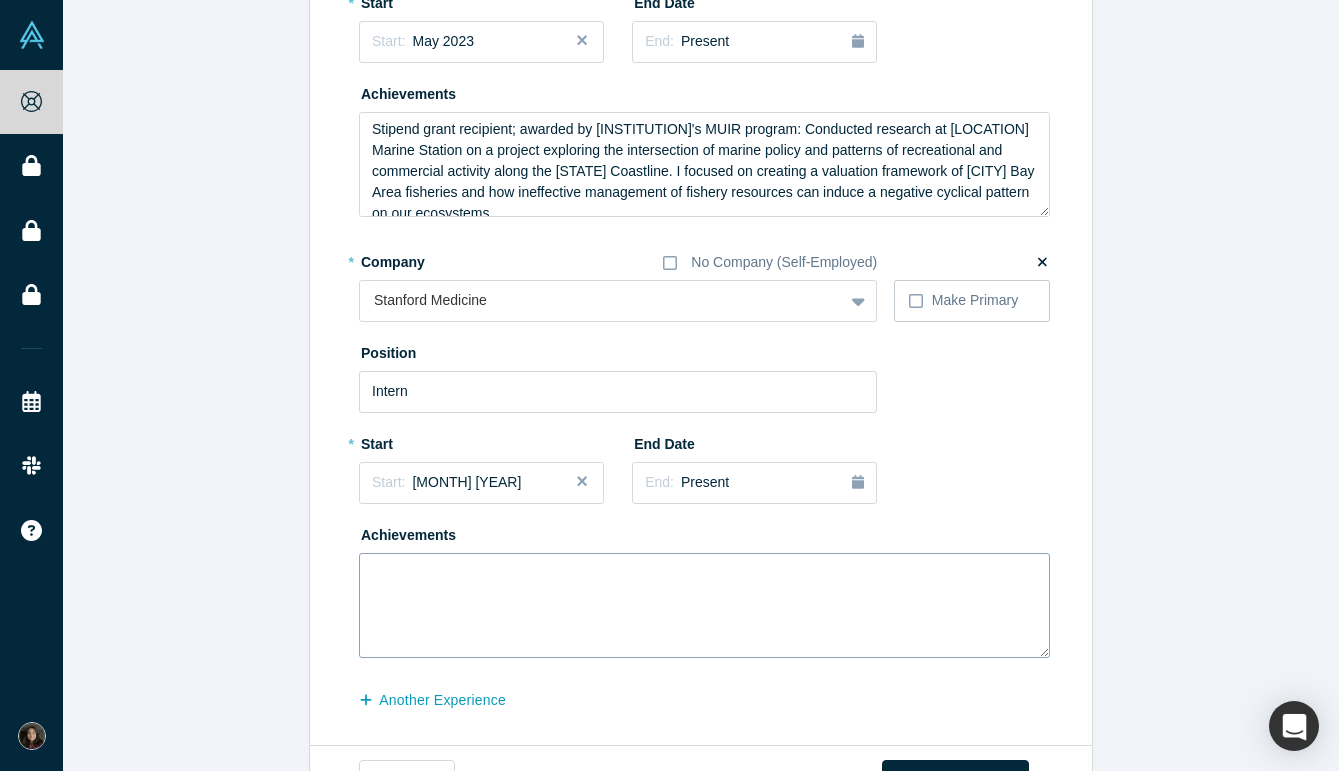 scroll, scrollTop: 1348, scrollLeft: 0, axis: vertical 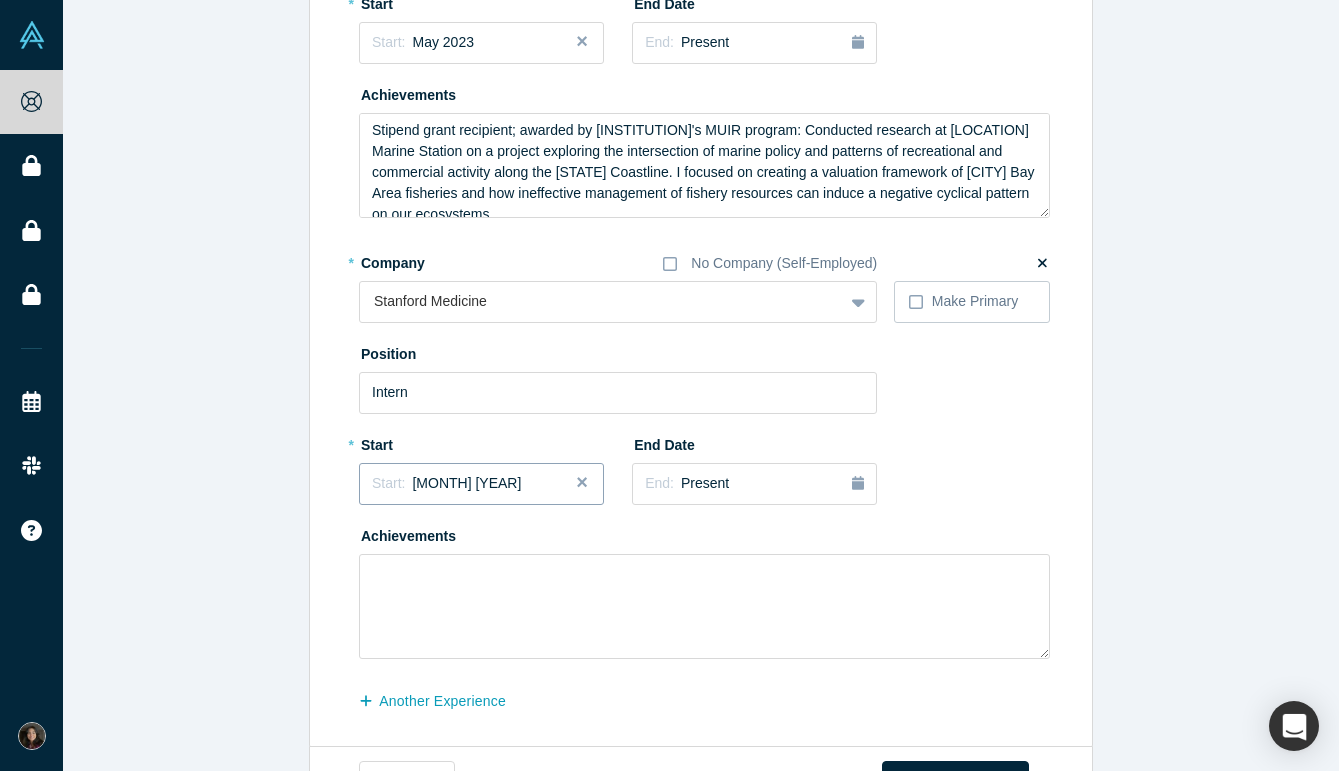 click on "Start: June 2021" at bounding box center (481, 484) 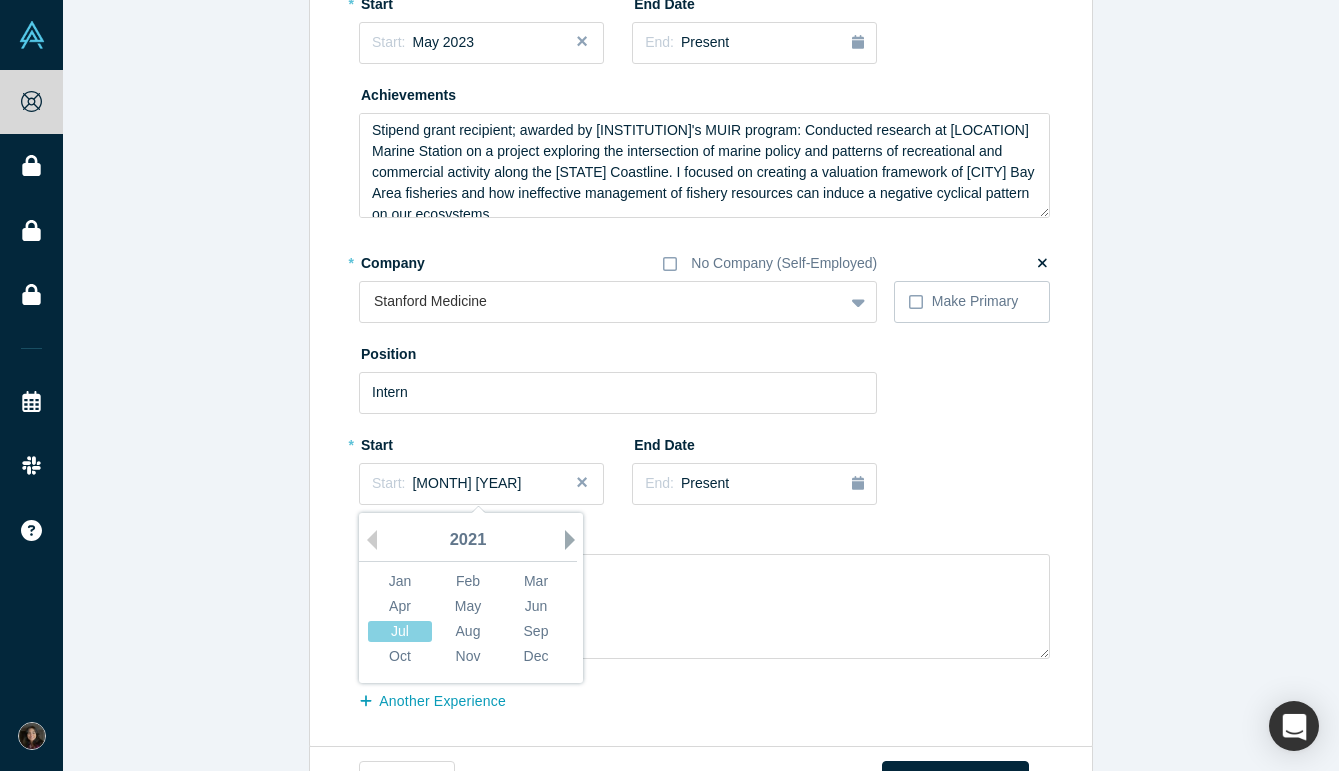 click on "Next Year" at bounding box center [575, 540] 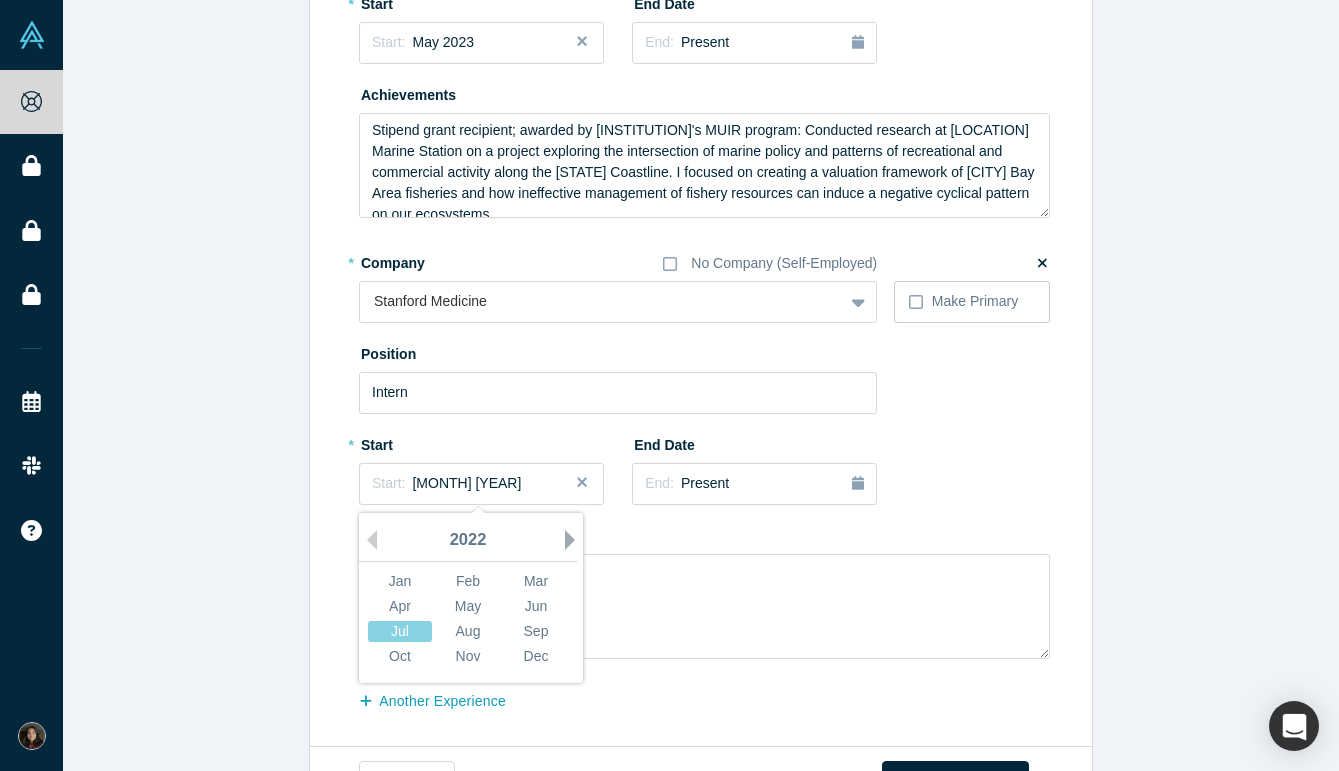 click on "Next Year" at bounding box center (575, 540) 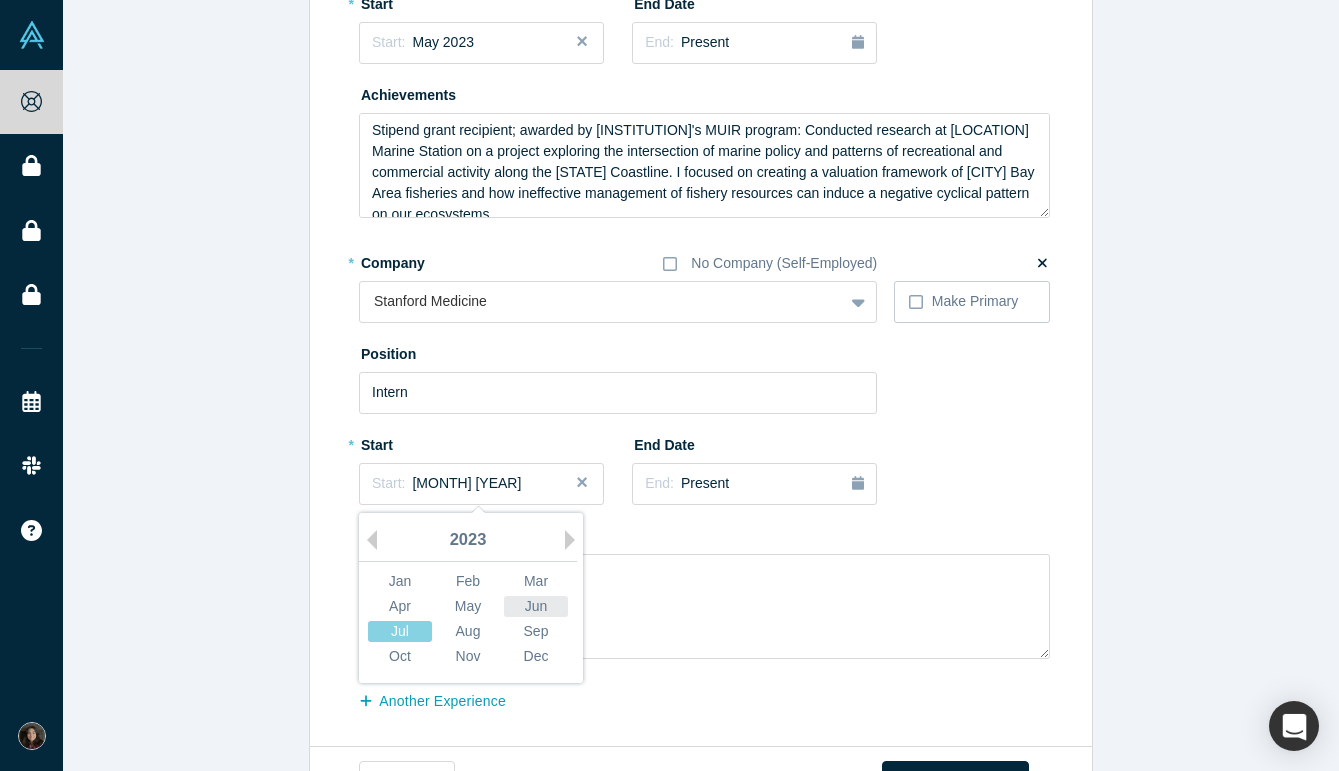 click on "Jun" at bounding box center [536, 606] 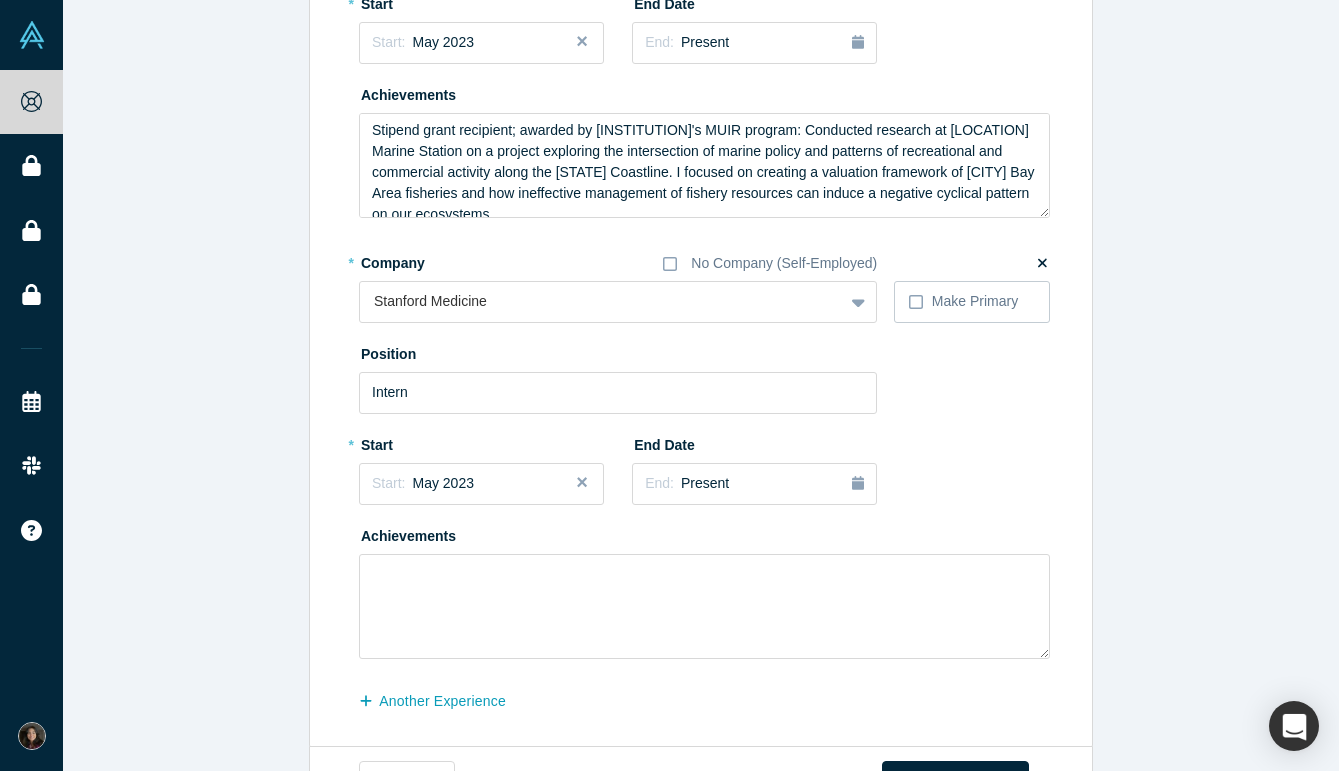 scroll, scrollTop: 1416, scrollLeft: 0, axis: vertical 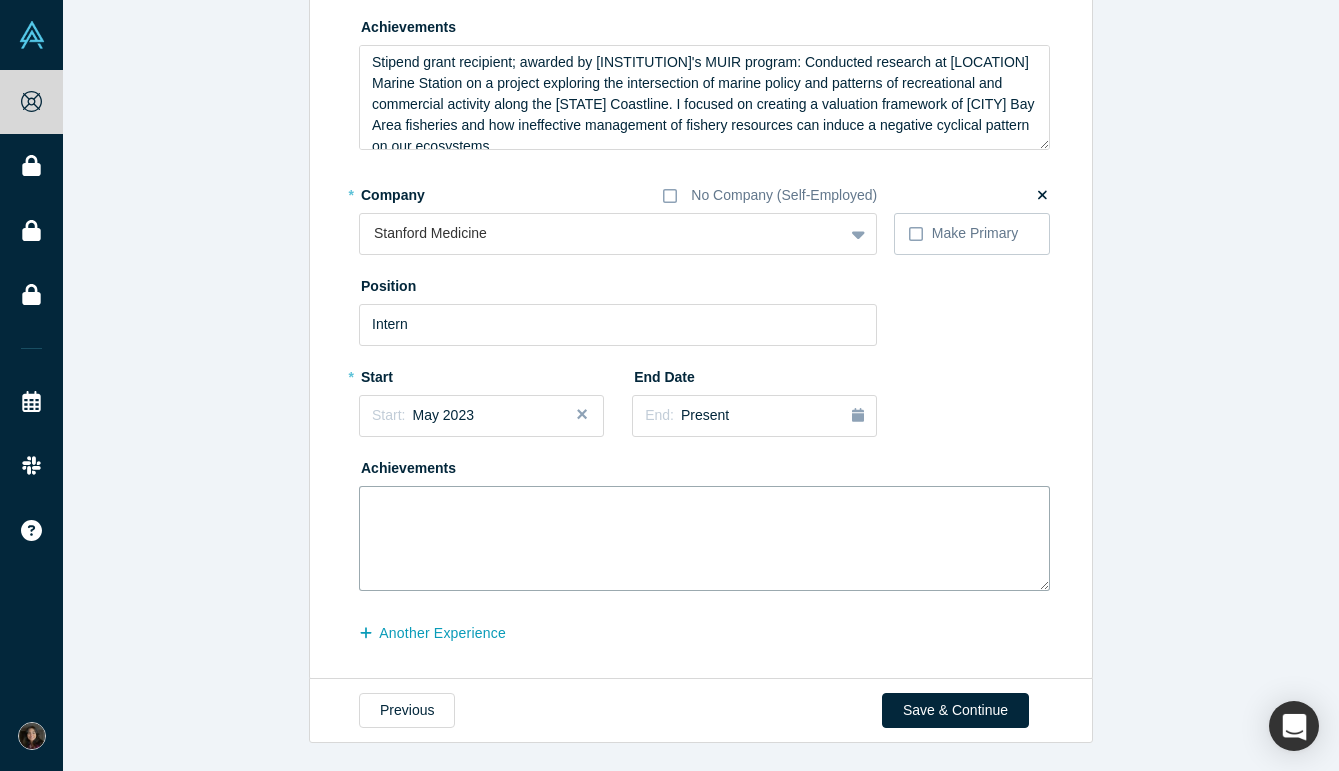 click at bounding box center [704, 538] 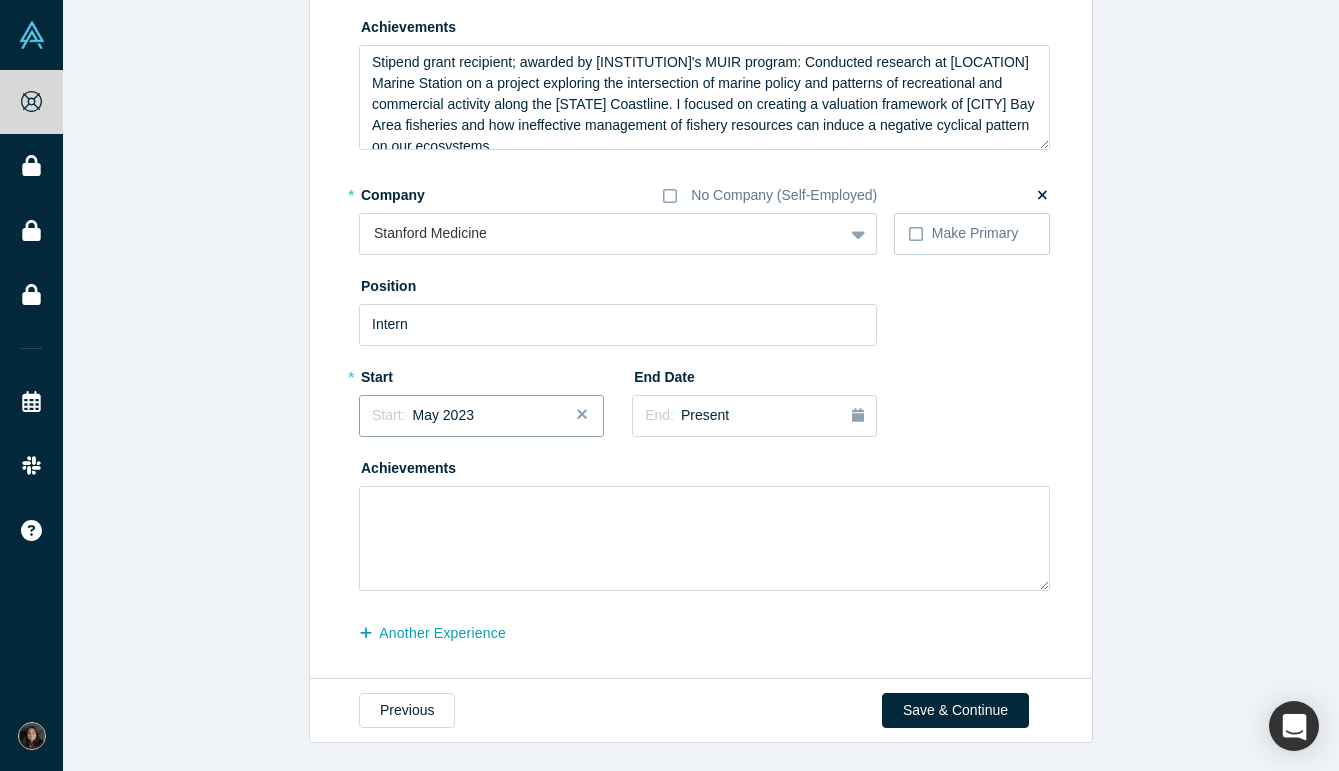 click on "Start: May 2023" at bounding box center [481, 415] 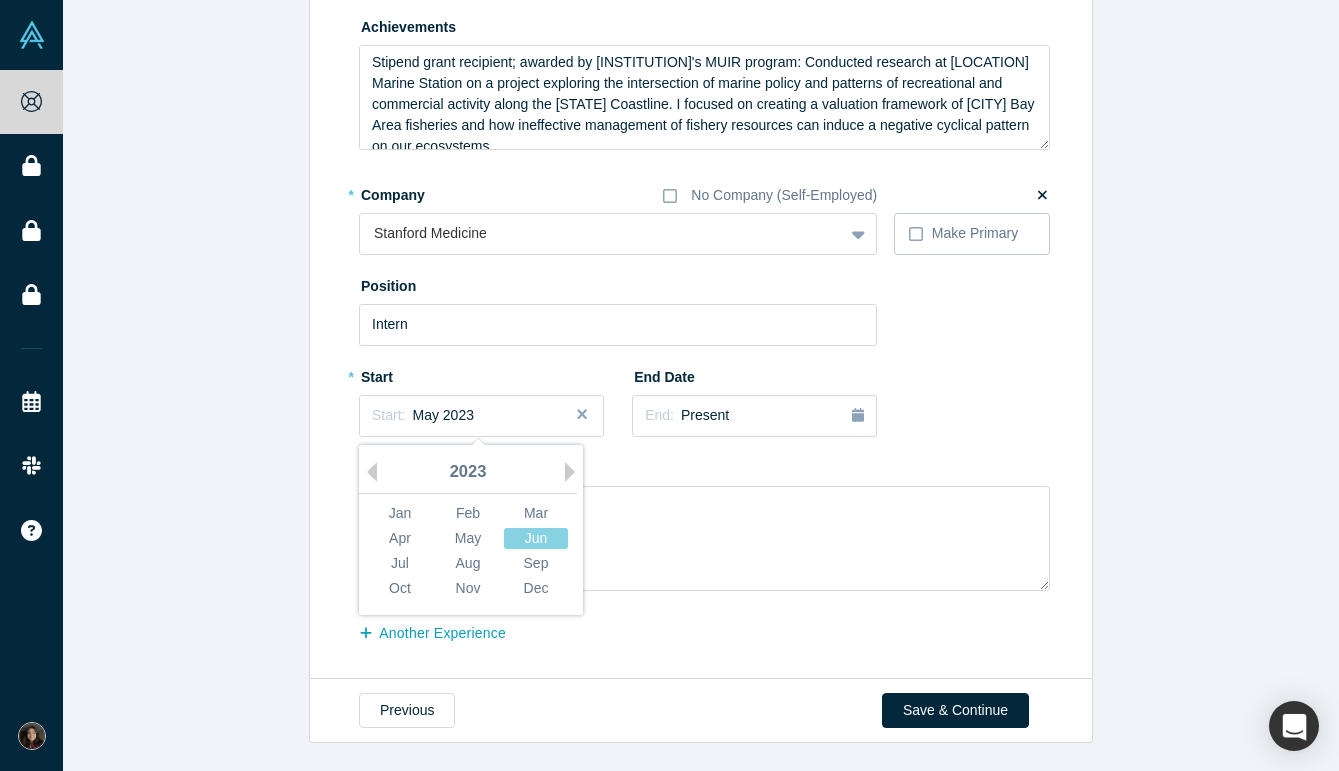 click on "2023" at bounding box center (468, 473) 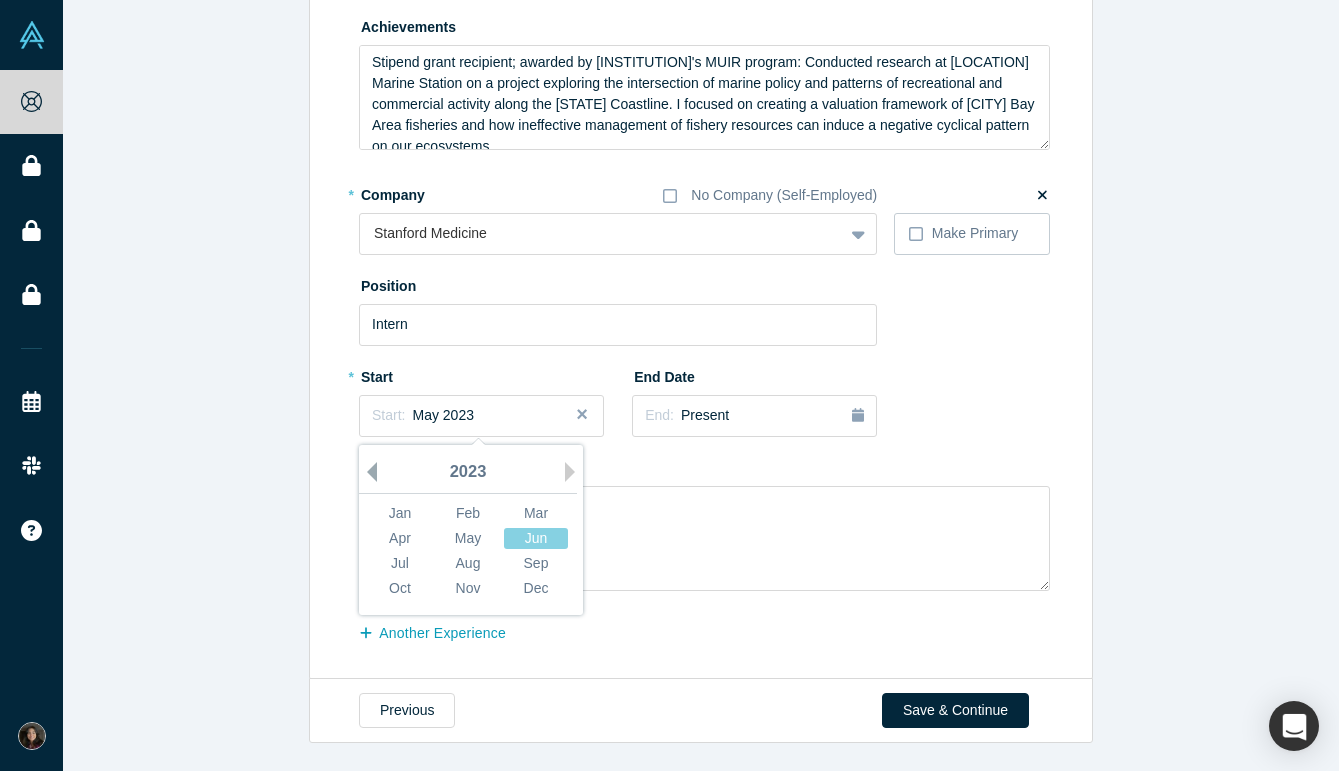 click on "Previous Year" at bounding box center (367, 472) 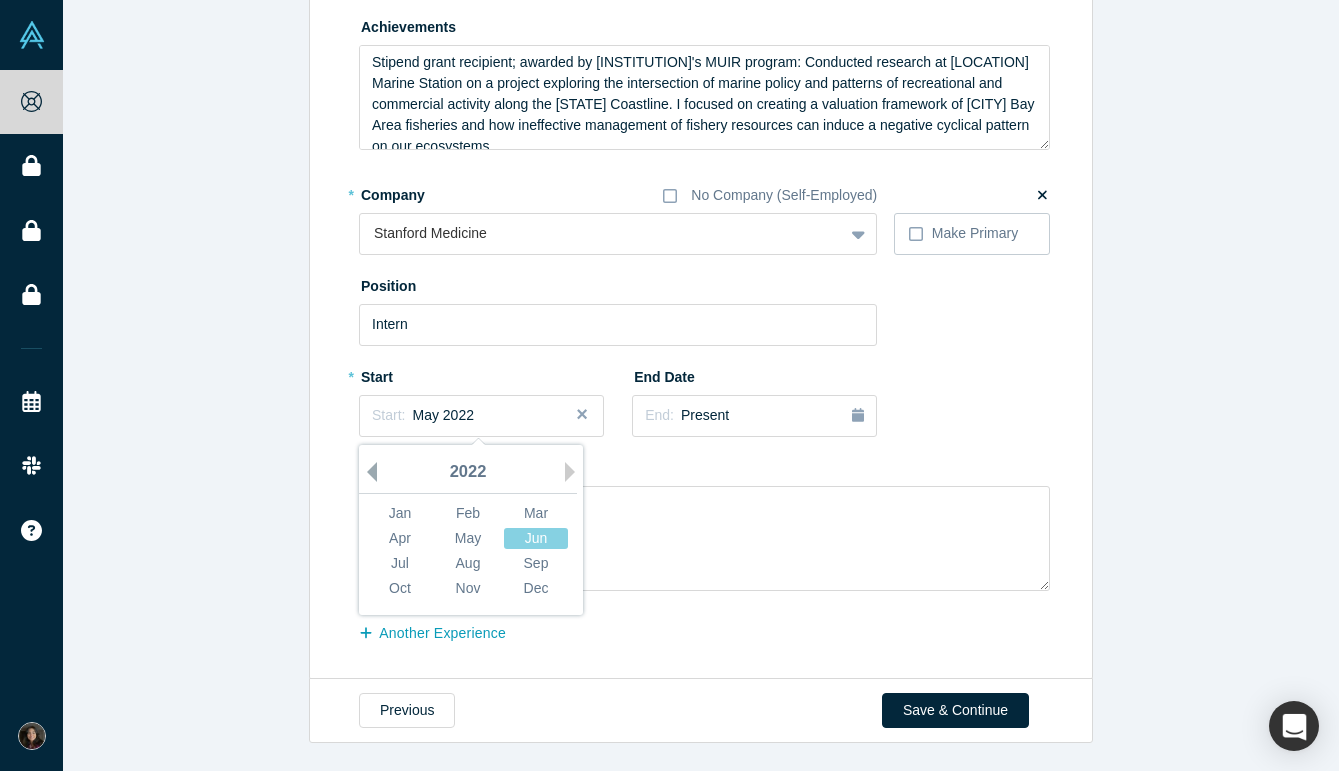 click on "Previous Year" at bounding box center (367, 472) 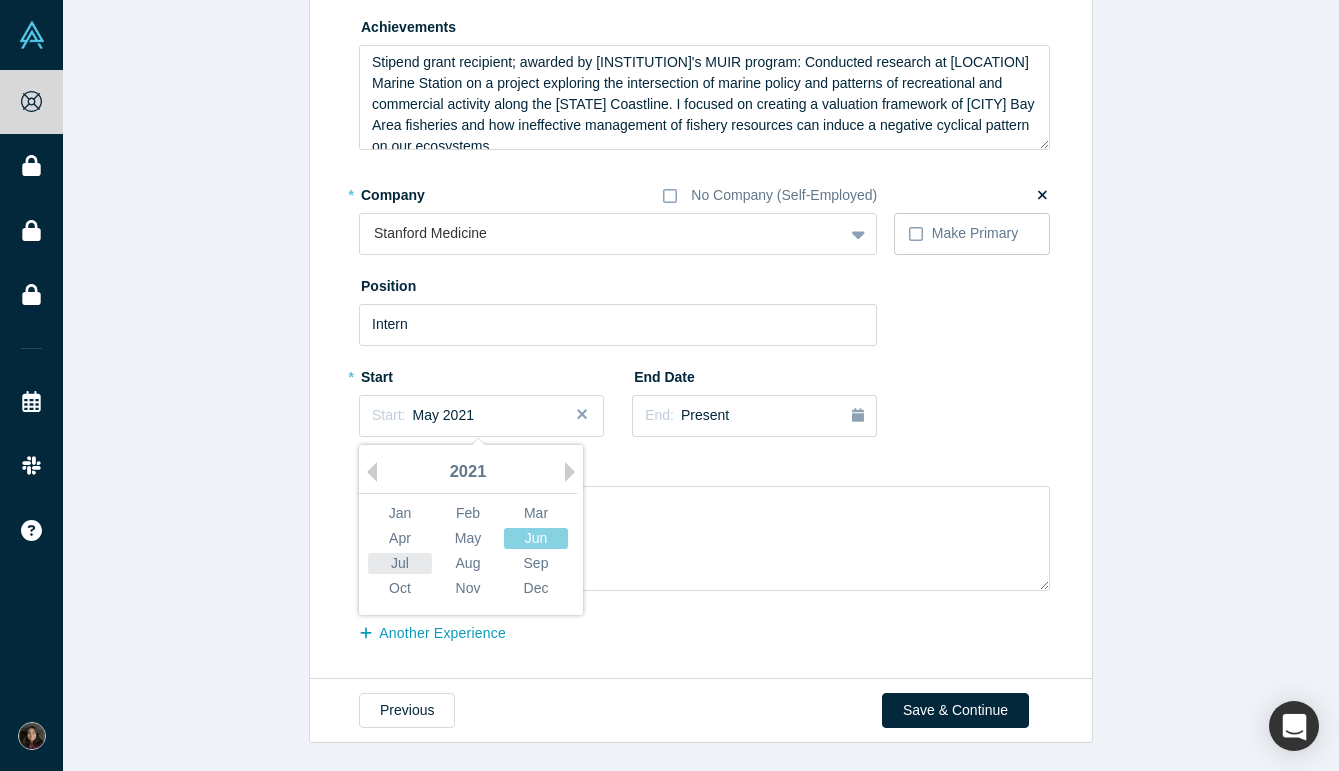 click on "Jul" at bounding box center [400, 563] 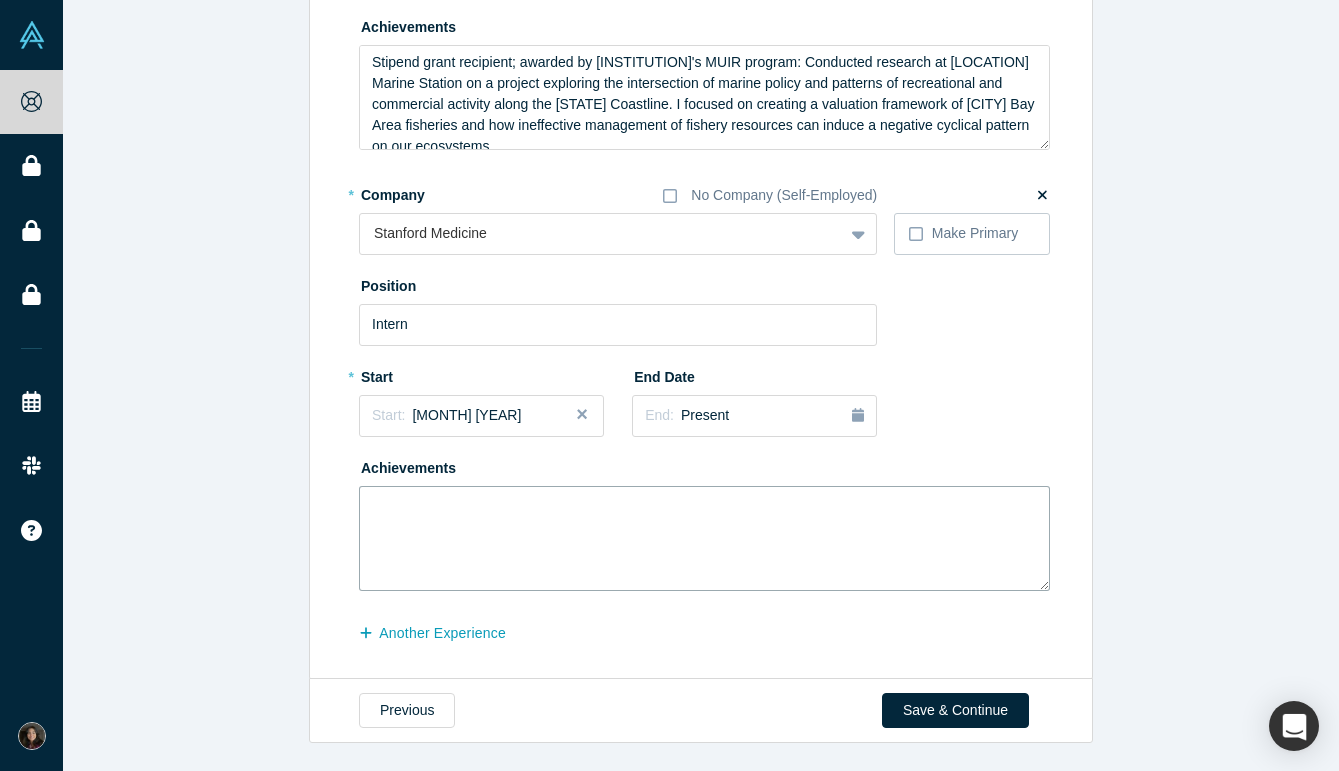 click at bounding box center (704, 538) 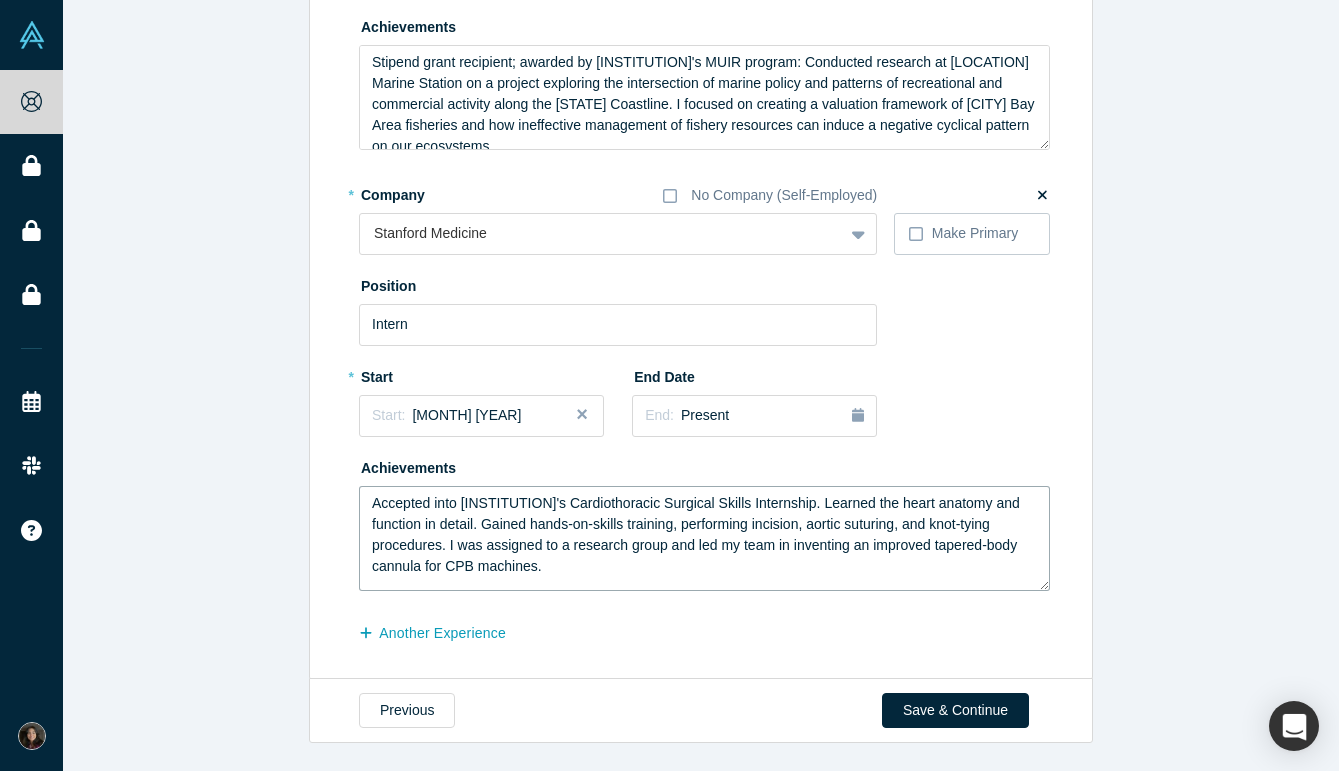 scroll, scrollTop: 0, scrollLeft: 0, axis: both 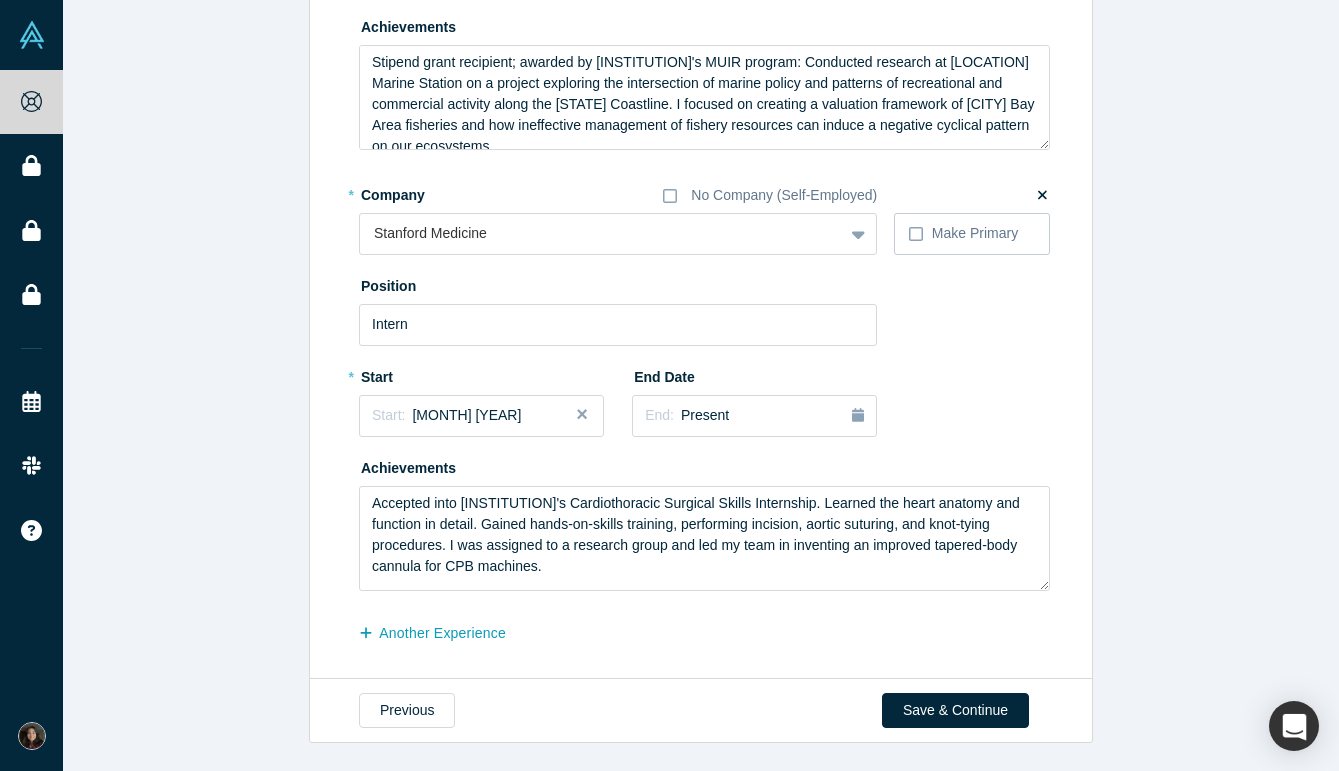 click on "Edit Experience * Company No Company (Self-Employed) Eluna
To pick up a draggable item, press the space bar.
While dragging, use the arrow keys to move the item.
Press space again to drop the item in its new position, or press escape to cancel.
Make Primary * Position * Start Start: December 2024 End Date End: Present Achievements We were accepted into Stanford’s Lean Launchpad class, where we iterated and developed multiple MVPs, prepared and presented weekly pitch decks, and conducted 100+ interviews with data center industry experts, potential customers, and VCs. Continuing off of the Lean Startup model, we hold weekly meetings with potential customers and are building out our pilot case studies. * Company No Company (Self-Employed) Stanford University
To pick up a draggable item, press the space bar.
While dragging, use the arrow keys to move the item.
Press space again to drop the item in its new position, or press escape to cancel.
Make Primary Position Researcher * * *" at bounding box center [701, -287] 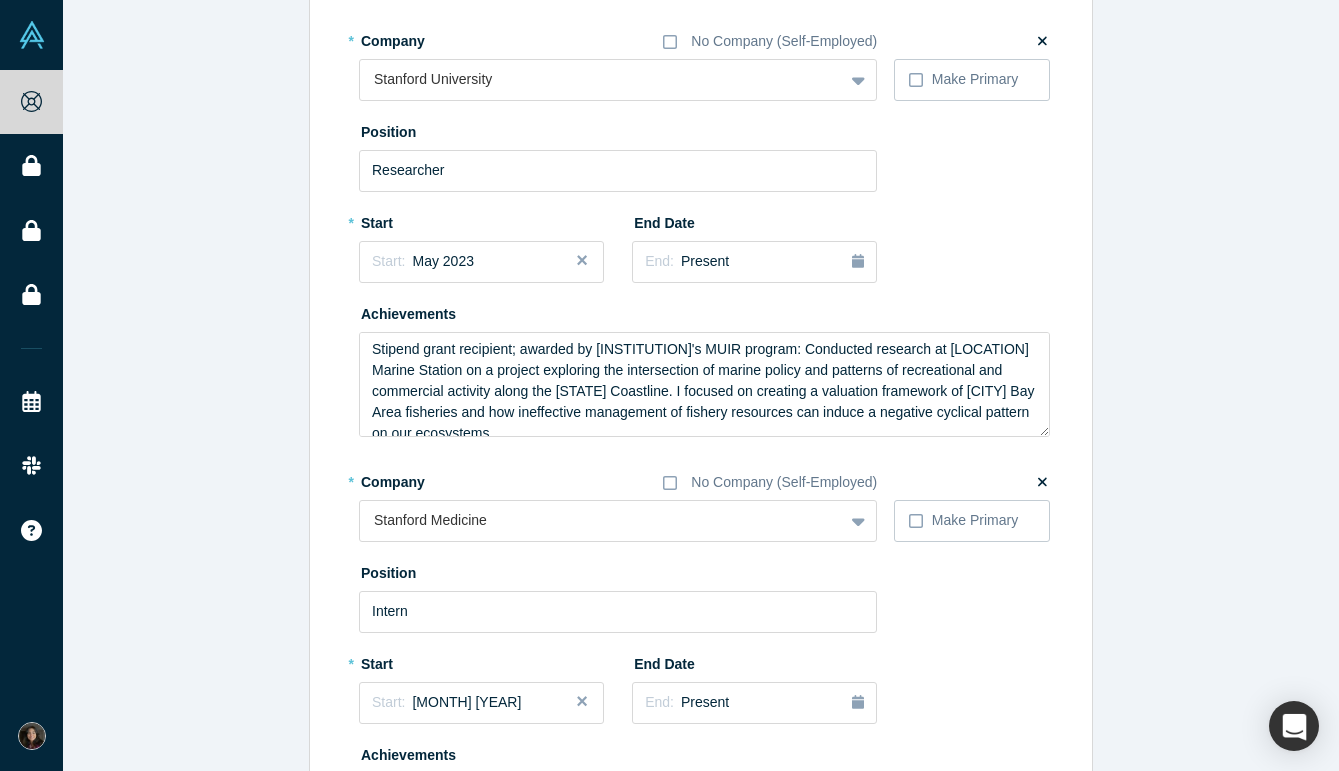scroll, scrollTop: 1416, scrollLeft: 0, axis: vertical 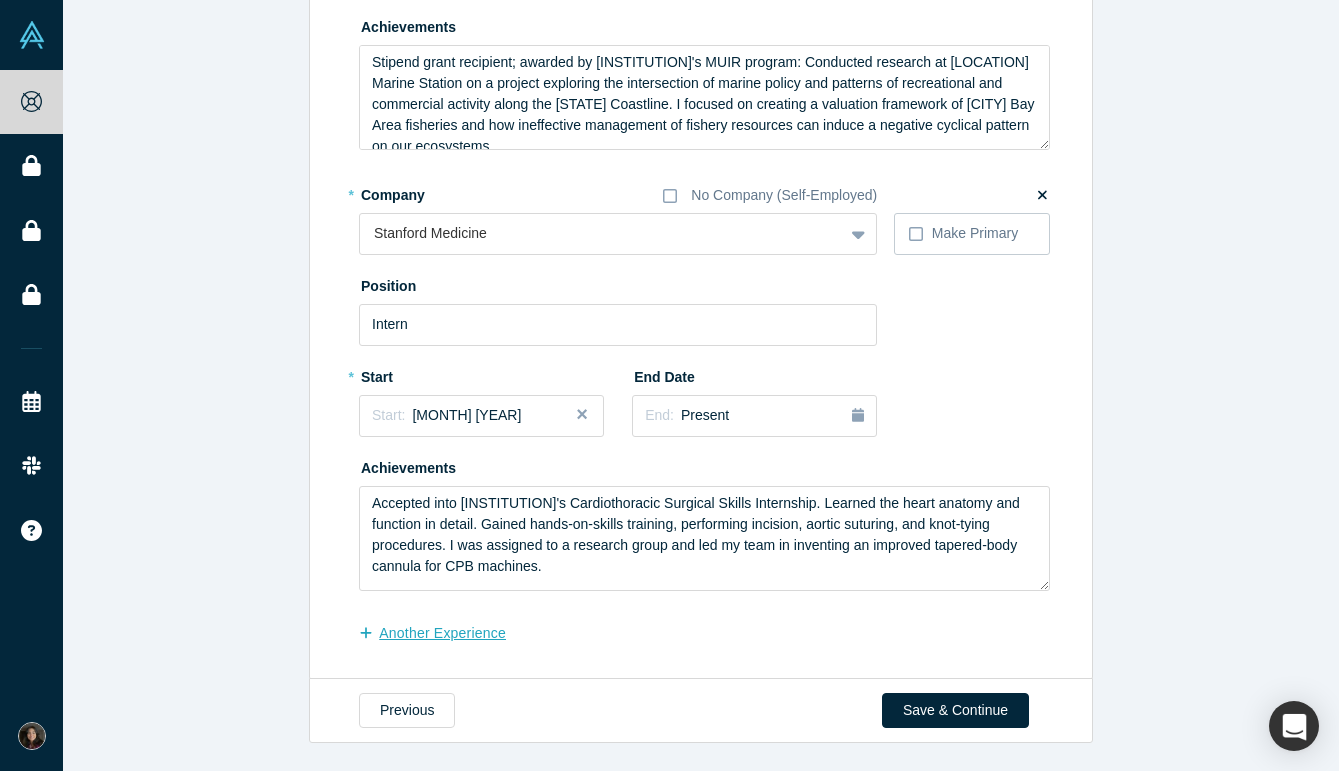 click on "another Experience" at bounding box center [443, 633] 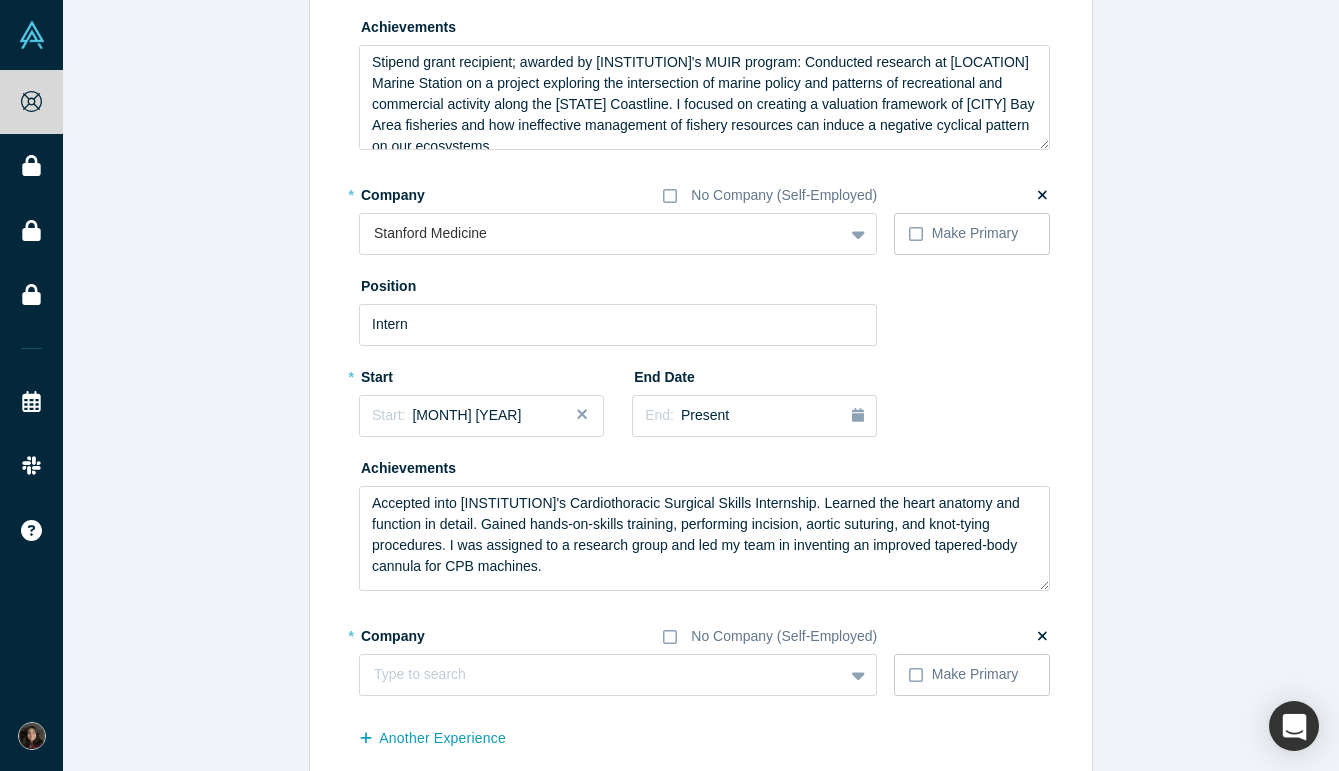 scroll, scrollTop: 1521, scrollLeft: 0, axis: vertical 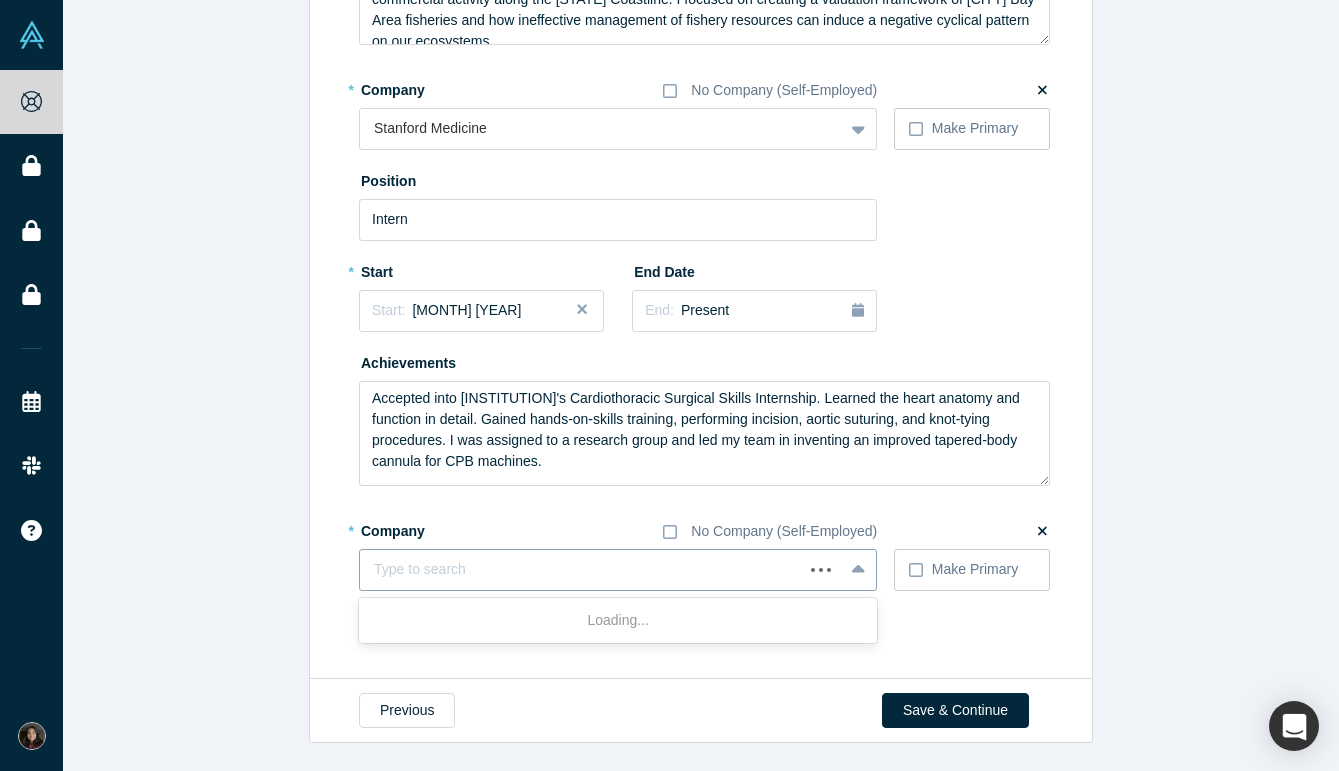 click at bounding box center [581, 569] 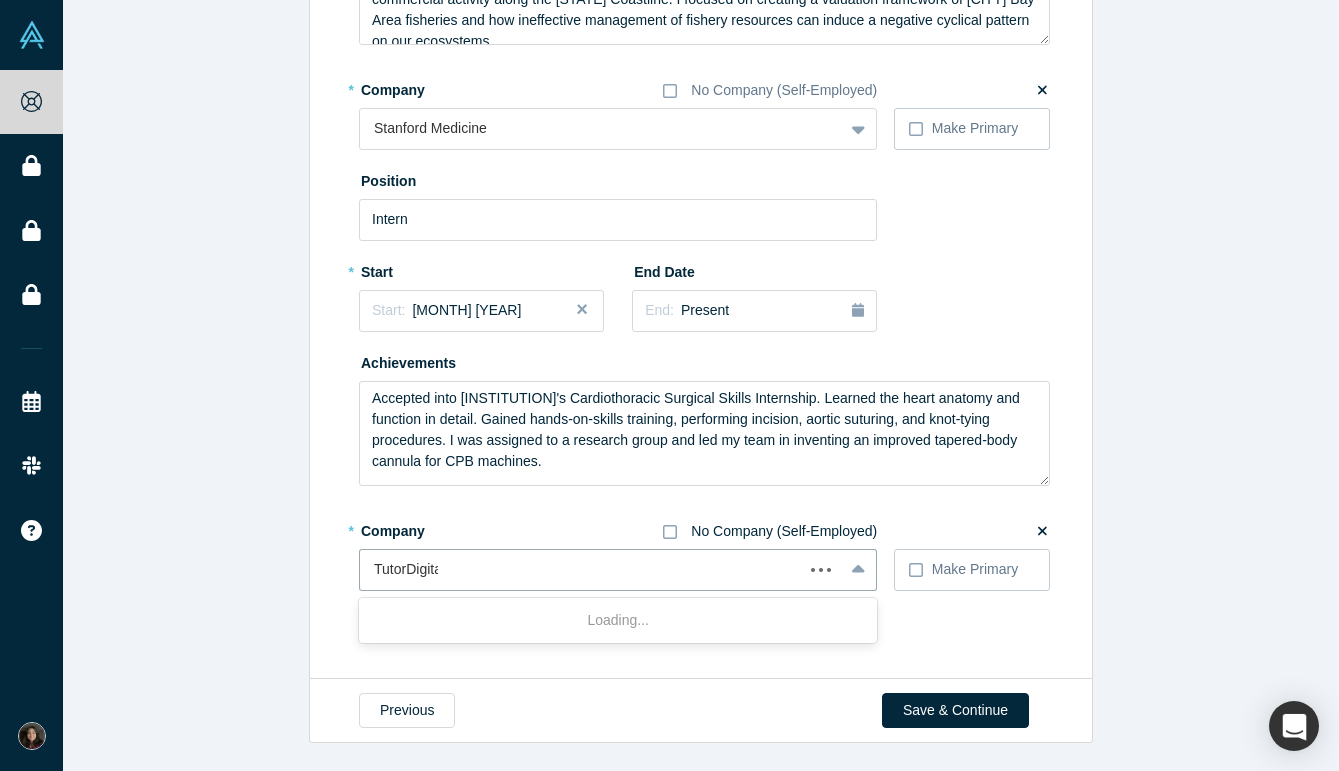 type on "TutorDigital" 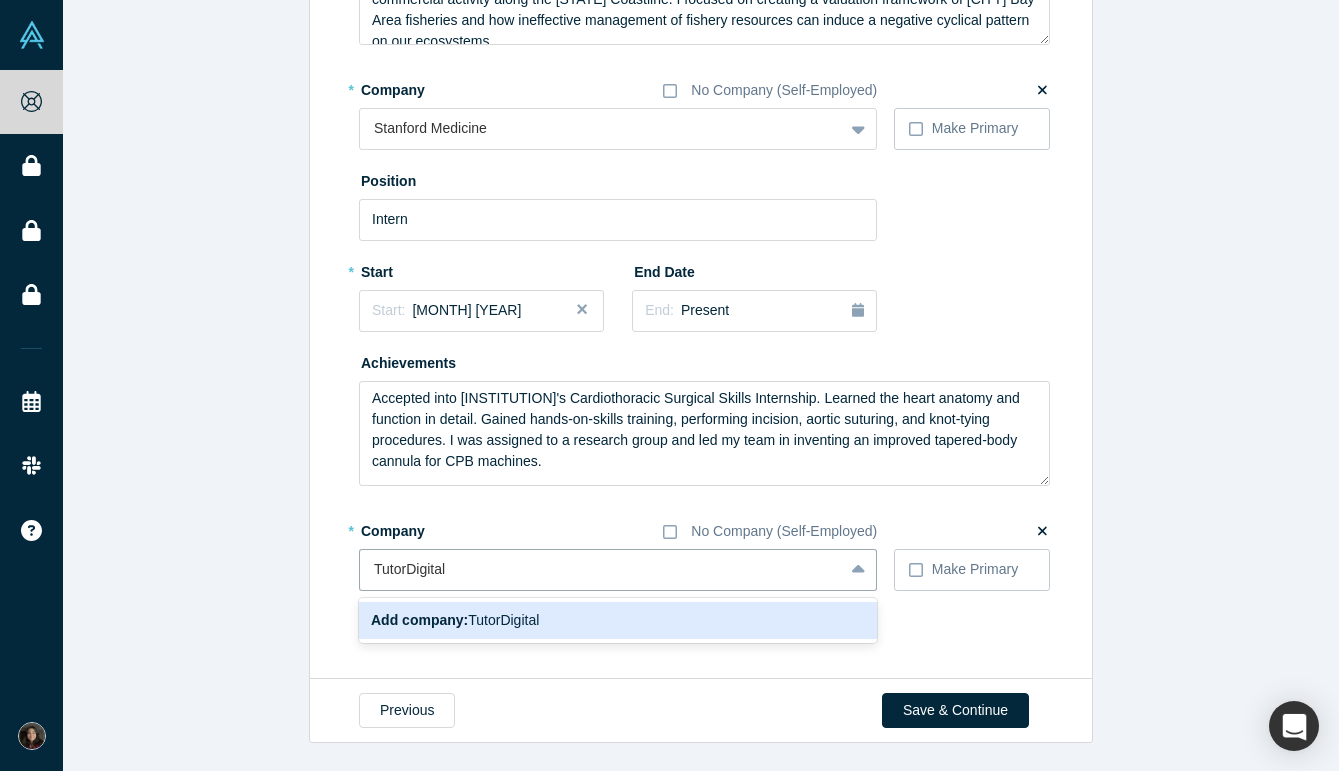 click on "Add company:  TutorDigital" at bounding box center (618, 620) 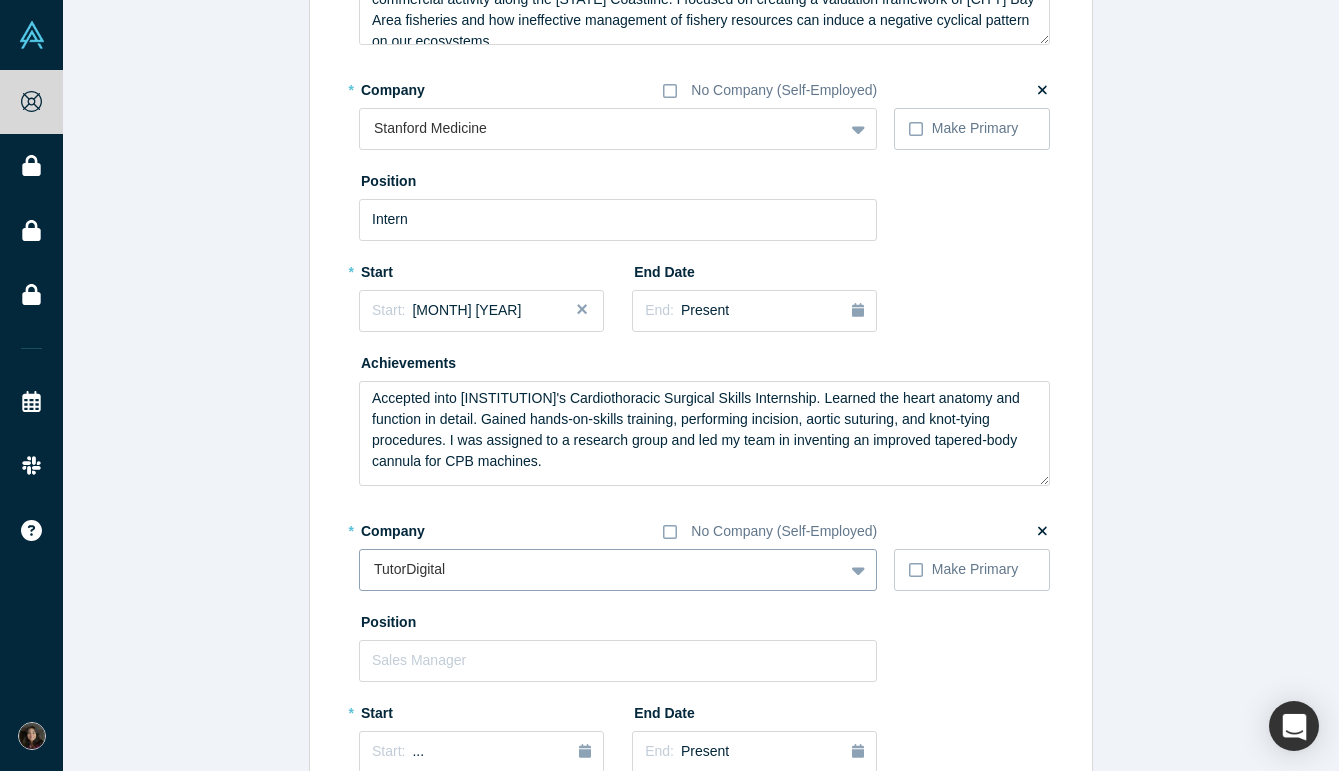 scroll, scrollTop: 1570, scrollLeft: 0, axis: vertical 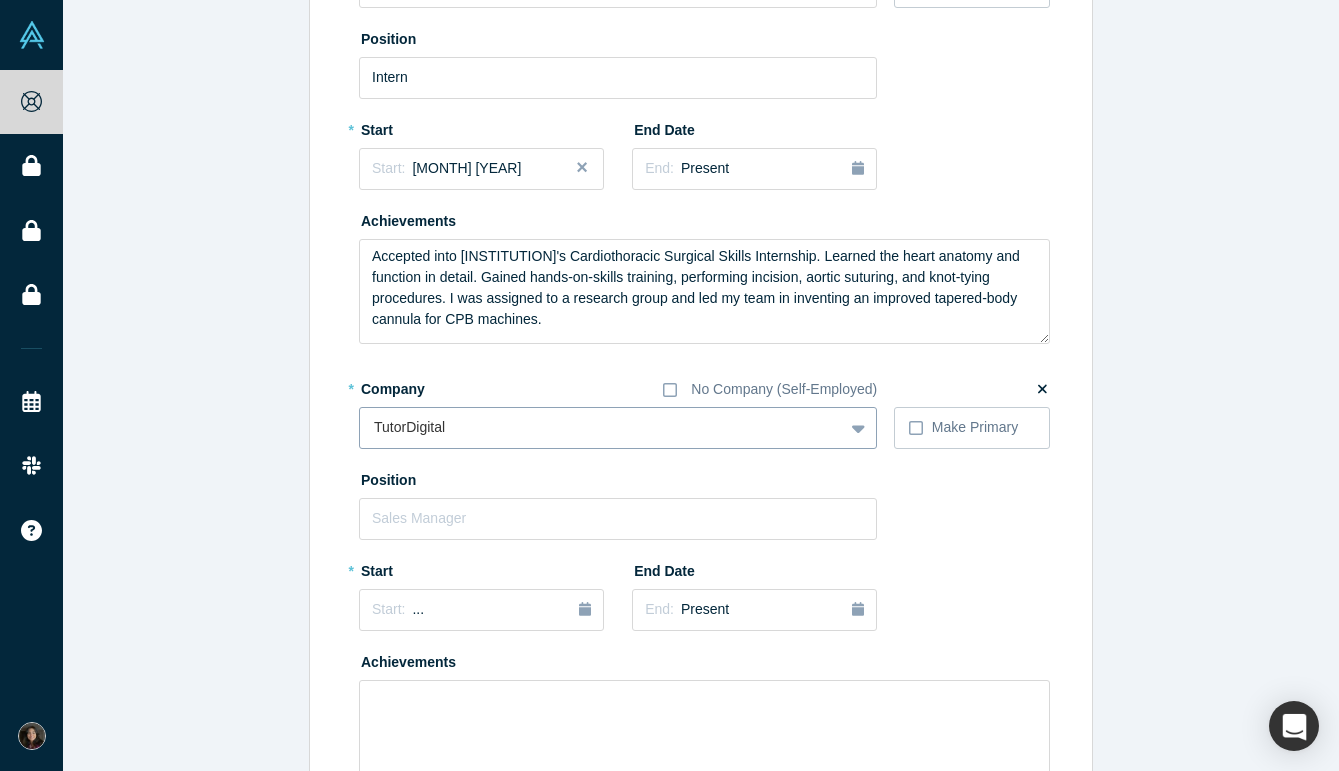 click at bounding box center (601, 427) 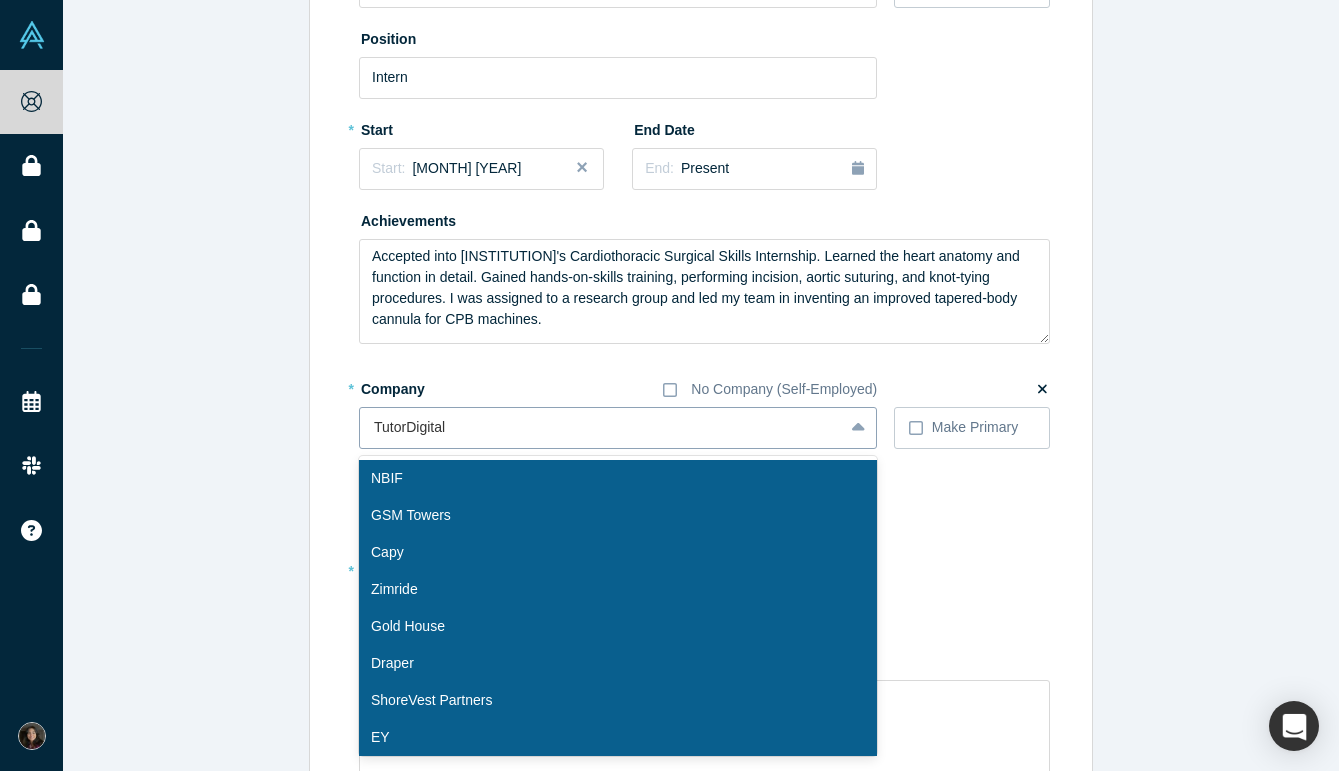 click at bounding box center [601, 427] 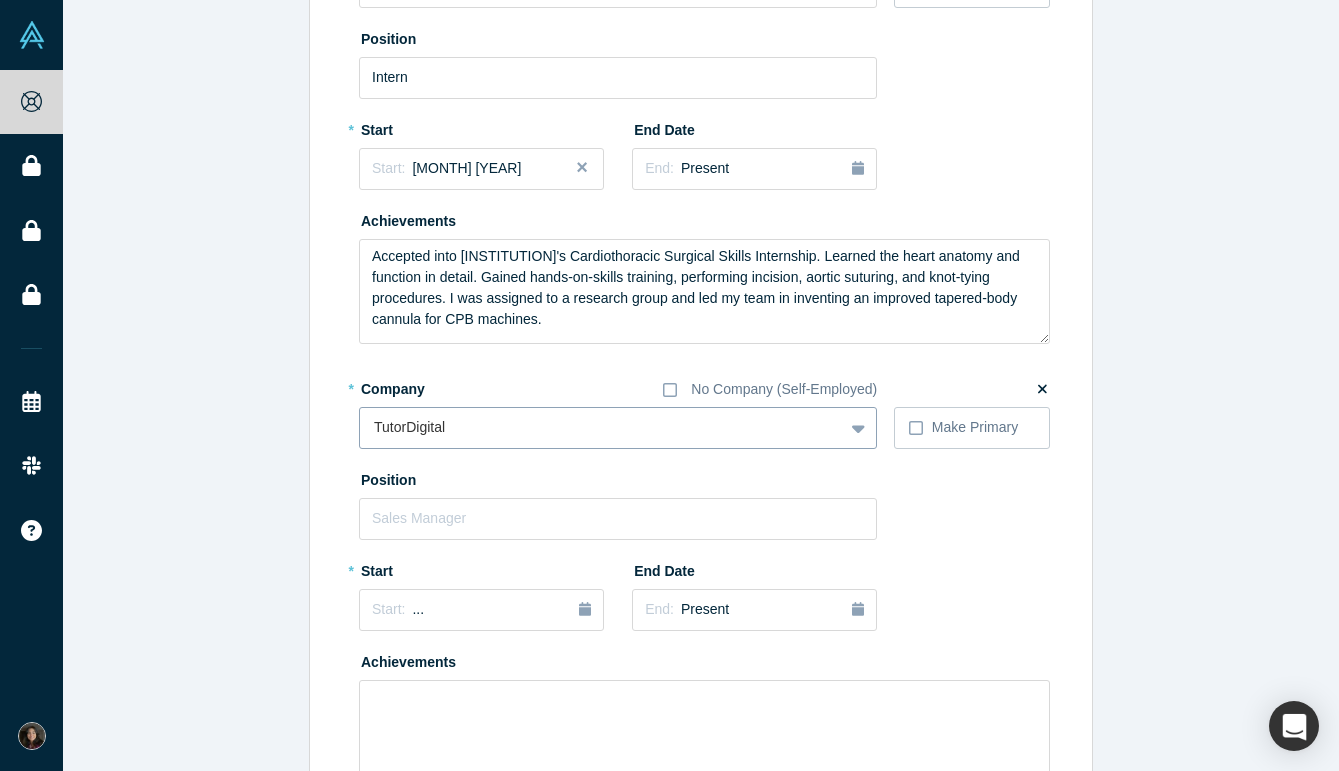type on "t" 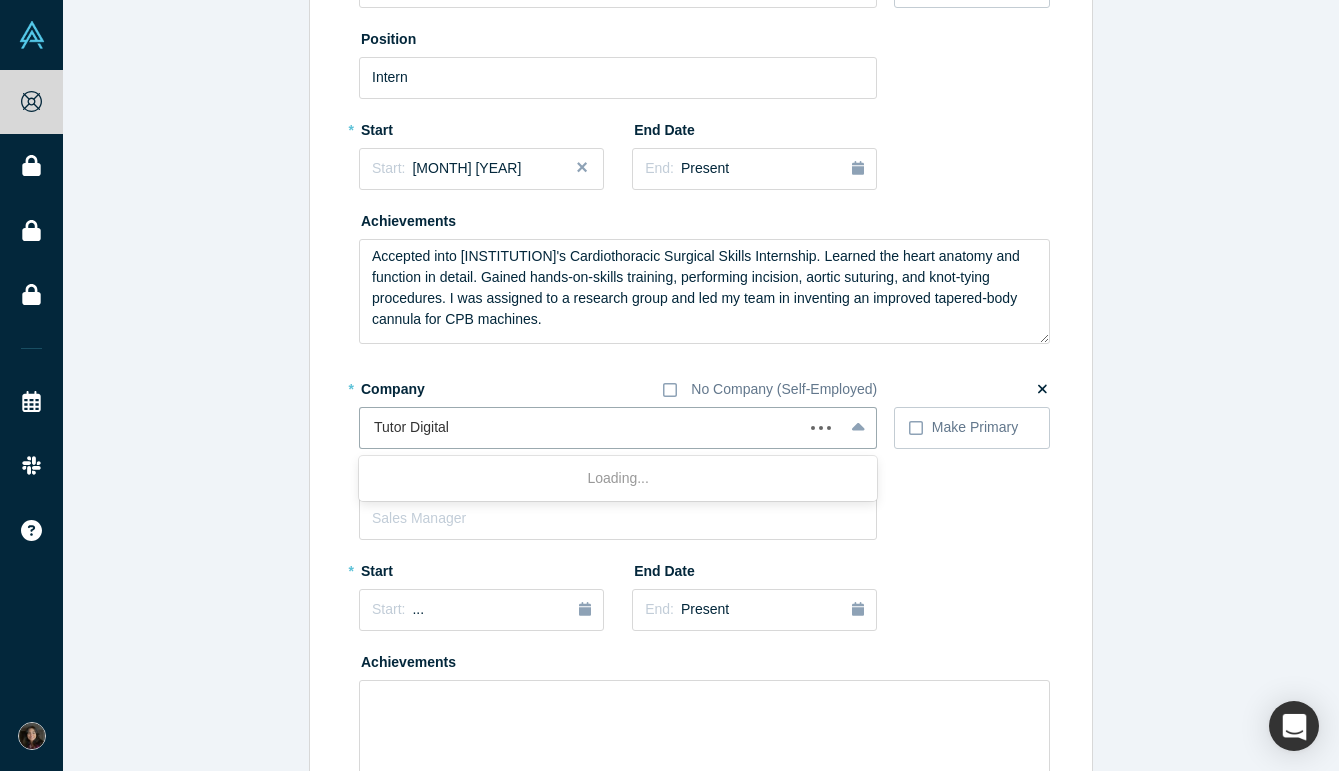 type on "Tutor Digital" 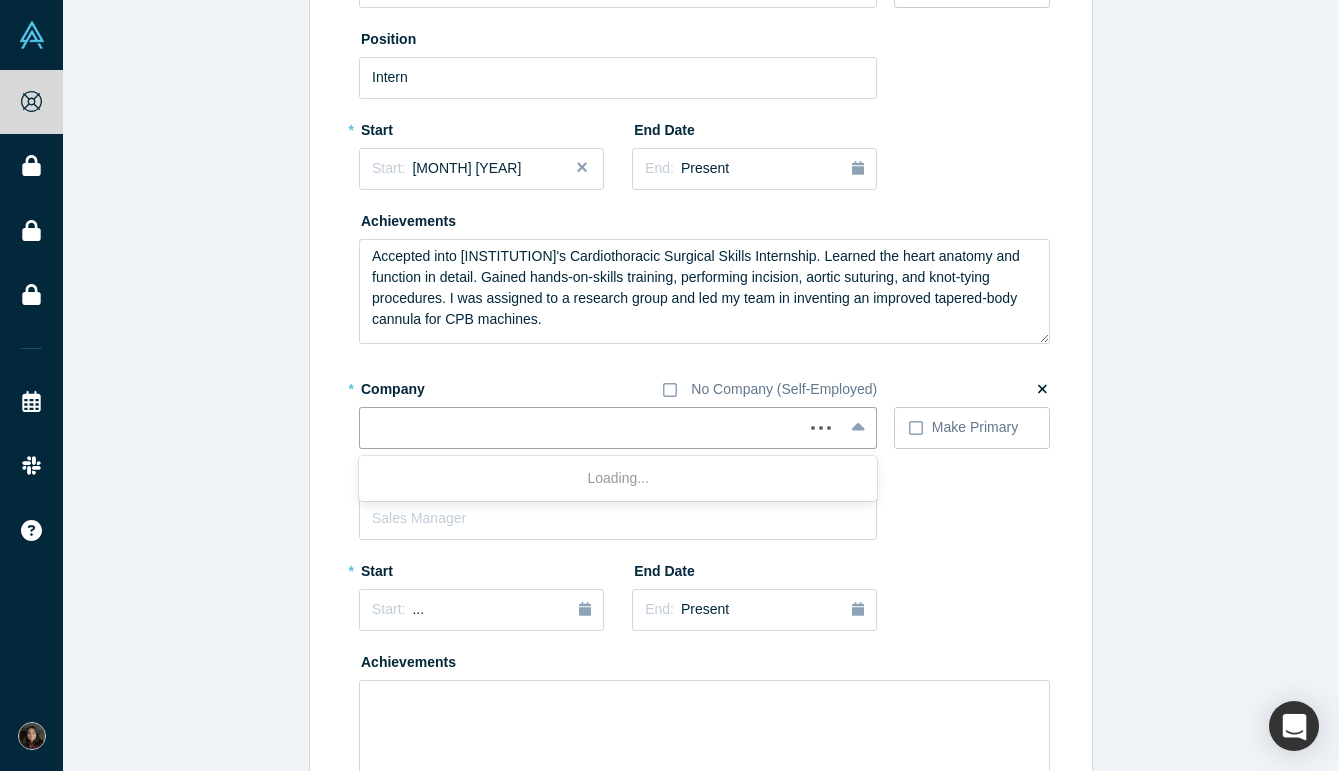 click on "Edit Experience * Company No Company (Self-Employed) Eluna
To pick up a draggable item, press the space bar.
While dragging, use the arrow keys to move the item.
Press space again to drop the item in its new position, or press escape to cancel.
Make Primary * Position * Start Start: December 2024 End Date End: Present Achievements We were accepted into Stanford’s Lean Launchpad class, where we iterated and developed multiple MVPs, prepared and presented weekly pitch decks, and conducted 100+ interviews with data center industry experts, potential customers, and VCs. Continuing off of the Lean Startup model, we hold weekly meetings with potential customers and are building out our pilot case studies. * Company No Company (Self-Employed) Stanford University
To pick up a draggable item, press the space bar.
While dragging, use the arrow keys to move the item.
Press space again to drop the item in its new position, or press escape to cancel.
Make Primary Position Researcher * * *" at bounding box center (701, -314) 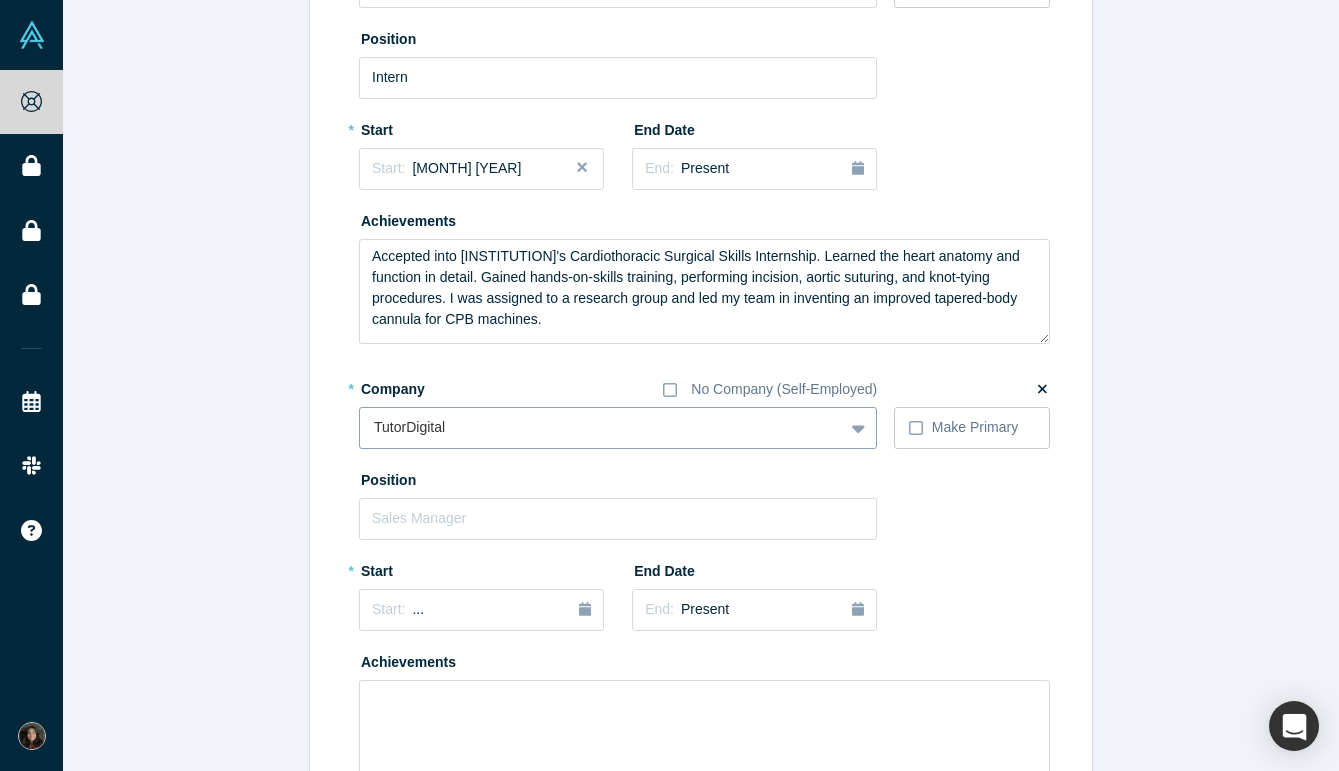 click at bounding box center [601, 427] 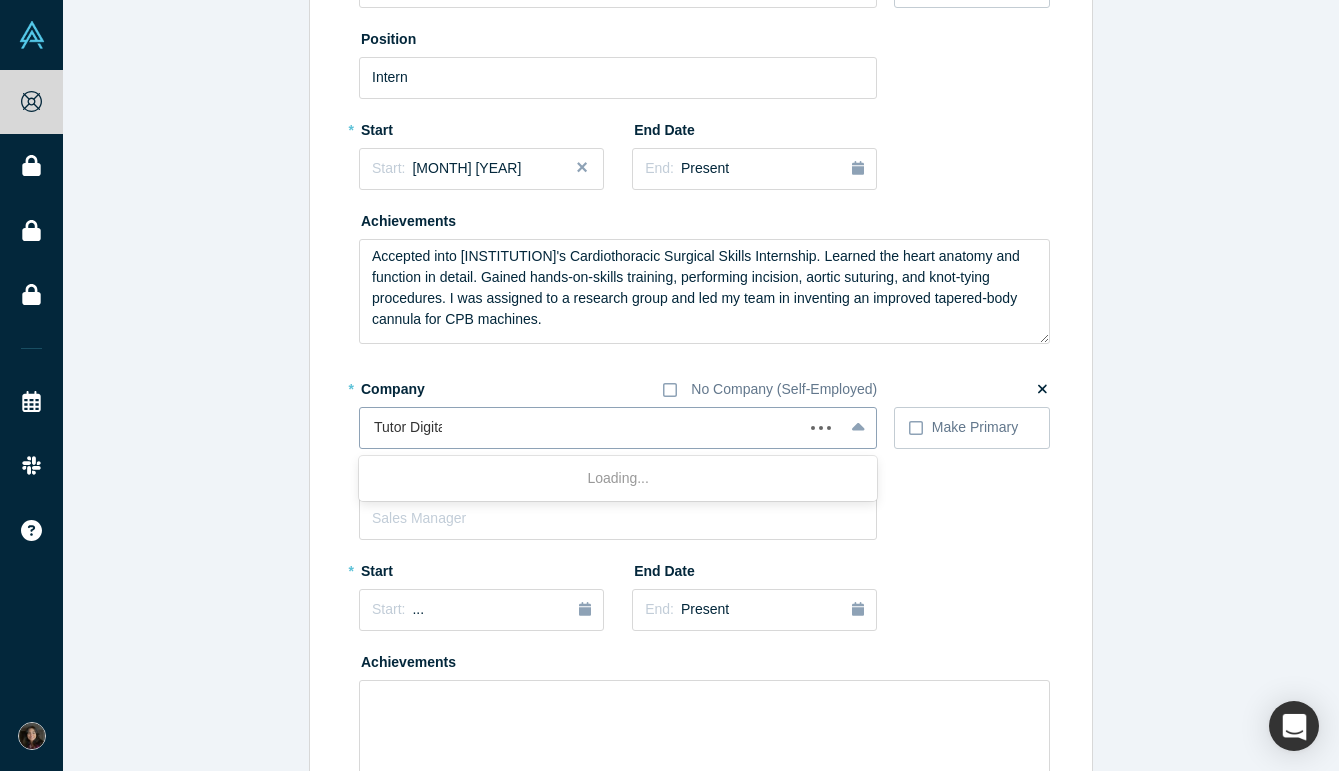 type on "Tutor Digital" 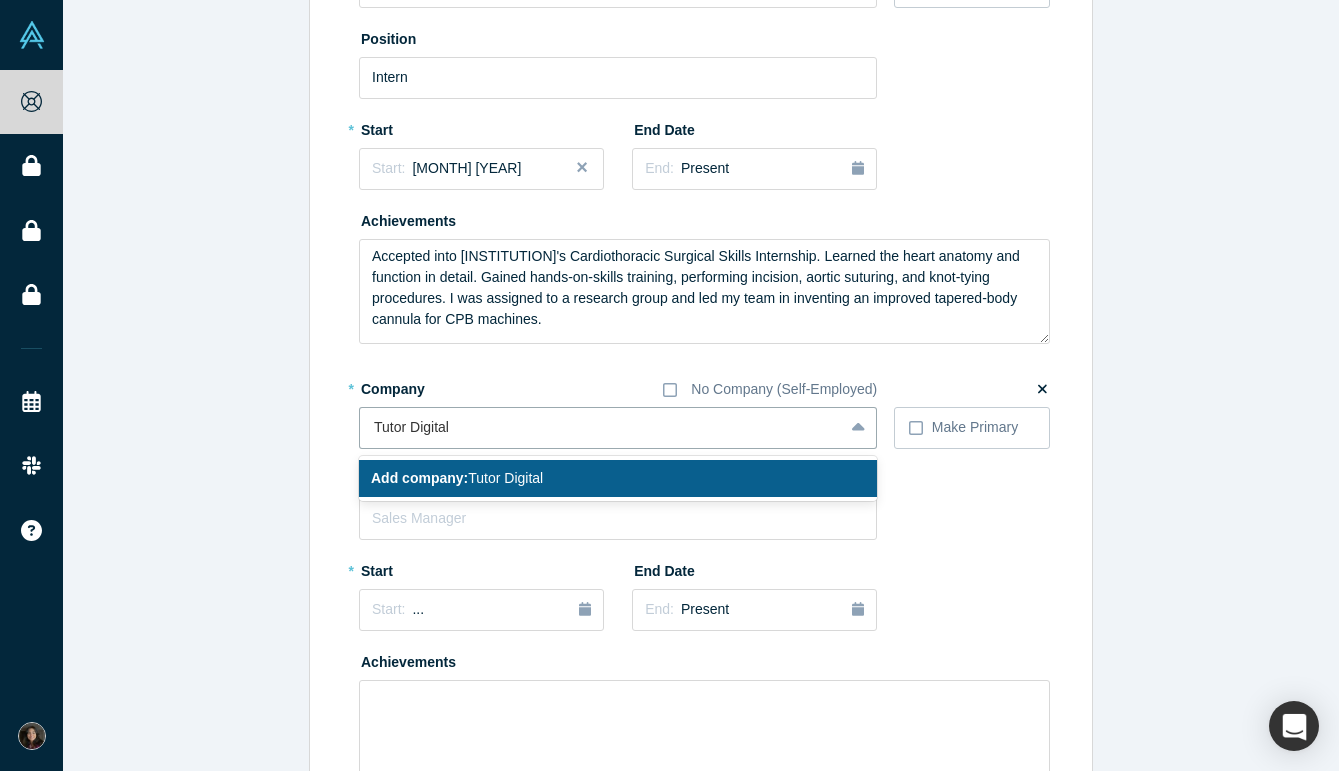 click on "Add company:  Tutor Digital" at bounding box center [618, 478] 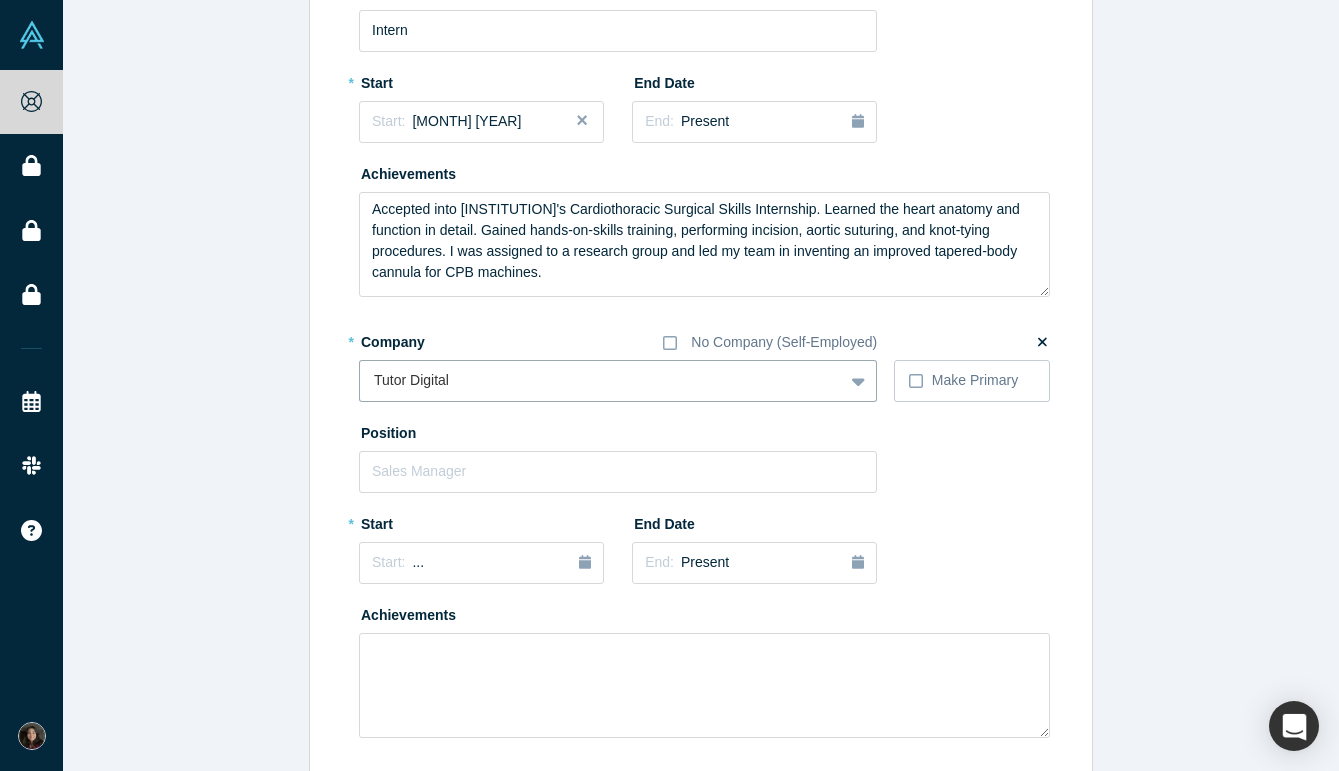 scroll, scrollTop: 1724, scrollLeft: 0, axis: vertical 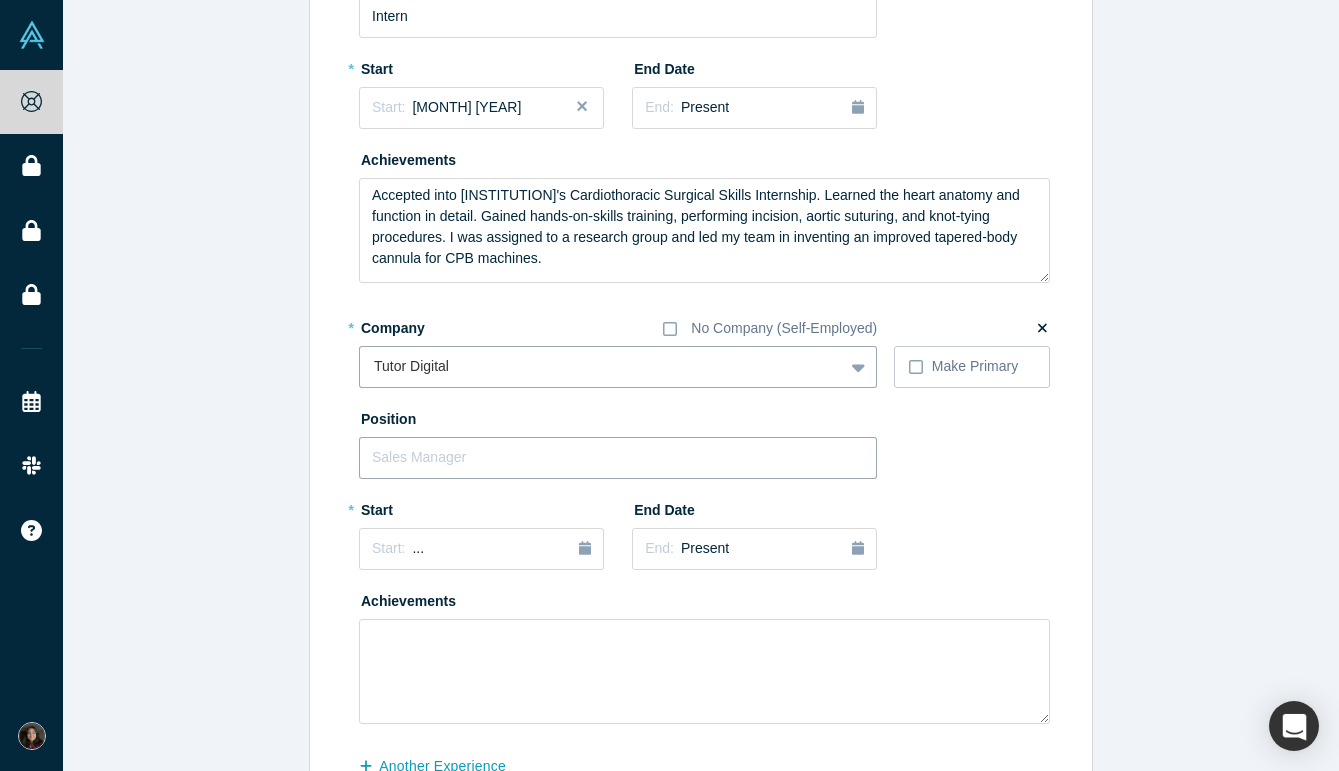 click at bounding box center (618, 458) 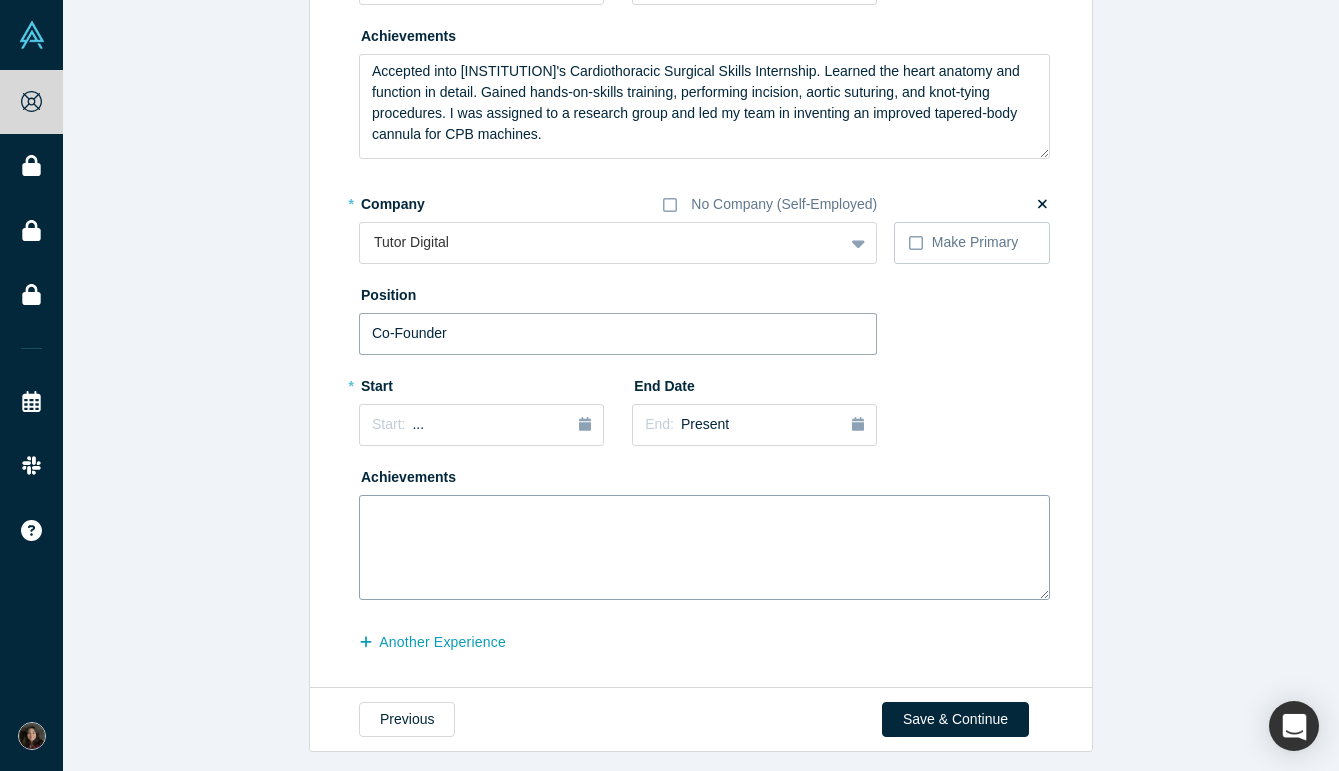 scroll, scrollTop: 1857, scrollLeft: 0, axis: vertical 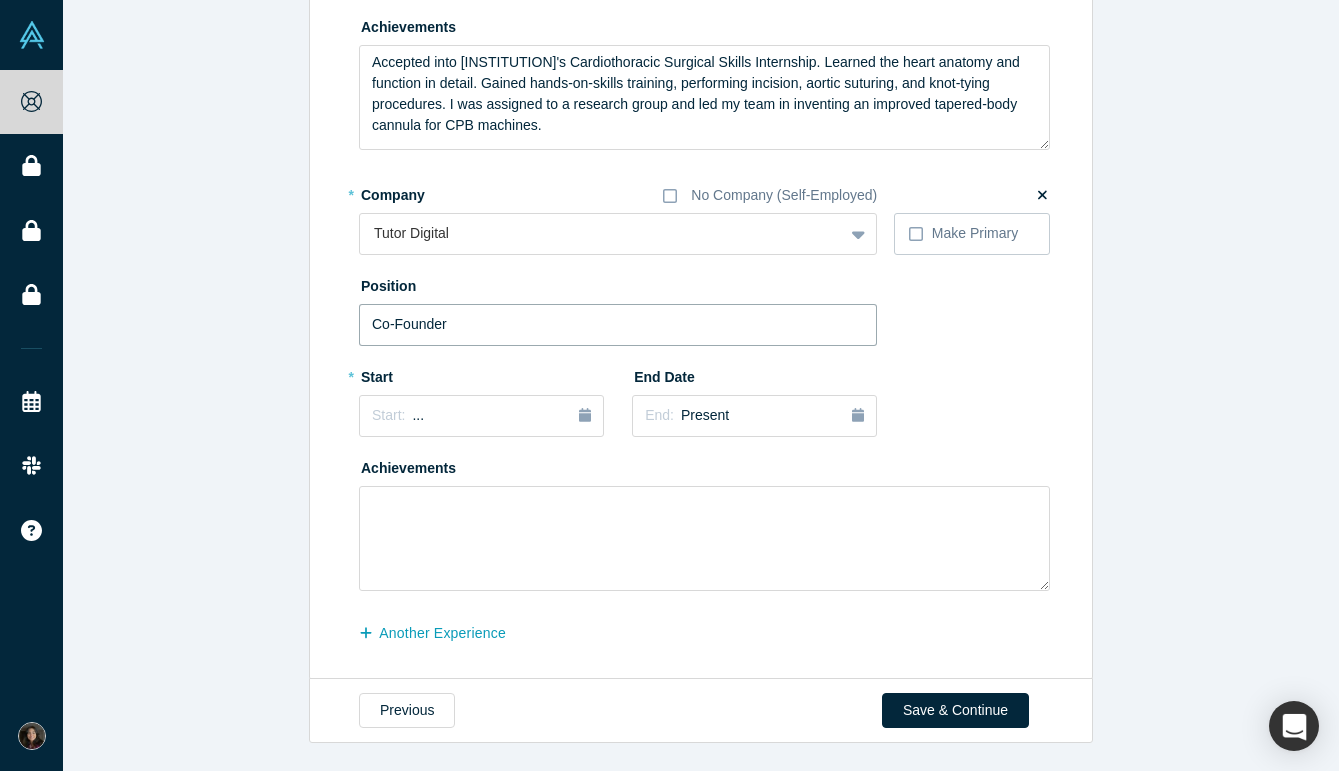 type on "Co-Founder" 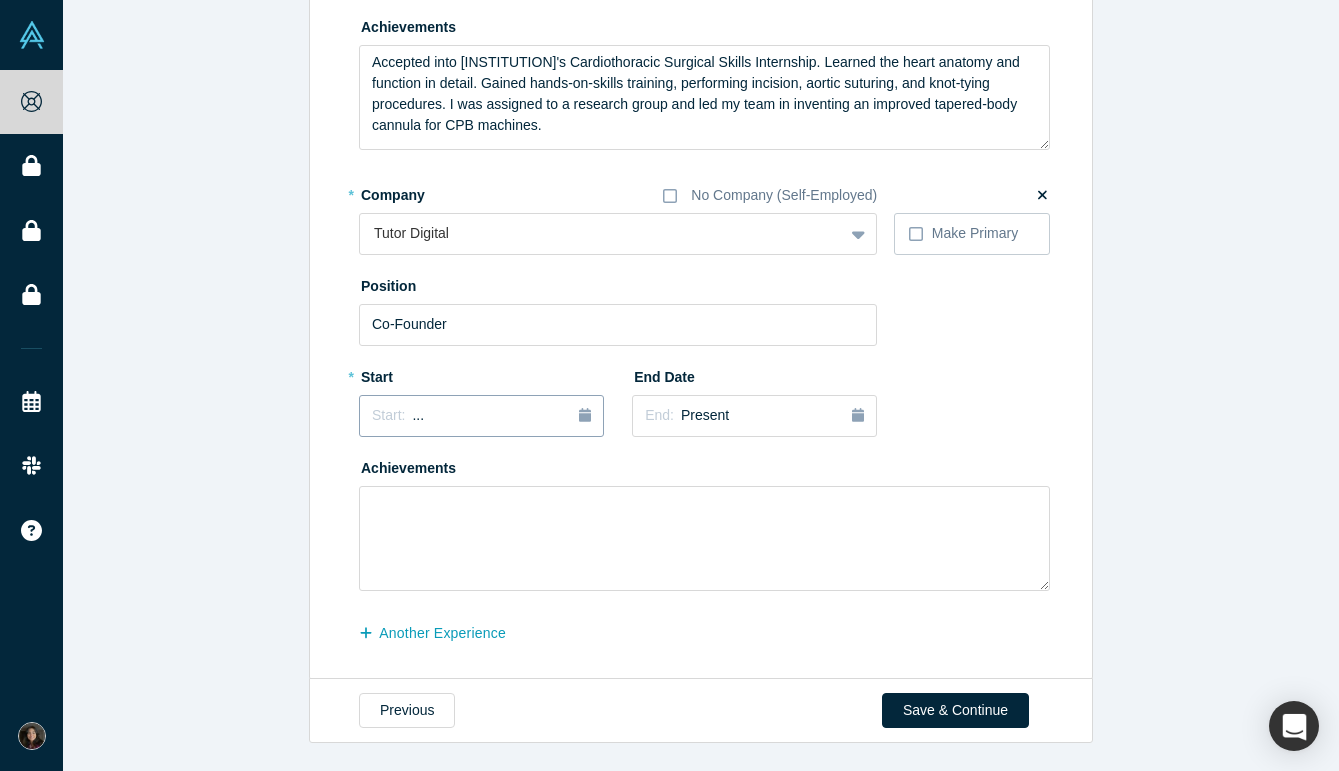 click on "Start: ..." at bounding box center (481, 416) 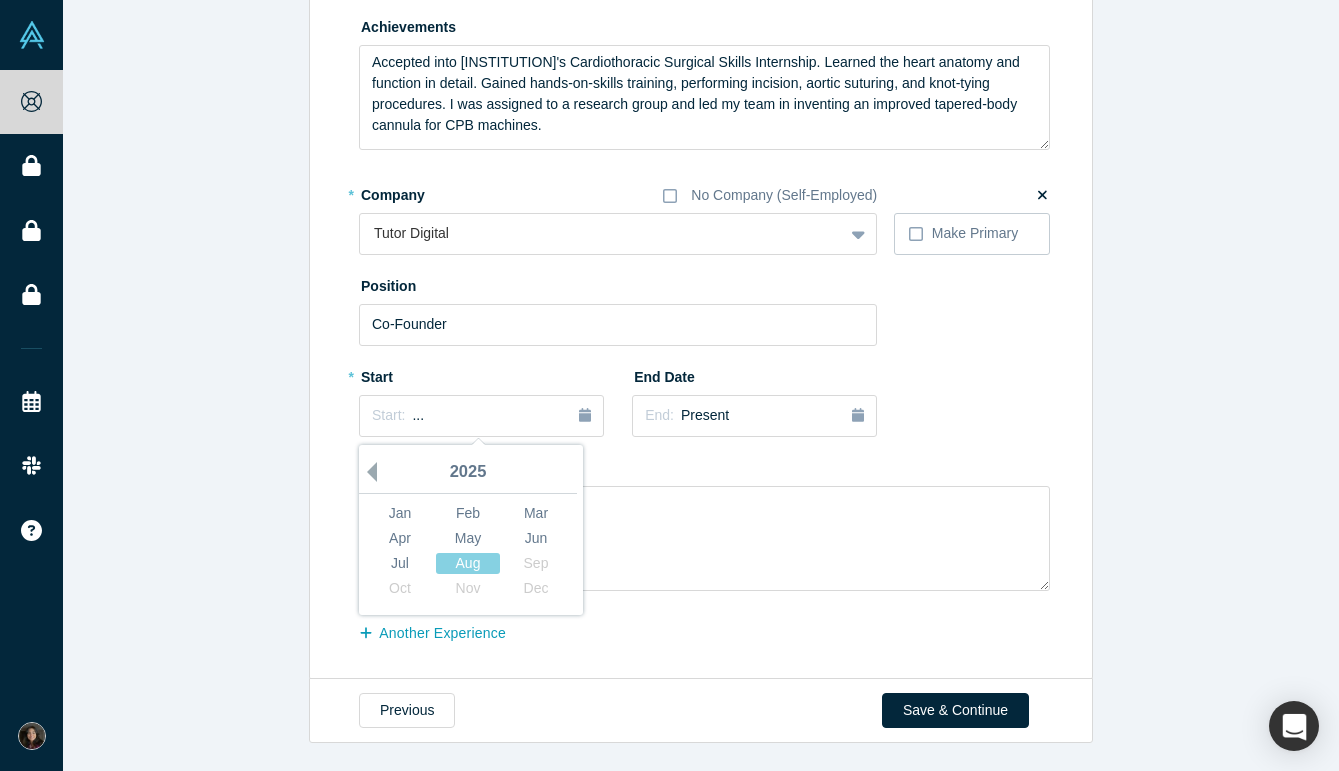 click on "Previous Year" at bounding box center [367, 472] 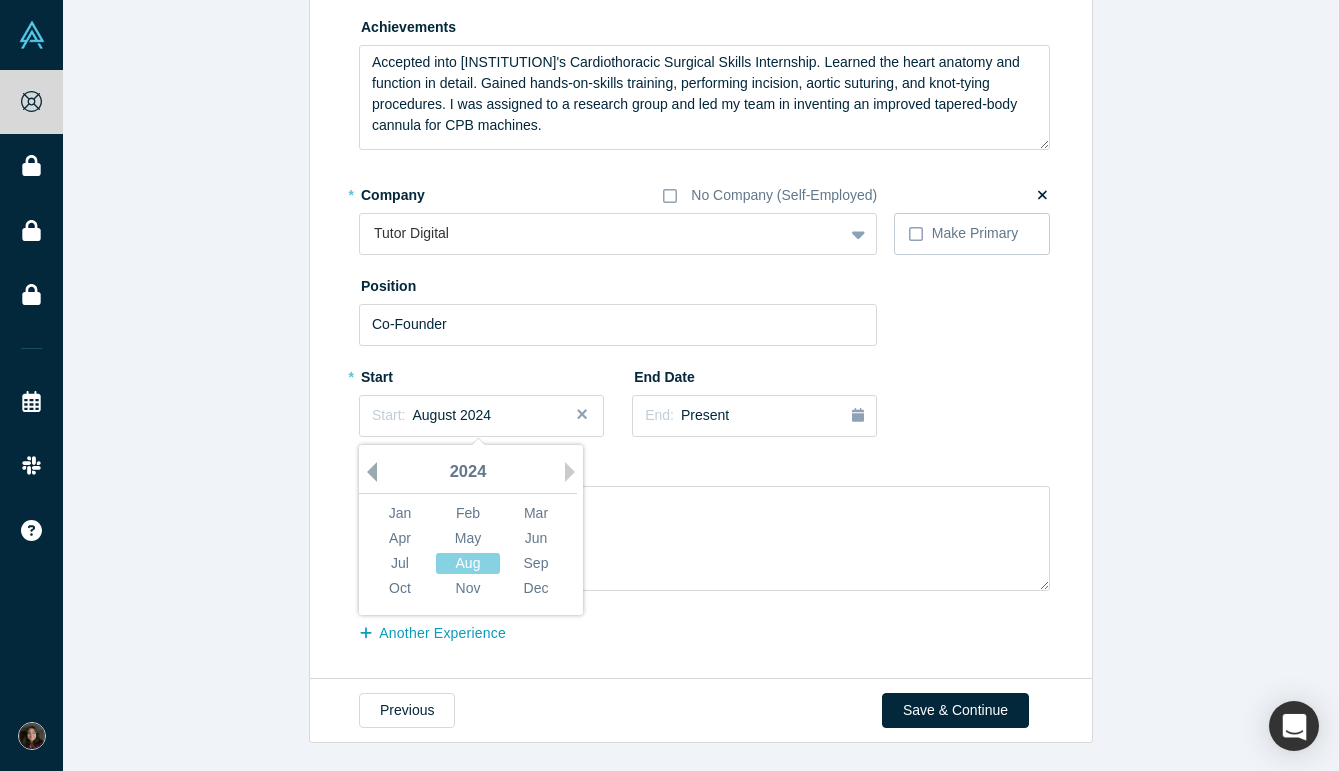 click on "Previous Year" at bounding box center (367, 472) 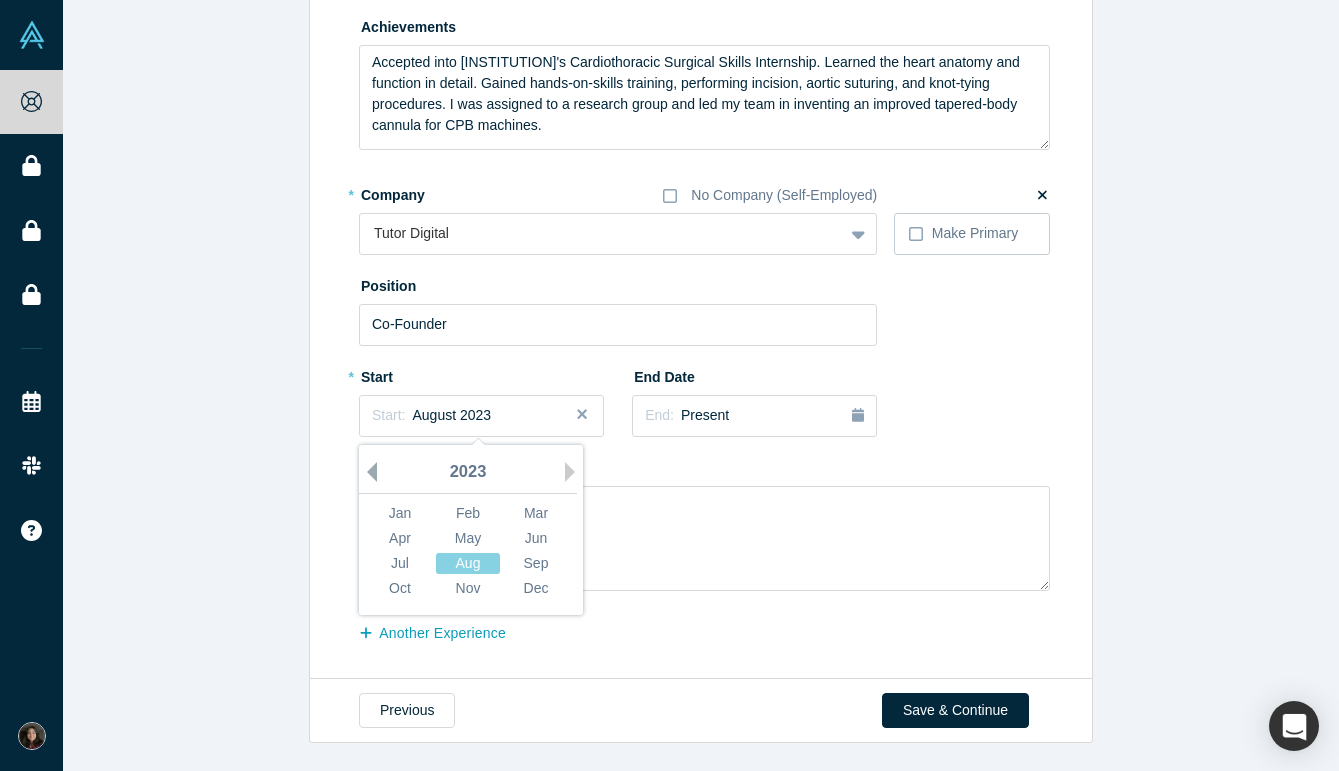 click on "Previous Year" at bounding box center (367, 472) 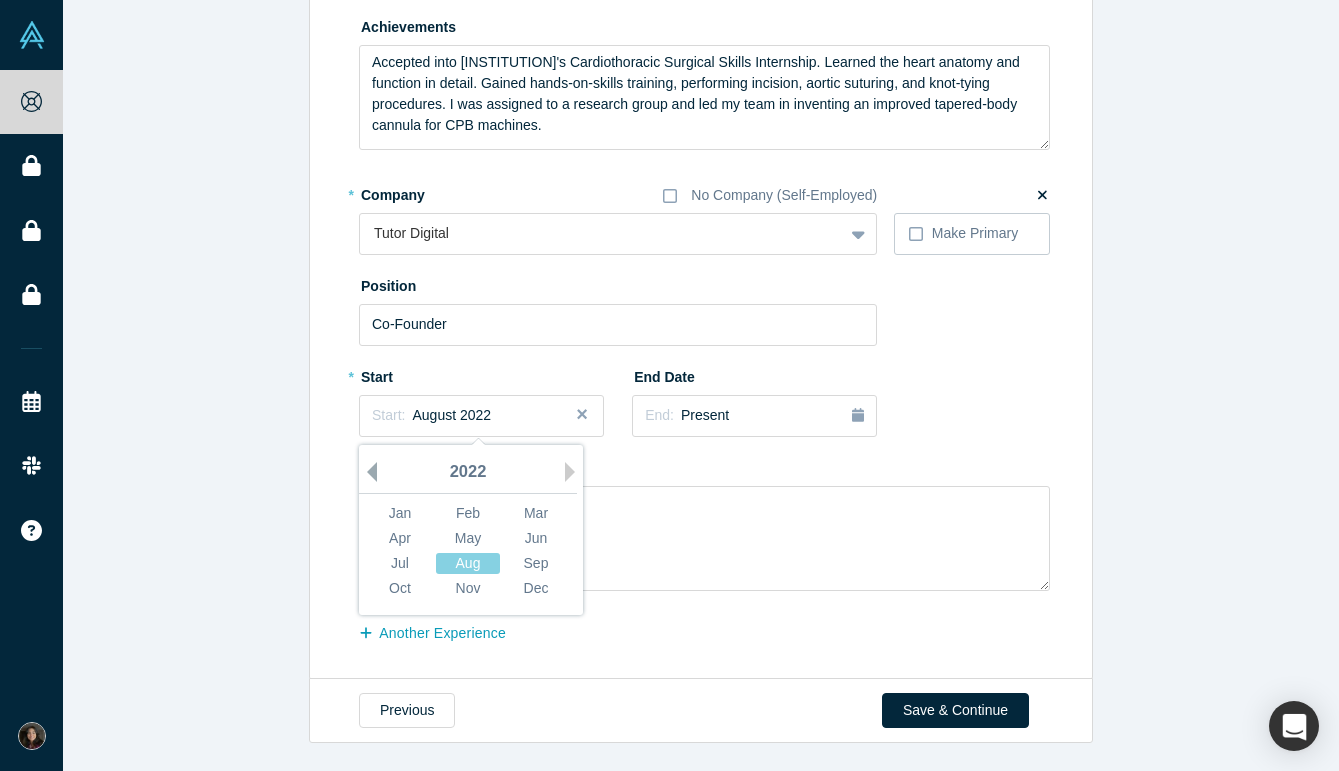 click on "Previous Year" at bounding box center (367, 472) 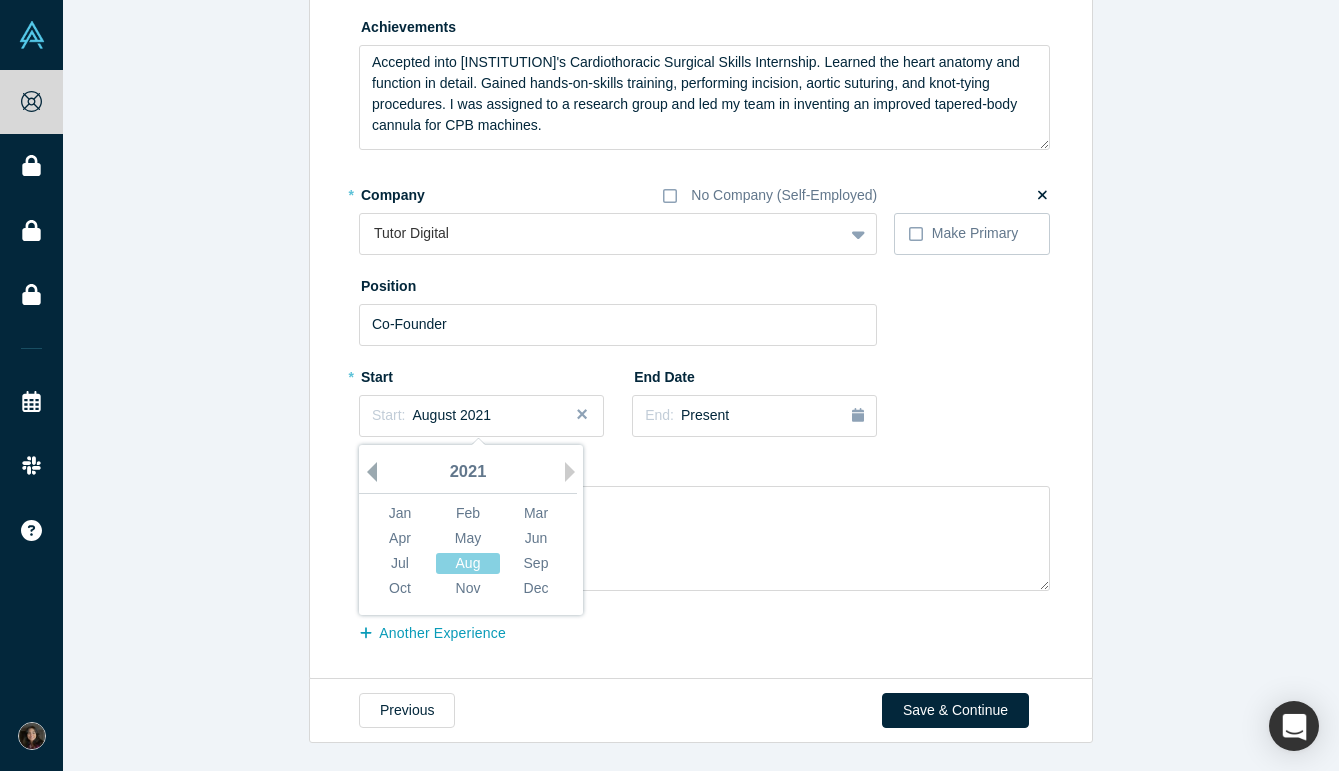 click on "Previous Year" at bounding box center [367, 472] 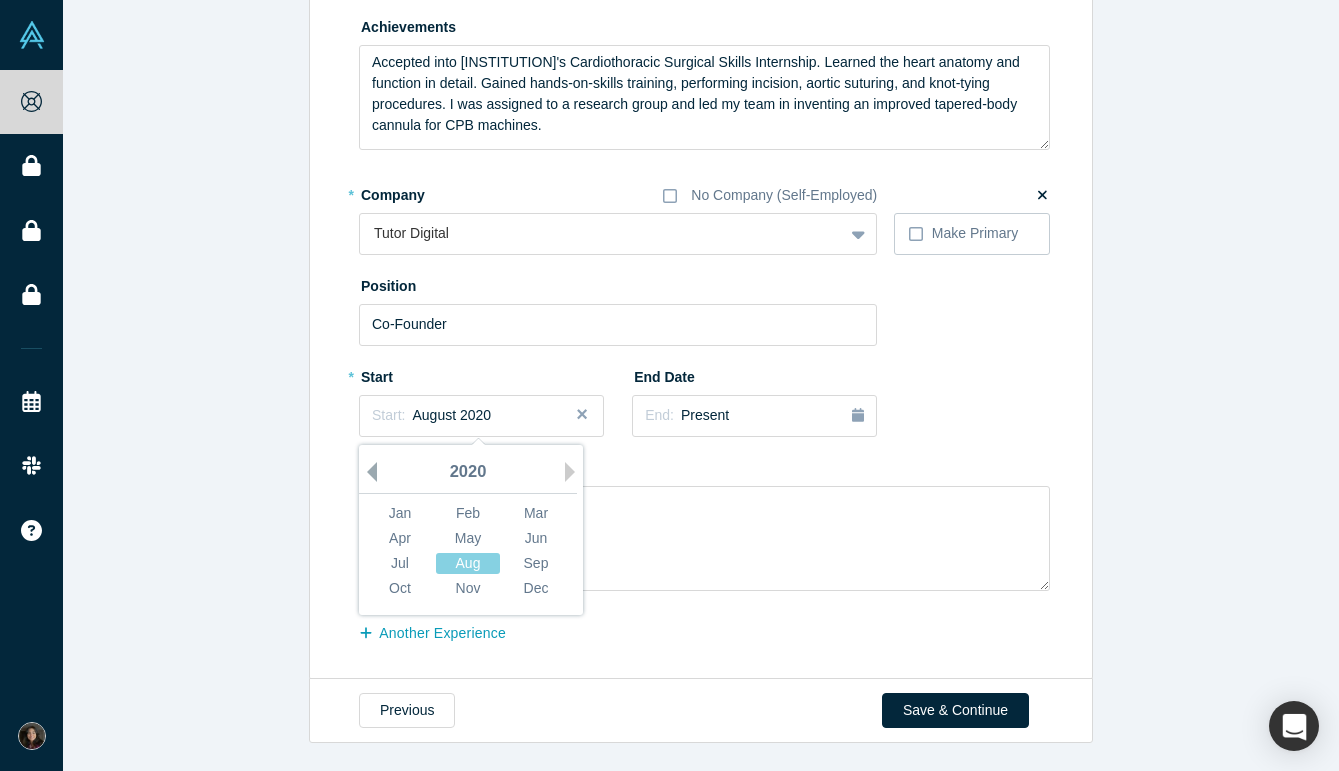 click on "Previous Year" at bounding box center (367, 472) 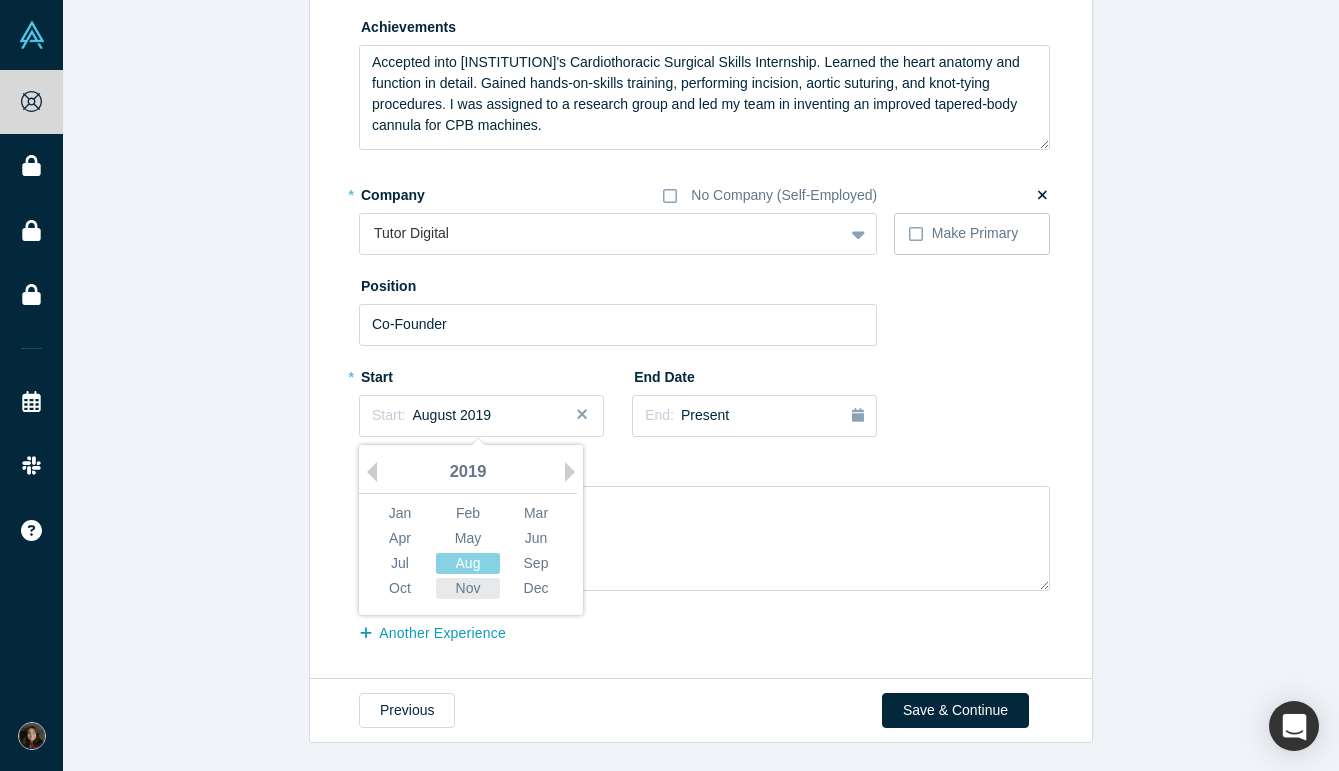 click on "Nov" at bounding box center (468, 588) 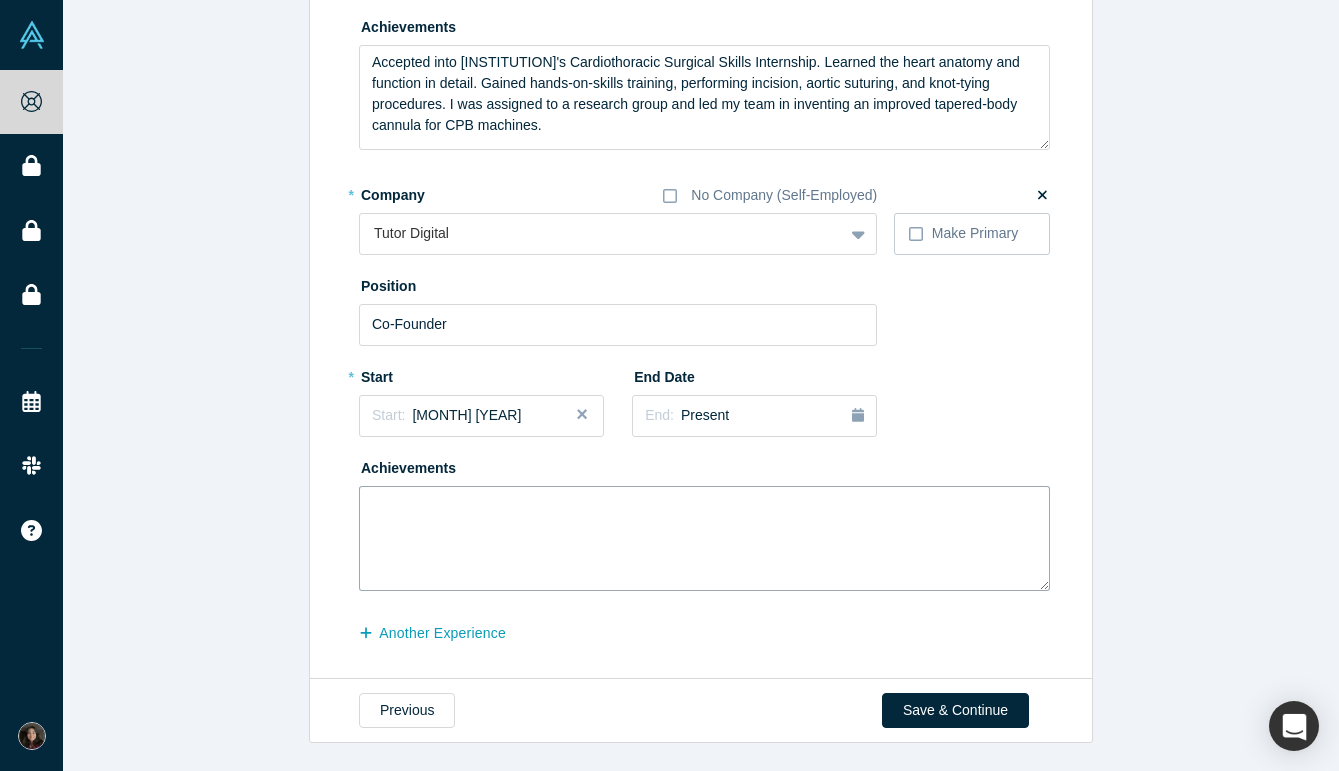click at bounding box center (704, 538) 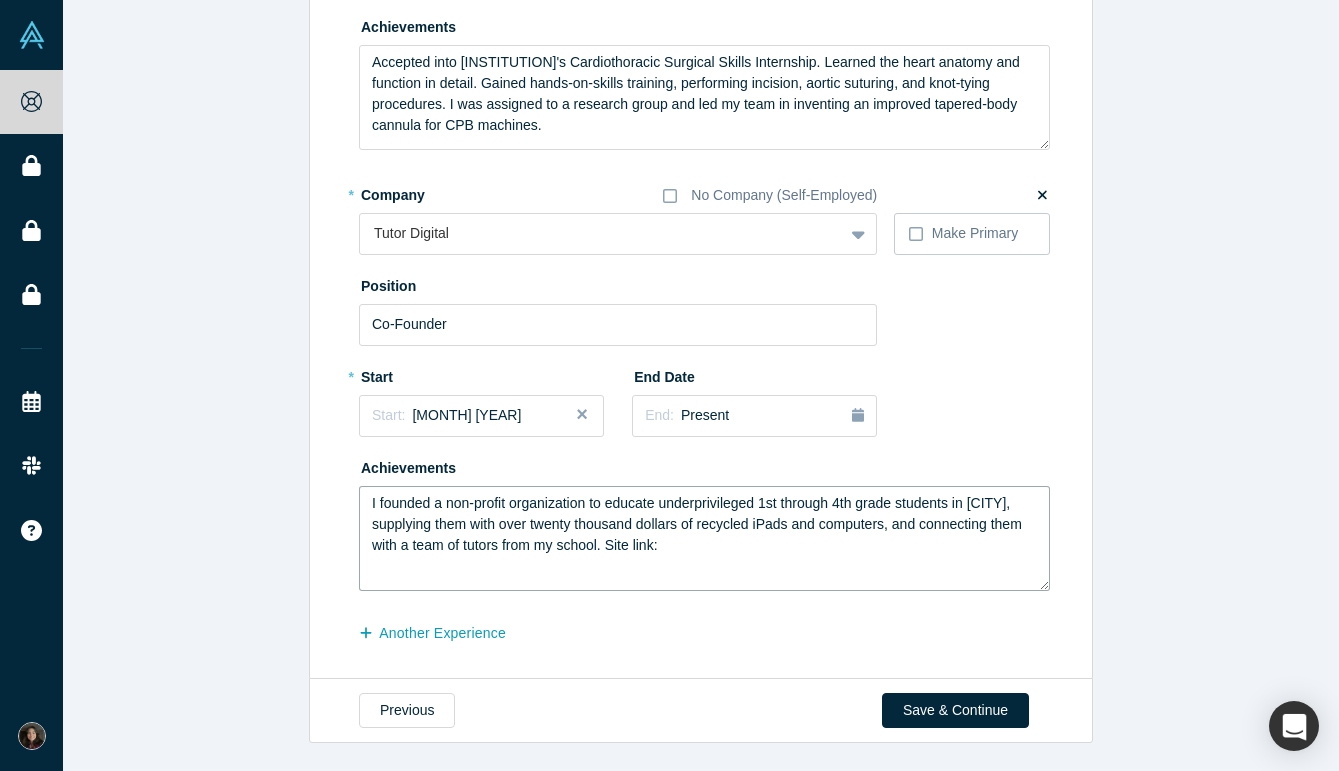 paste on "https://sites.google.com/sacredsf.org/tutordigital/home" 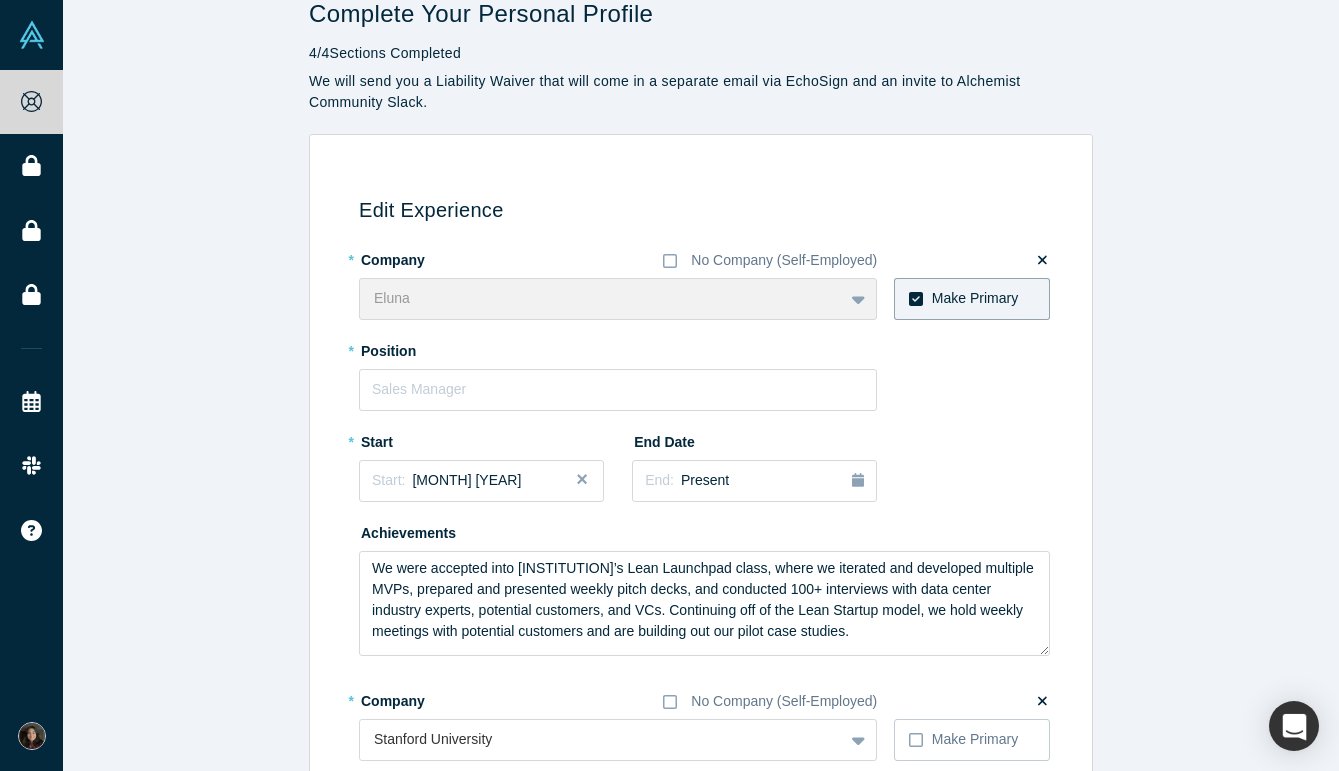 scroll, scrollTop: 0, scrollLeft: 0, axis: both 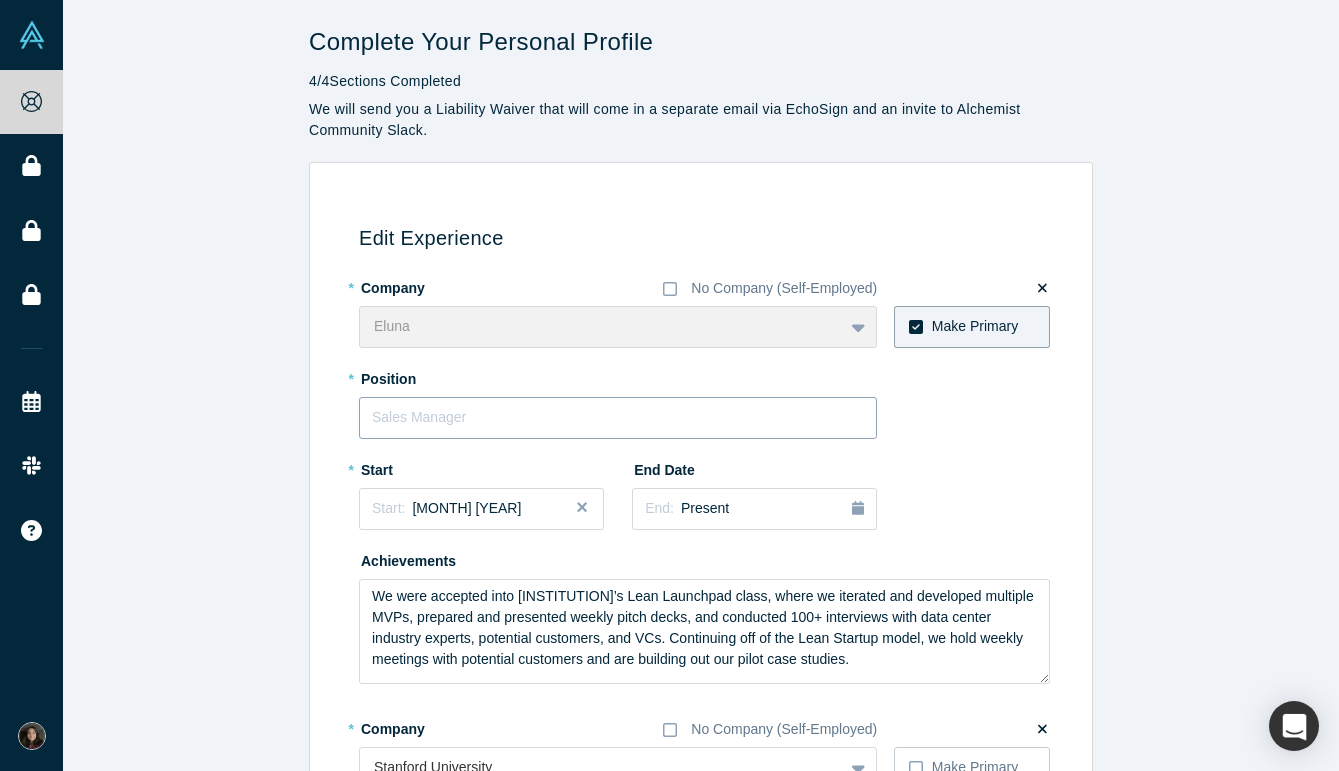 type on "I founded a non-profit organization to educate underprivileged 1st through 4th grade students in San Francisco, supplying them with over twenty thousand dollars of recycled iPads and computers, and connecting them with a team of tutors from my school. Site link: https://sites.google.com/sacredsf.org/tutordigital/home" 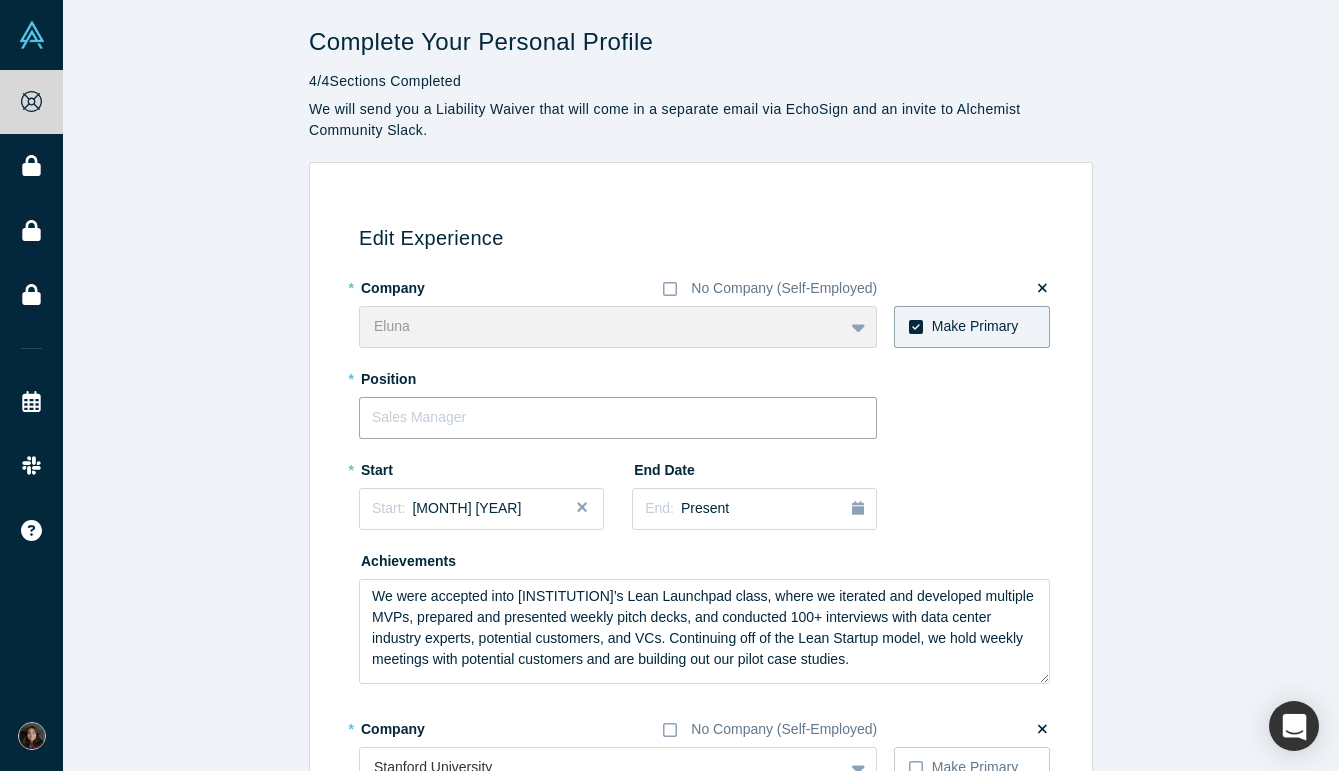 click at bounding box center [618, 418] 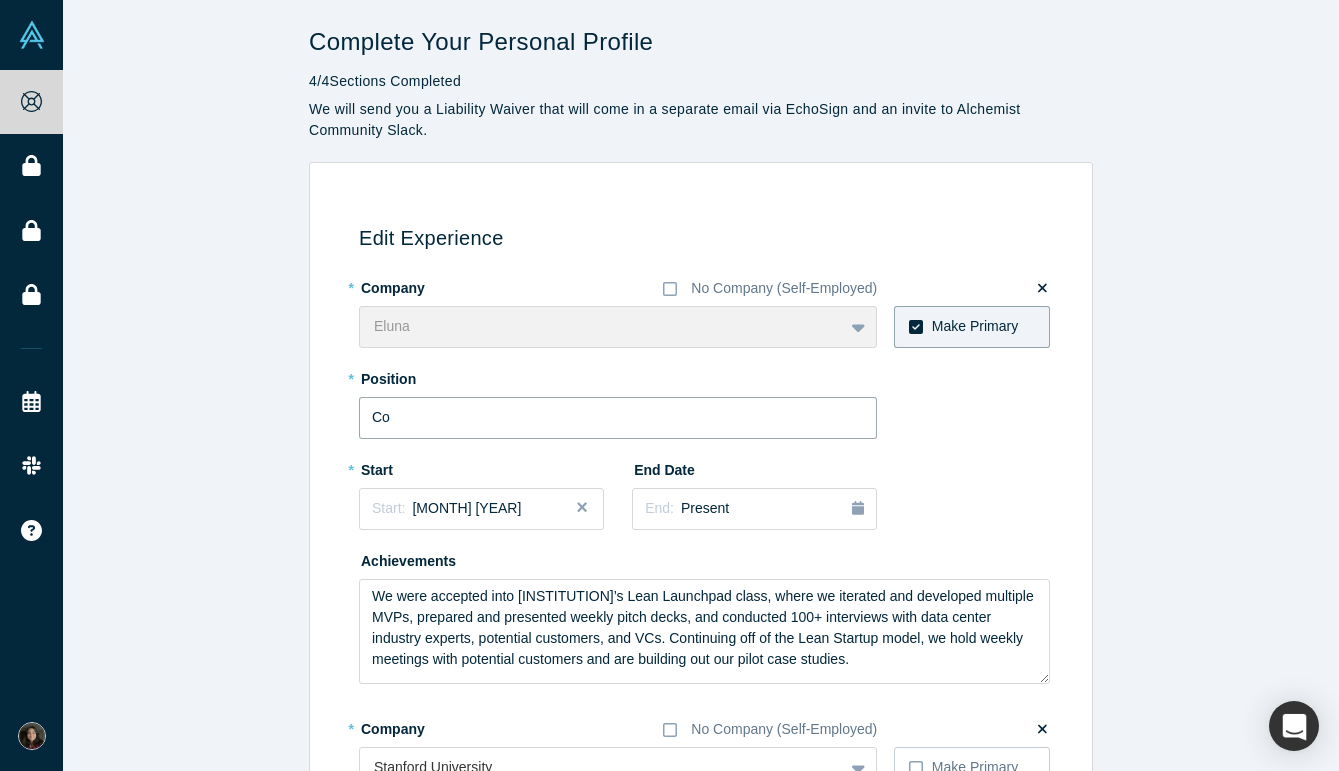 type on "Co-Founder" 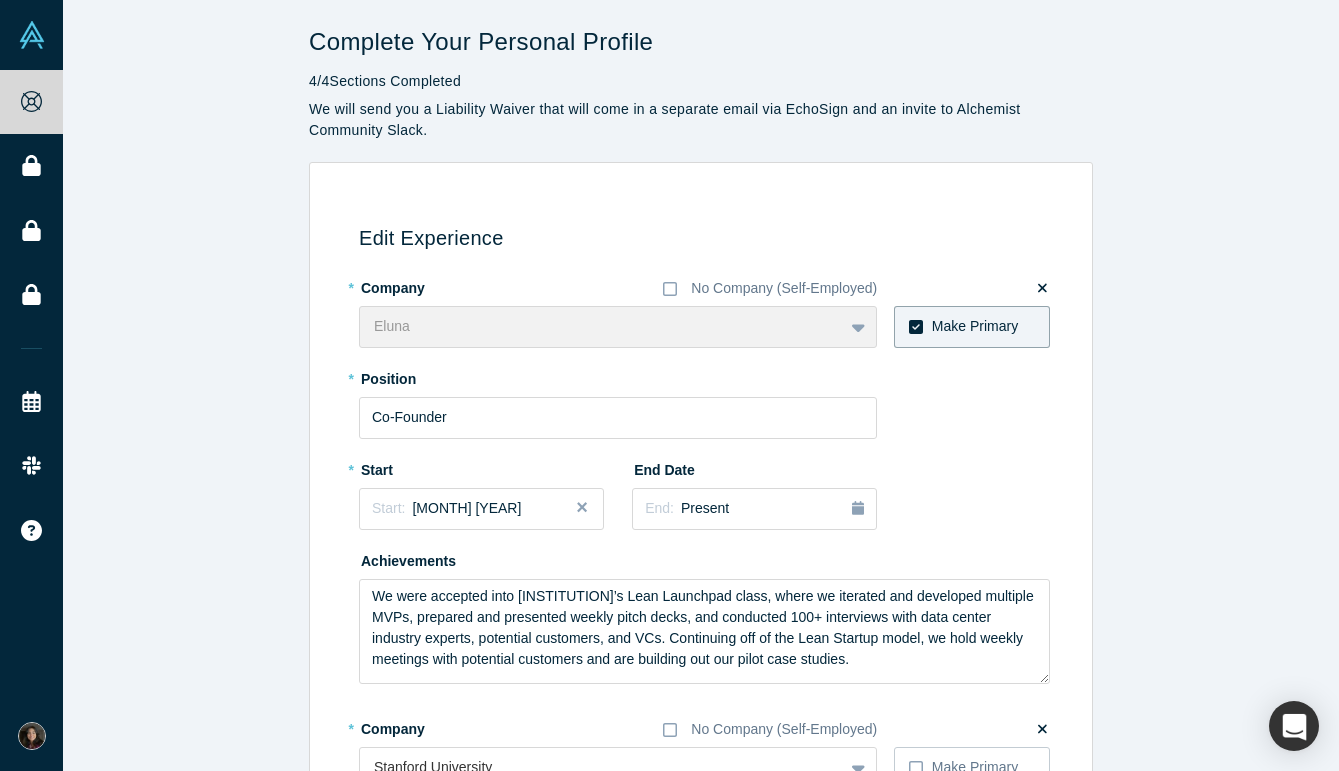 click on "Edit Experience * Company No Company (Self-Employed) Eluna
To pick up a draggable item, press the space bar.
While dragging, use the arrow keys to move the item.
Press space again to drop the item in its new position, or press escape to cancel.
Make Primary * Position Co-Founder * Start Start: December 2024 End Date End: Present Achievements We were accepted into Stanford’s Lean Launchpad class, where we iterated and developed multiple MVPs, prepared and presented weekly pitch decks, and conducted 100+ interviews with data center industry experts, potential customers, and VCs. Continuing off of the Lean Startup model, we hold weekly meetings with potential customers and are building out our pilot case studies. * Company No Company (Self-Employed) Stanford University
To pick up a draggable item, press the space bar.
While dragging, use the arrow keys to move the item.
Press space again to drop the item in its new position, or press escape to cancel.
Make Primary Position * * *" at bounding box center [701, 1349] 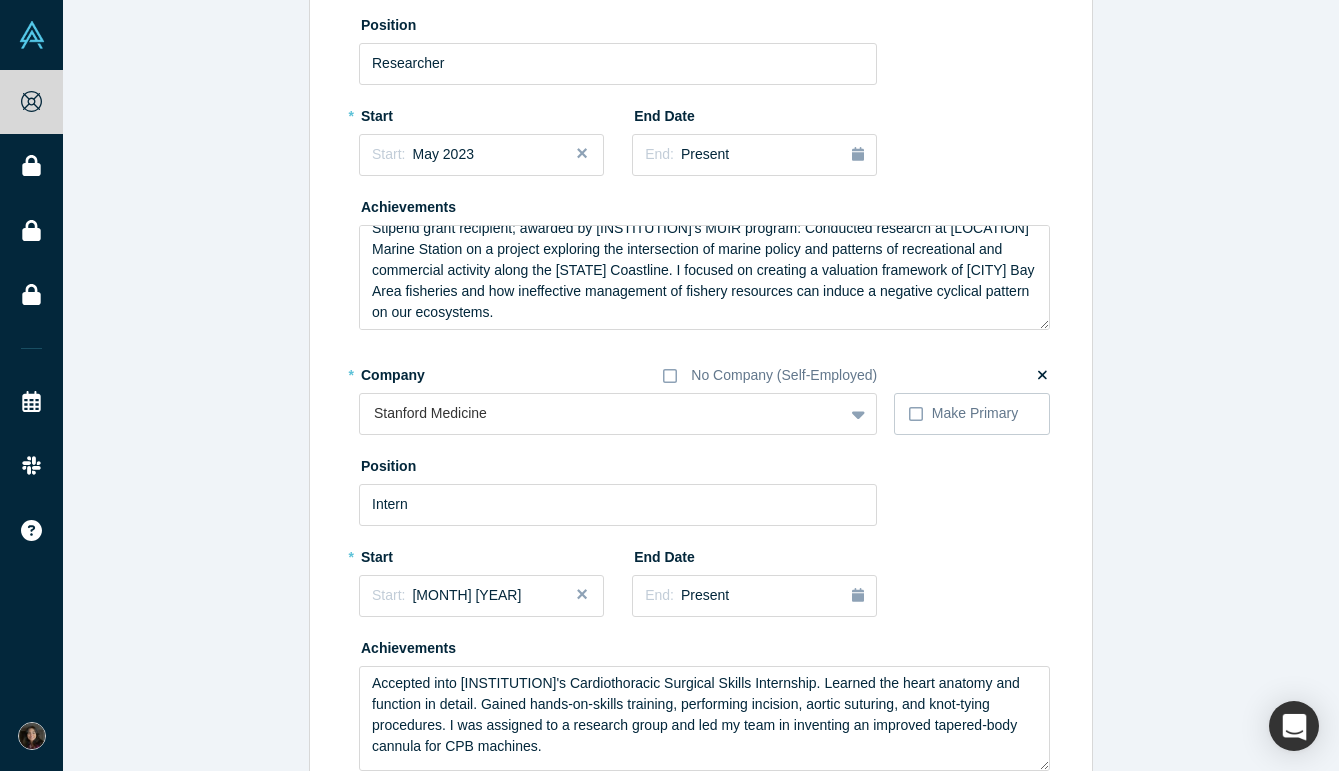 scroll, scrollTop: 1238, scrollLeft: 0, axis: vertical 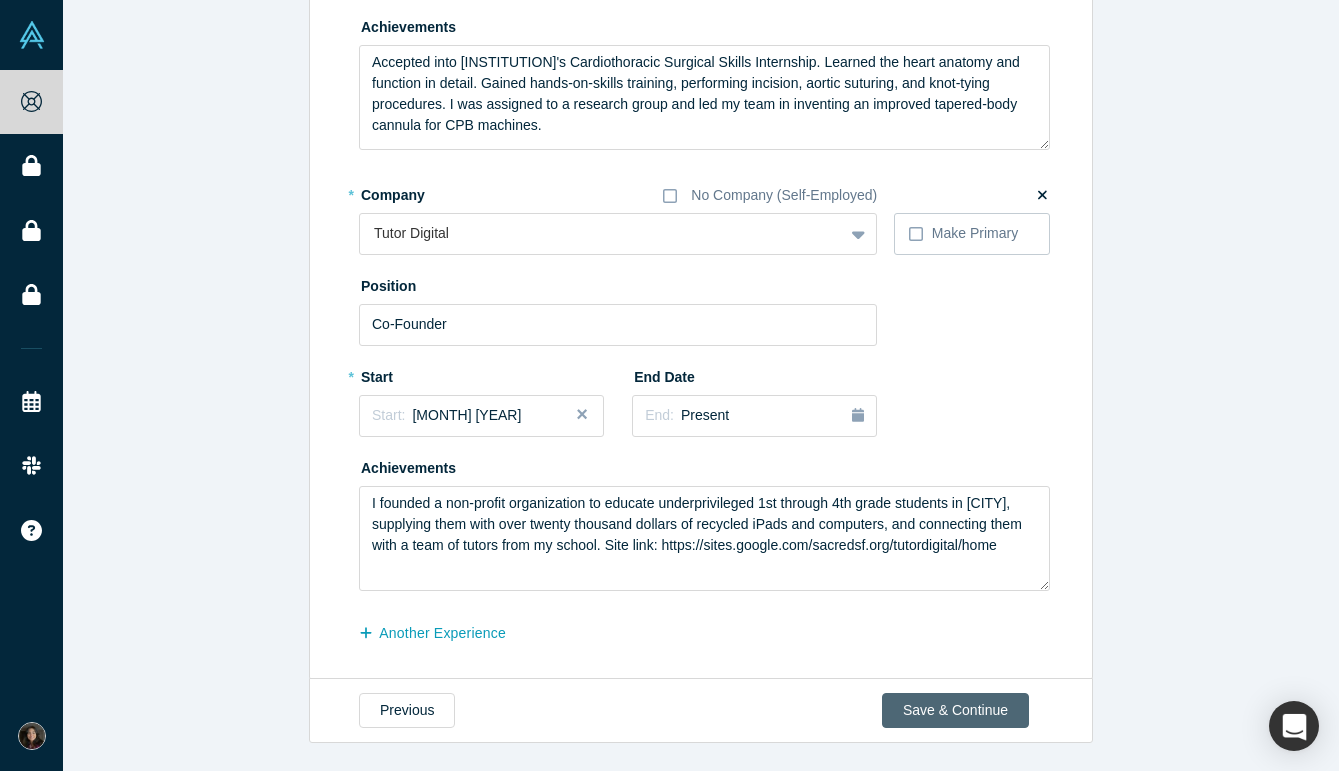 click on "Save & Continue" at bounding box center (955, 710) 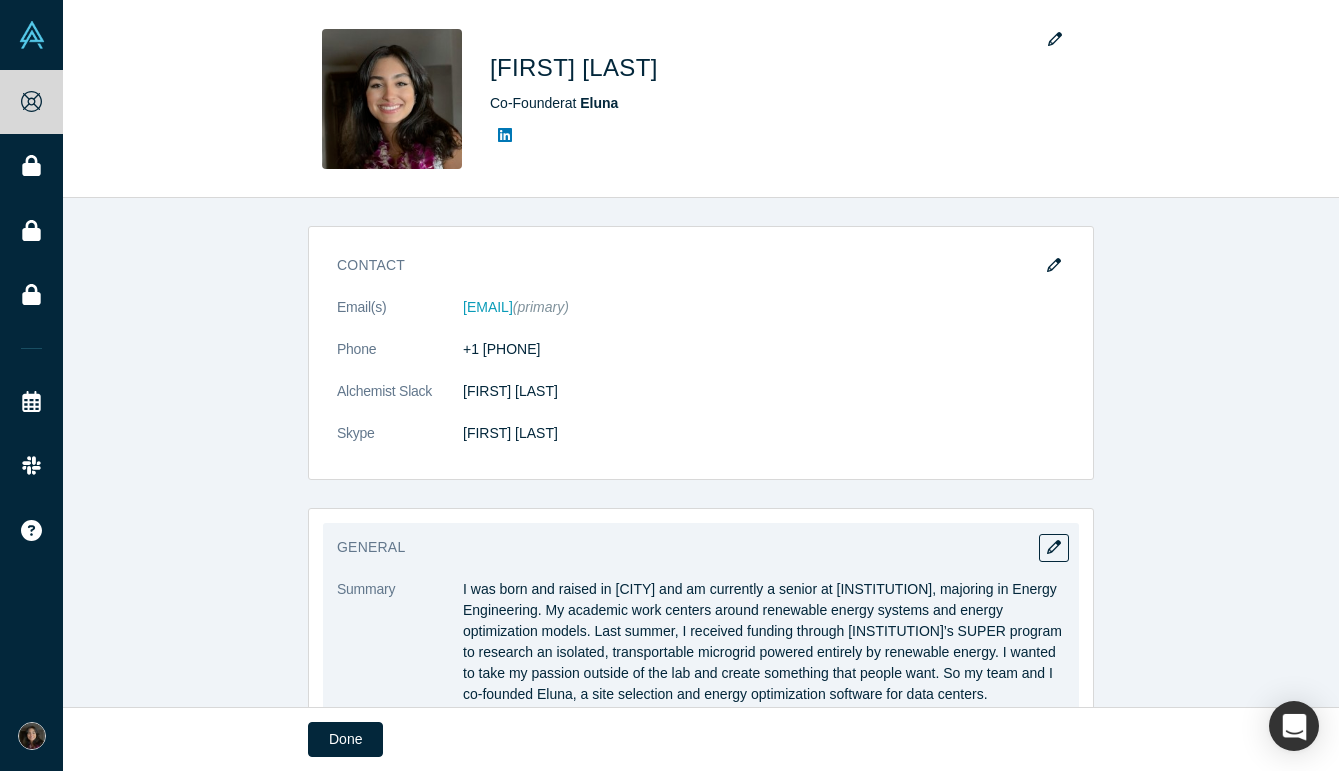 scroll, scrollTop: 476, scrollLeft: 0, axis: vertical 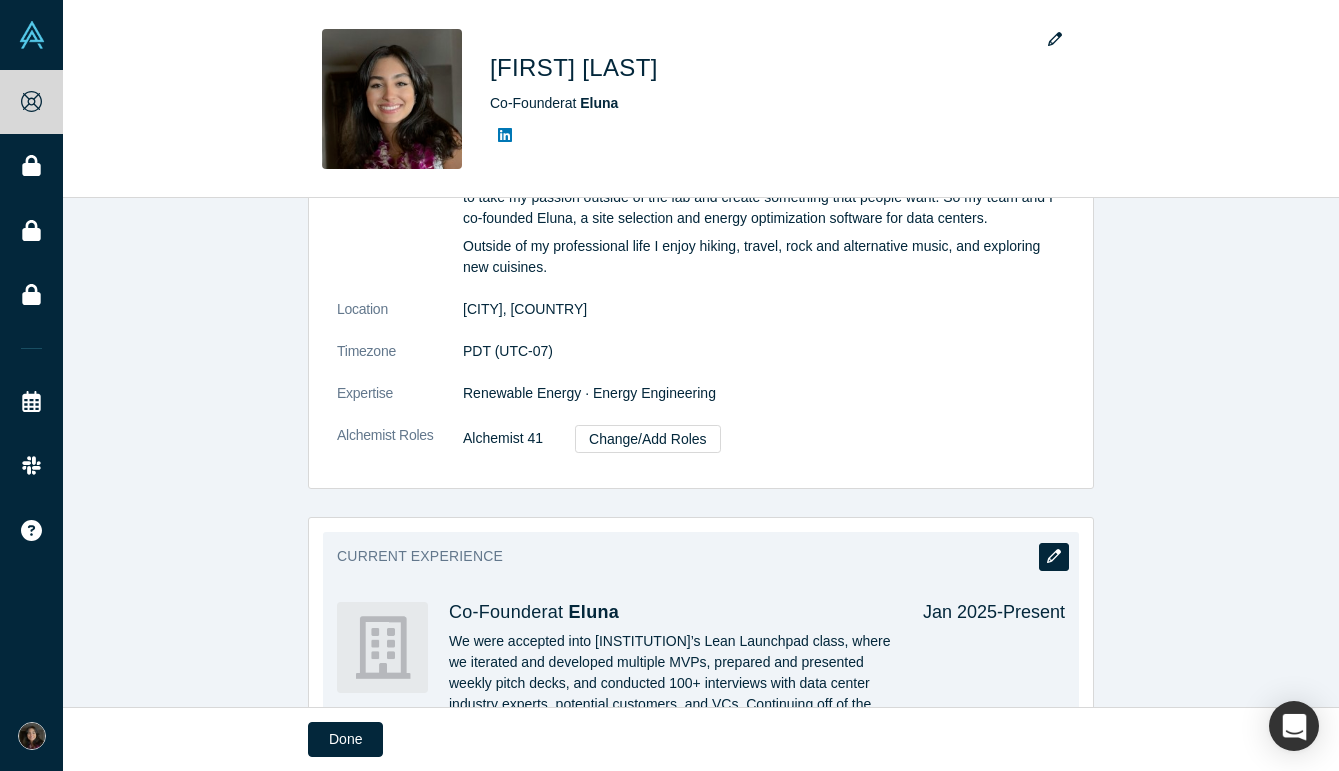 click 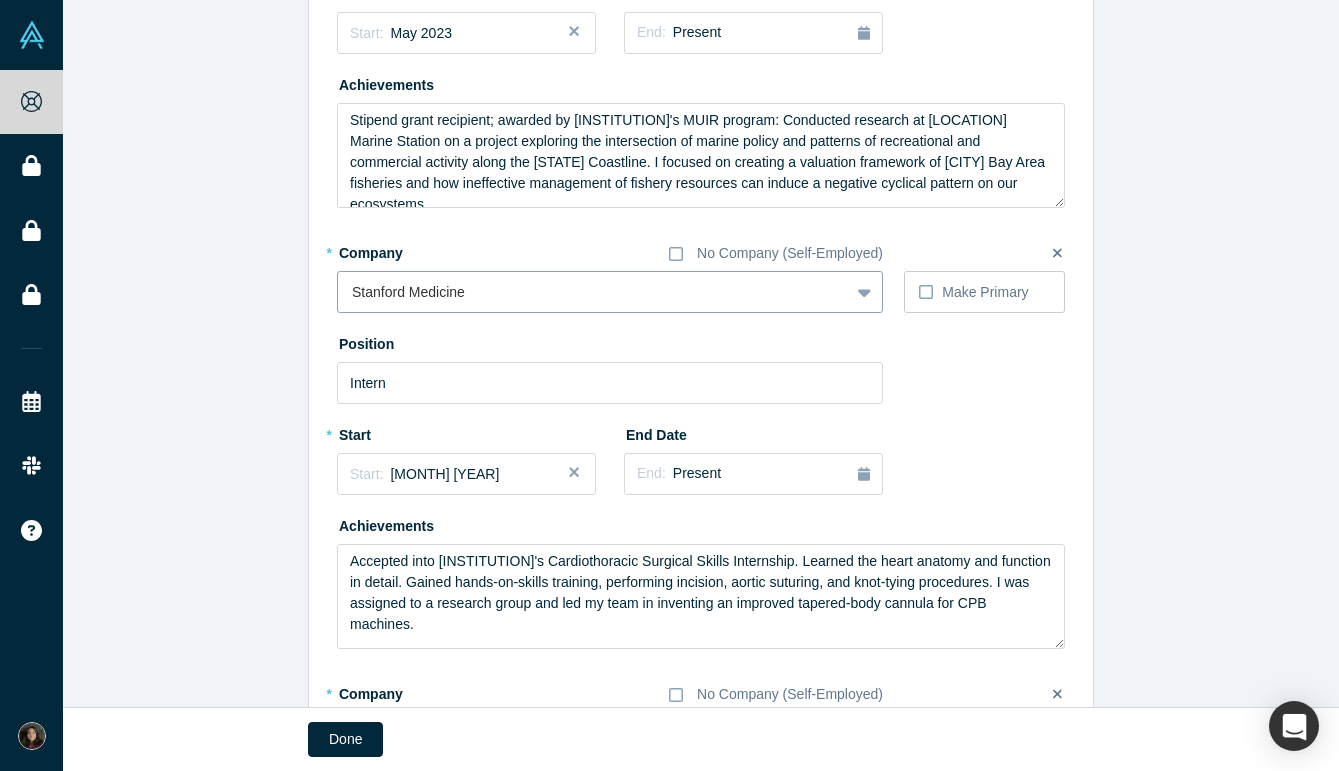scroll, scrollTop: 1210, scrollLeft: 0, axis: vertical 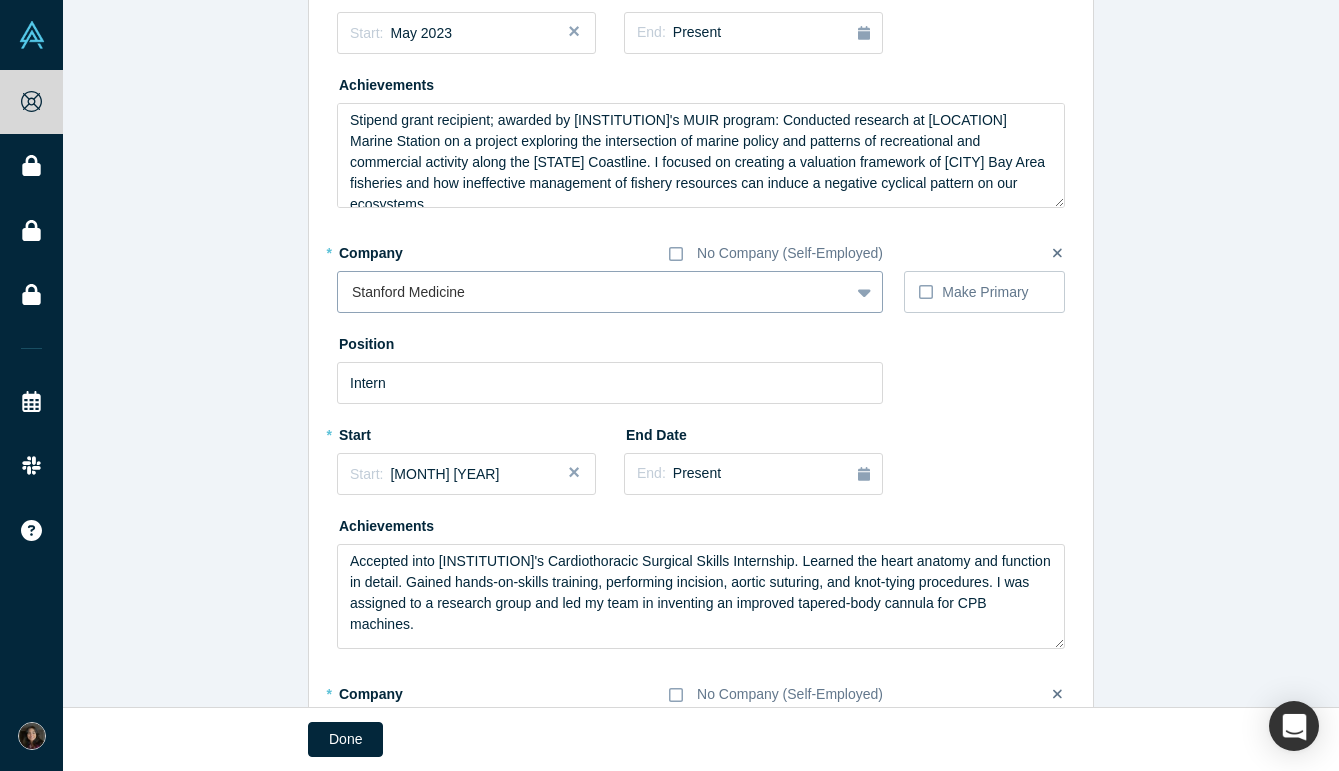 click at bounding box center (593, 292) 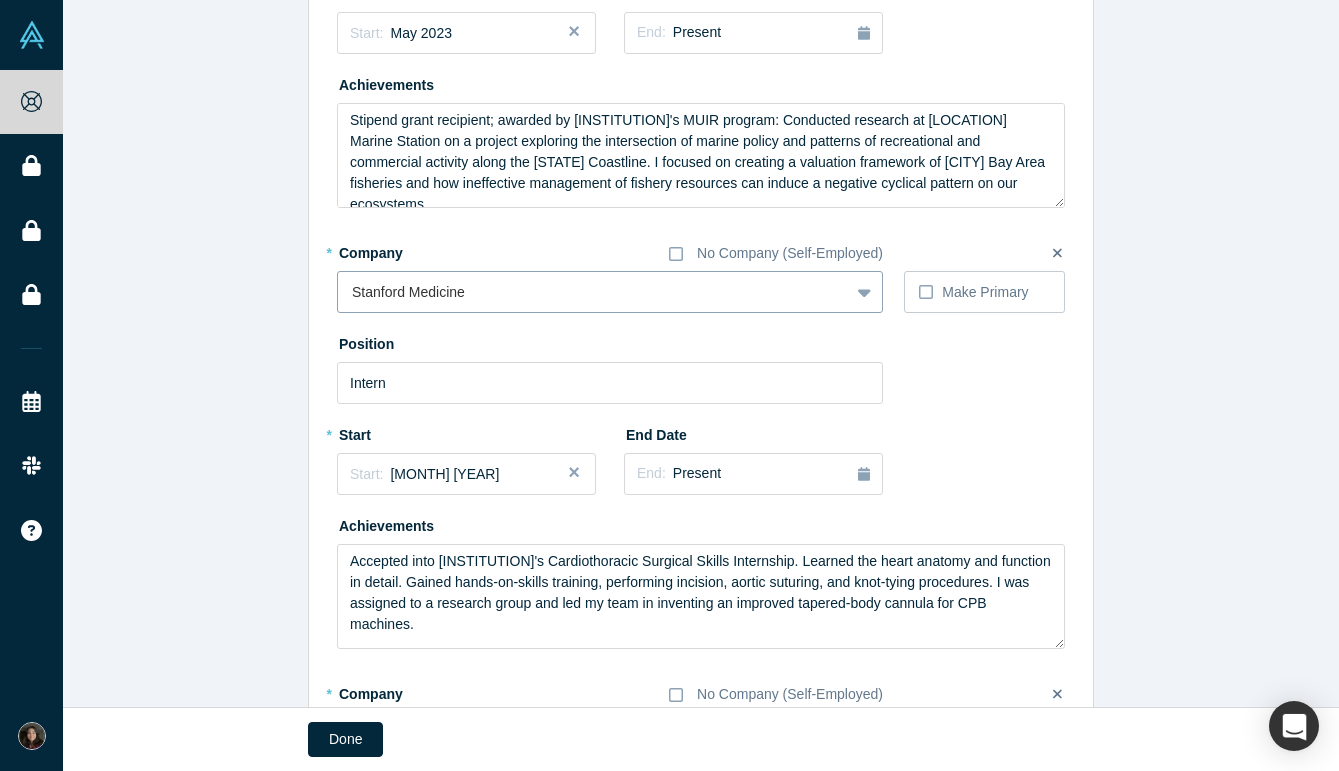 click 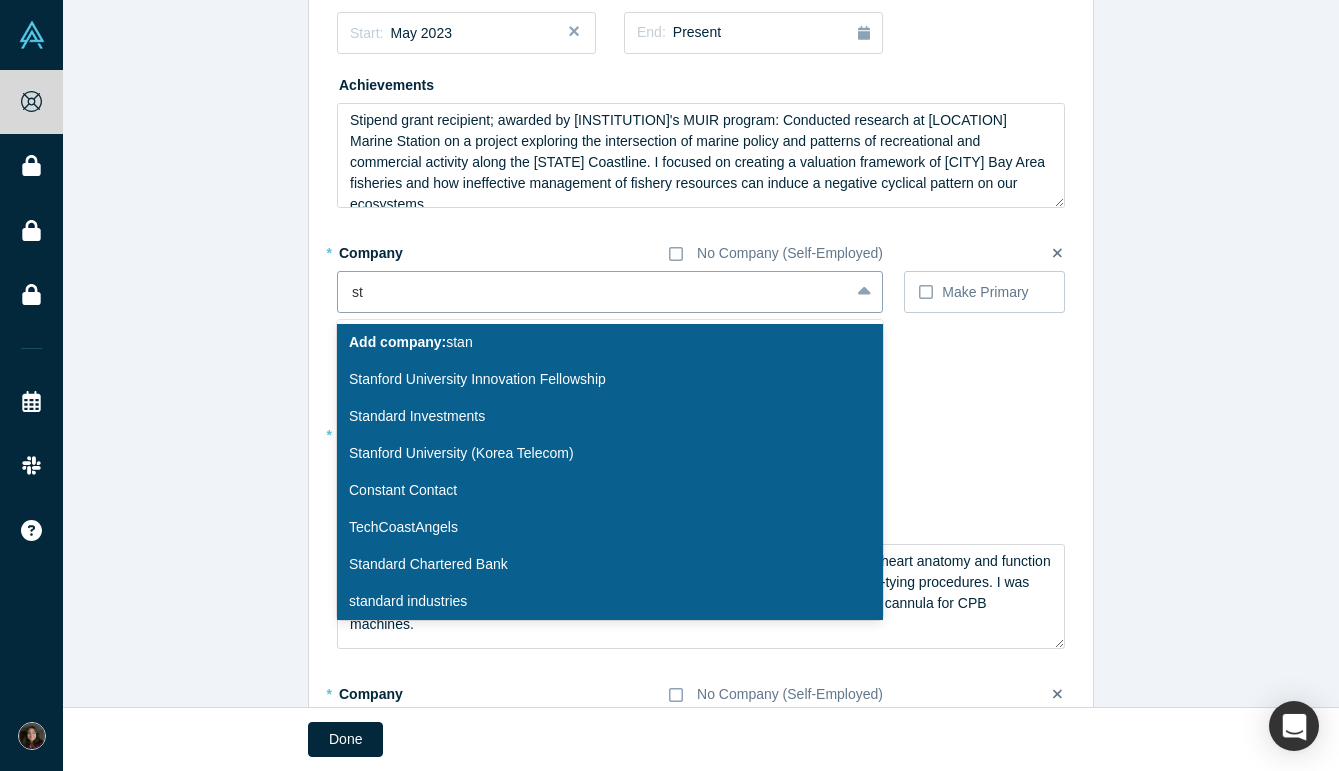 type on "s" 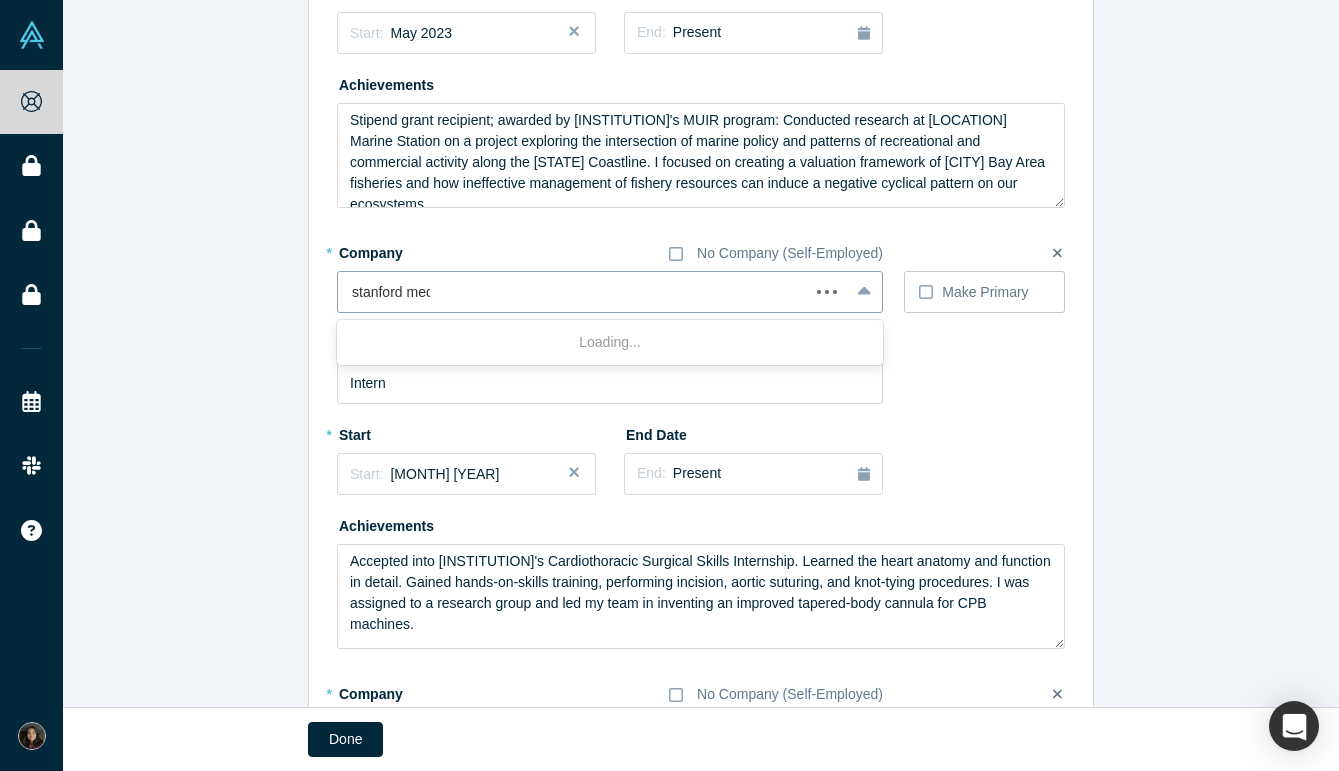 type on "stanford medi" 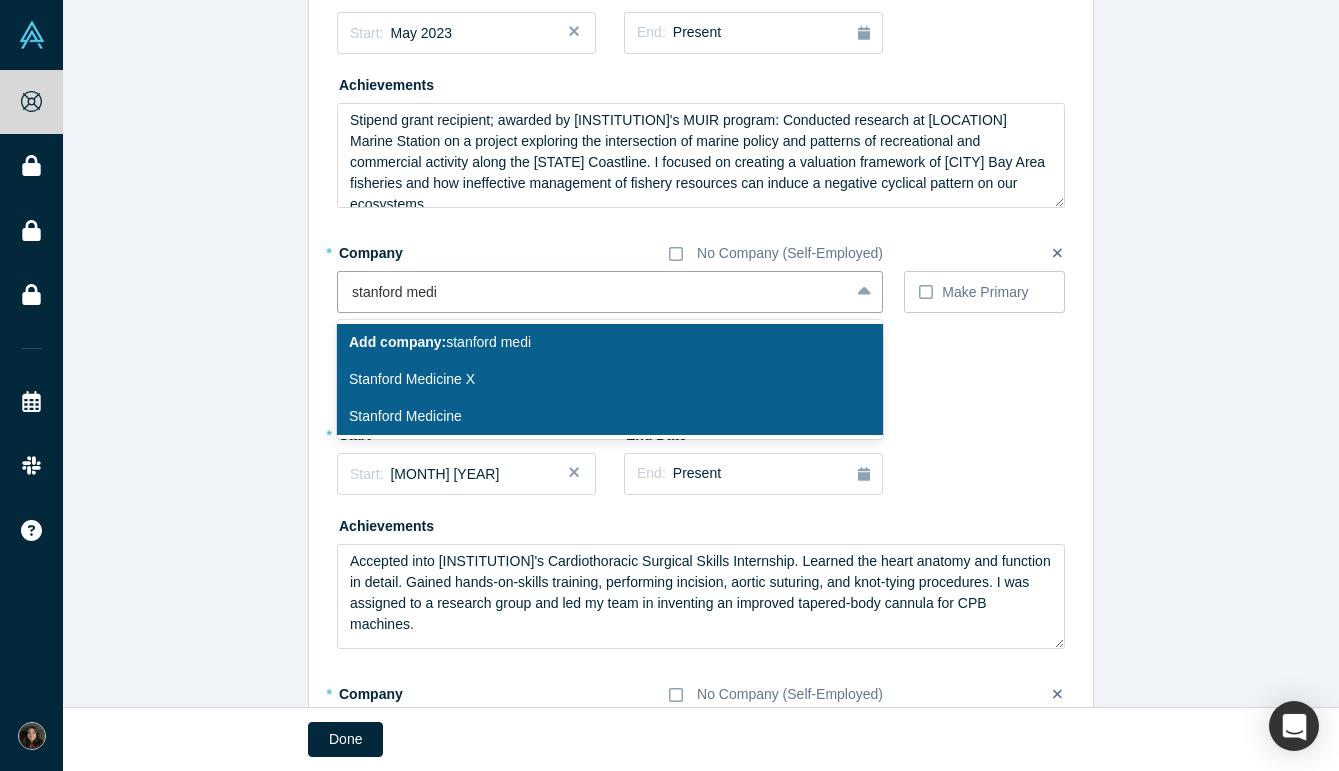 click on "Stanford Medicine" at bounding box center [610, 416] 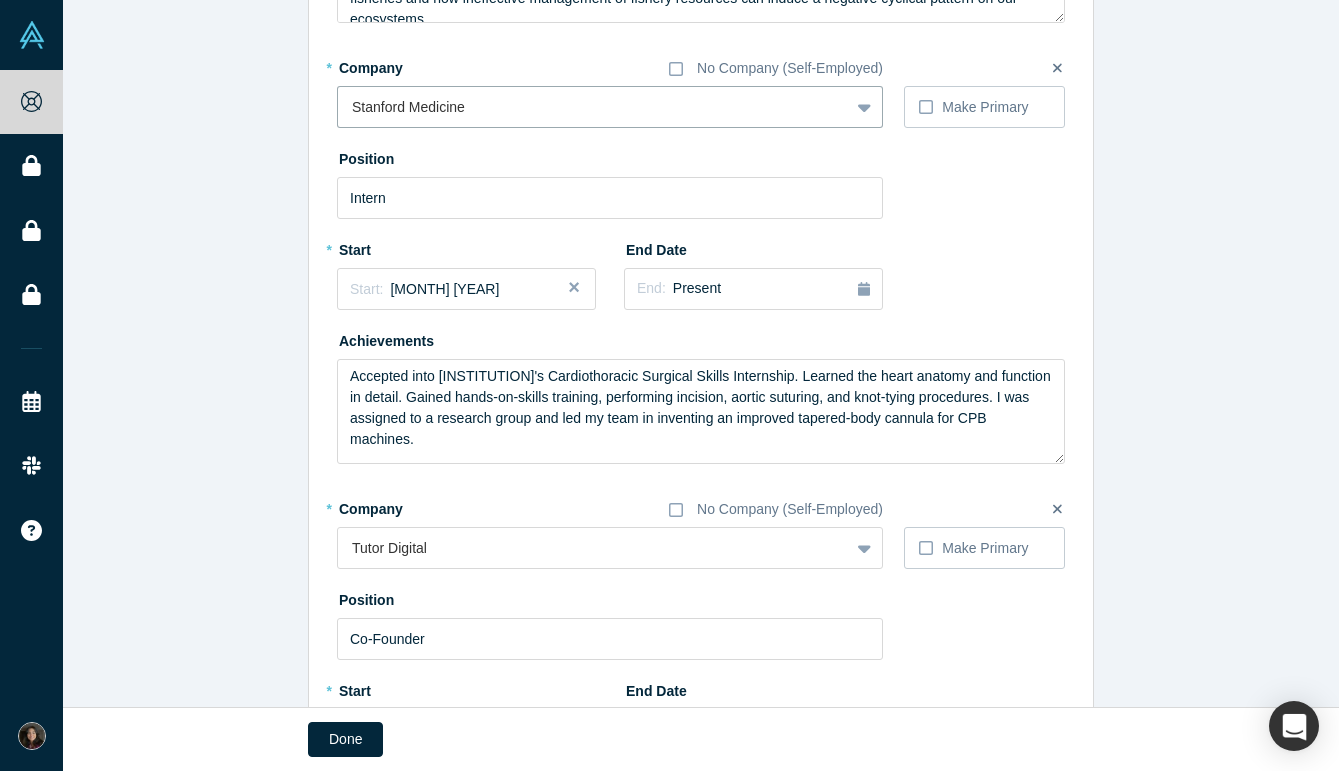 scroll, scrollTop: 1759, scrollLeft: 0, axis: vertical 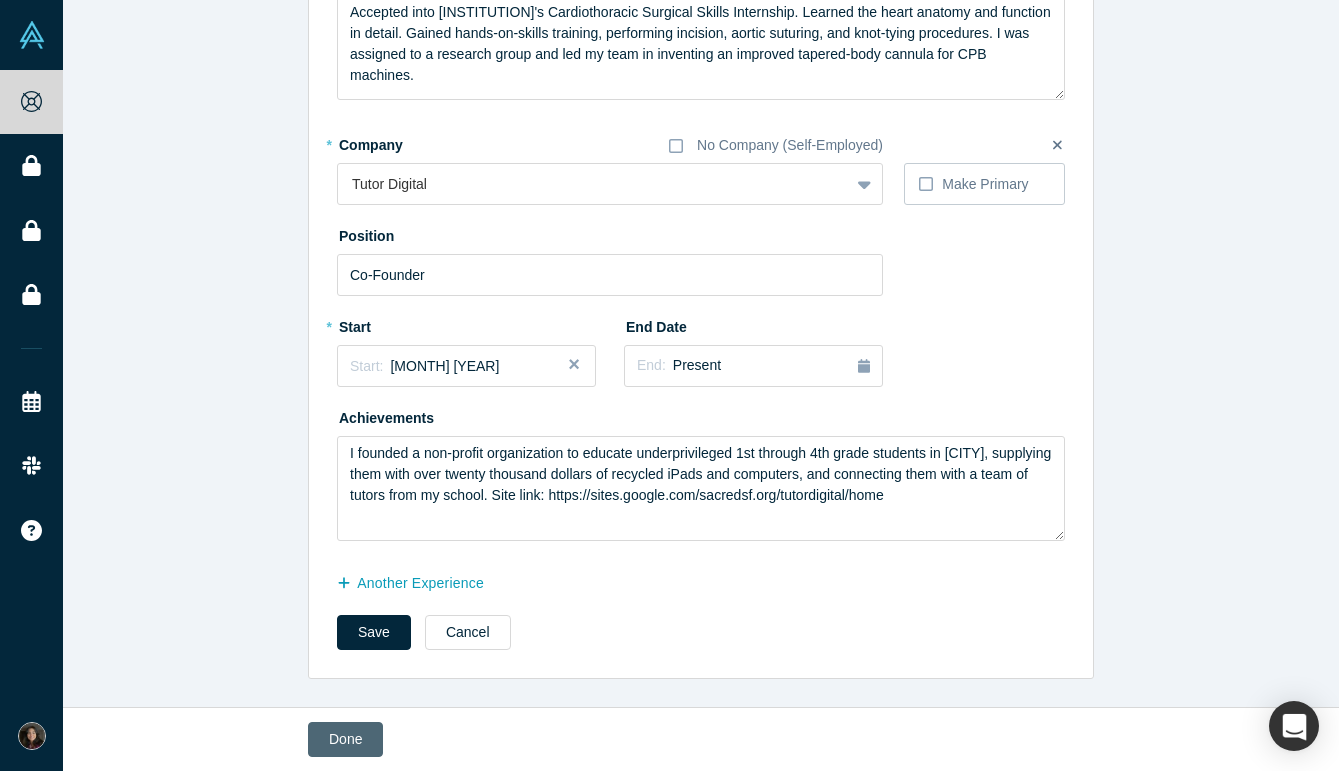click on "Done" at bounding box center [345, 739] 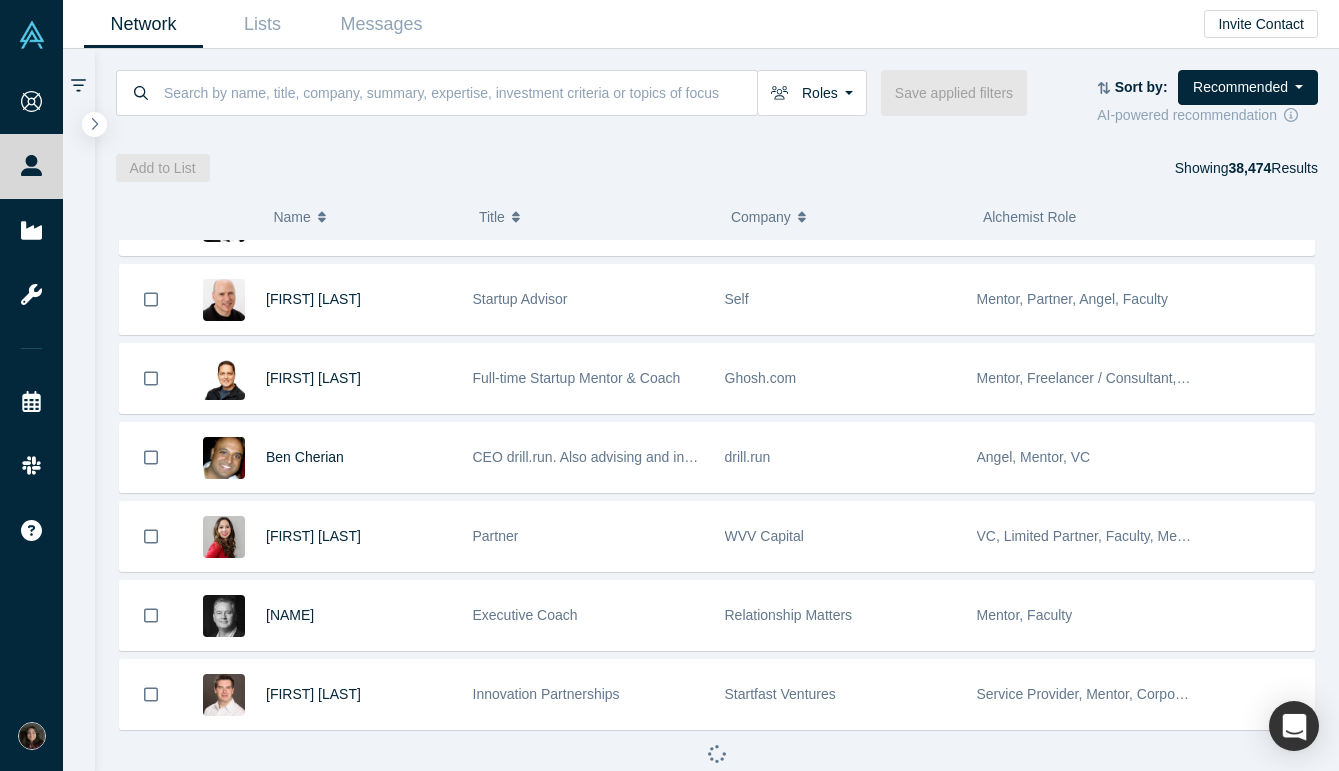 scroll, scrollTop: 0, scrollLeft: 0, axis: both 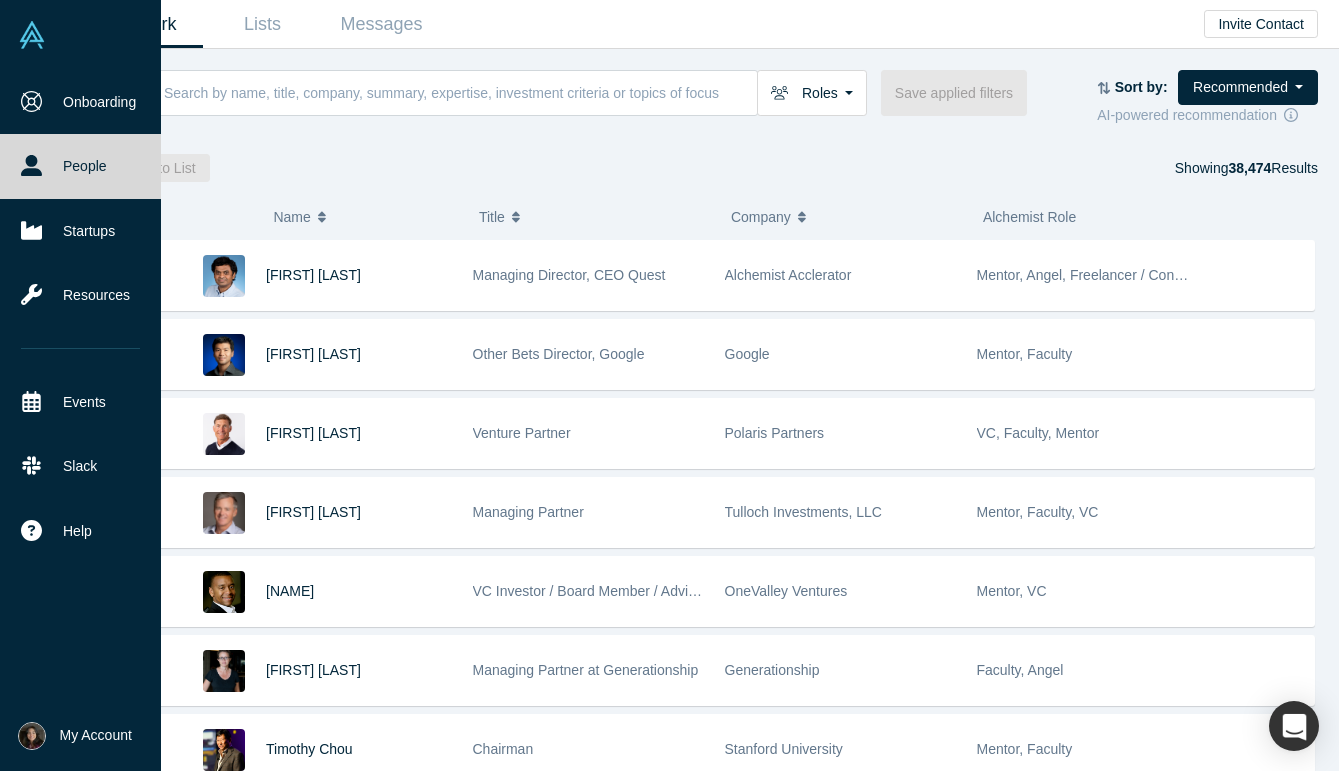 click 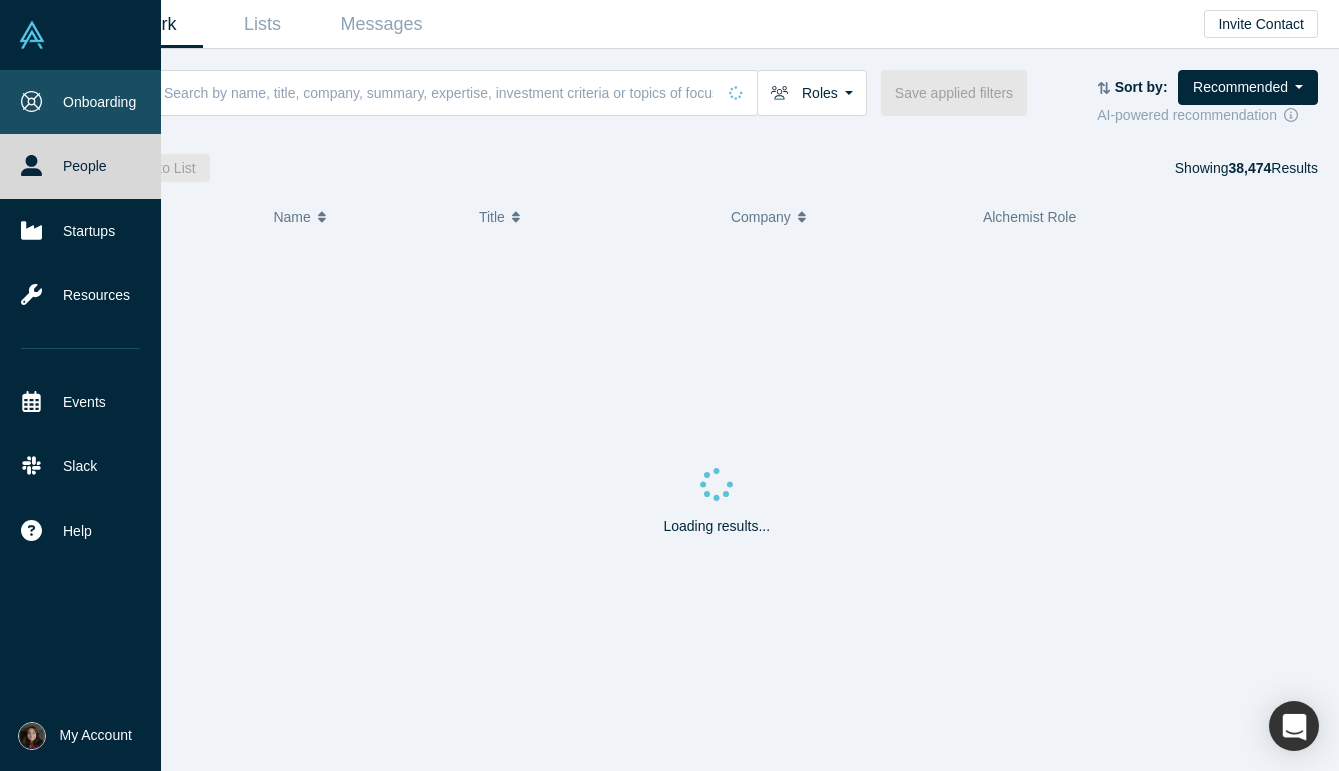 click on "Onboarding" at bounding box center [80, 102] 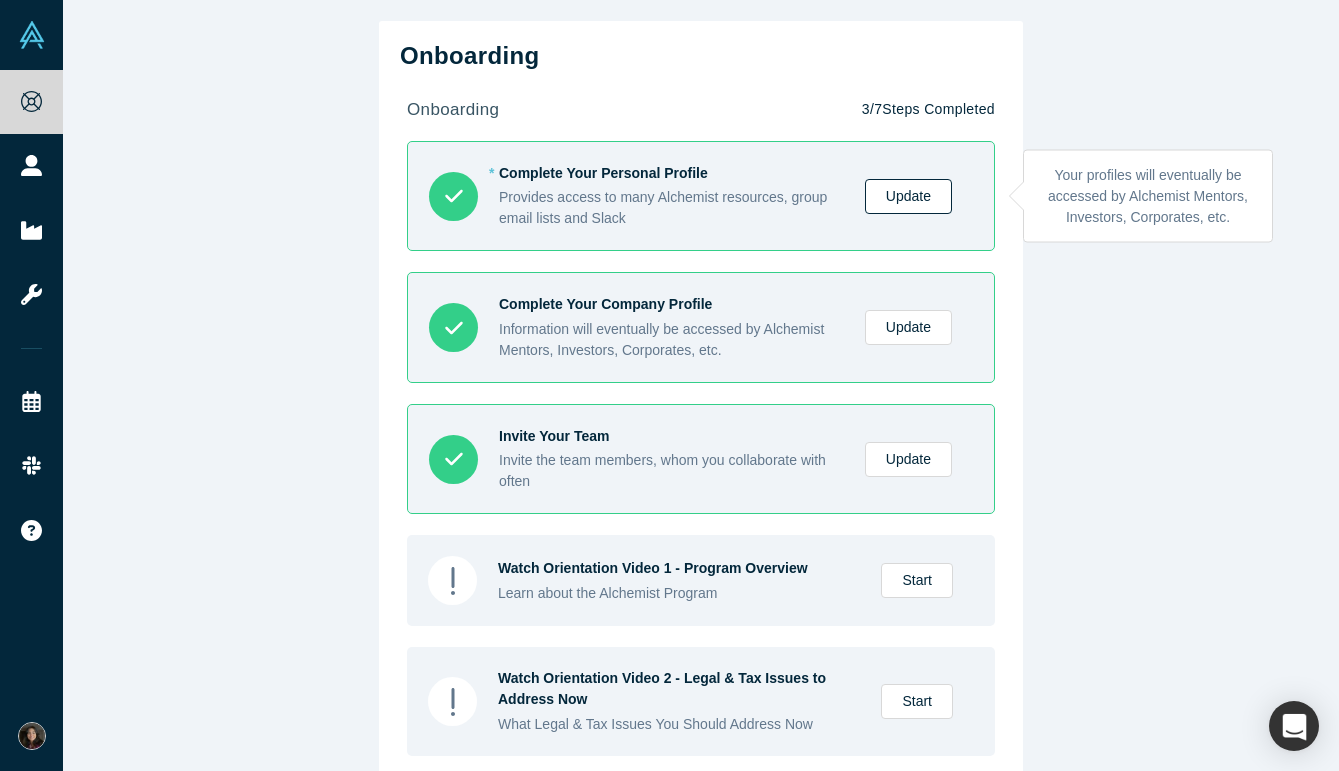 click on "Update" at bounding box center [908, 196] 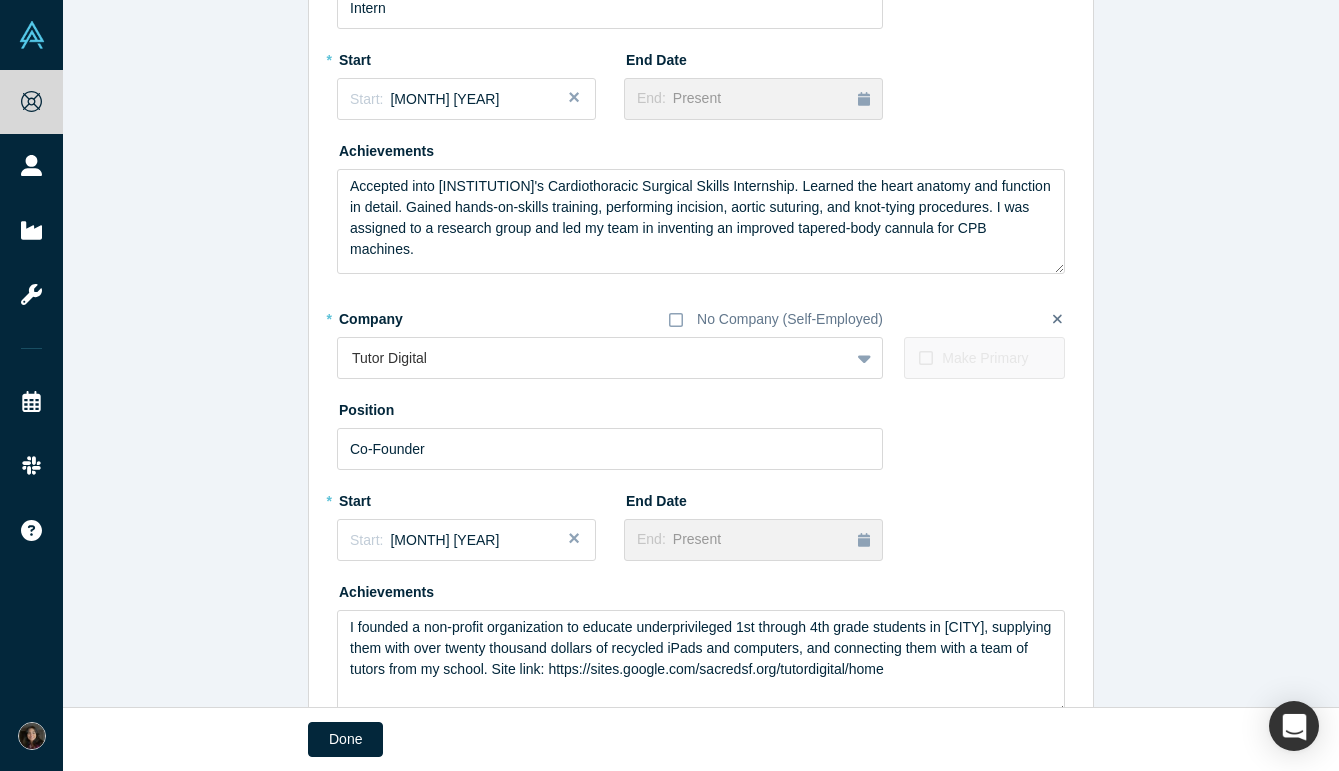 scroll, scrollTop: 1759, scrollLeft: 0, axis: vertical 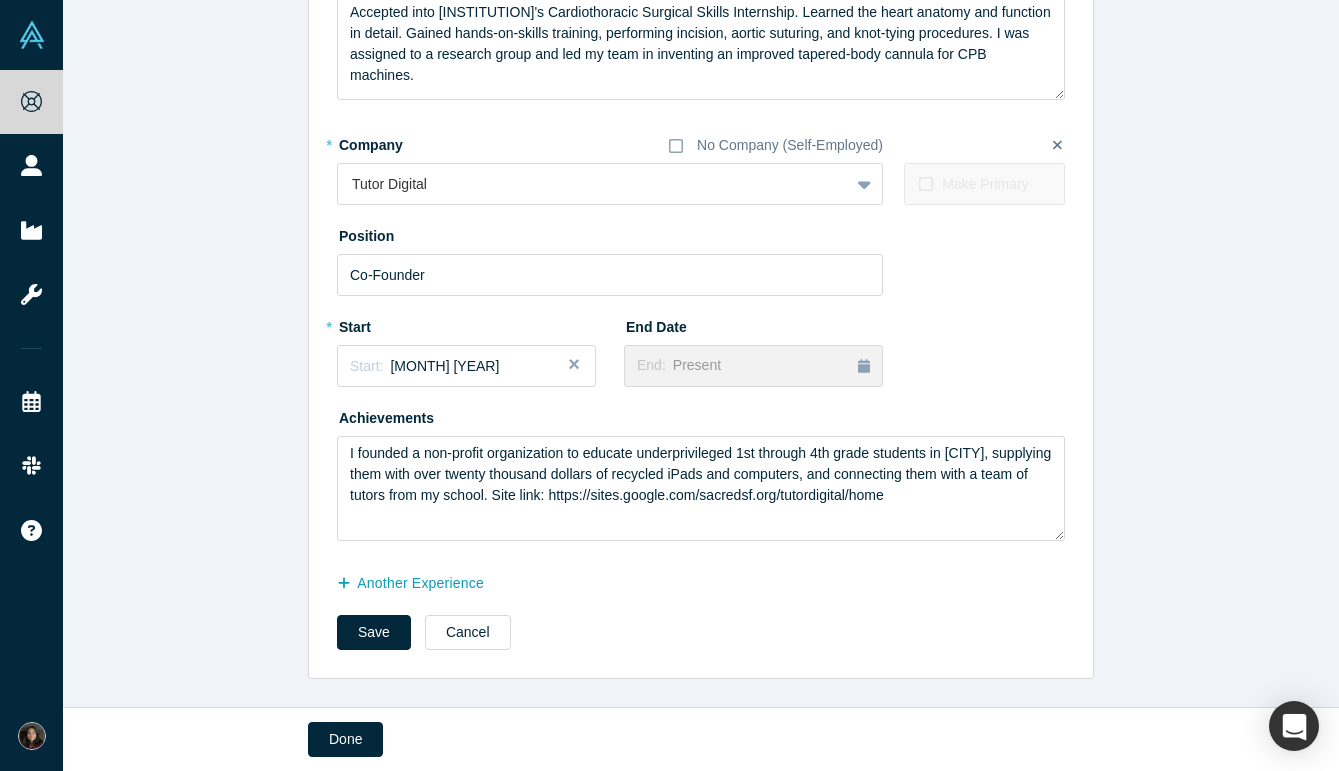 click on "Save Cancel" at bounding box center [701, 639] 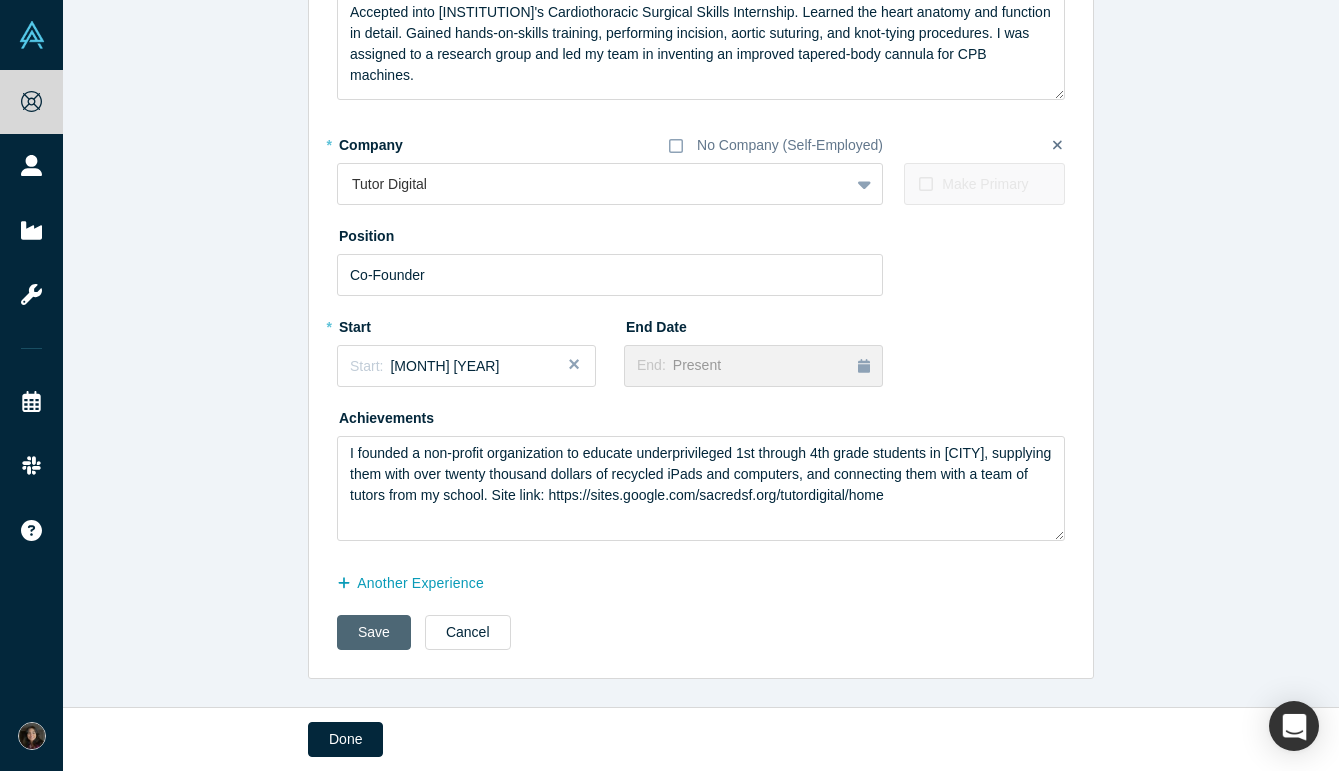 click on "Save" at bounding box center [374, 632] 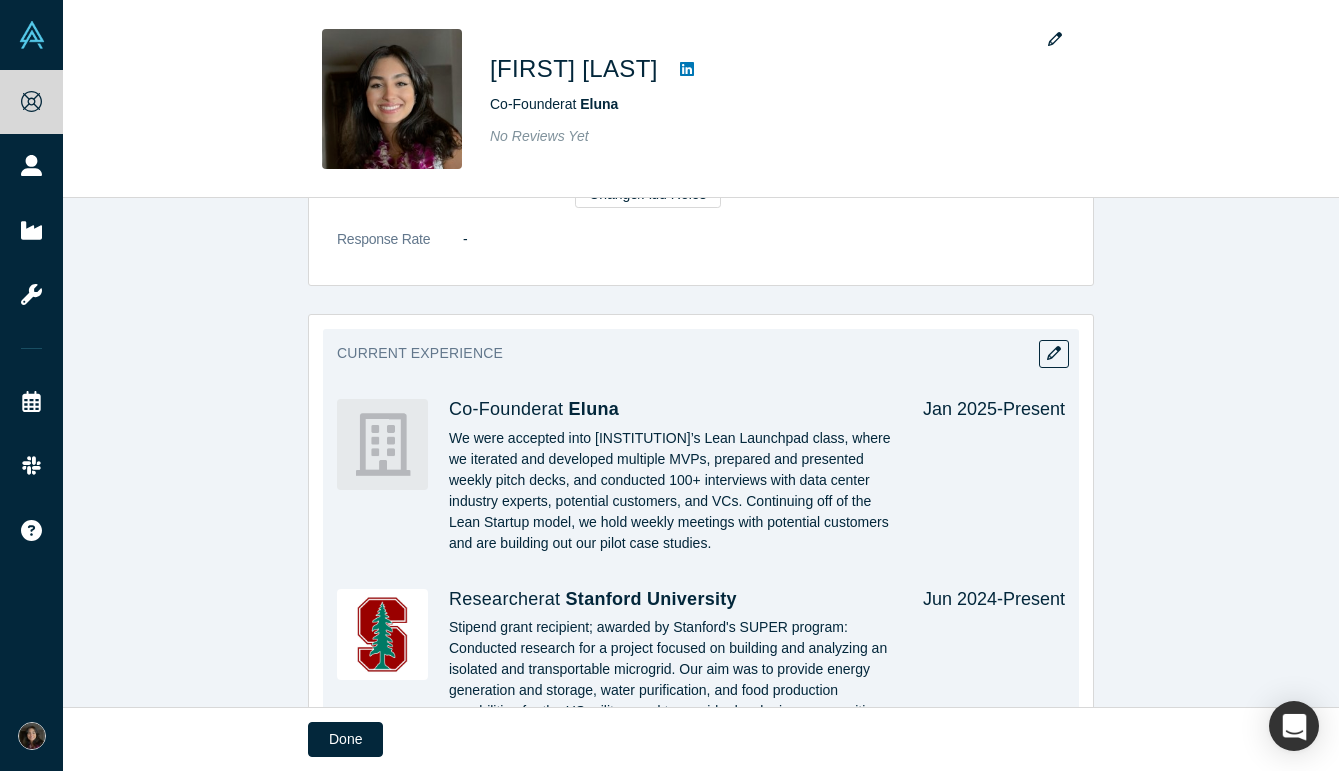 scroll, scrollTop: 846, scrollLeft: 0, axis: vertical 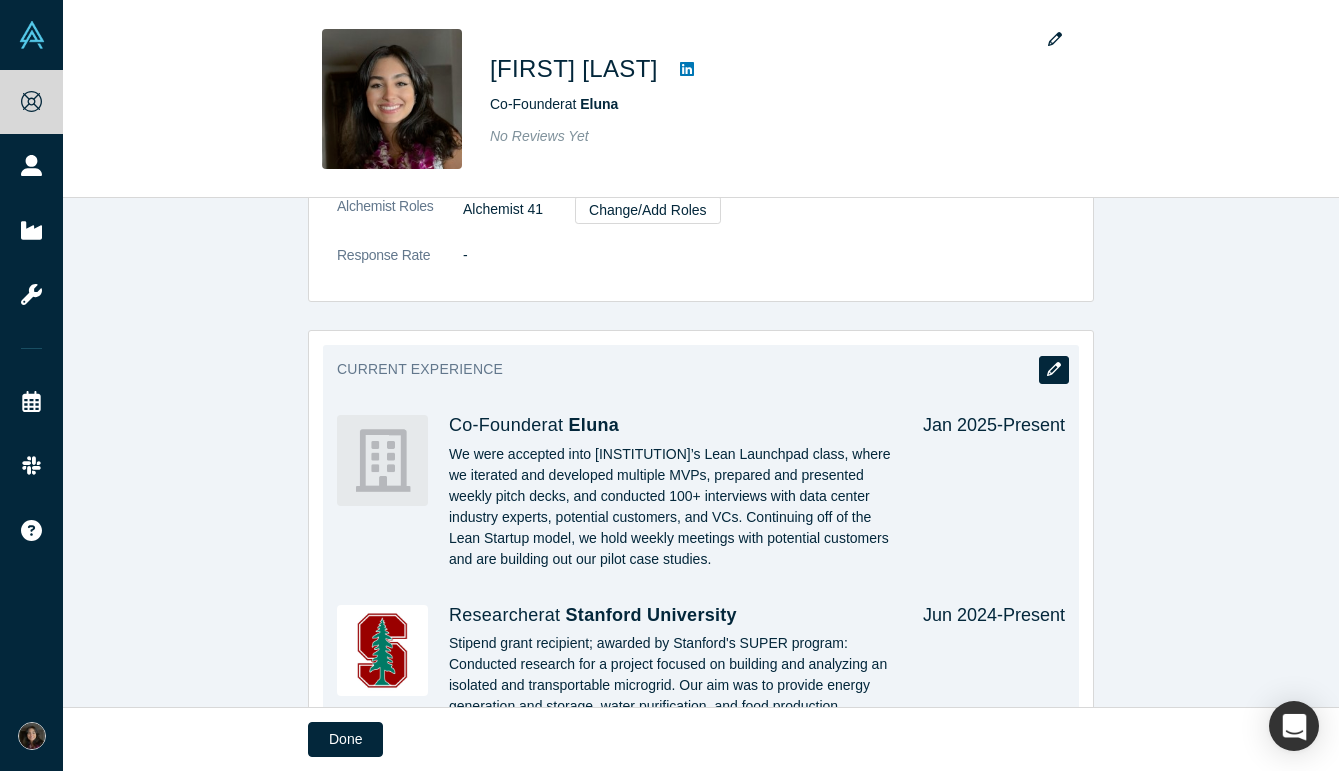 click 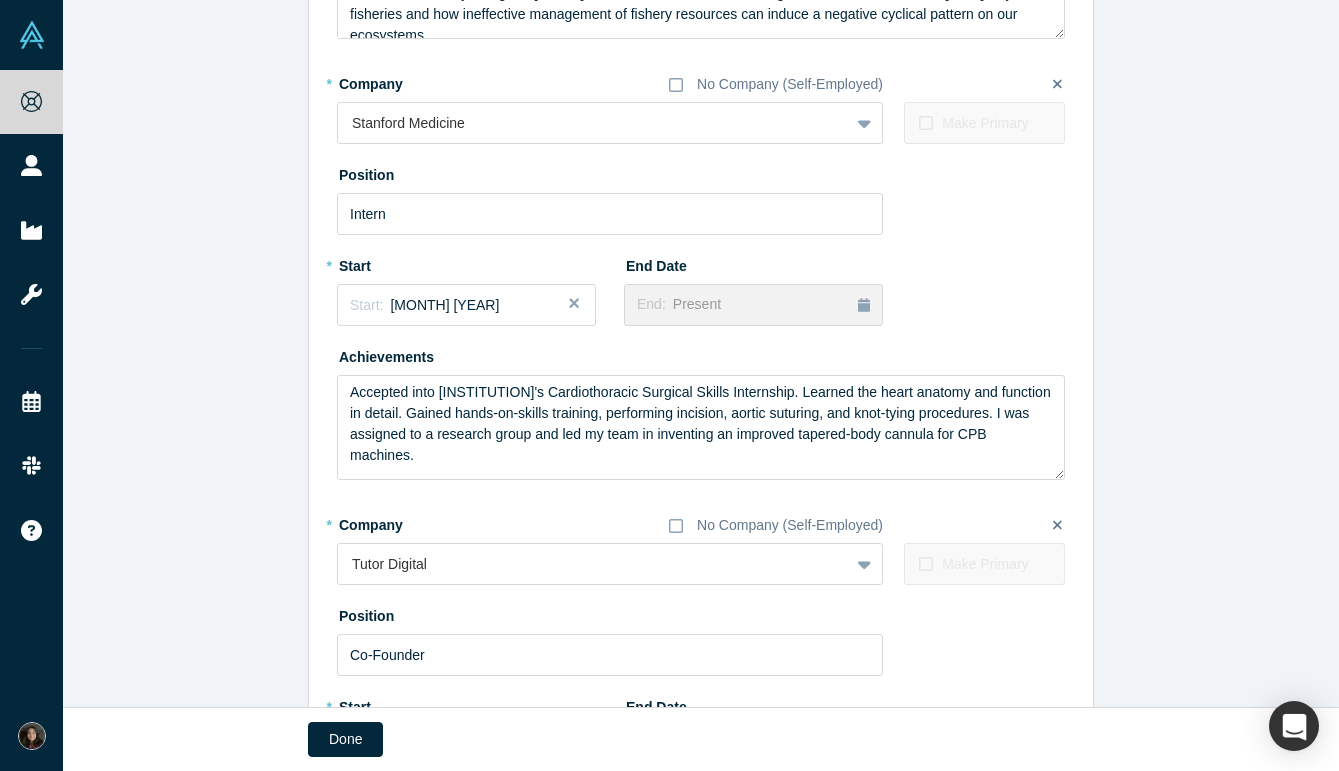 scroll, scrollTop: 1399, scrollLeft: 0, axis: vertical 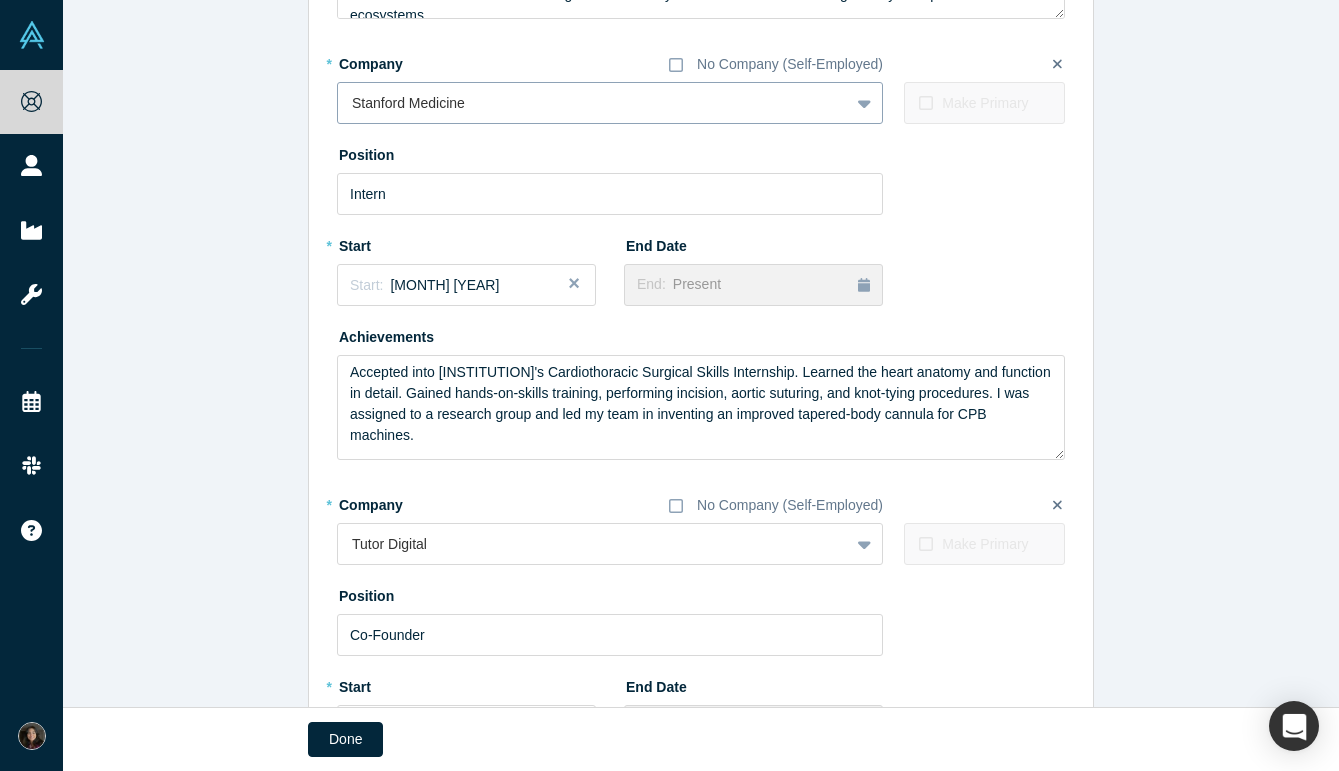 click at bounding box center [593, 103] 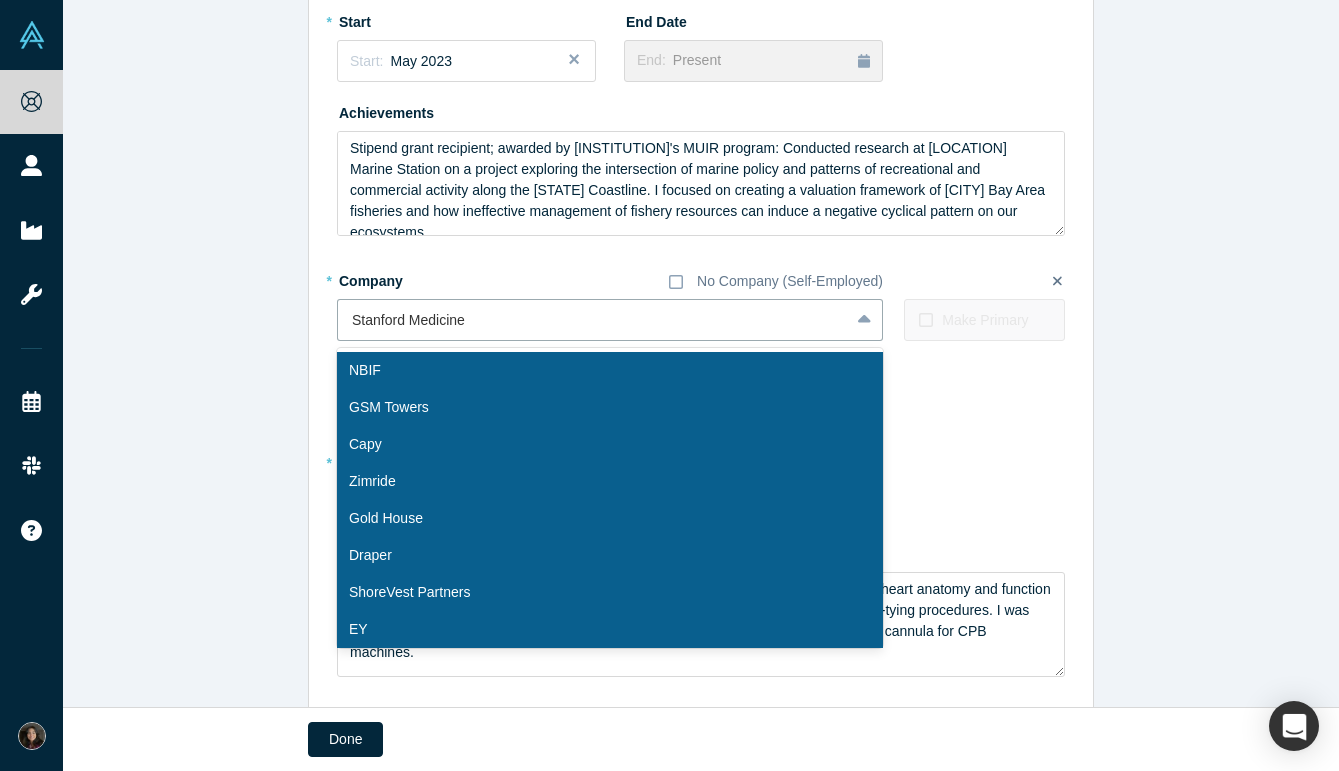 scroll, scrollTop: 1386, scrollLeft: 0, axis: vertical 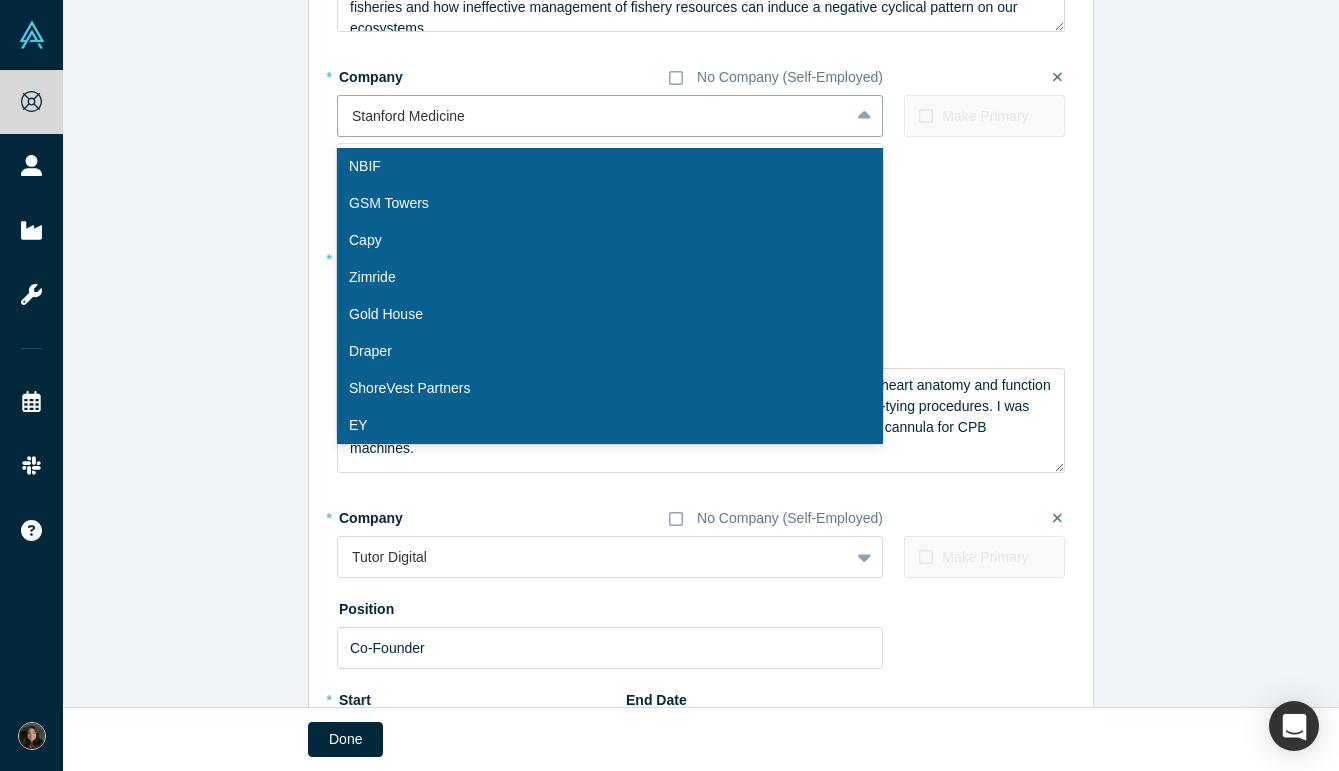 type on "s" 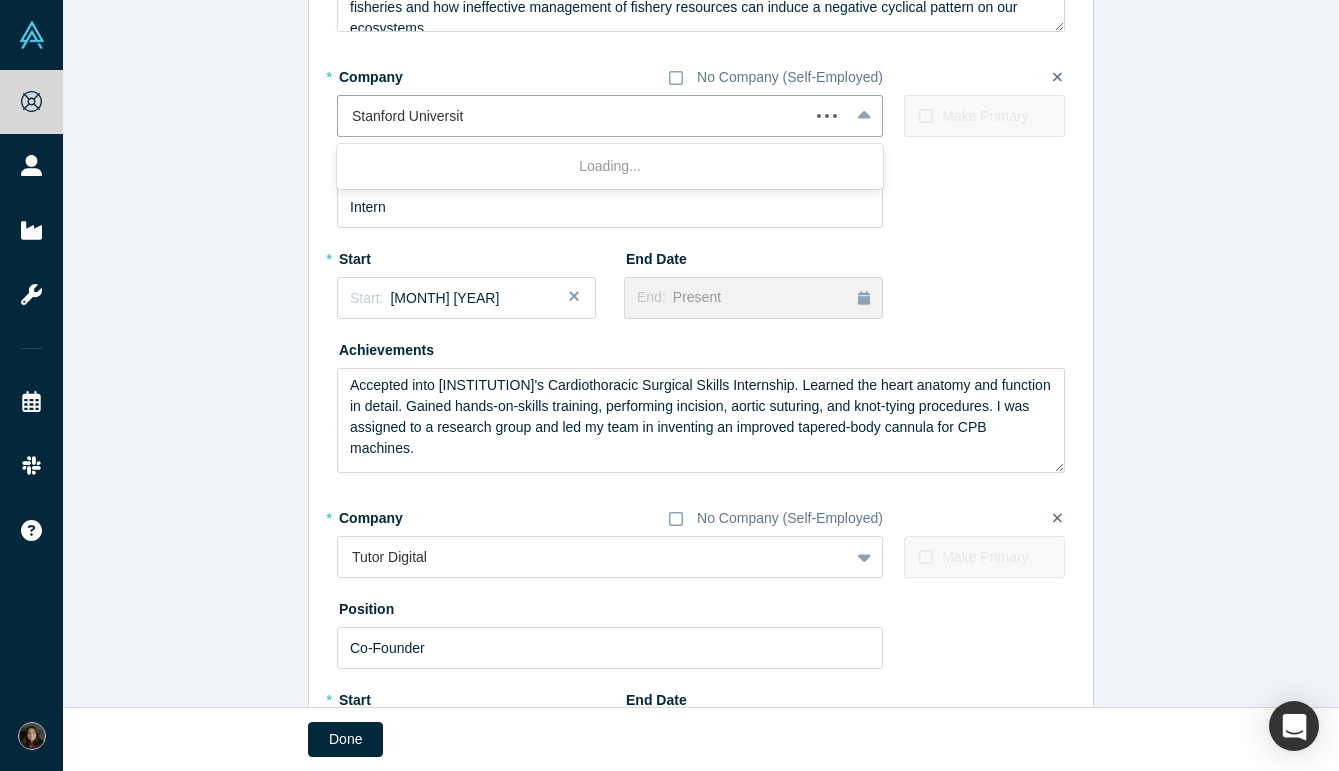 type on "Stanford University" 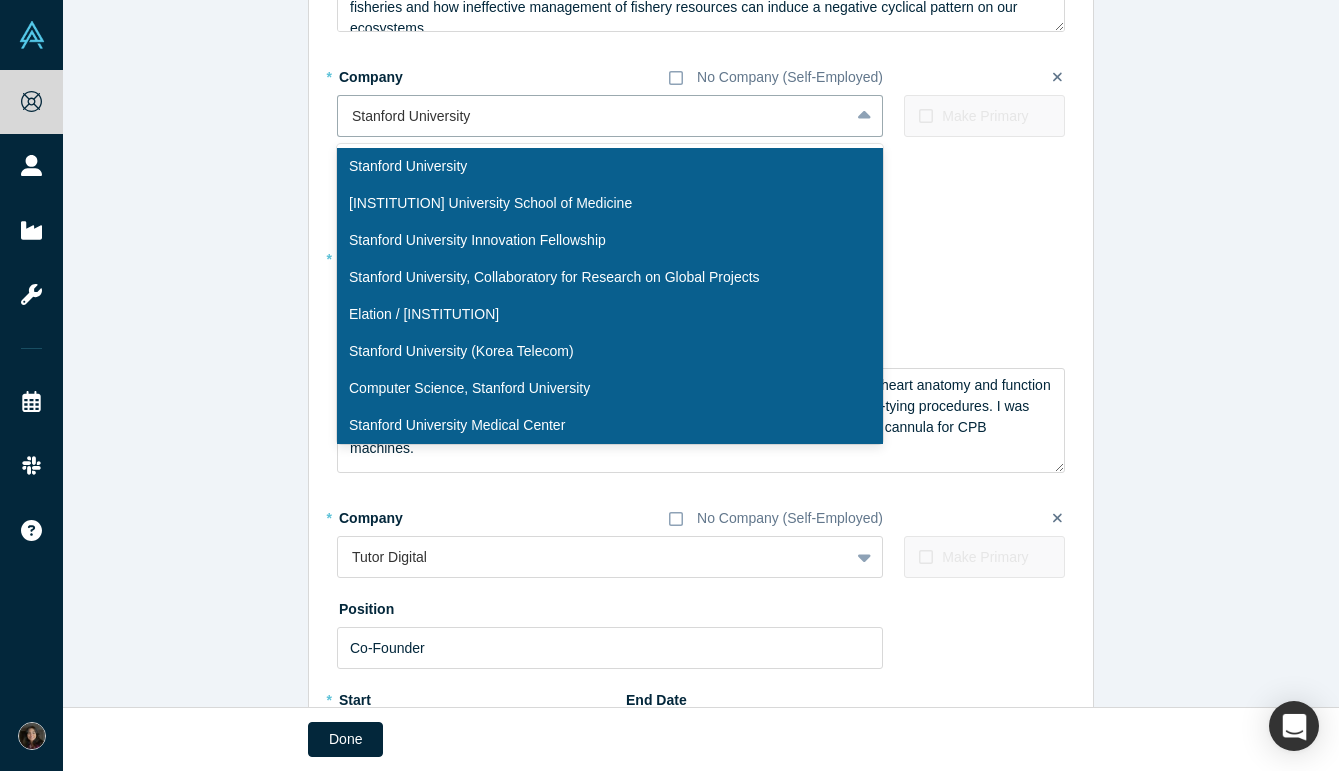 click on "Stanford University School of Medicine" at bounding box center [610, 203] 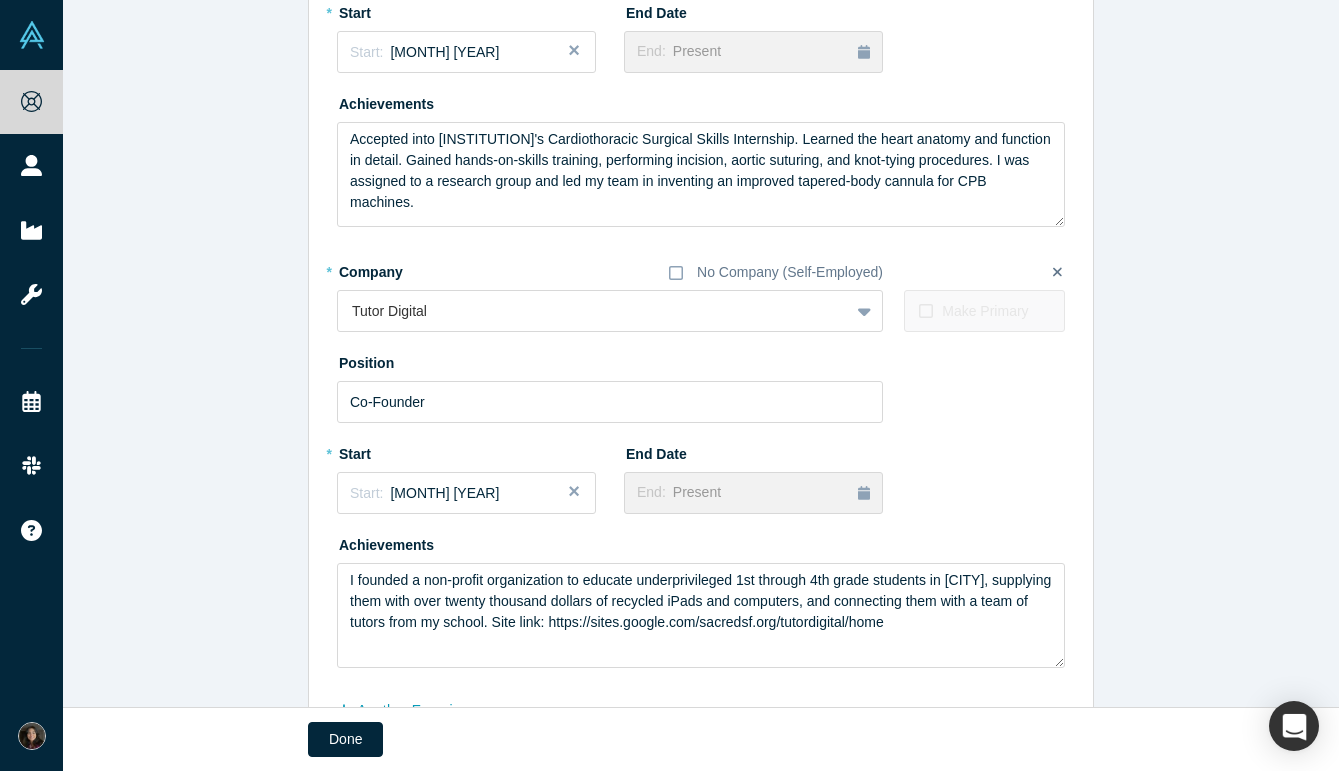 scroll, scrollTop: 1759, scrollLeft: 0, axis: vertical 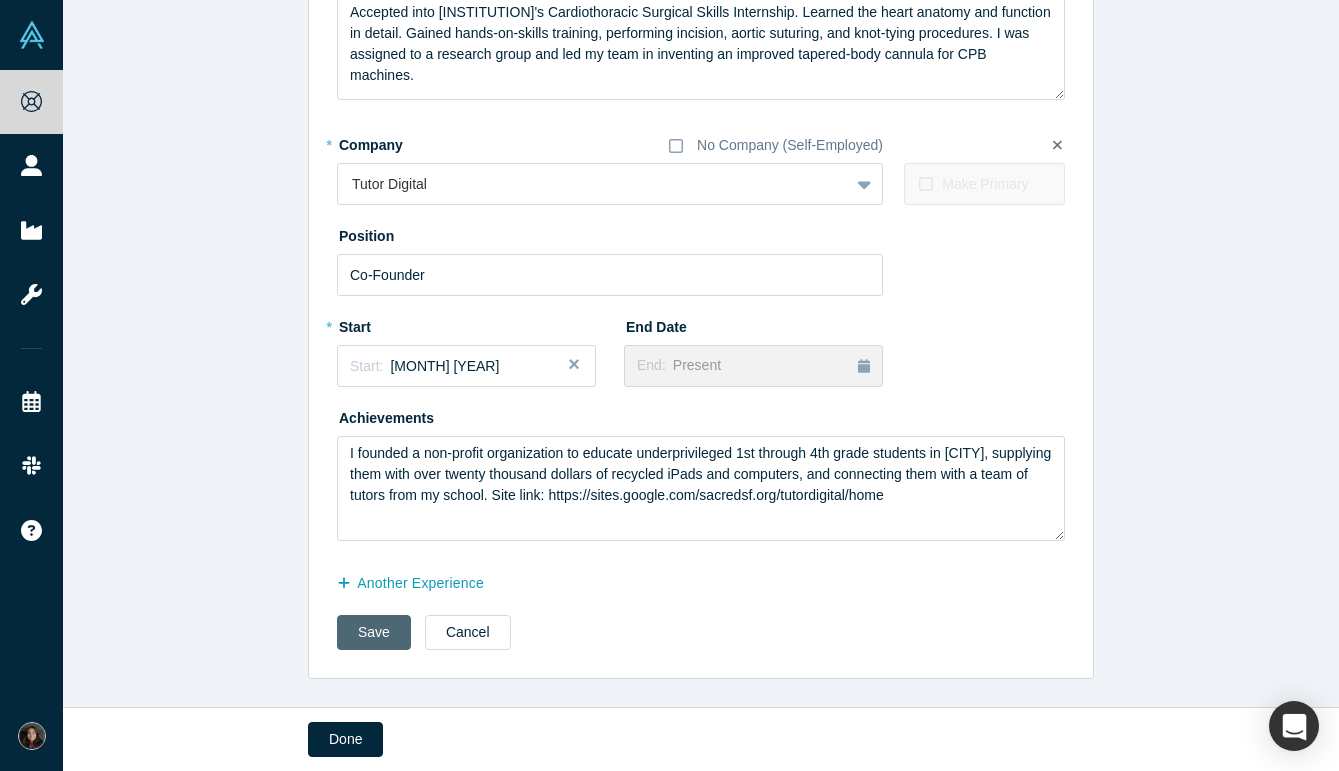 click on "Save" at bounding box center [374, 632] 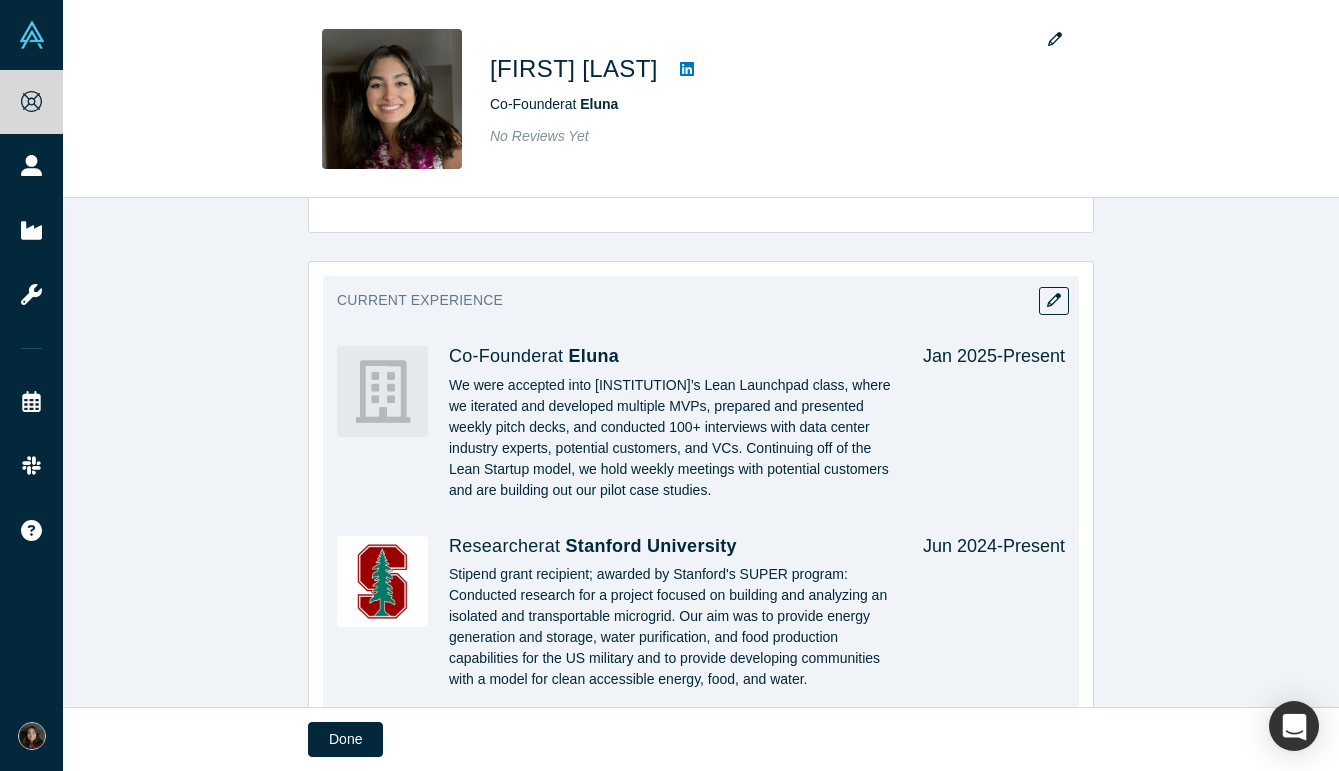scroll, scrollTop: 909, scrollLeft: 0, axis: vertical 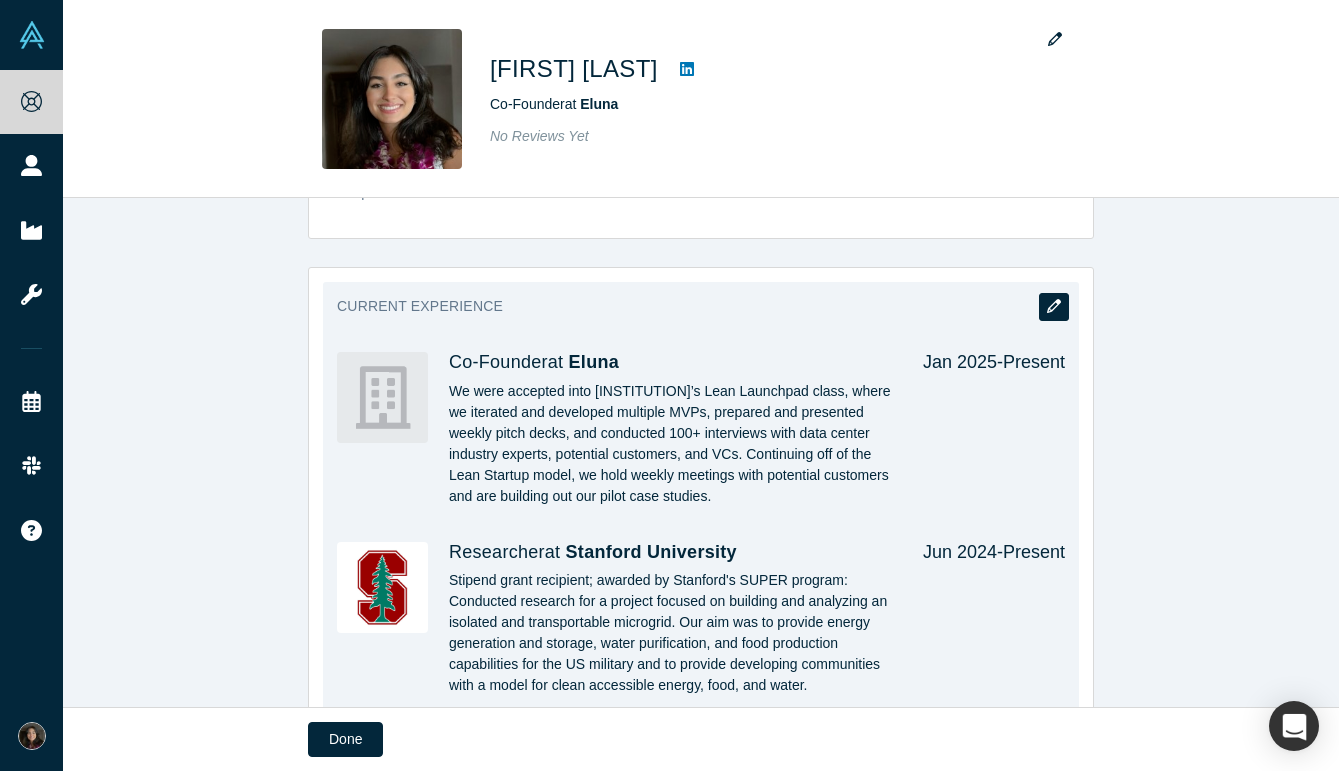 click at bounding box center [1054, 307] 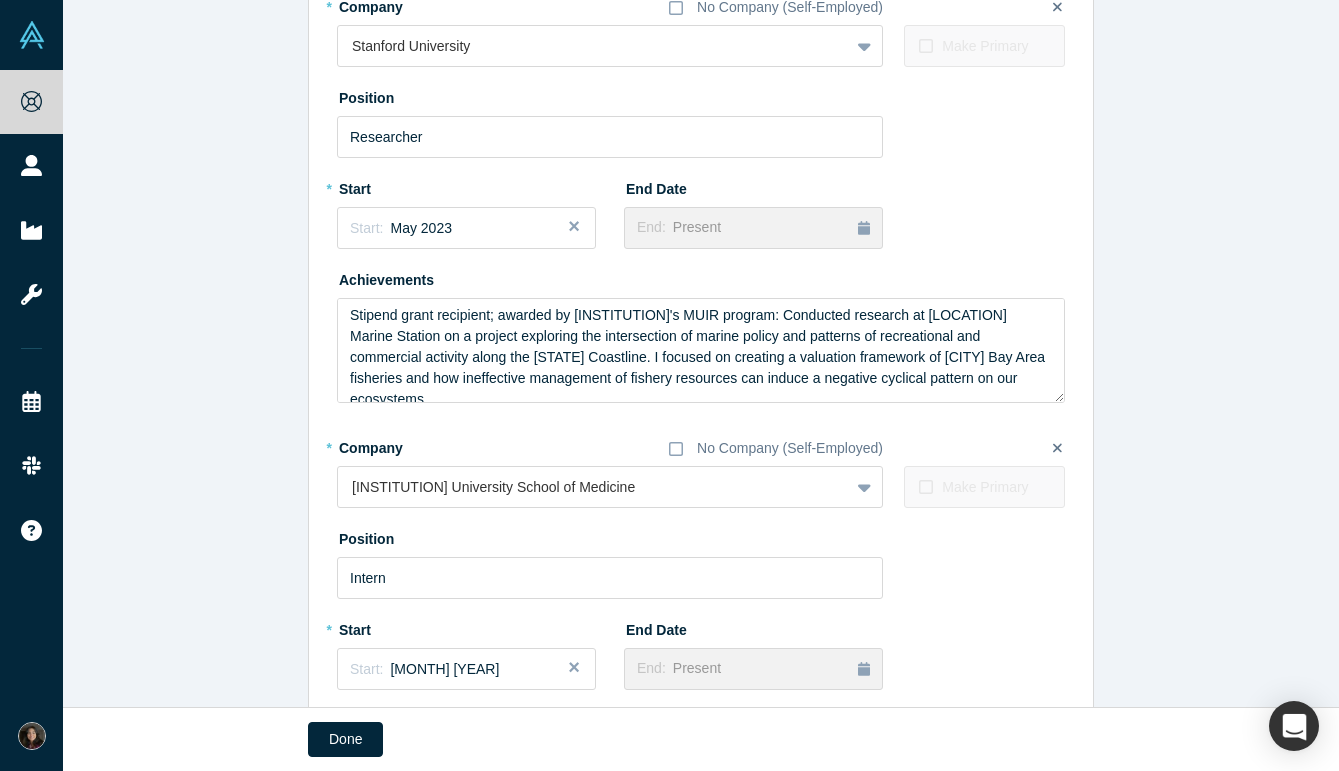 scroll, scrollTop: 1324, scrollLeft: 0, axis: vertical 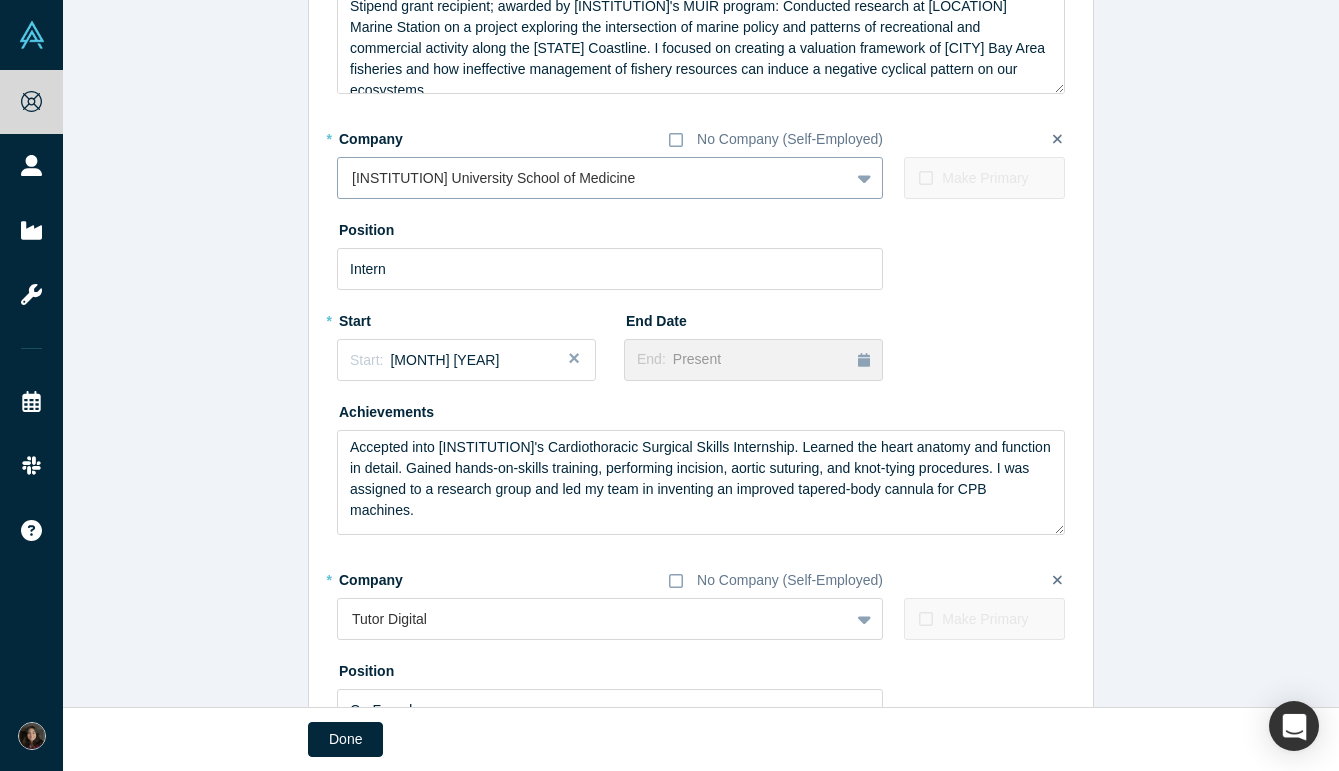 click at bounding box center [593, 178] 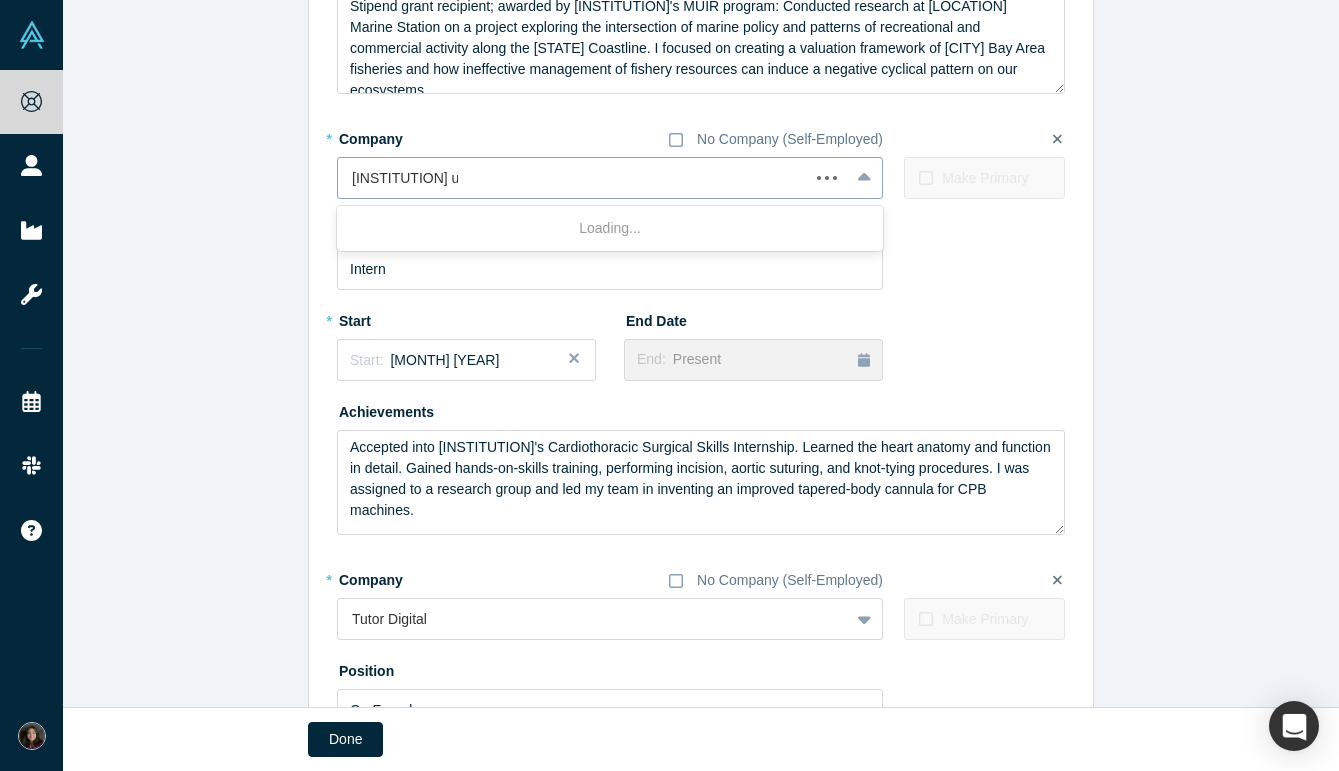 type on "Stanford university" 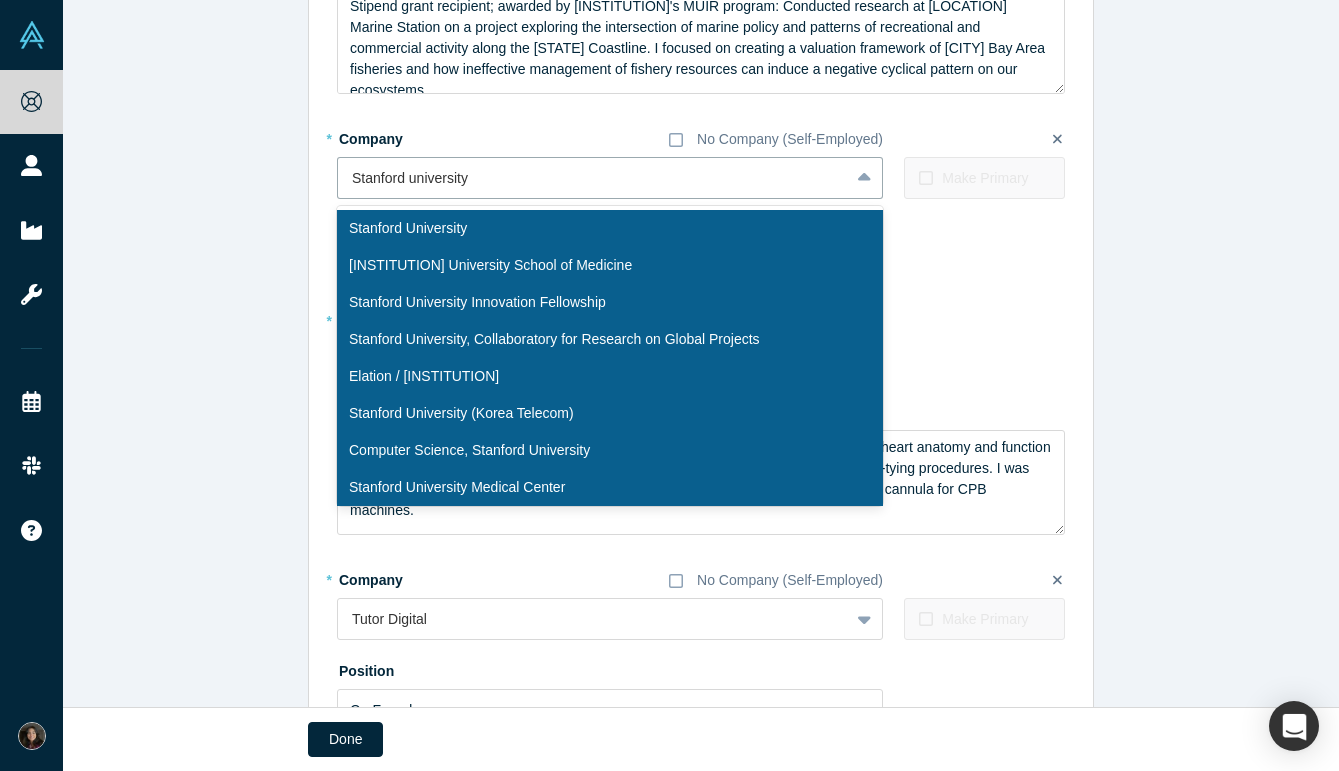 click on "Stanford University" at bounding box center (610, 228) 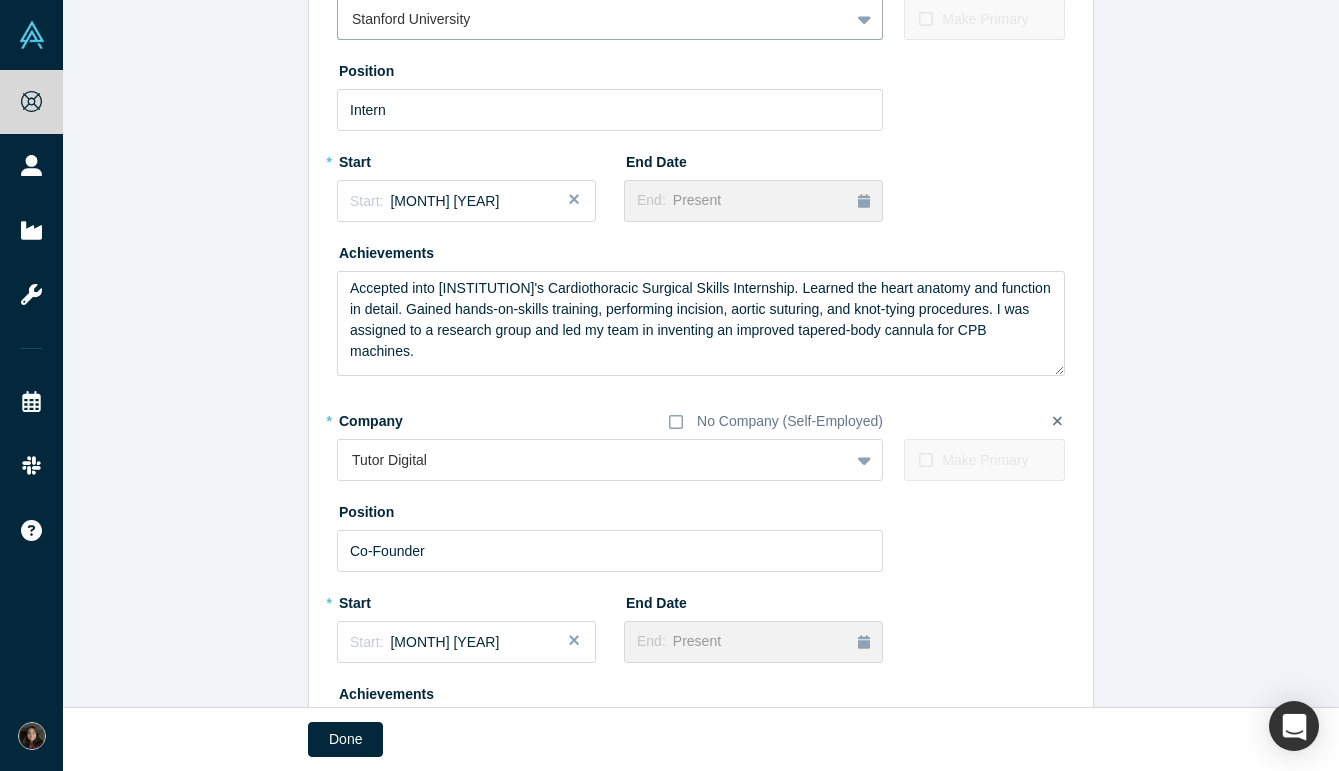 scroll, scrollTop: 1759, scrollLeft: 0, axis: vertical 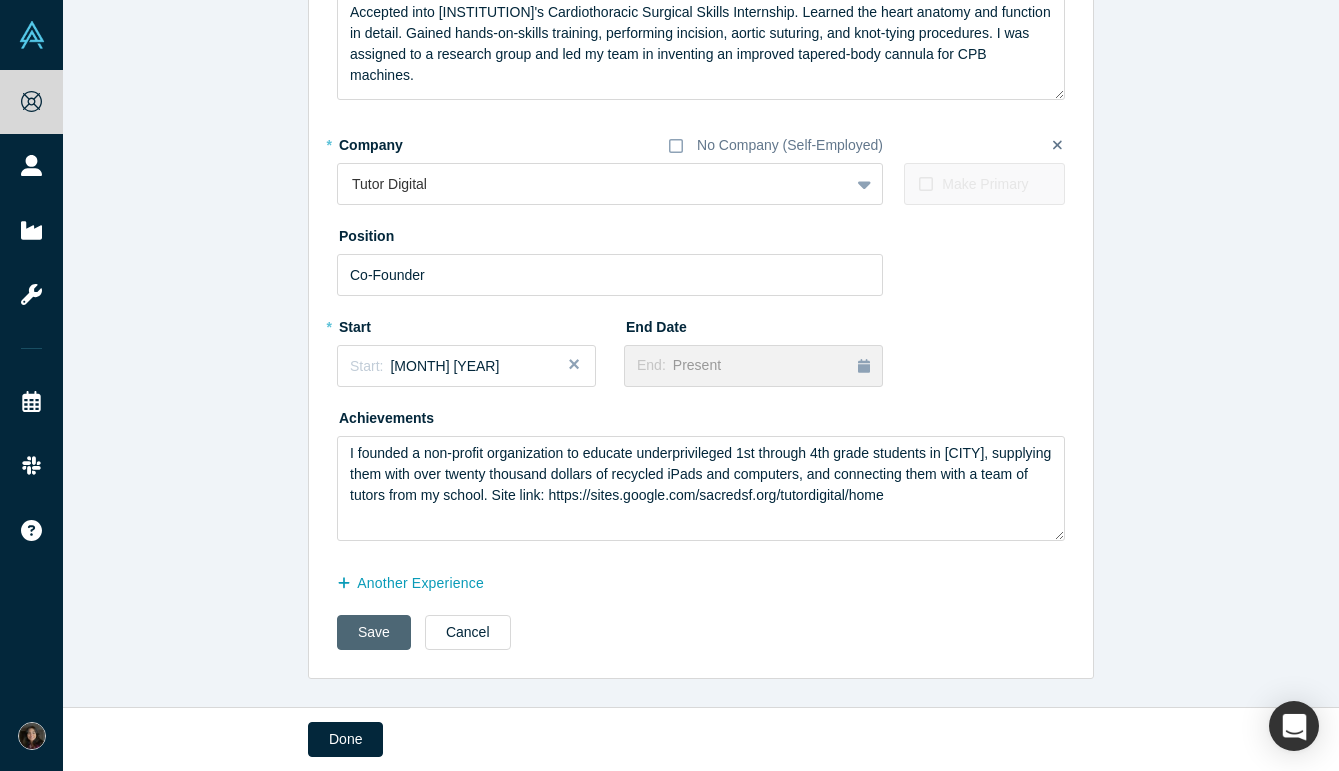 click on "Save" at bounding box center [374, 632] 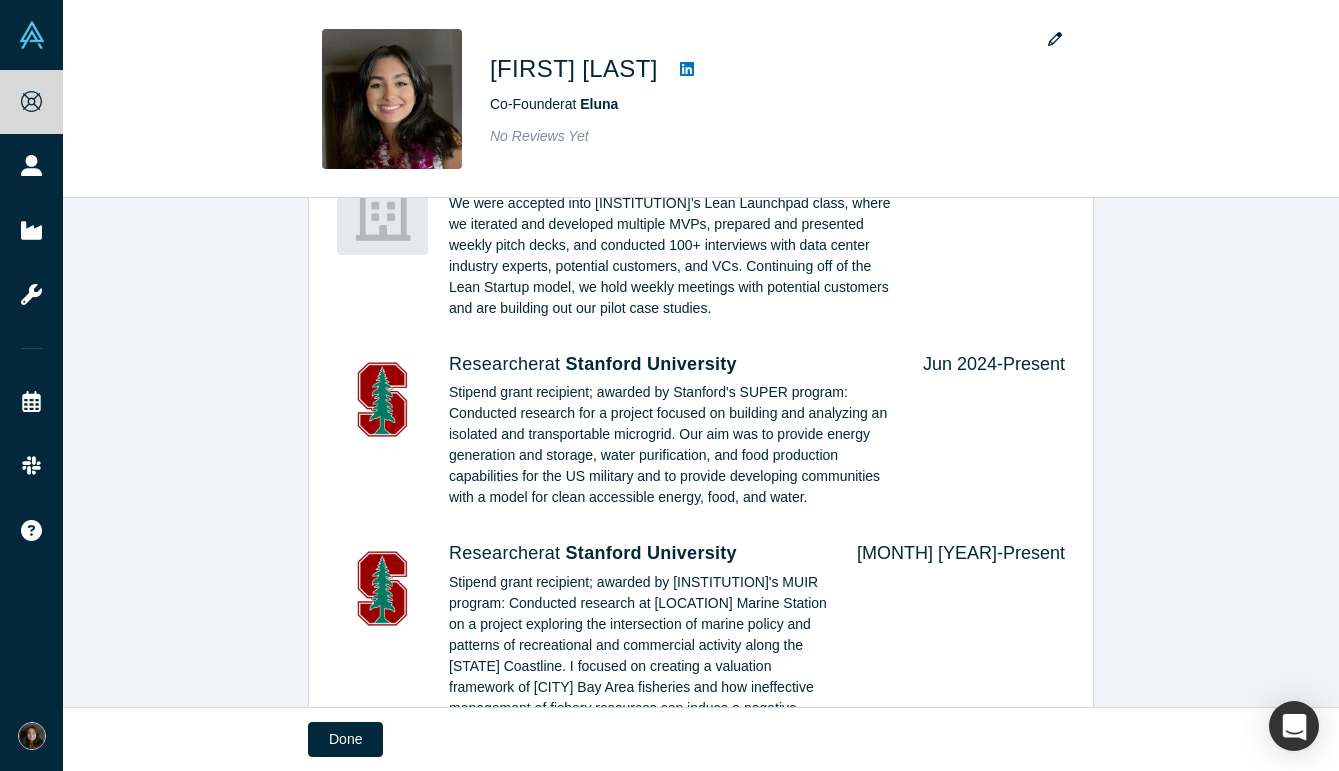 scroll, scrollTop: 952, scrollLeft: 0, axis: vertical 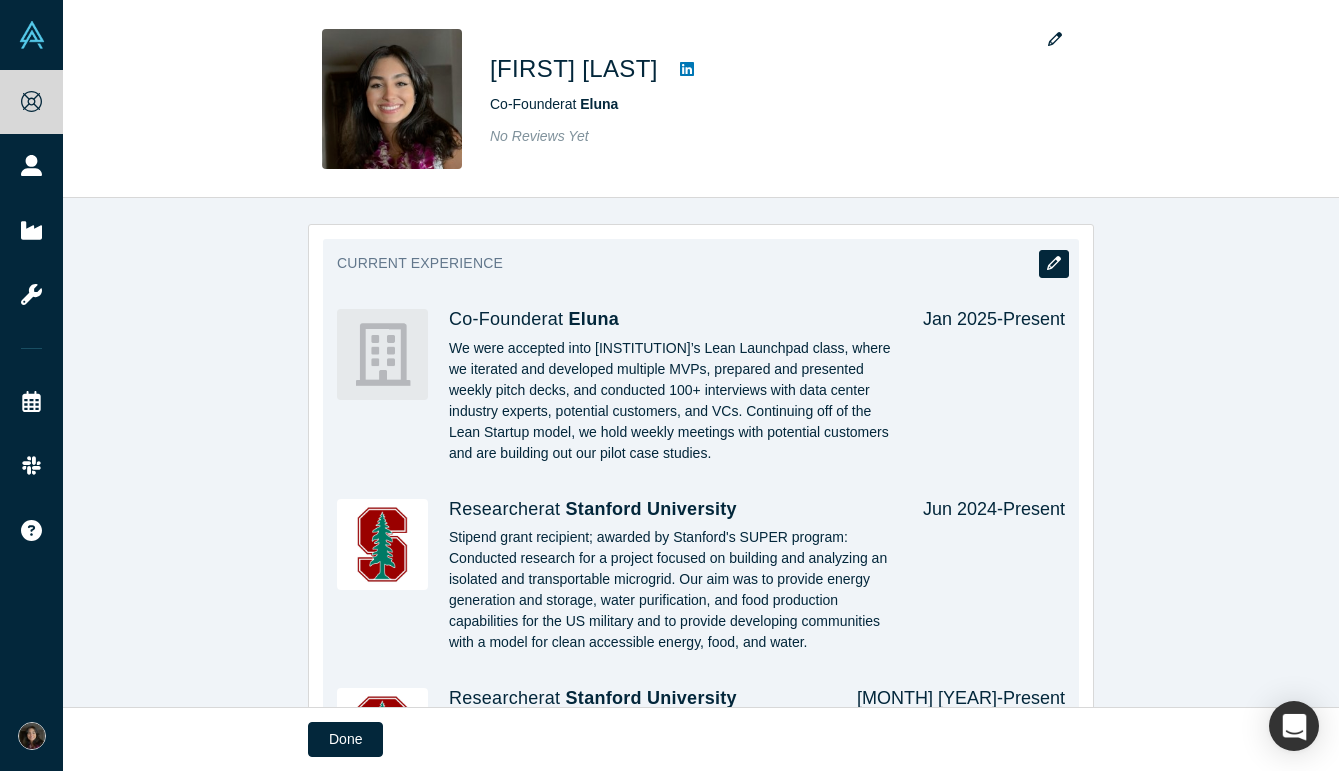 click at bounding box center [1054, 264] 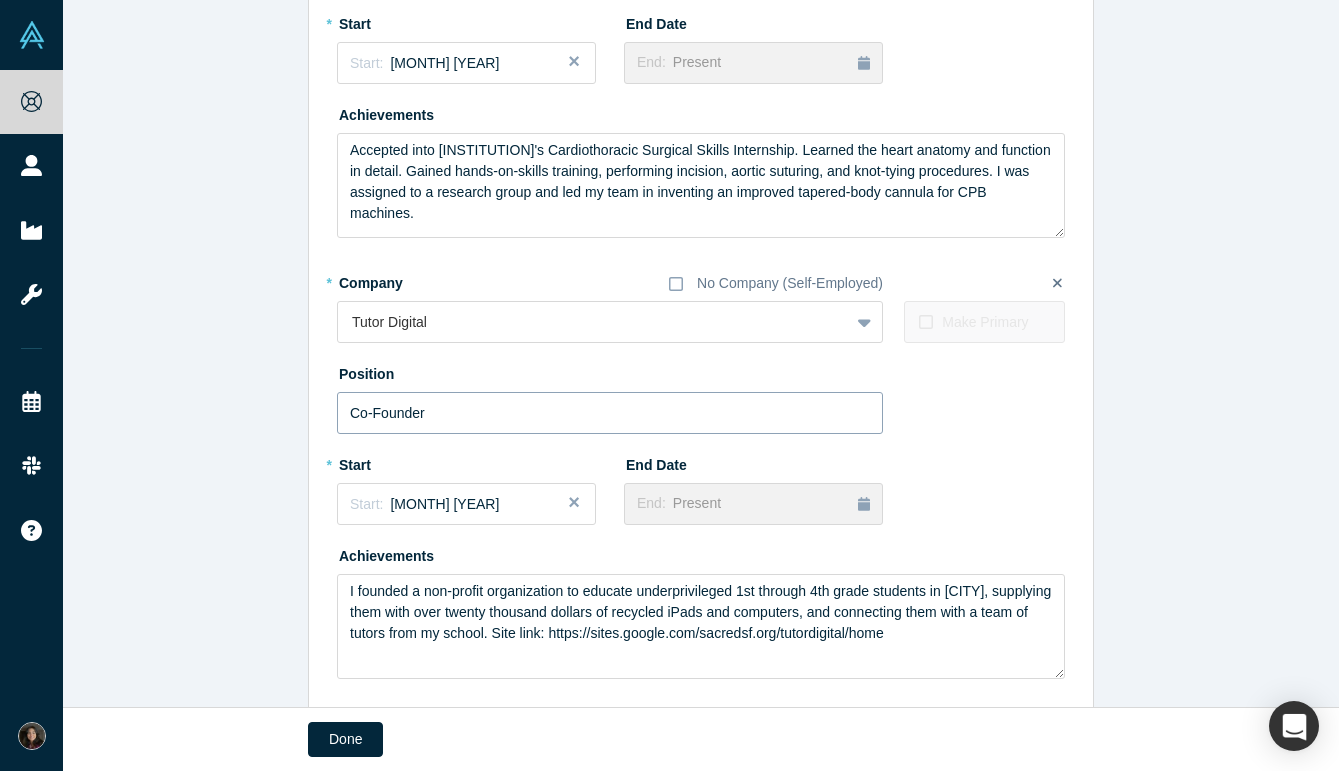 scroll, scrollTop: 1759, scrollLeft: 0, axis: vertical 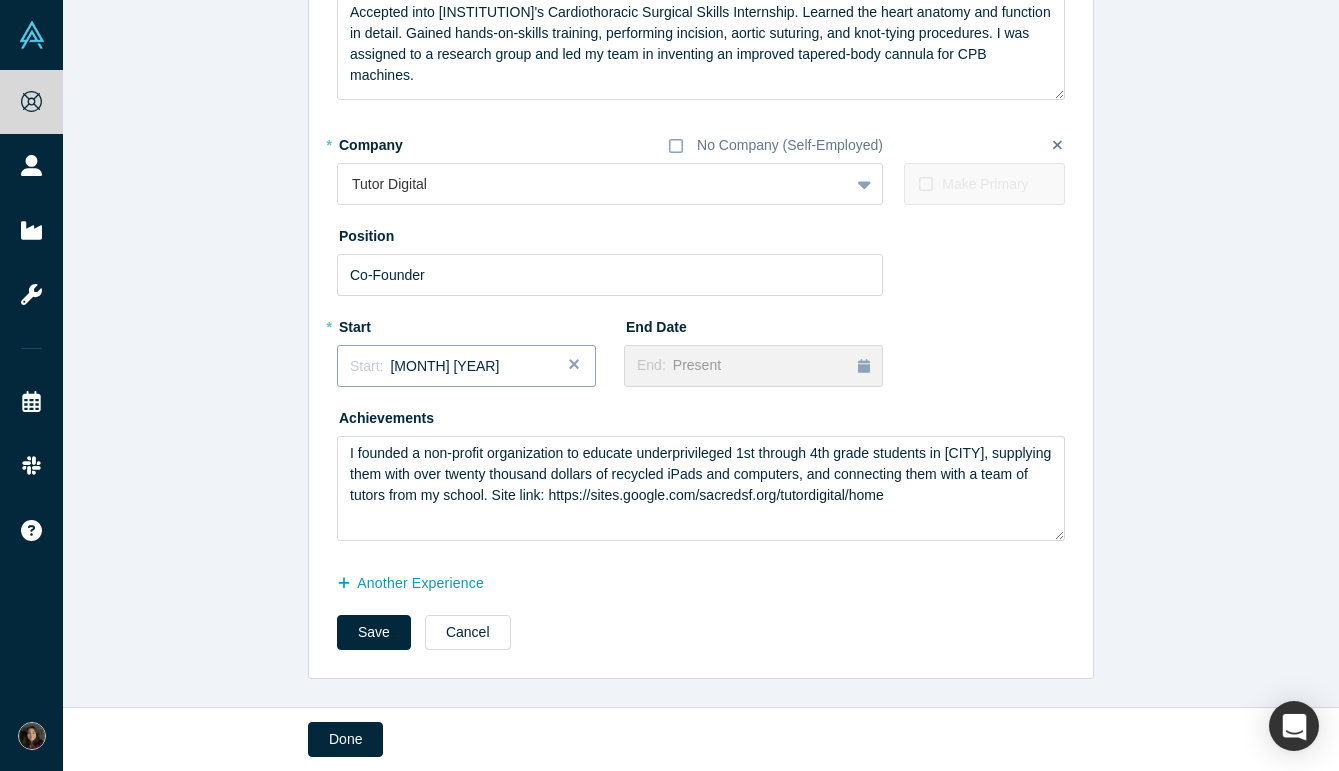 click on "October 2019" at bounding box center (444, 366) 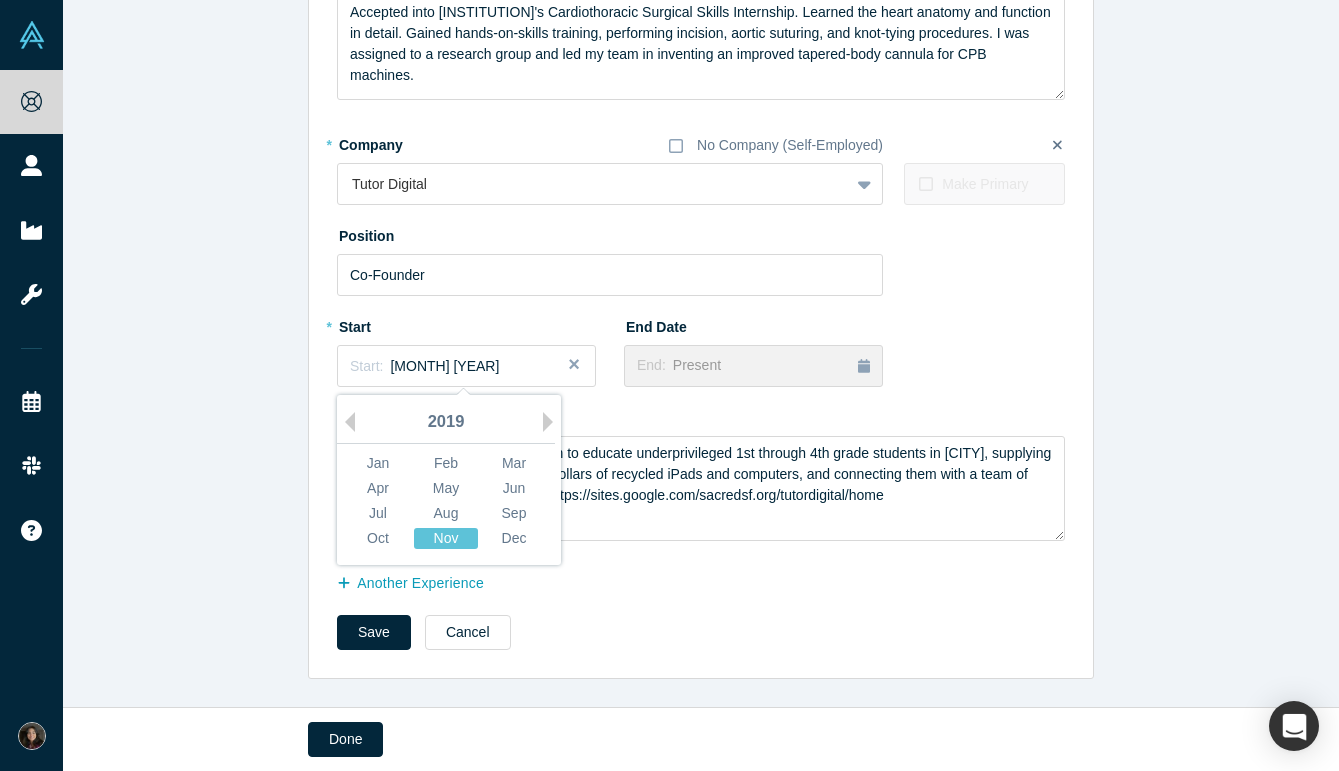 click on "Nov" at bounding box center [446, 538] 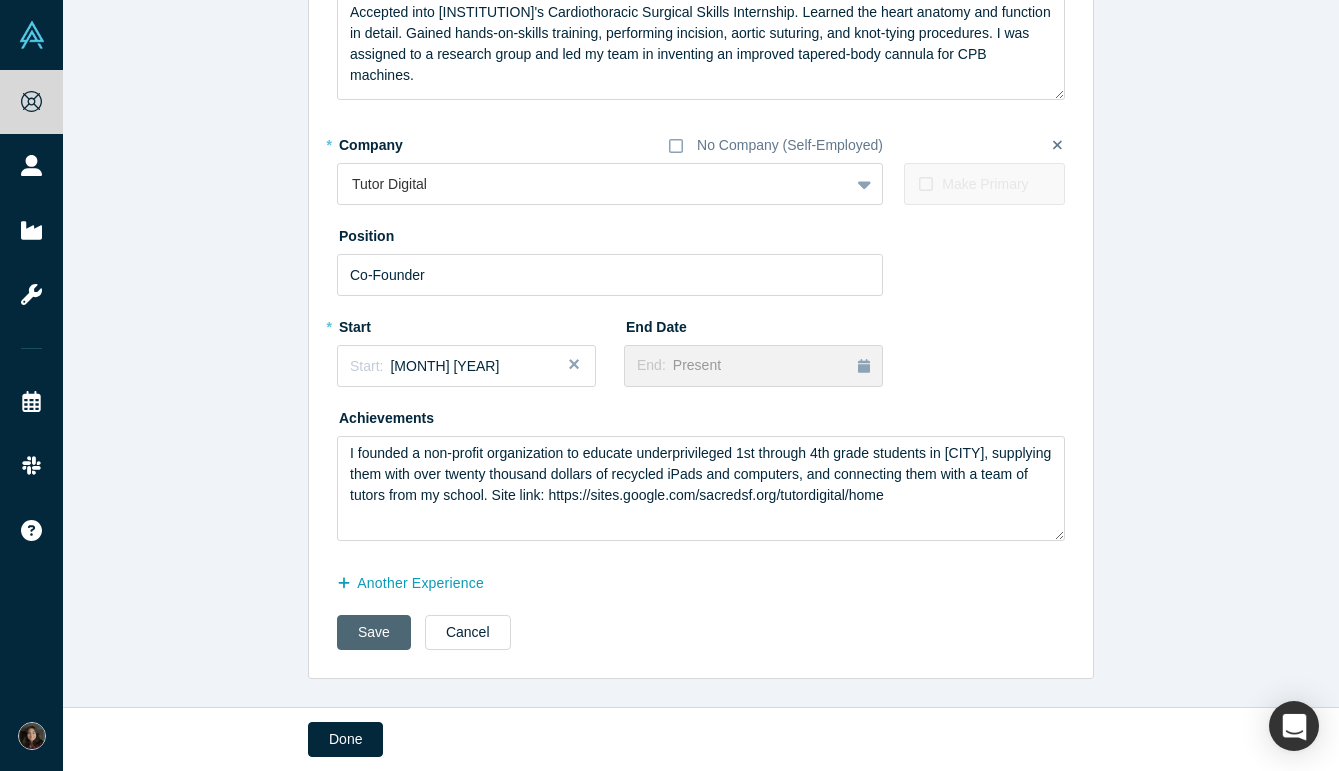 click on "Save" at bounding box center [374, 632] 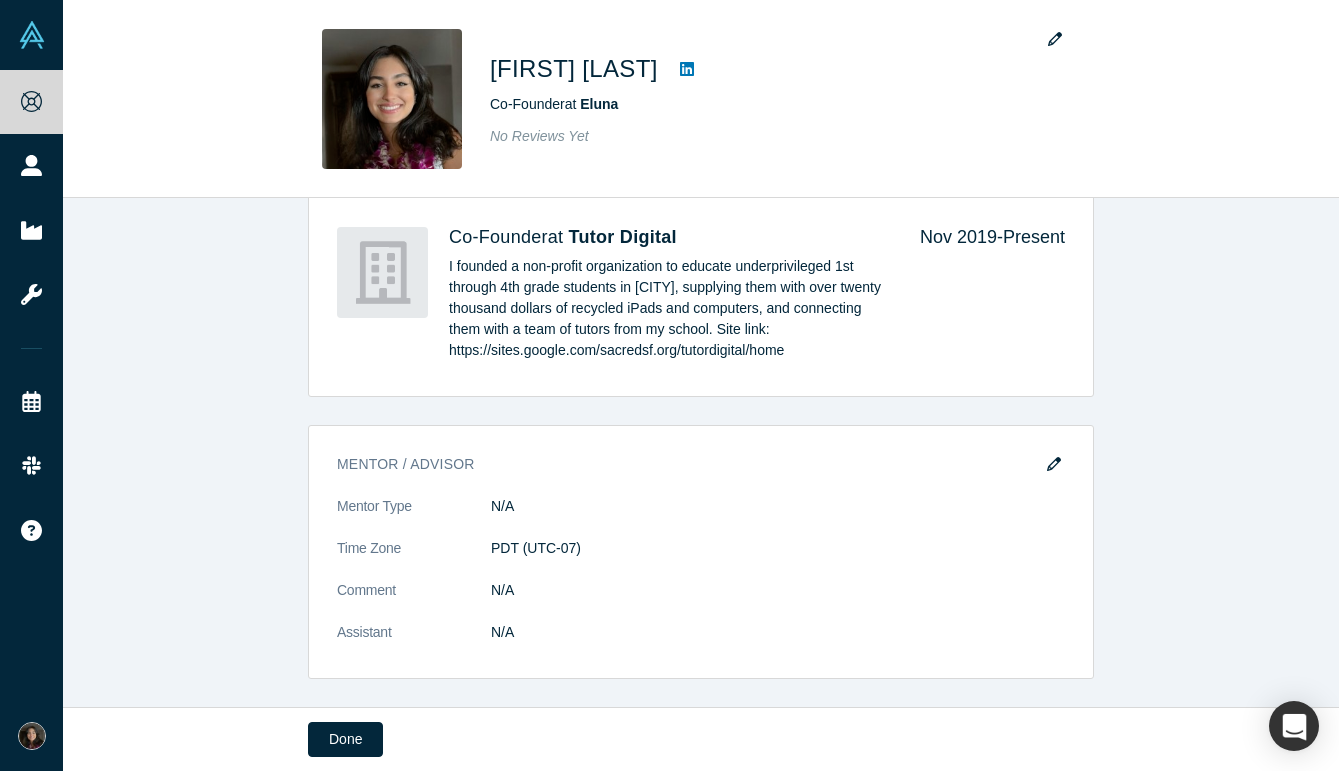 scroll, scrollTop: 0, scrollLeft: 0, axis: both 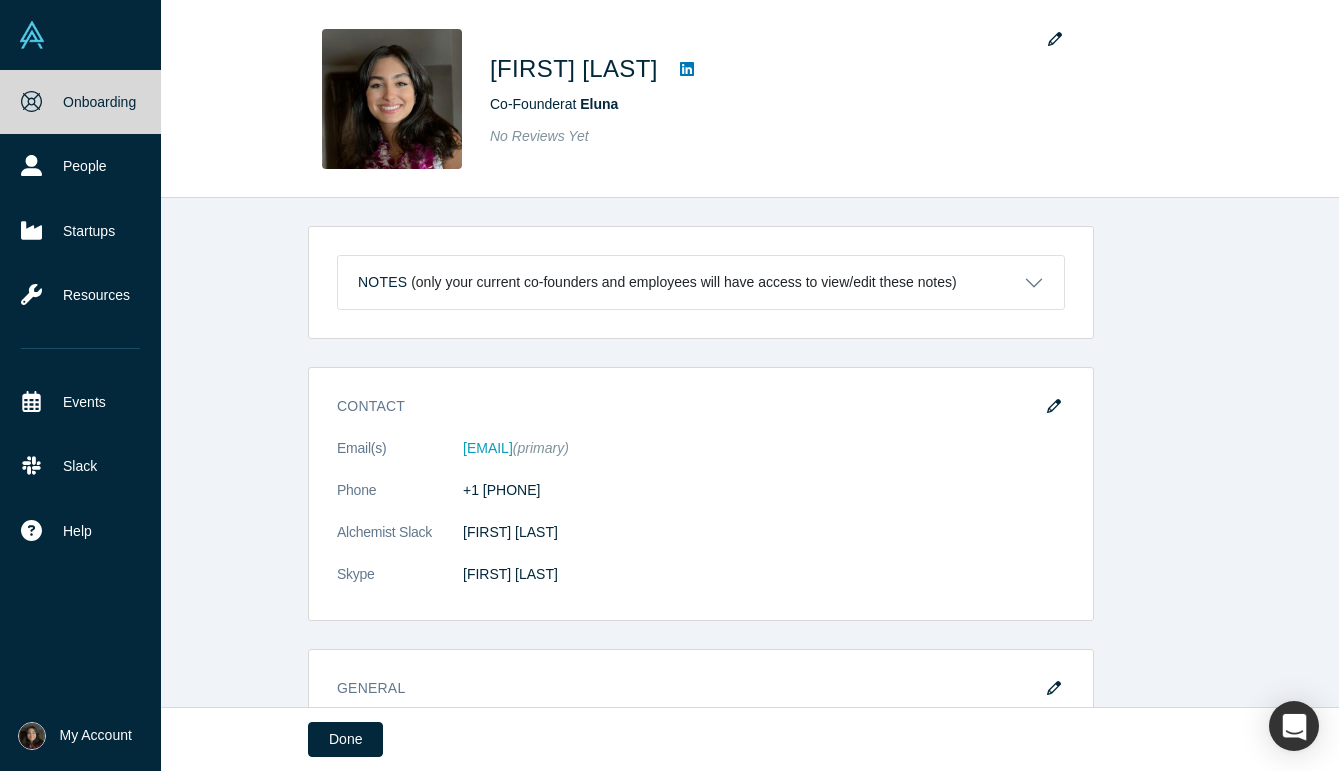 click on "Onboarding" at bounding box center [80, 102] 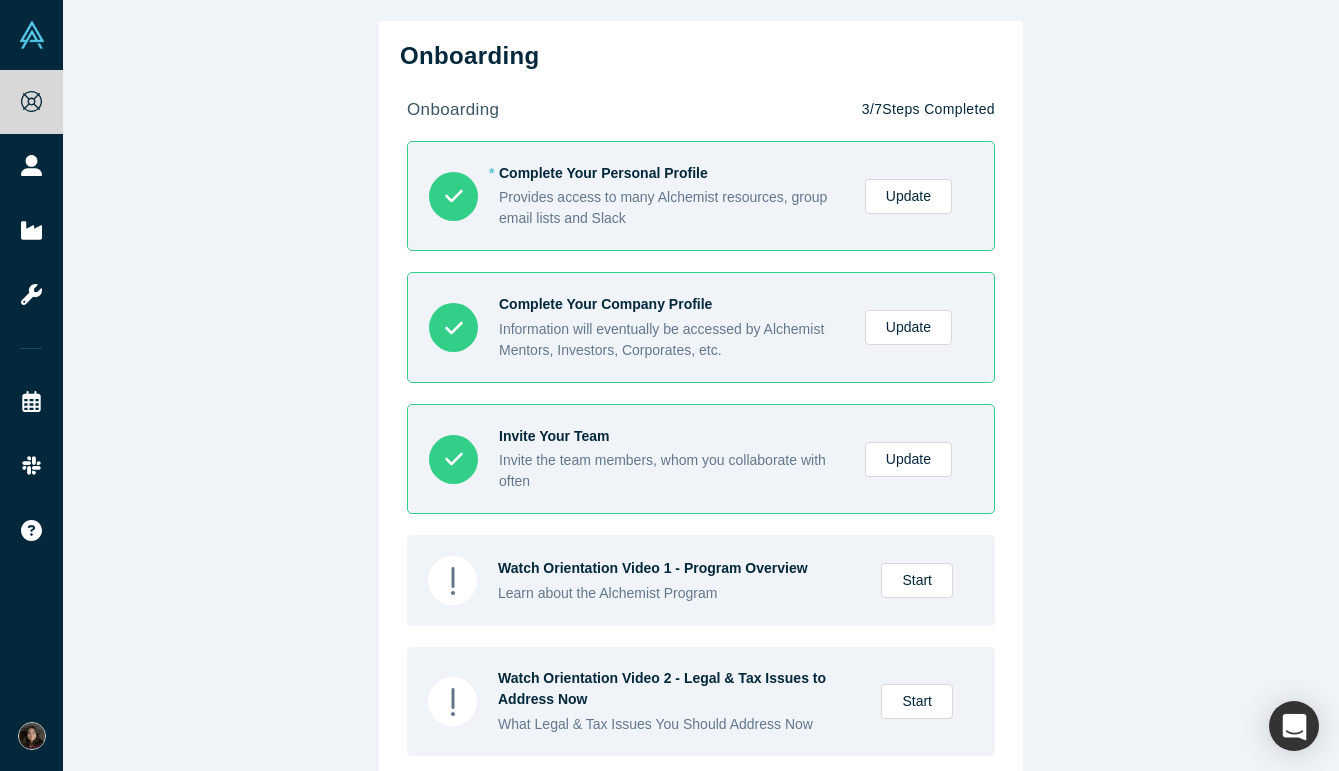 scroll, scrollTop: 93, scrollLeft: 0, axis: vertical 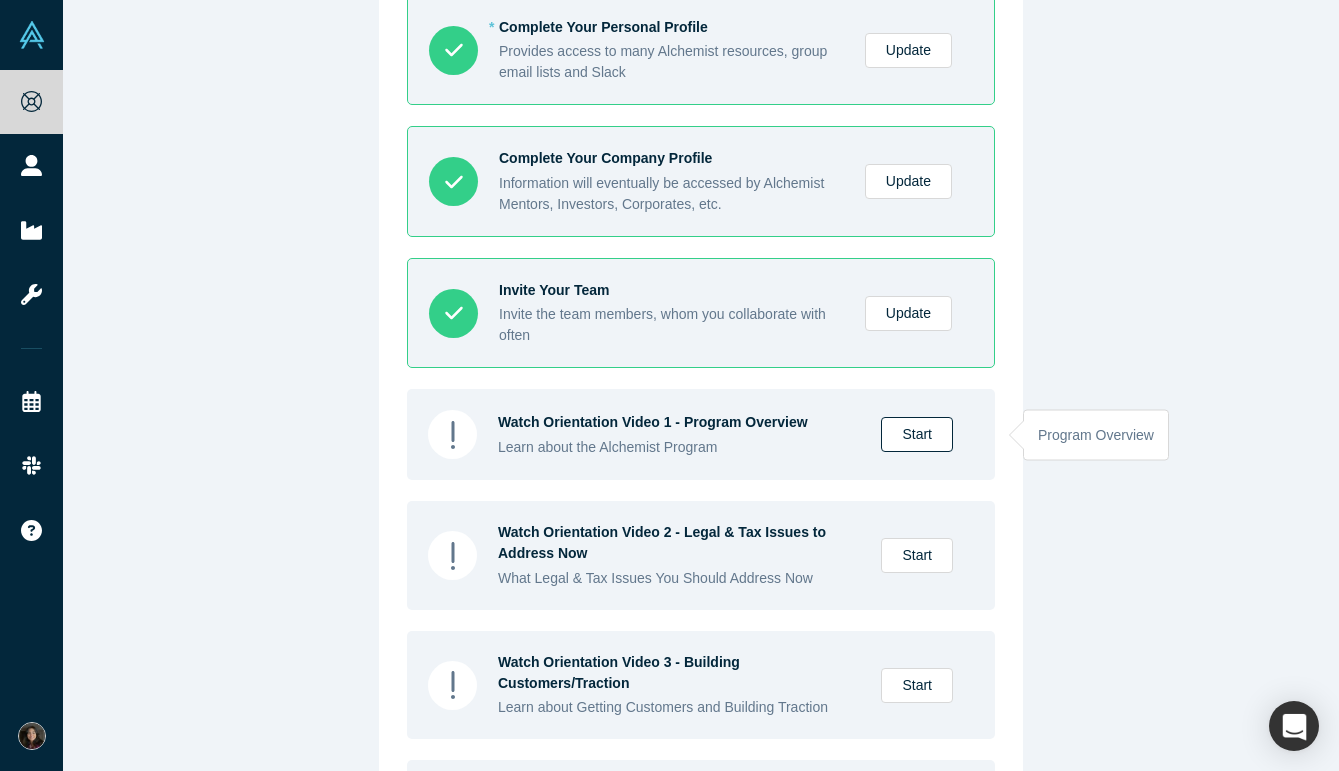 click on "Start" at bounding box center [917, 434] 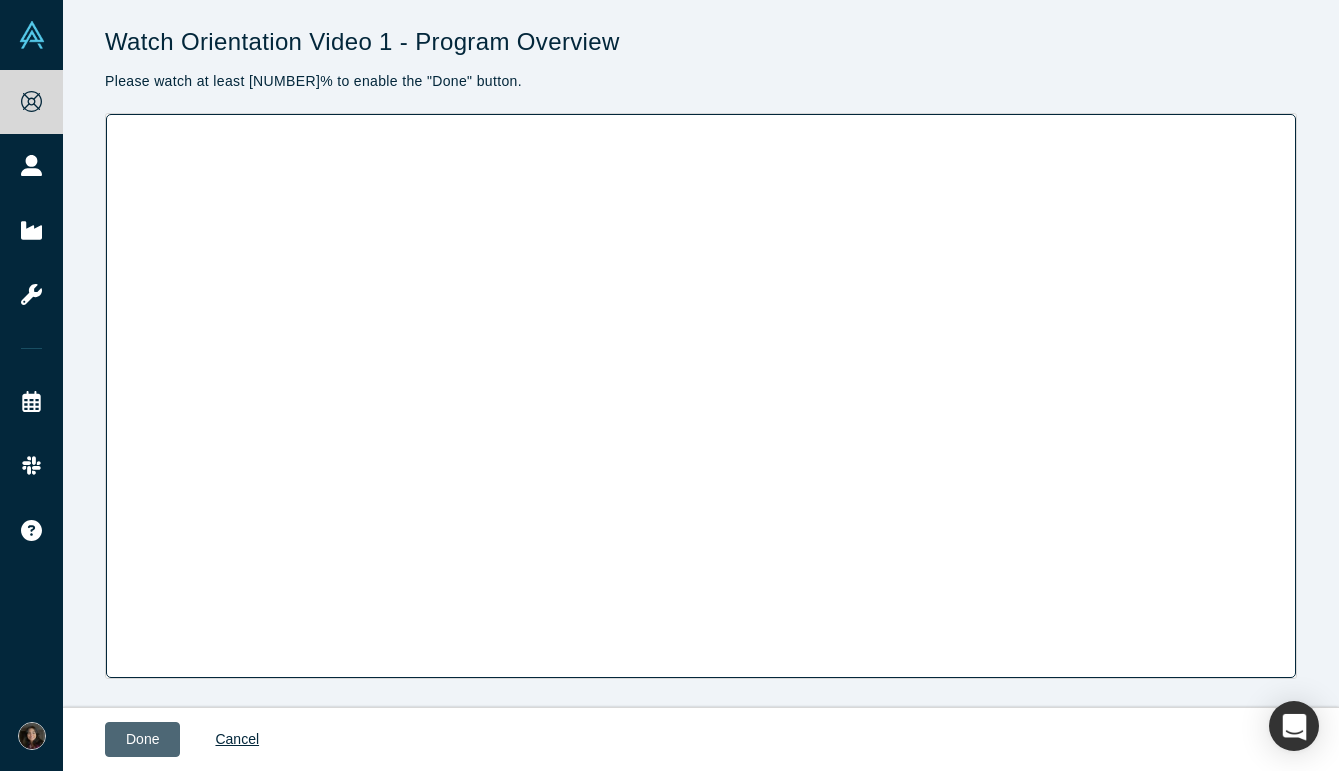 click on "Done" at bounding box center (142, 739) 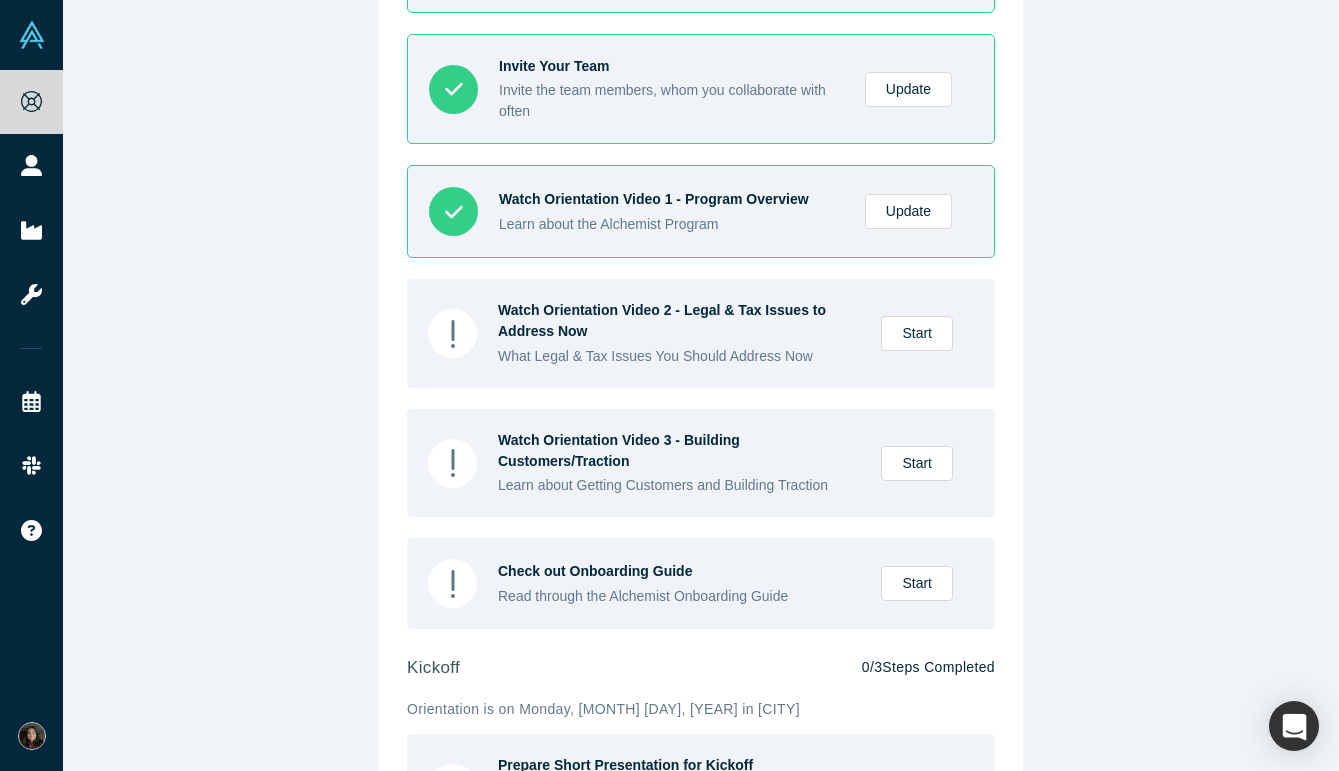 scroll, scrollTop: 376, scrollLeft: 0, axis: vertical 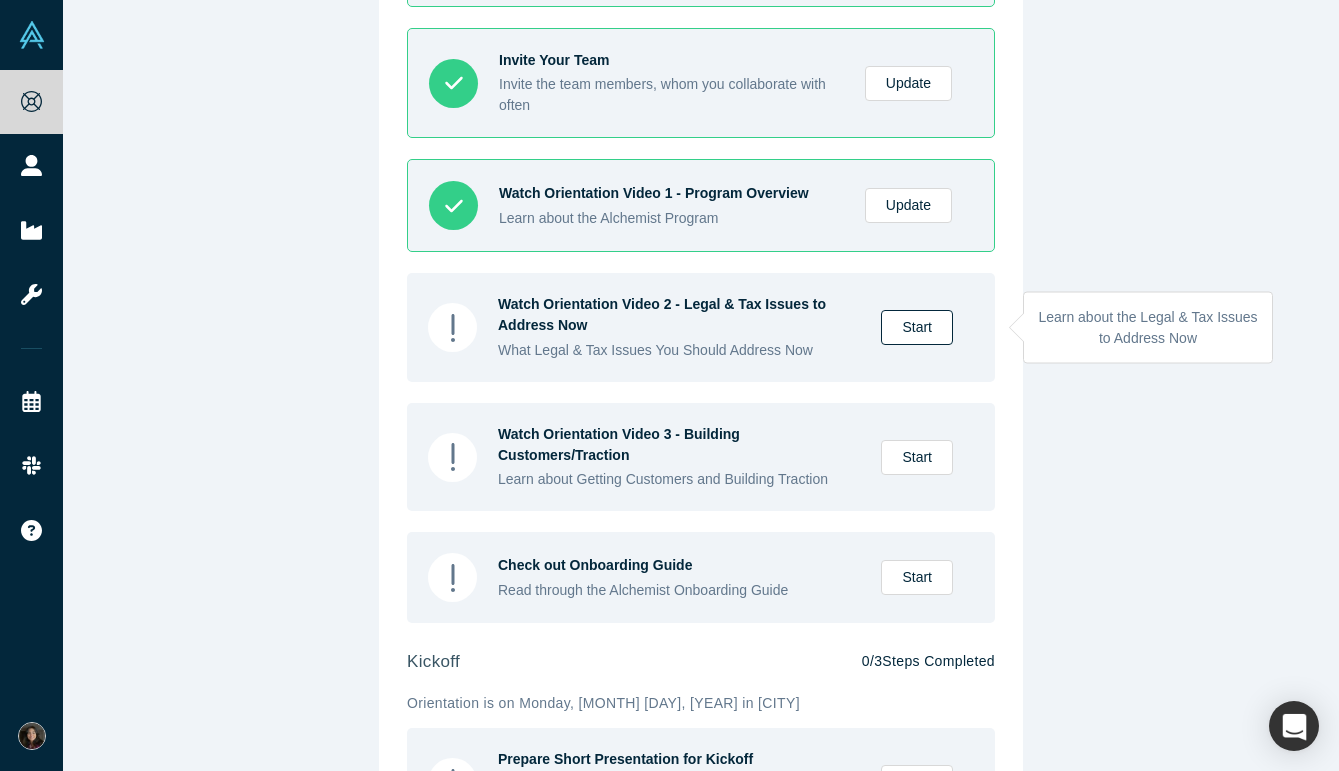 click on "Start" at bounding box center [917, 327] 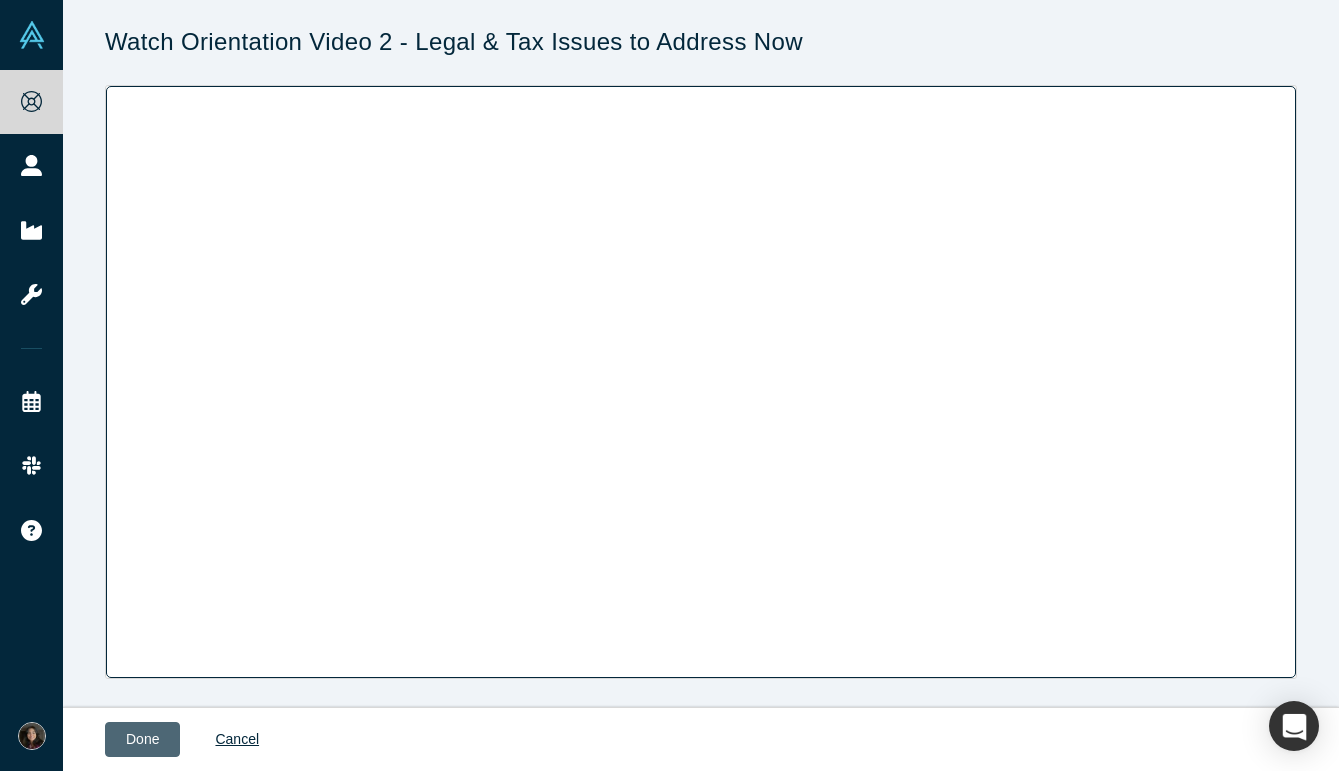 click on "Done" at bounding box center (142, 739) 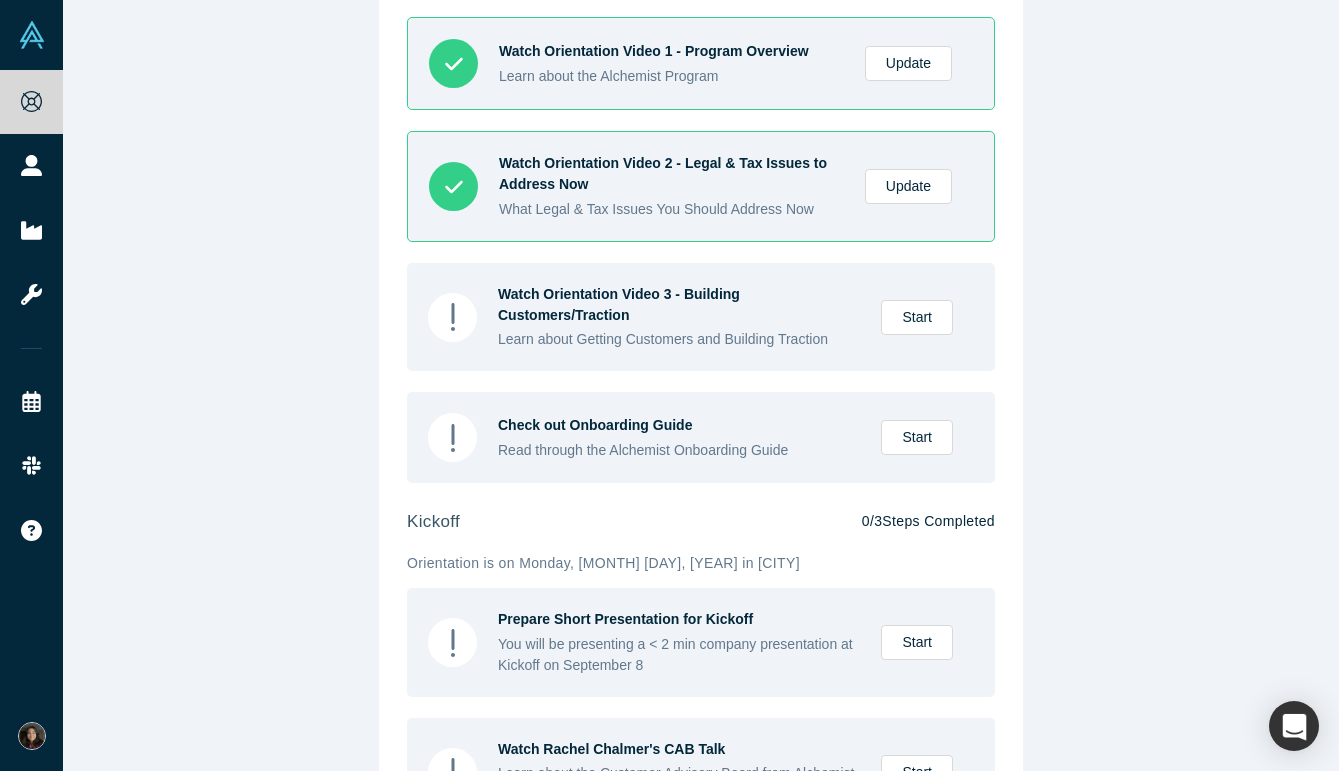 scroll, scrollTop: 542, scrollLeft: 0, axis: vertical 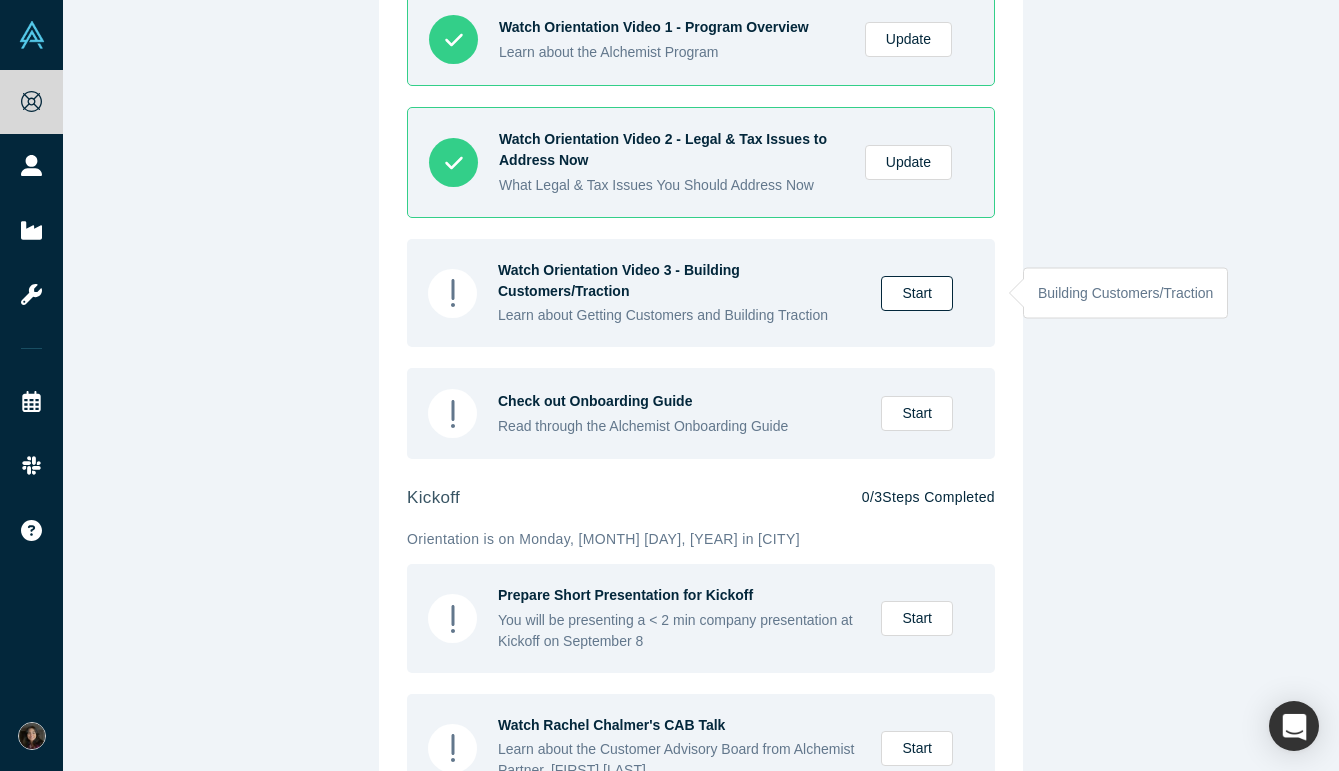 click on "Start" at bounding box center (917, 293) 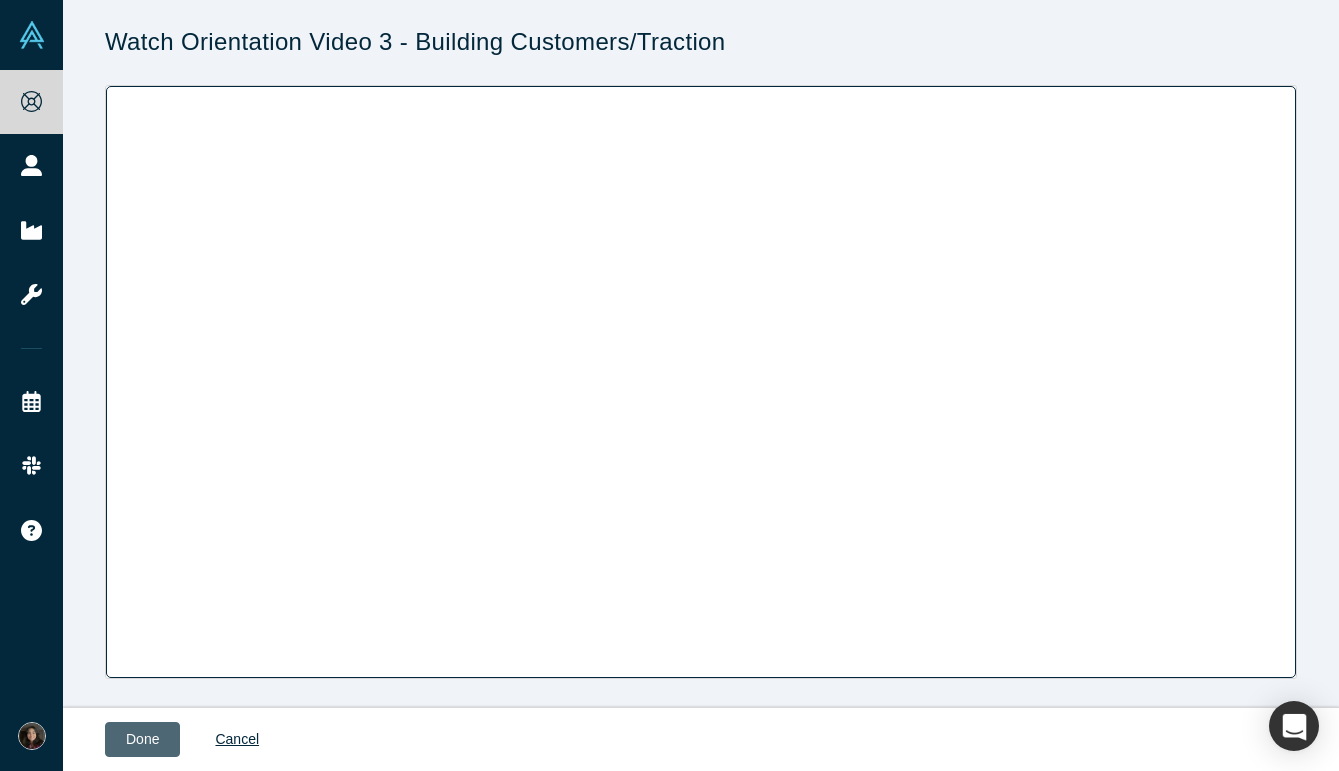 click on "Done" at bounding box center [142, 739] 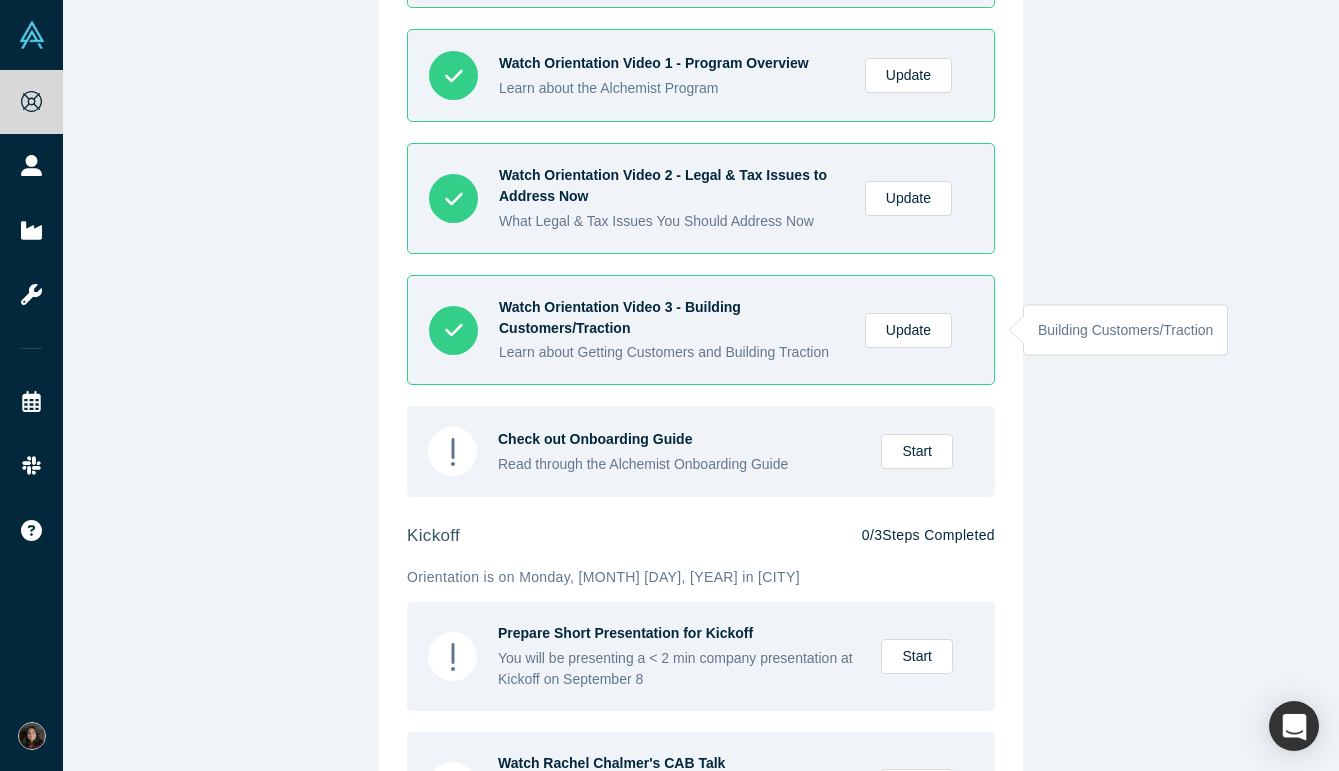 scroll, scrollTop: 505, scrollLeft: 0, axis: vertical 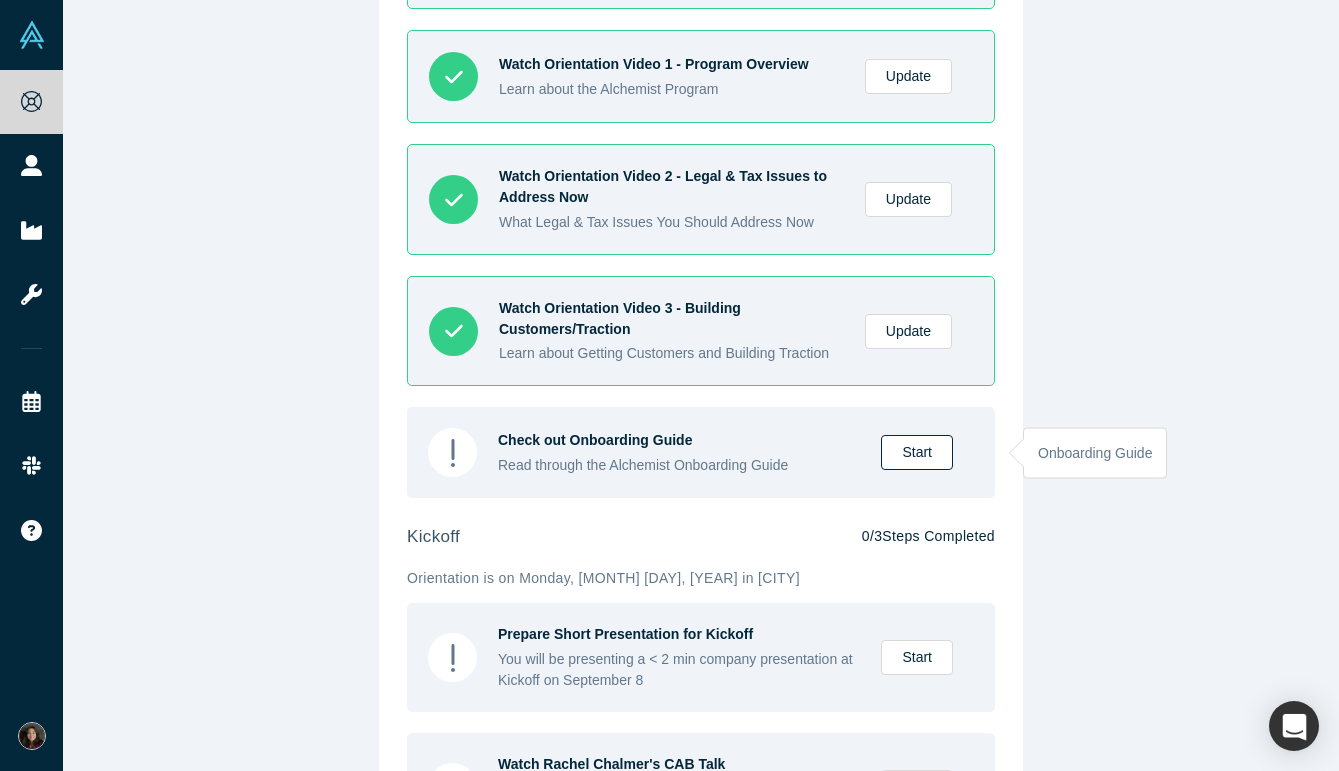 click on "Start" at bounding box center [917, 452] 